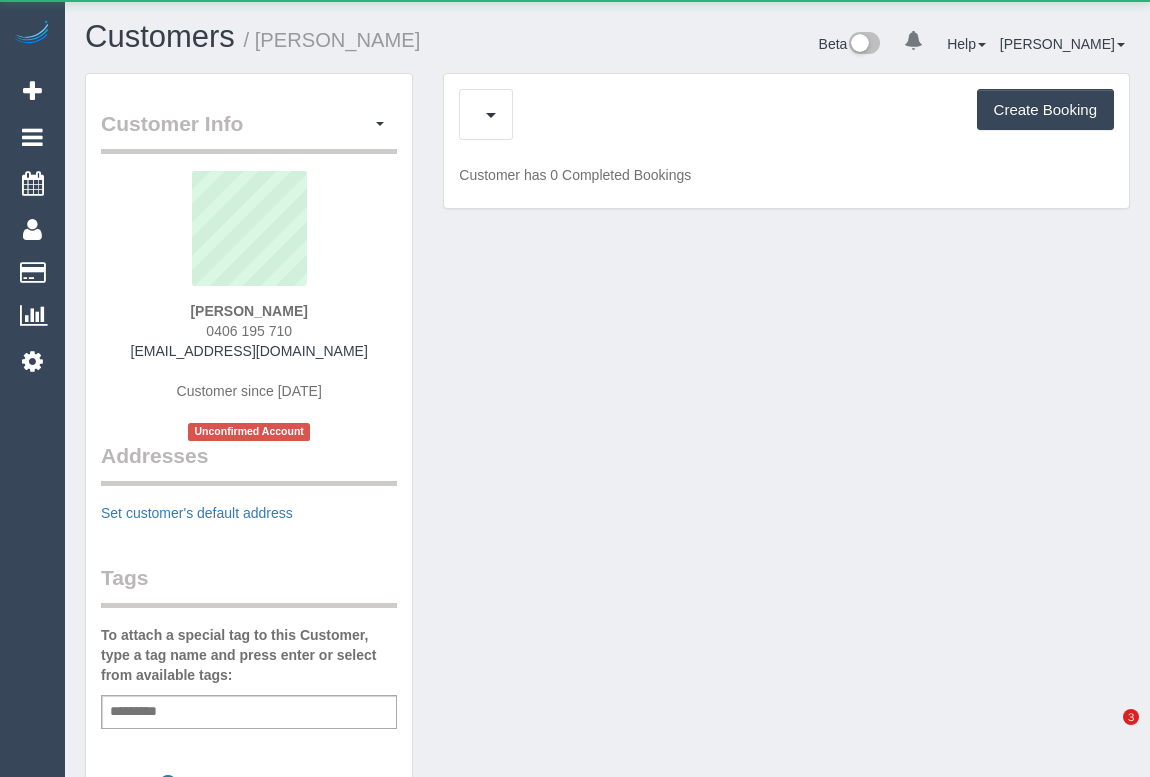 scroll, scrollTop: 0, scrollLeft: 0, axis: both 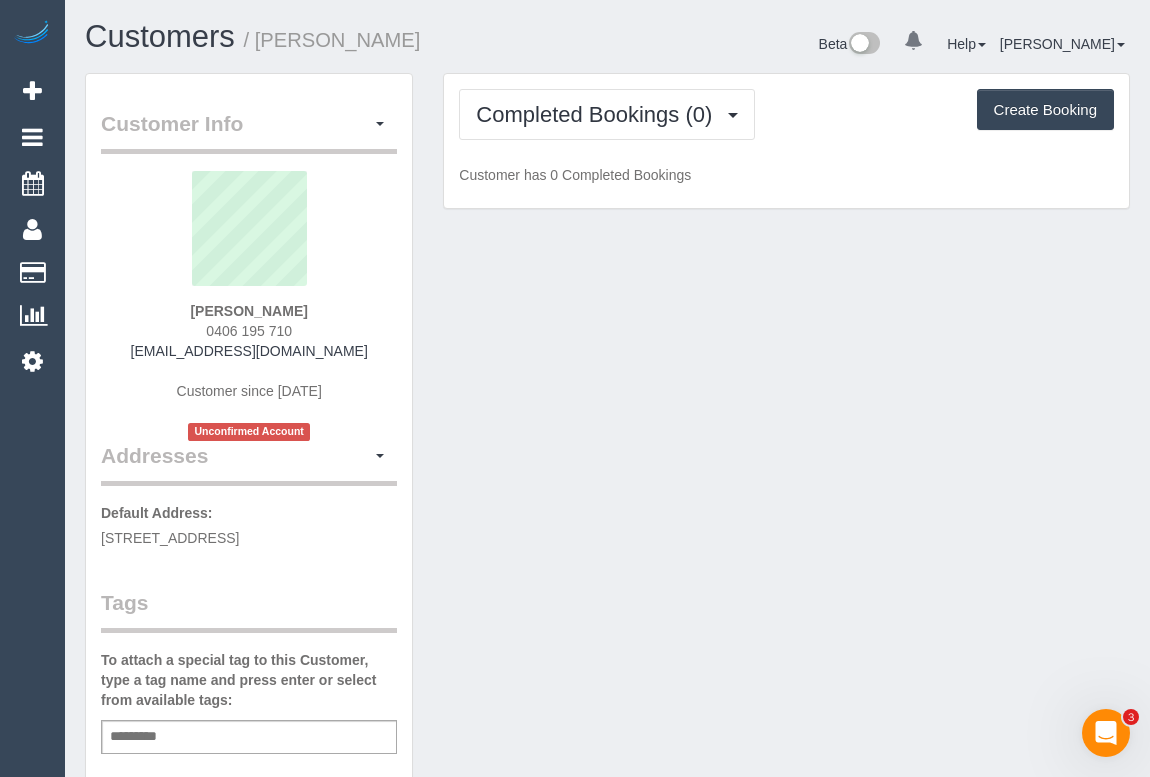 click on "Completed Bookings (0)
Completed Bookings (0)
Upcoming Bookings (0)
Cancelled Bookings (1)
Charges (0)
Feedback (0)
Create Booking
Customer has 0 Completed Bookings" at bounding box center (786, 141) 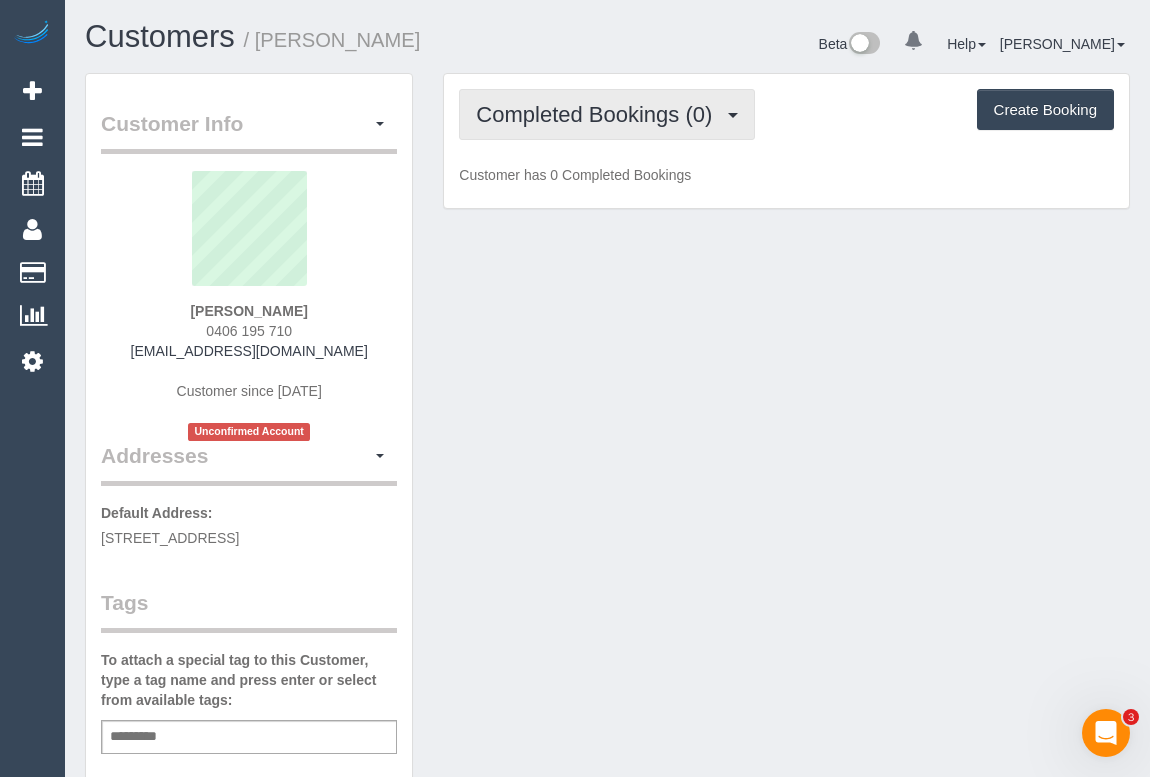 click on "Completed Bookings (0)" at bounding box center [607, 114] 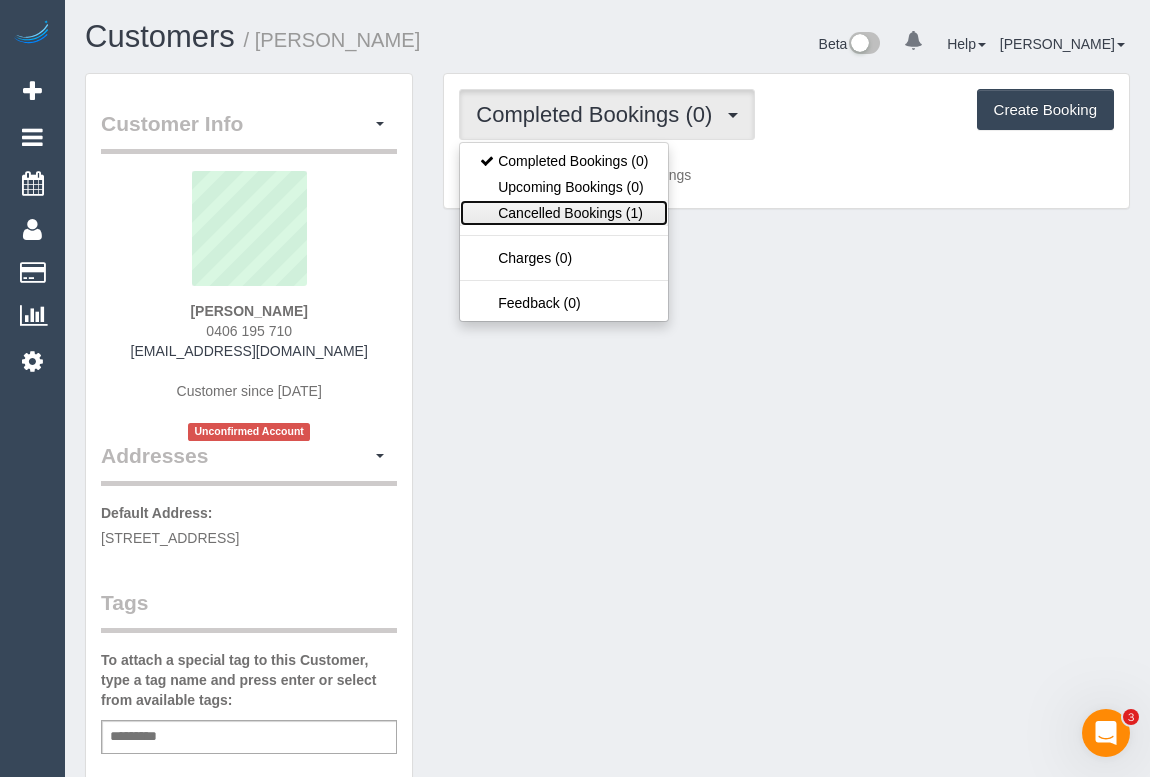 click on "Cancelled Bookings (1)" at bounding box center (564, 213) 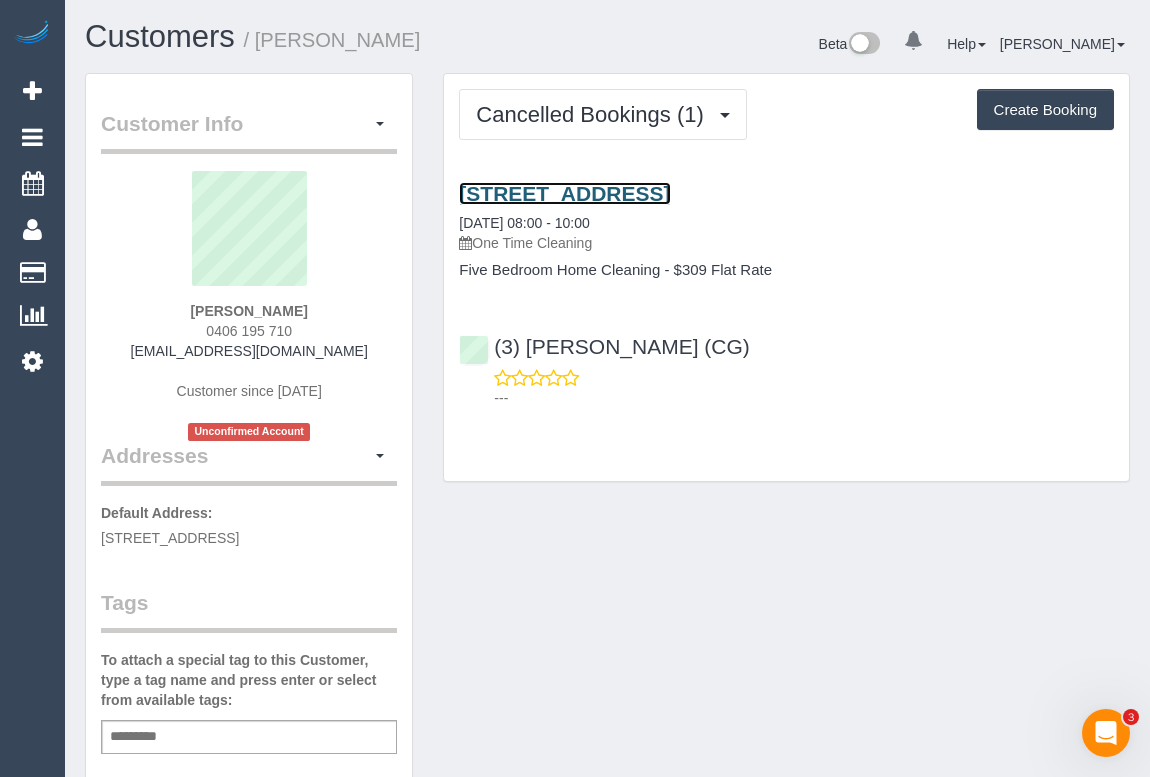 click on "17 Gold St, Aintree, VIC 3336" at bounding box center (564, 193) 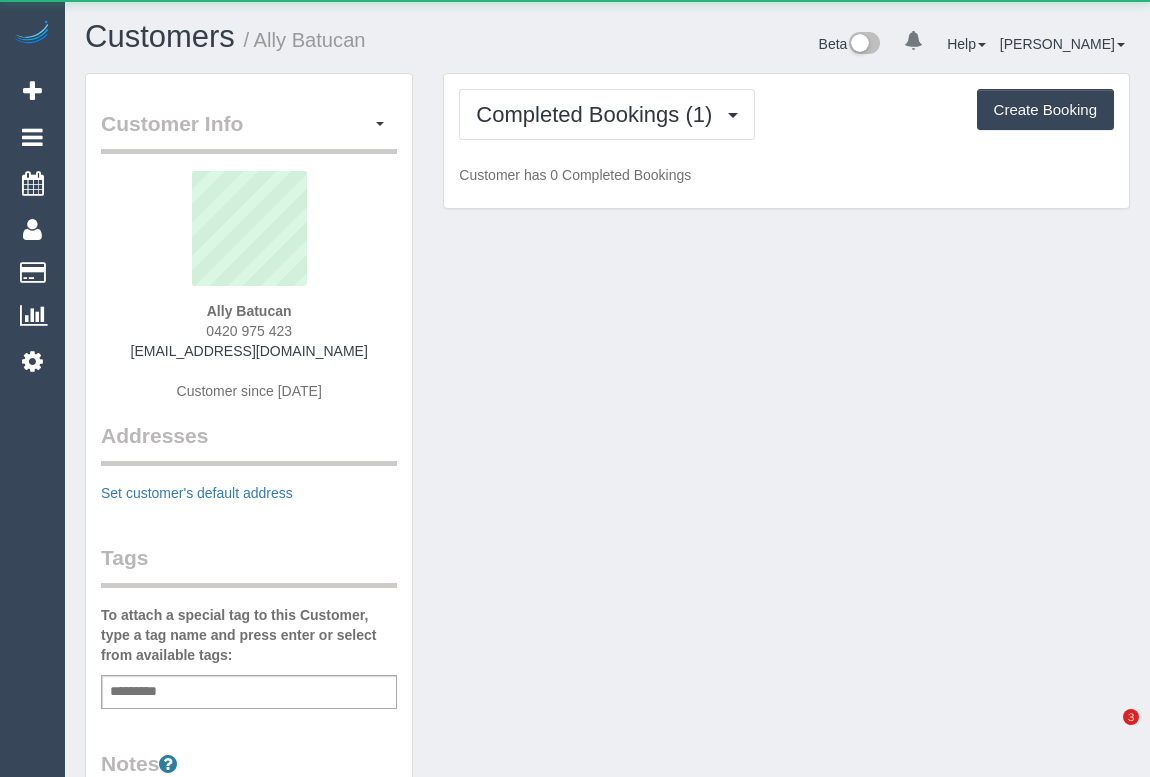 scroll, scrollTop: 0, scrollLeft: 0, axis: both 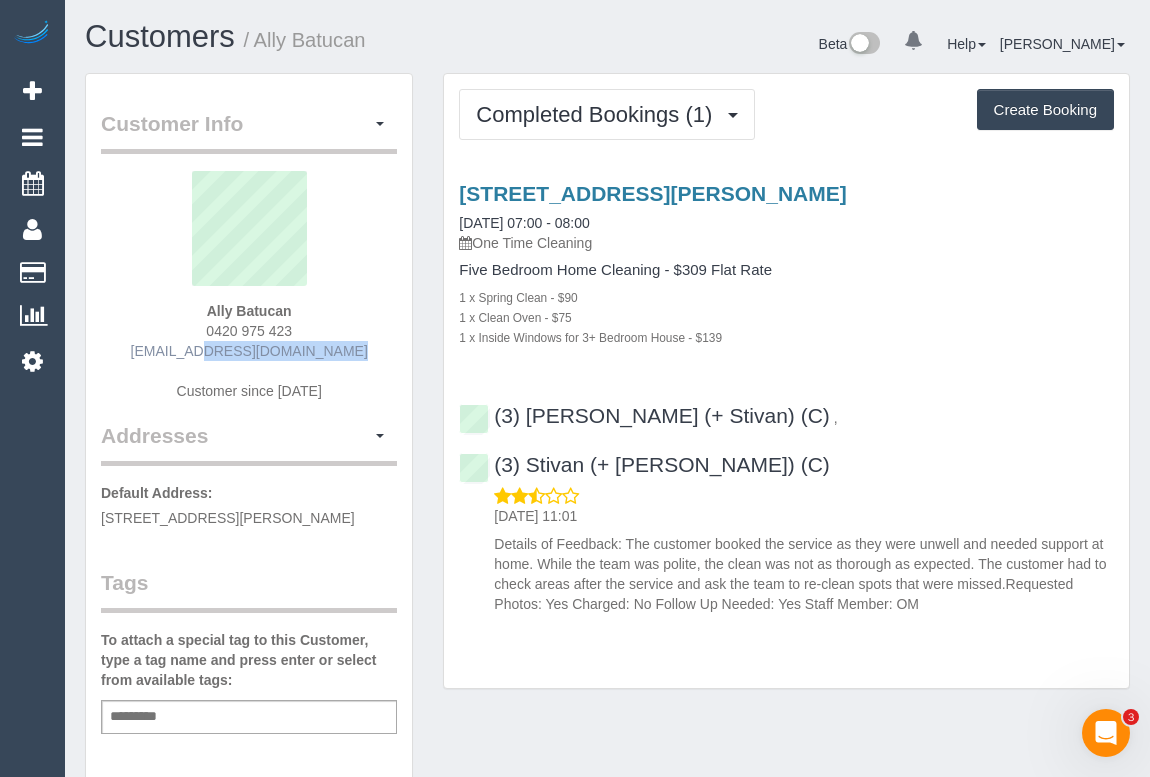 drag, startPoint x: 173, startPoint y: 347, endPoint x: 312, endPoint y: 350, distance: 139.03236 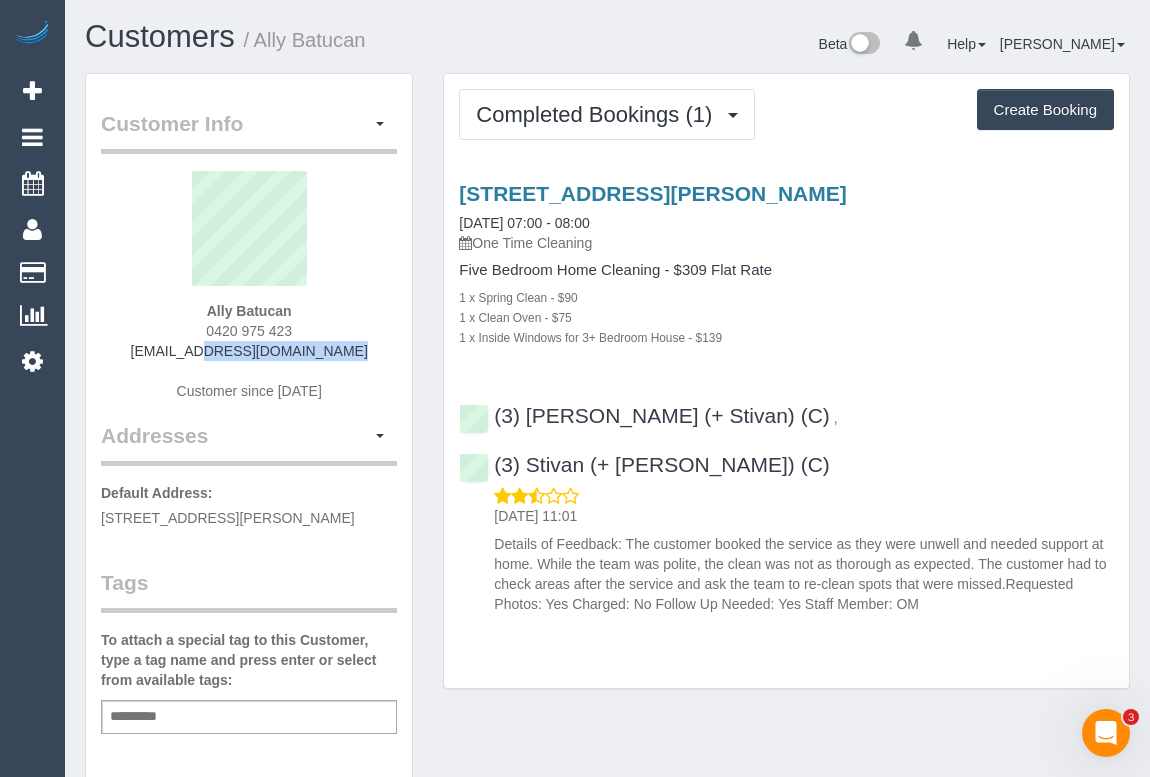 copy on "allalaine@gmail.com" 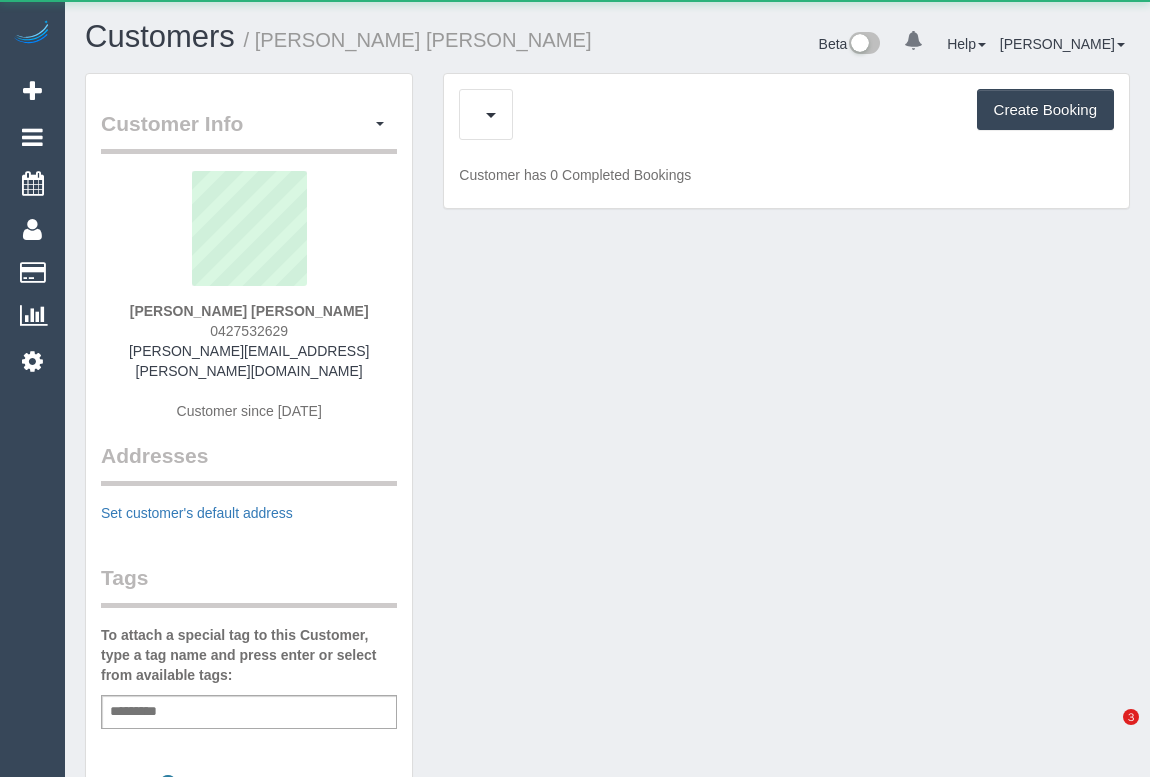 scroll, scrollTop: 0, scrollLeft: 0, axis: both 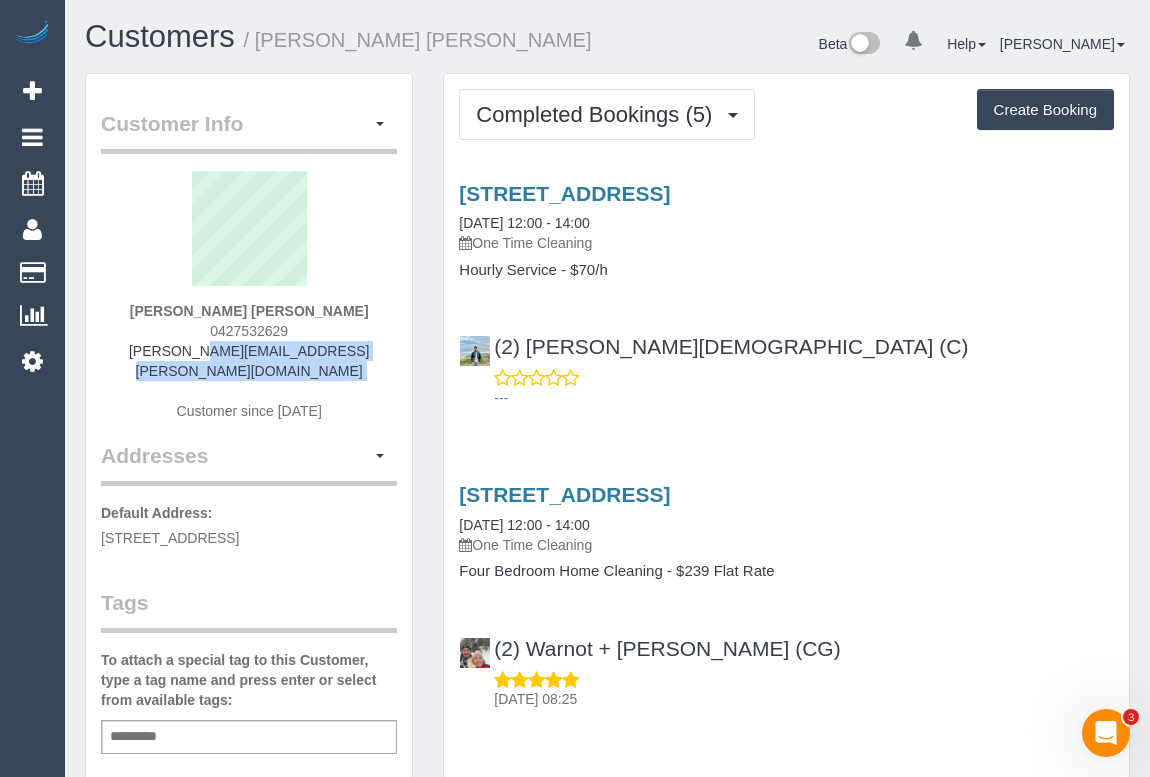 drag, startPoint x: 164, startPoint y: 356, endPoint x: 316, endPoint y: 360, distance: 152.05263 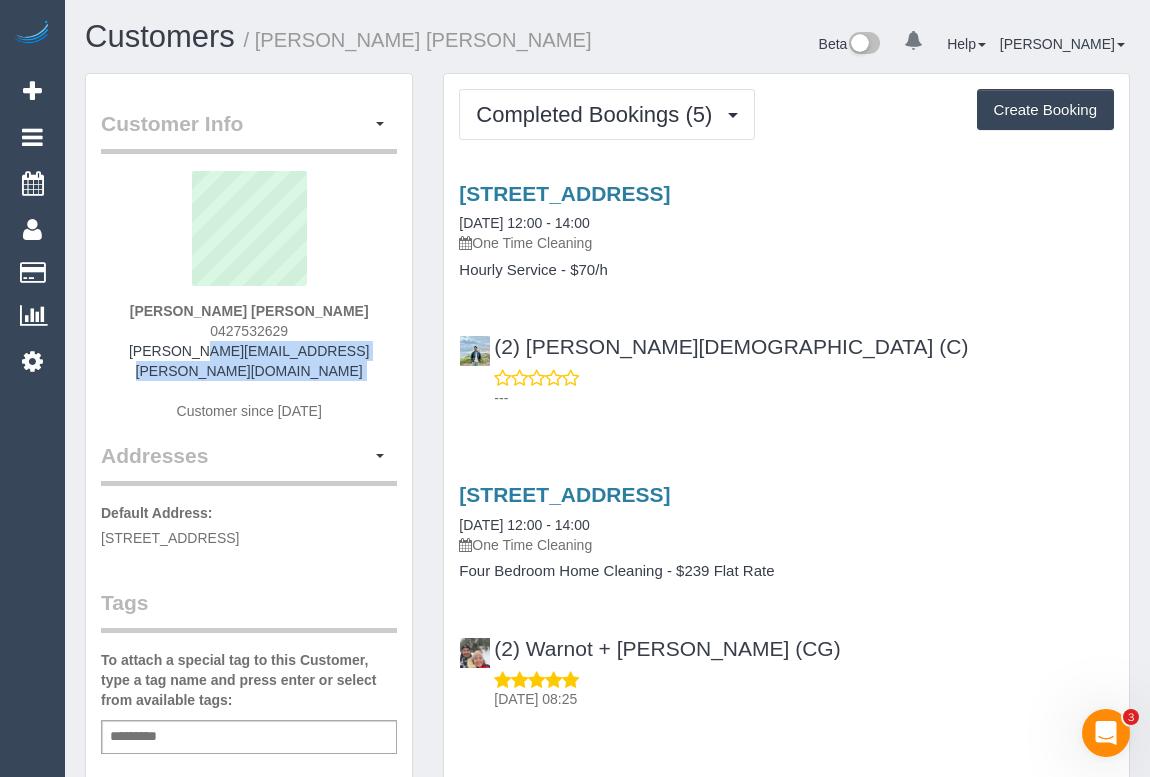 copy on "jackson@plumm.agency" 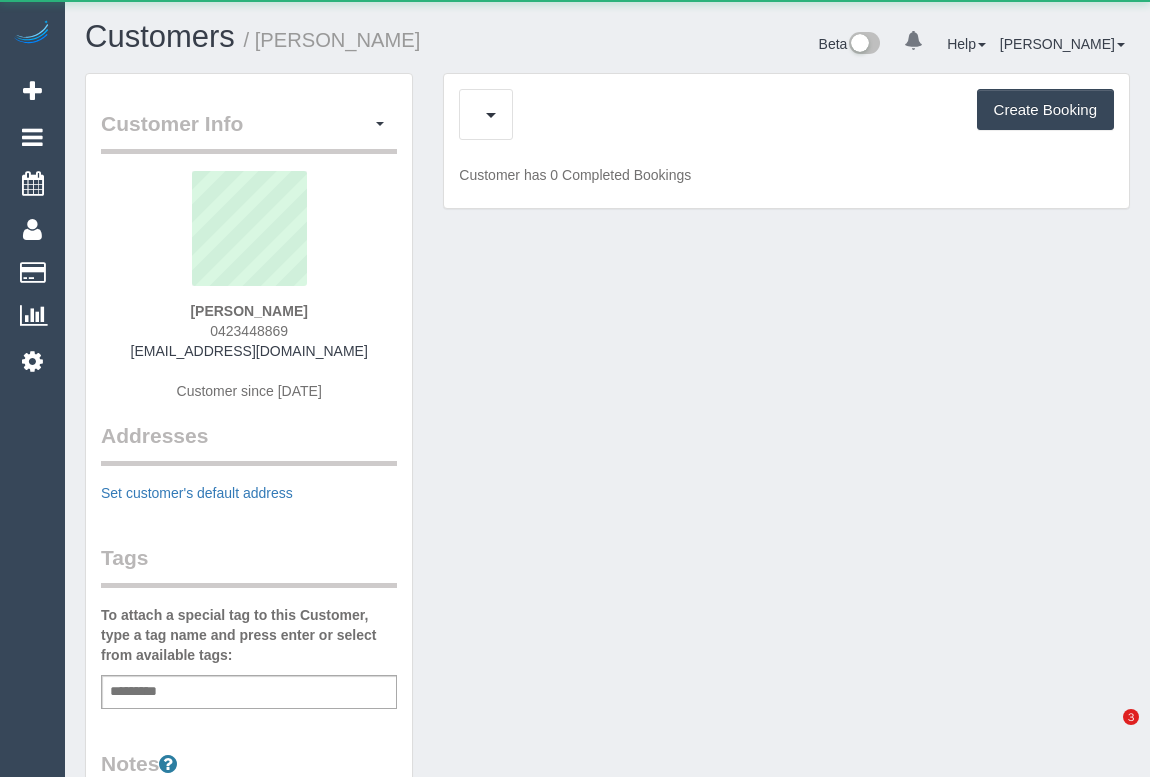 scroll, scrollTop: 0, scrollLeft: 0, axis: both 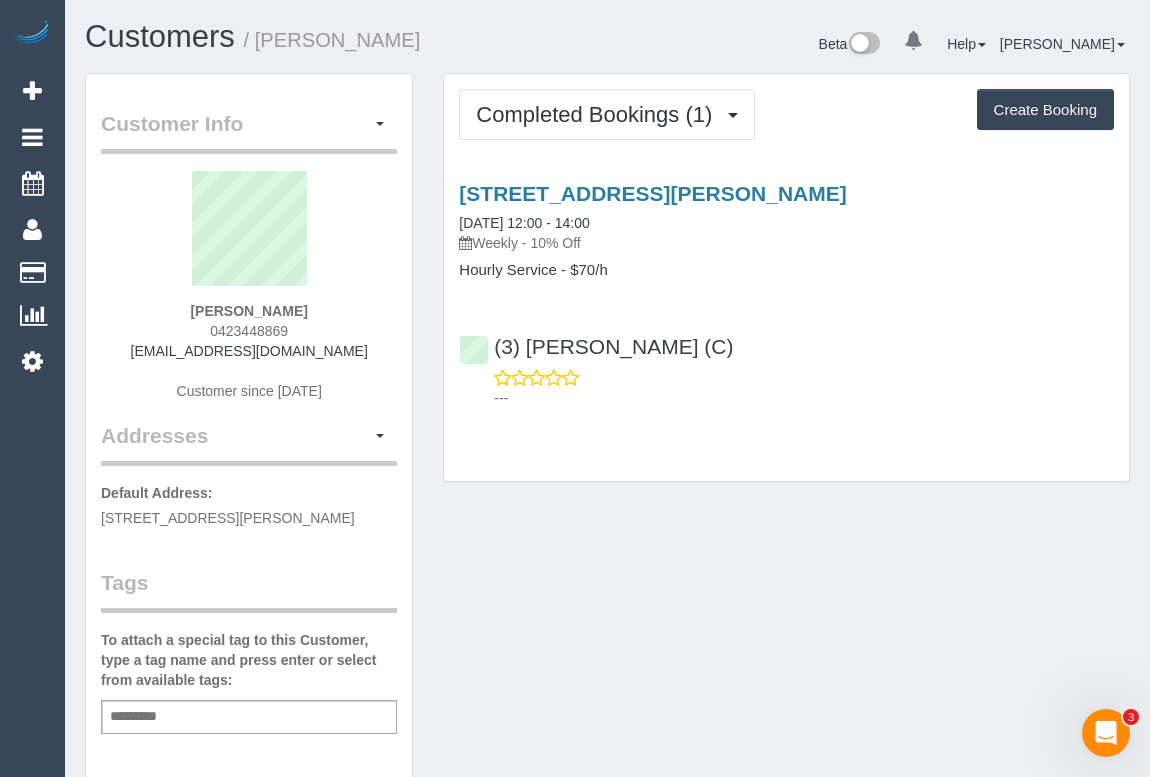 click on "Kellie Hutchinson
0423448869
kelliehutchinsonisis@gmail.com
Customer since 2025" at bounding box center (249, 296) 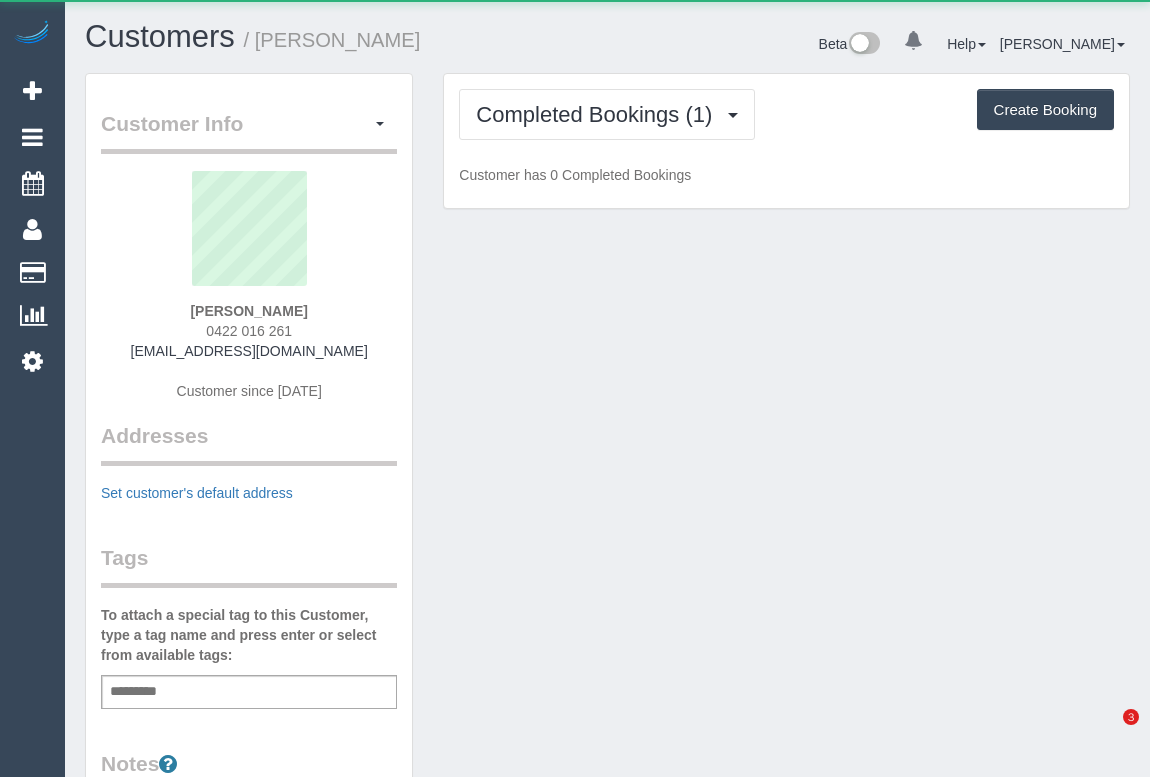 scroll, scrollTop: 0, scrollLeft: 0, axis: both 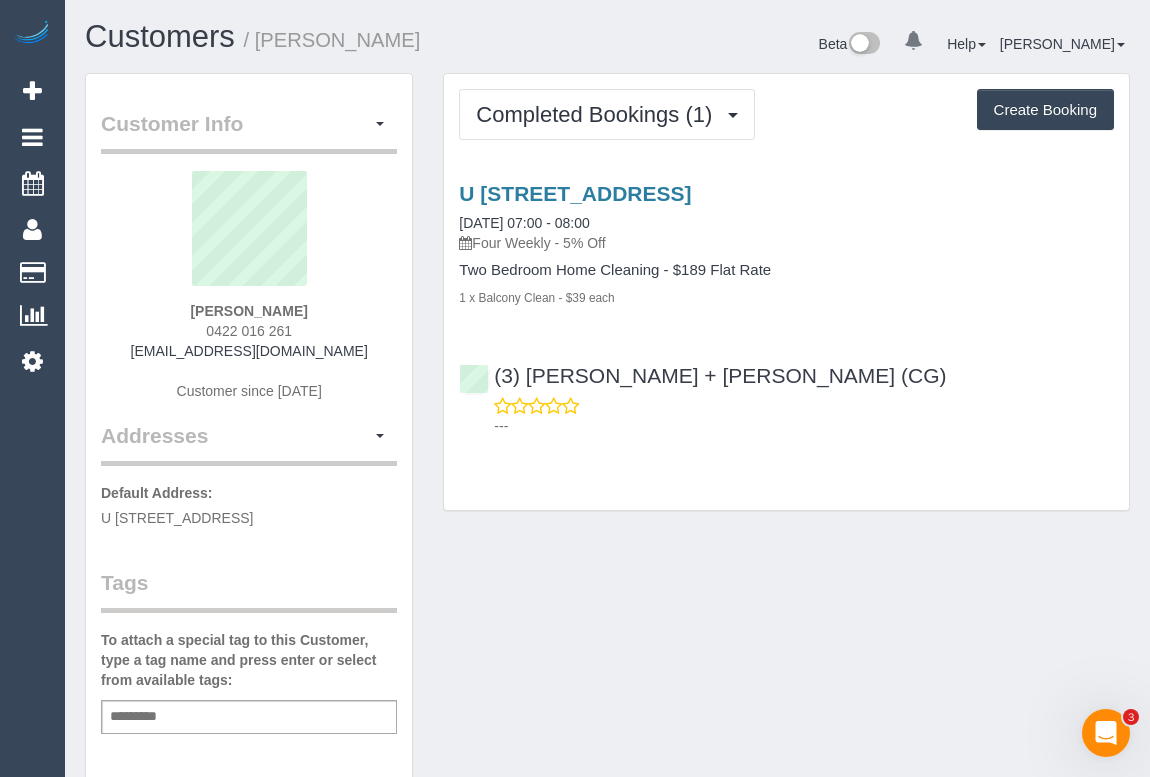 click on "[PERSON_NAME]
0422 016 261
[EMAIL_ADDRESS][DOMAIN_NAME]
Customer since [DATE]" at bounding box center (249, 296) 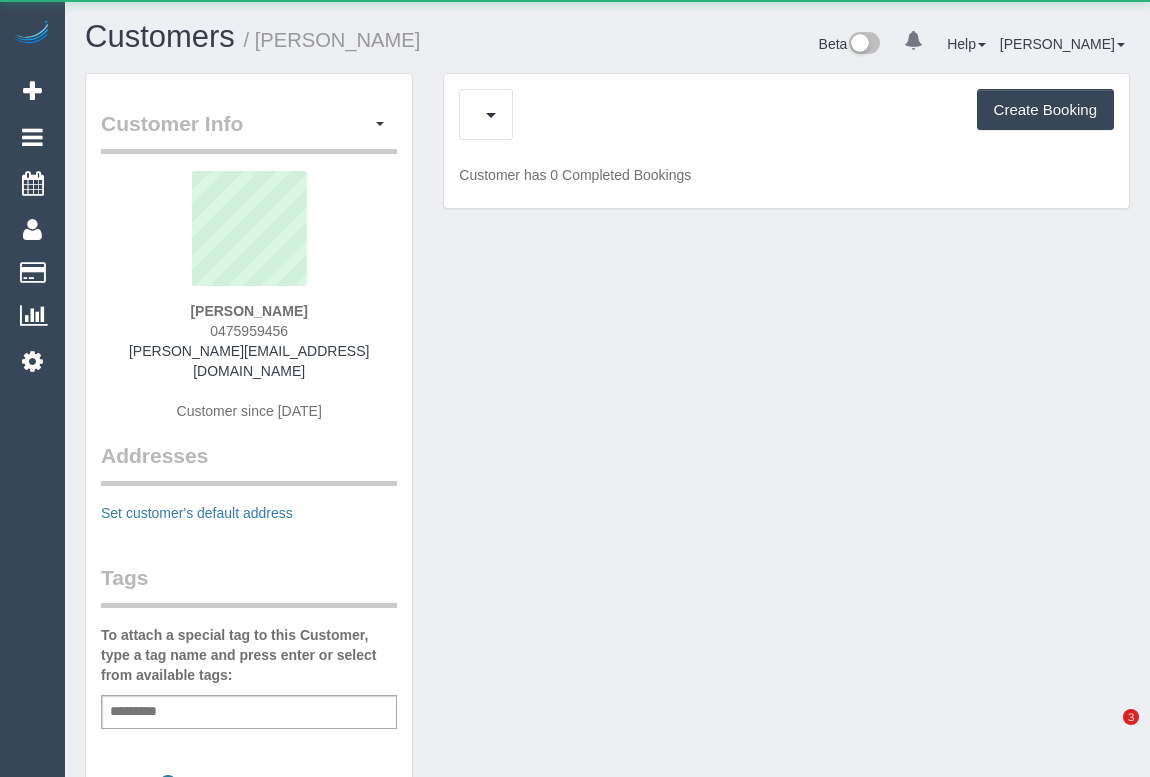 scroll, scrollTop: 0, scrollLeft: 0, axis: both 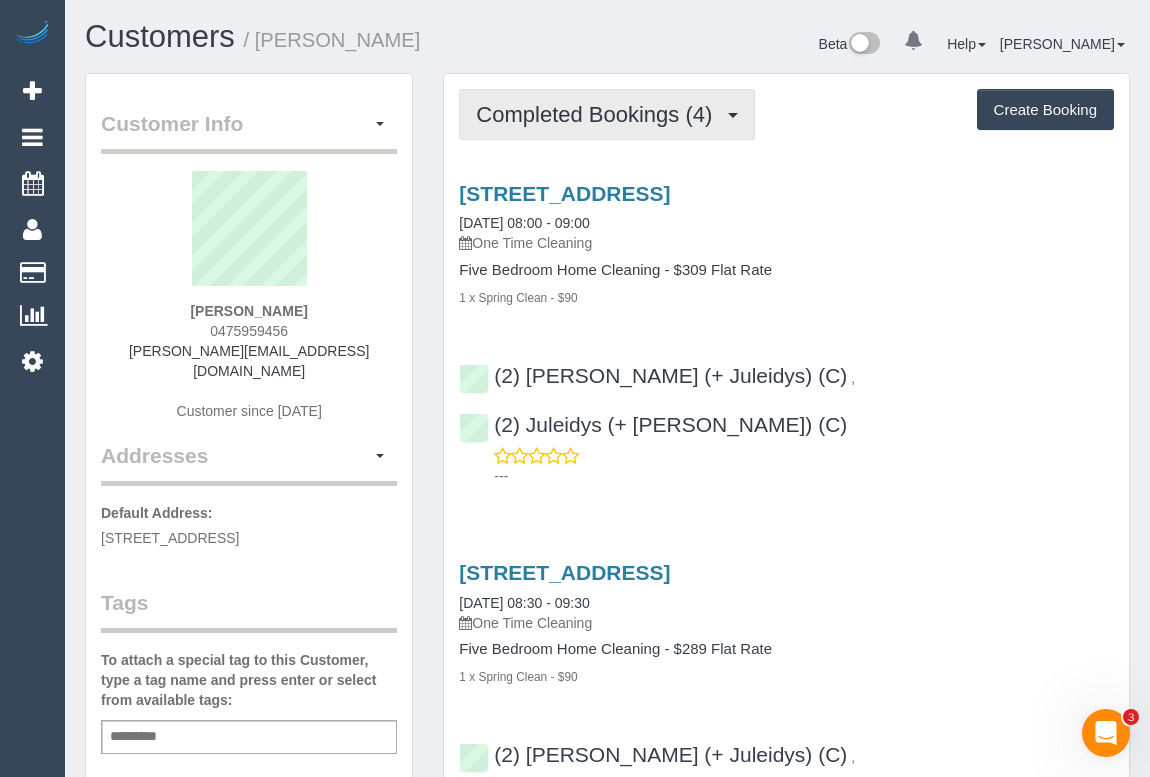 click on "Completed Bookings (4)" at bounding box center (599, 114) 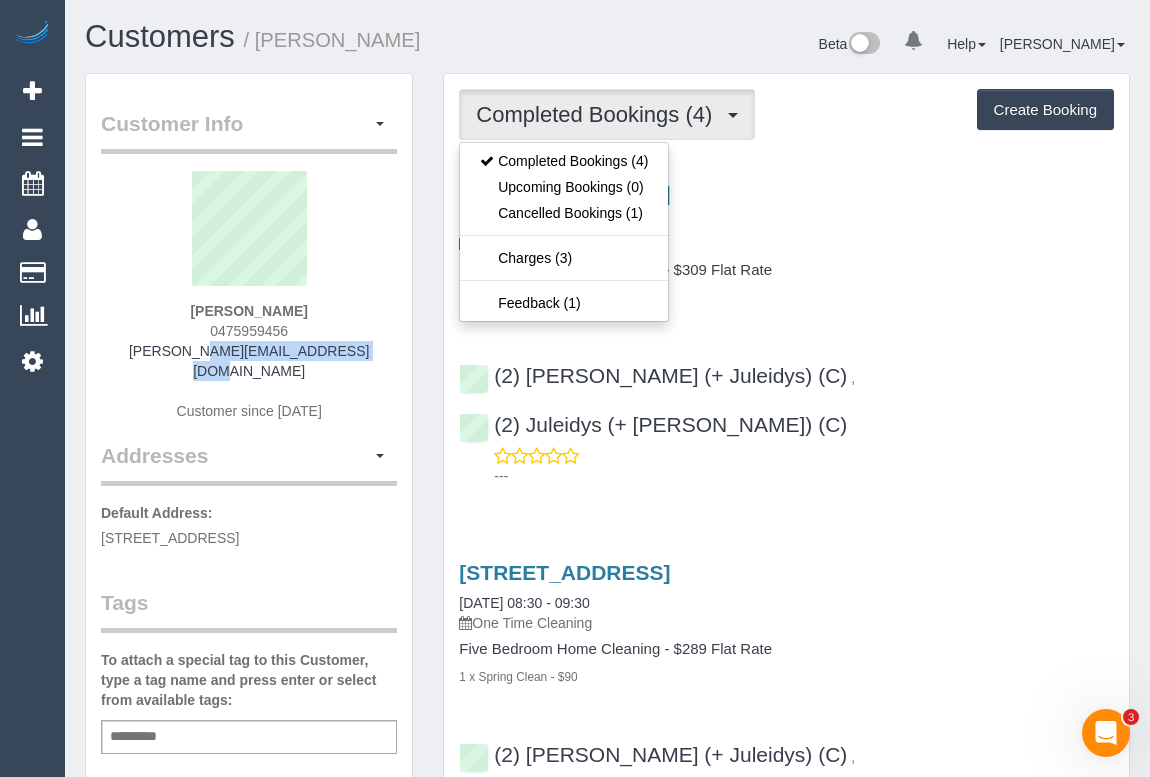 drag, startPoint x: 152, startPoint y: 348, endPoint x: 367, endPoint y: 351, distance: 215.02094 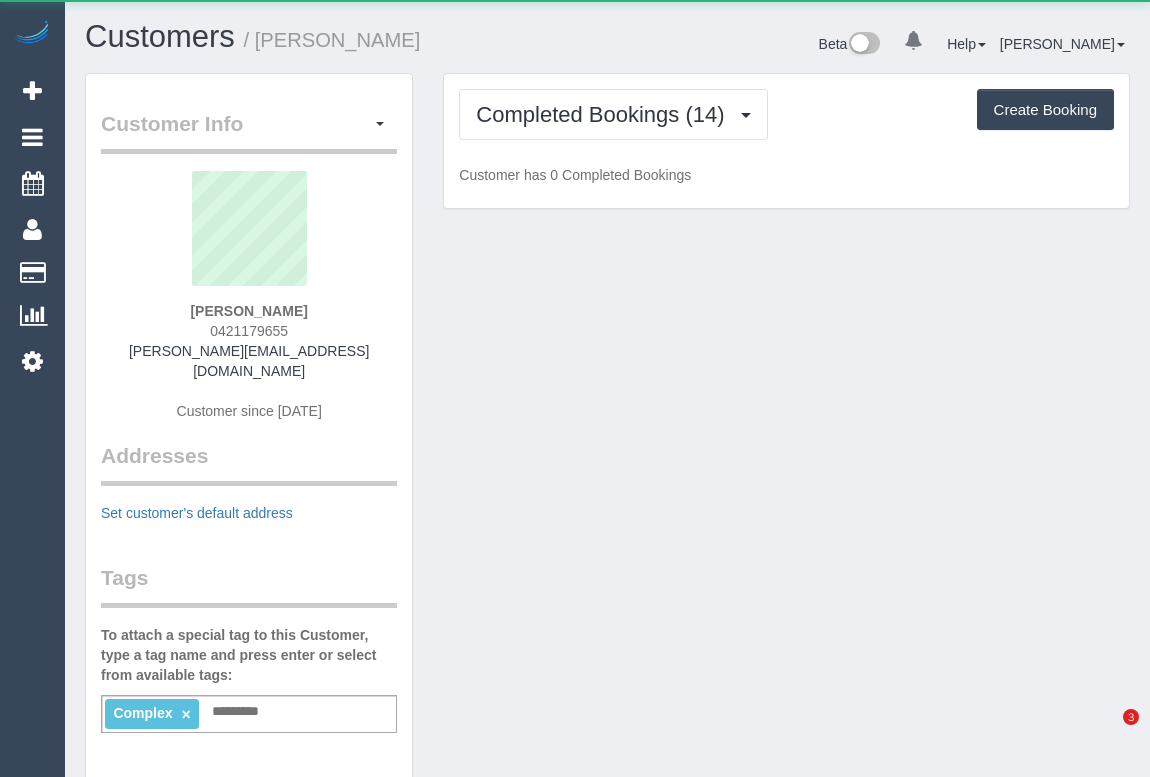scroll, scrollTop: 0, scrollLeft: 0, axis: both 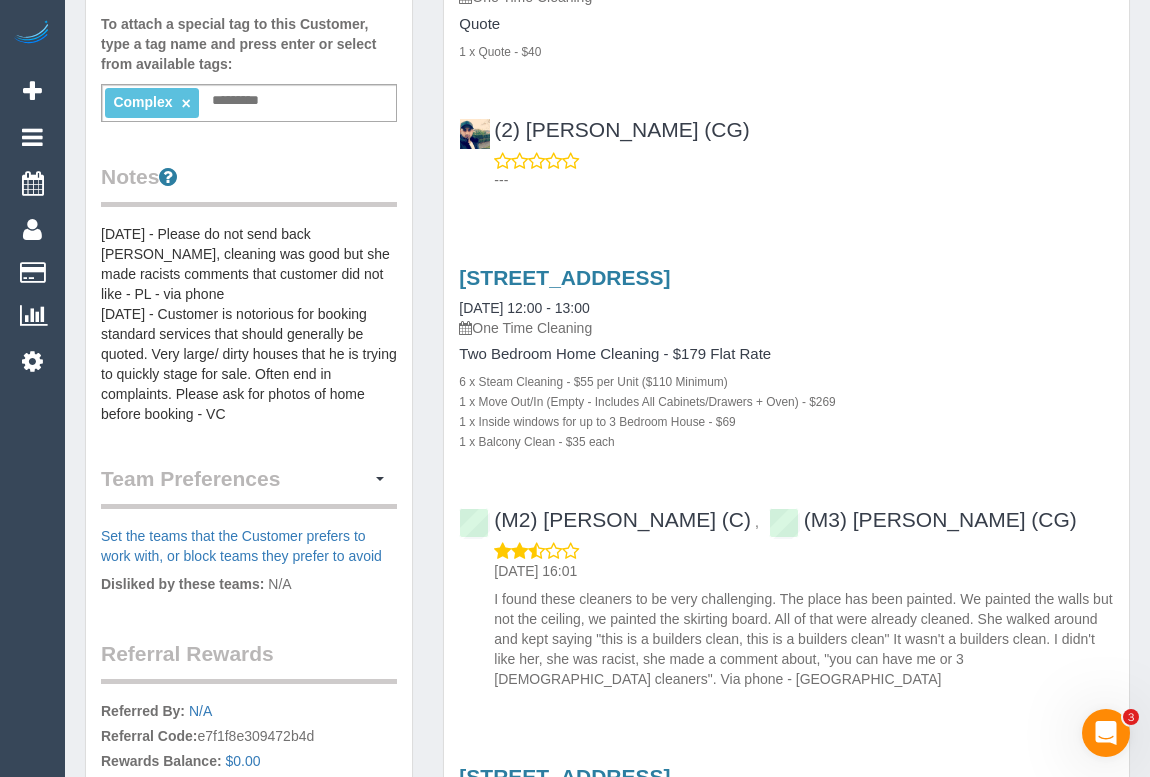 click on "Completed Bookings (14)
Completed Bookings (14)
Upcoming Bookings (0)
Cancelled Bookings (1)
Charges (11)
Feedback (4)
Create Booking
Service
Feedback" at bounding box center (786, 2160) 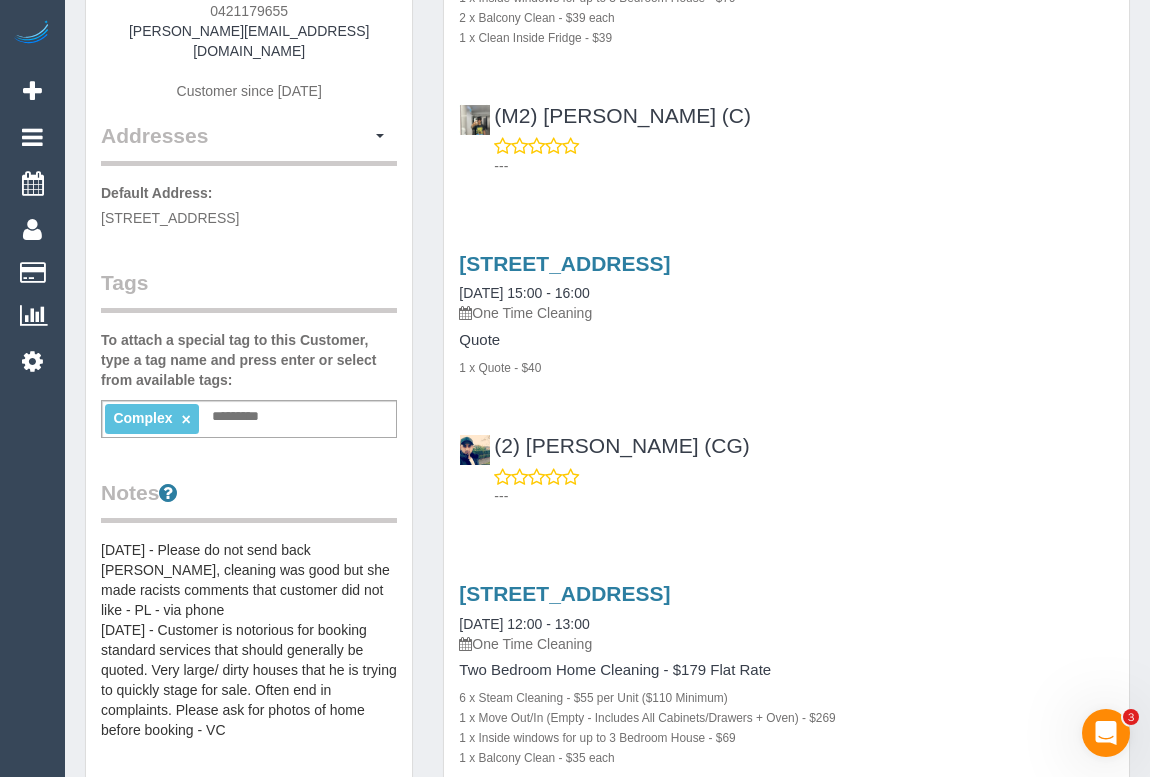 scroll, scrollTop: 90, scrollLeft: 0, axis: vertical 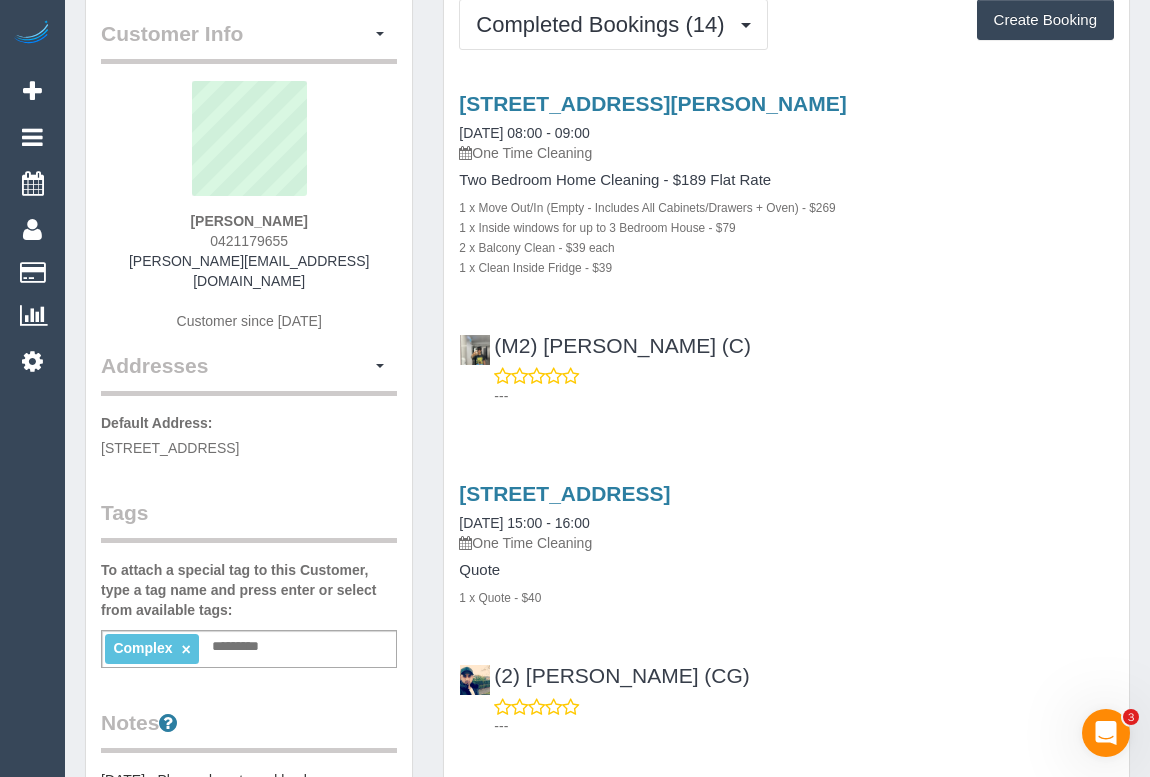 drag, startPoint x: 148, startPoint y: 257, endPoint x: 410, endPoint y: 250, distance: 262.0935 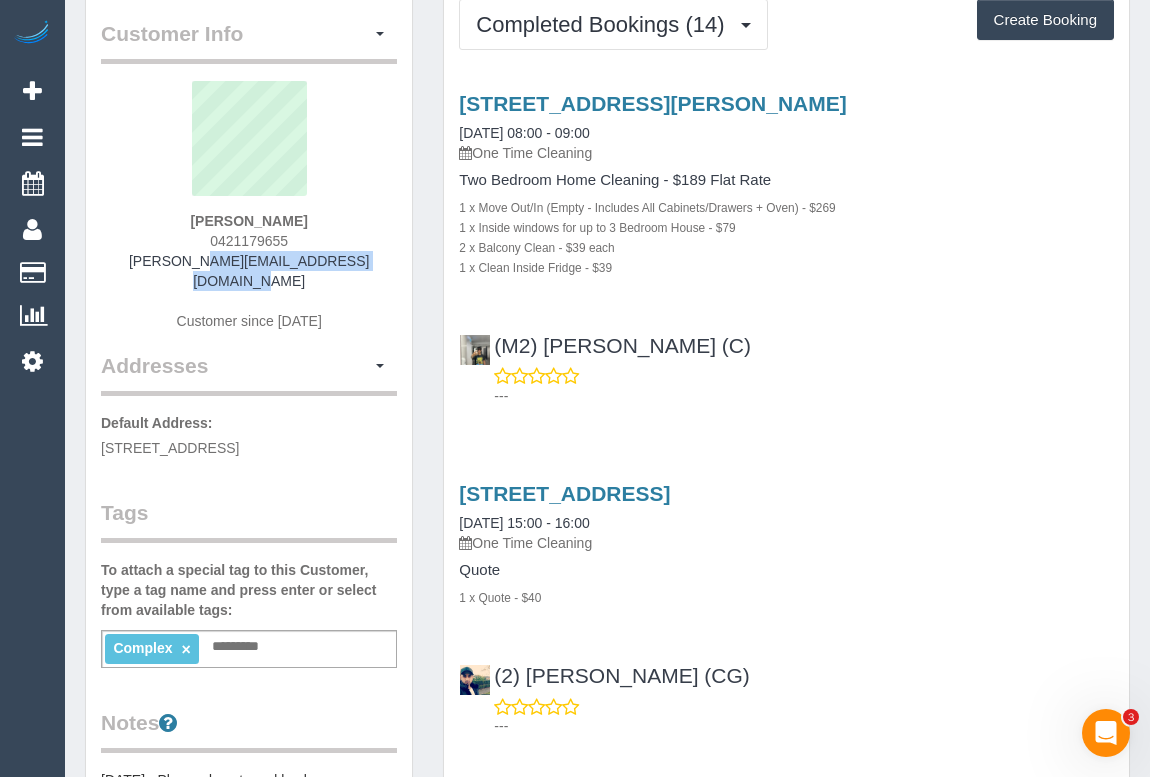 drag, startPoint x: 138, startPoint y: 261, endPoint x: 351, endPoint y: 264, distance: 213.02112 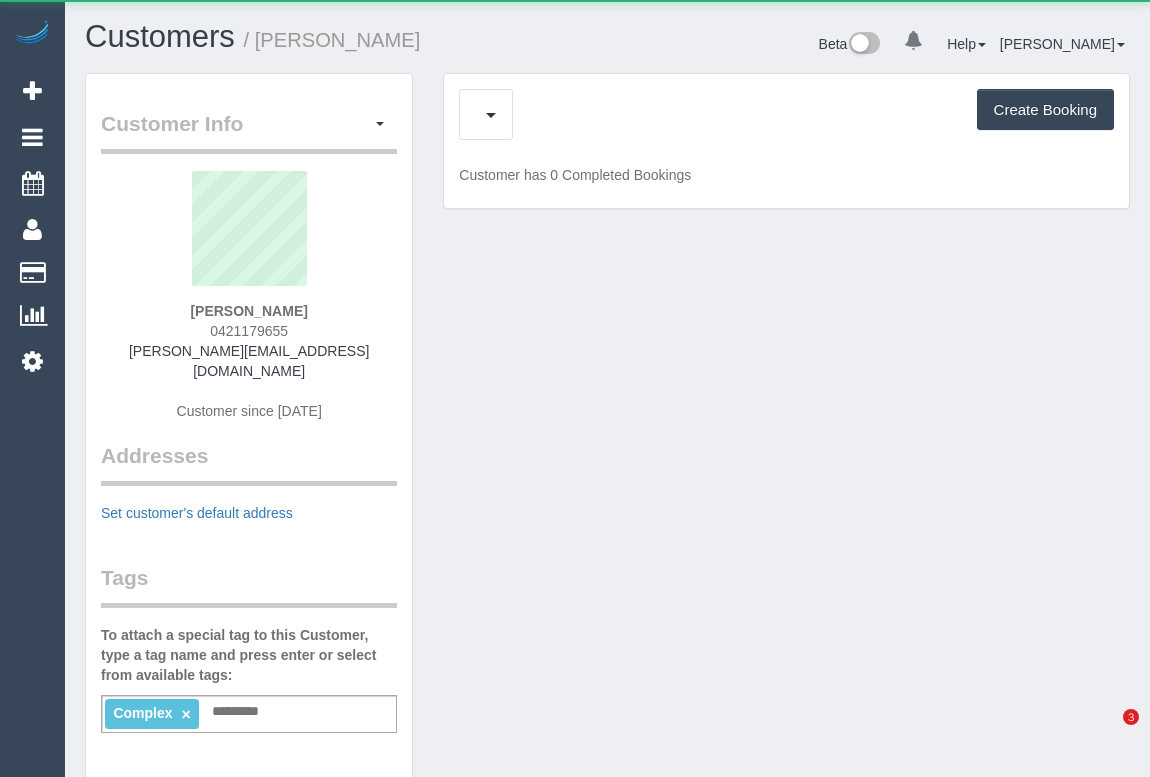 scroll, scrollTop: 0, scrollLeft: 0, axis: both 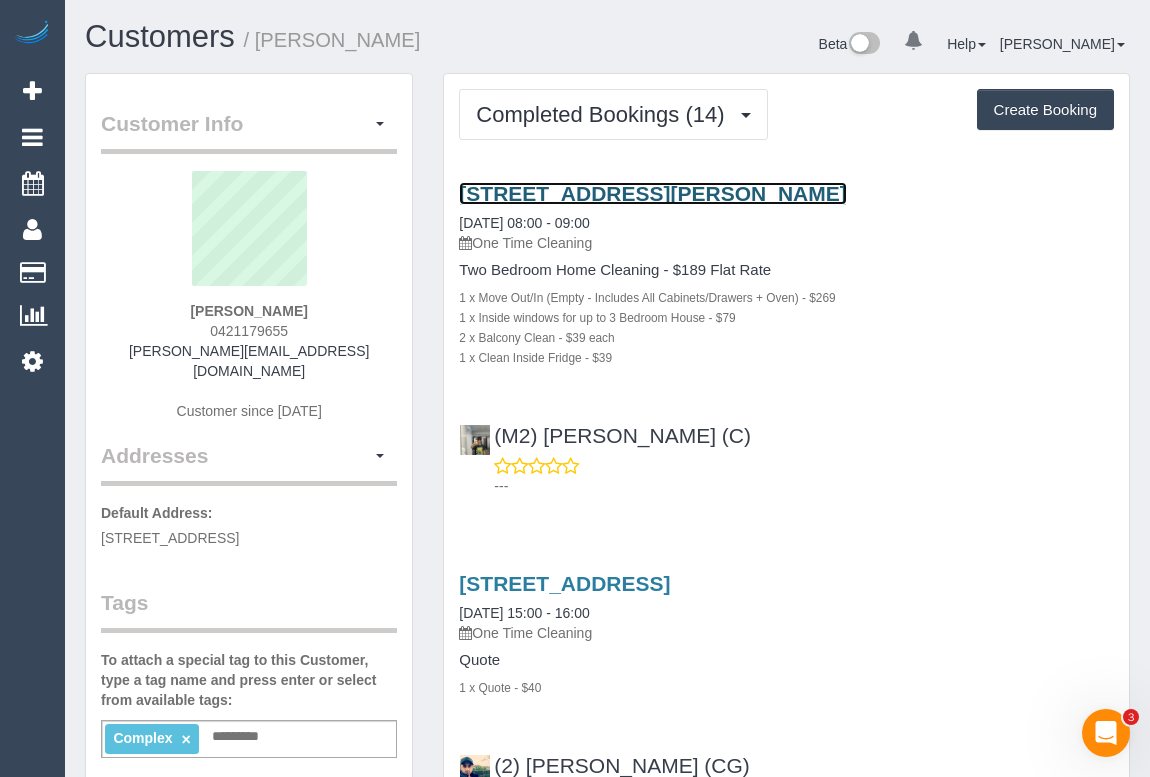 click on "7/52 Davis Avenue, South Yarra, VIC 3141" at bounding box center (652, 193) 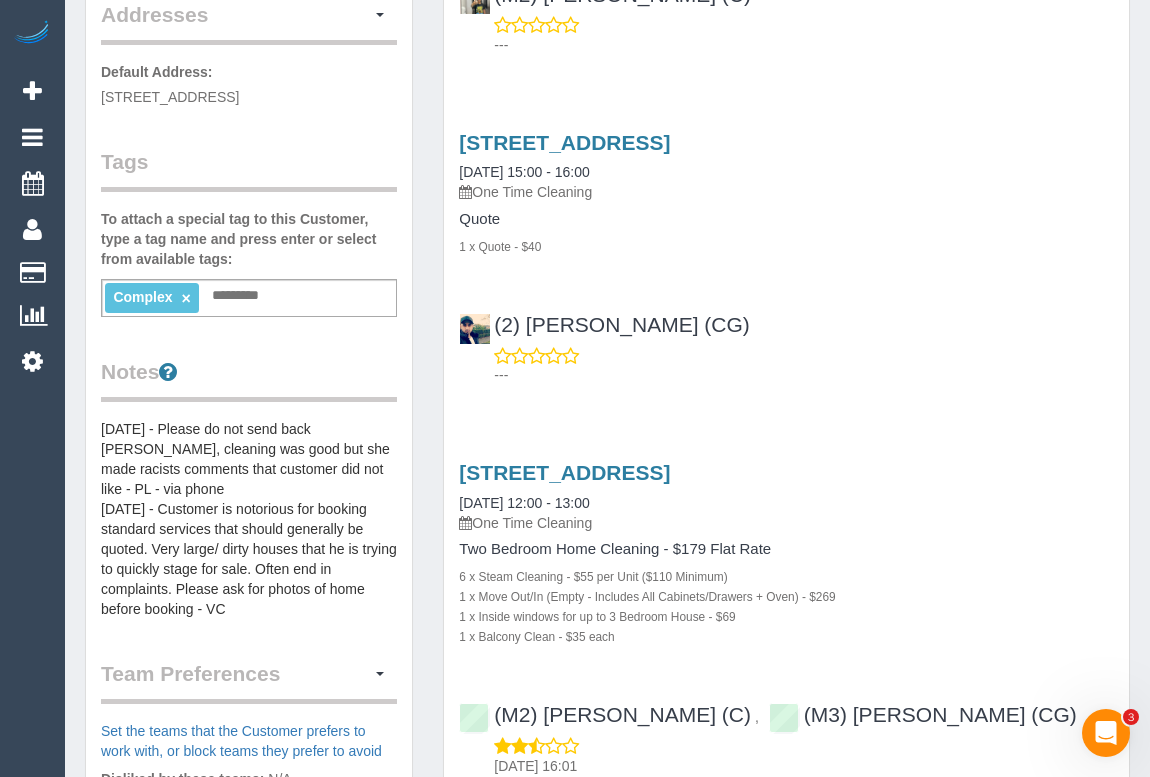 scroll, scrollTop: 454, scrollLeft: 0, axis: vertical 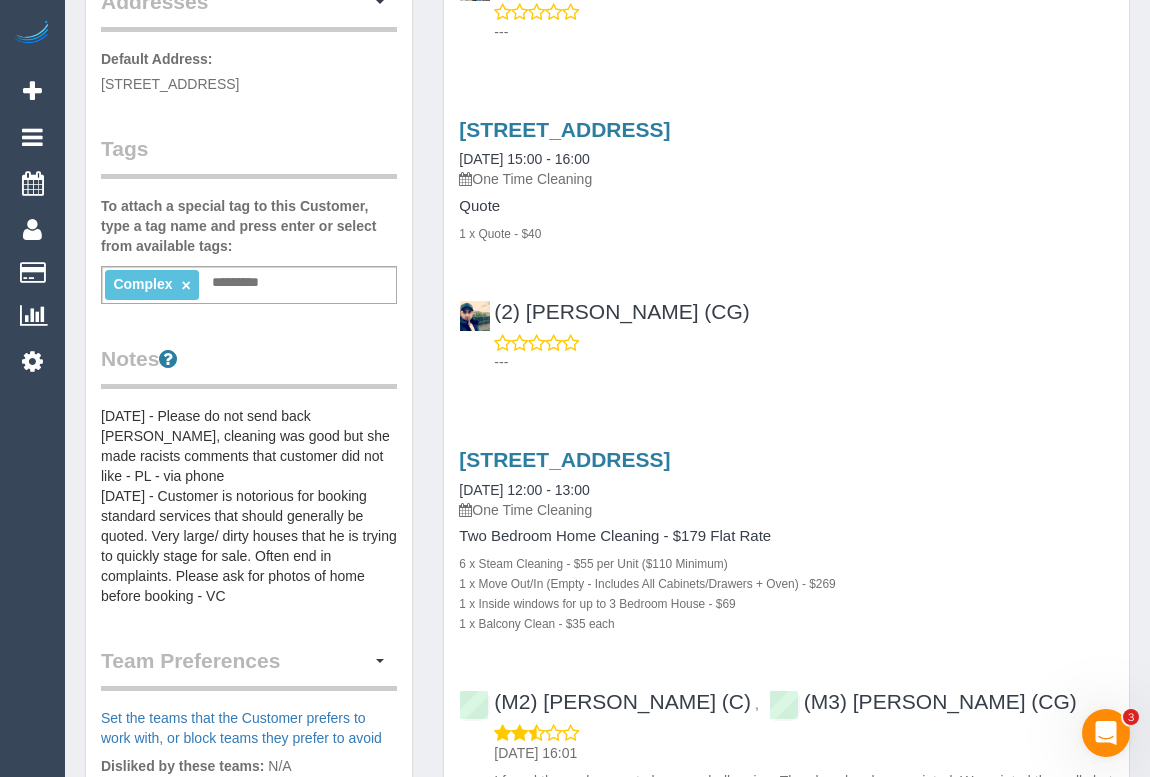 click on "Customer Info
Edit Contact Info
Send Message
Email Preferences
Special Sales Tax
View Changes
Mark as Unconfirmed
Block this Customer
Archive Account
Delete Account
Simon Peavey
0421179655" at bounding box center (249, 381) 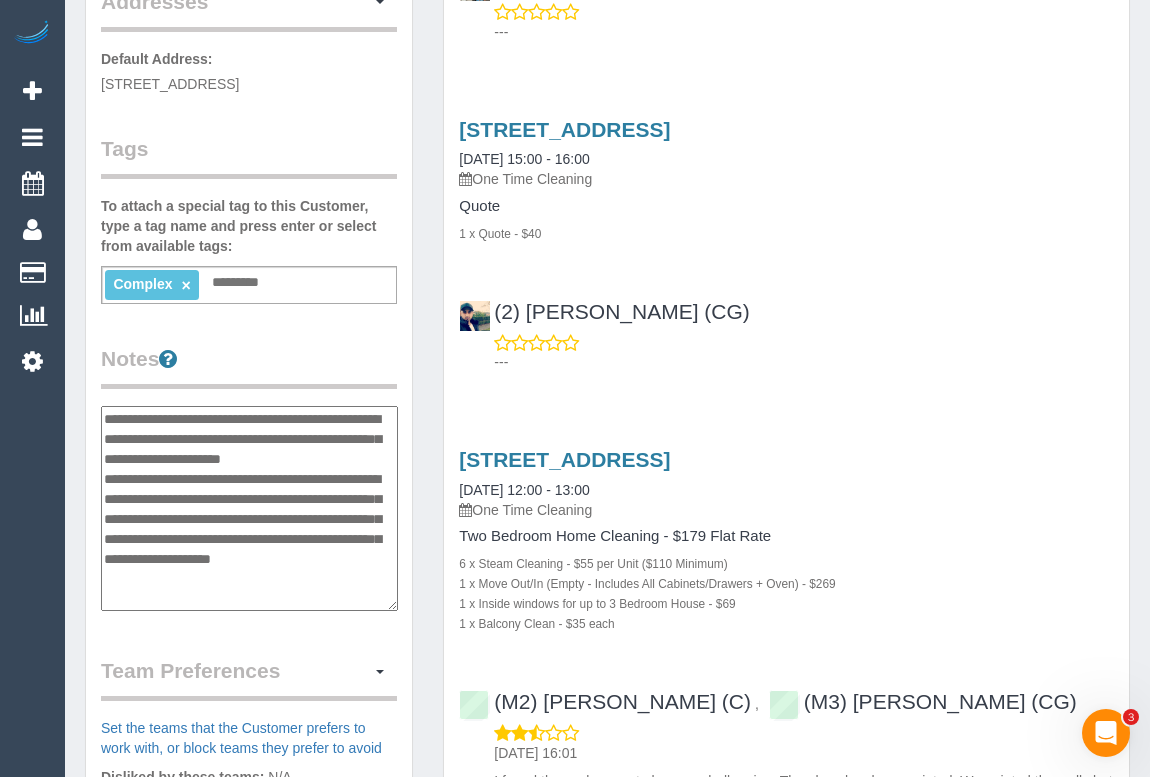 scroll, scrollTop: 0, scrollLeft: 0, axis: both 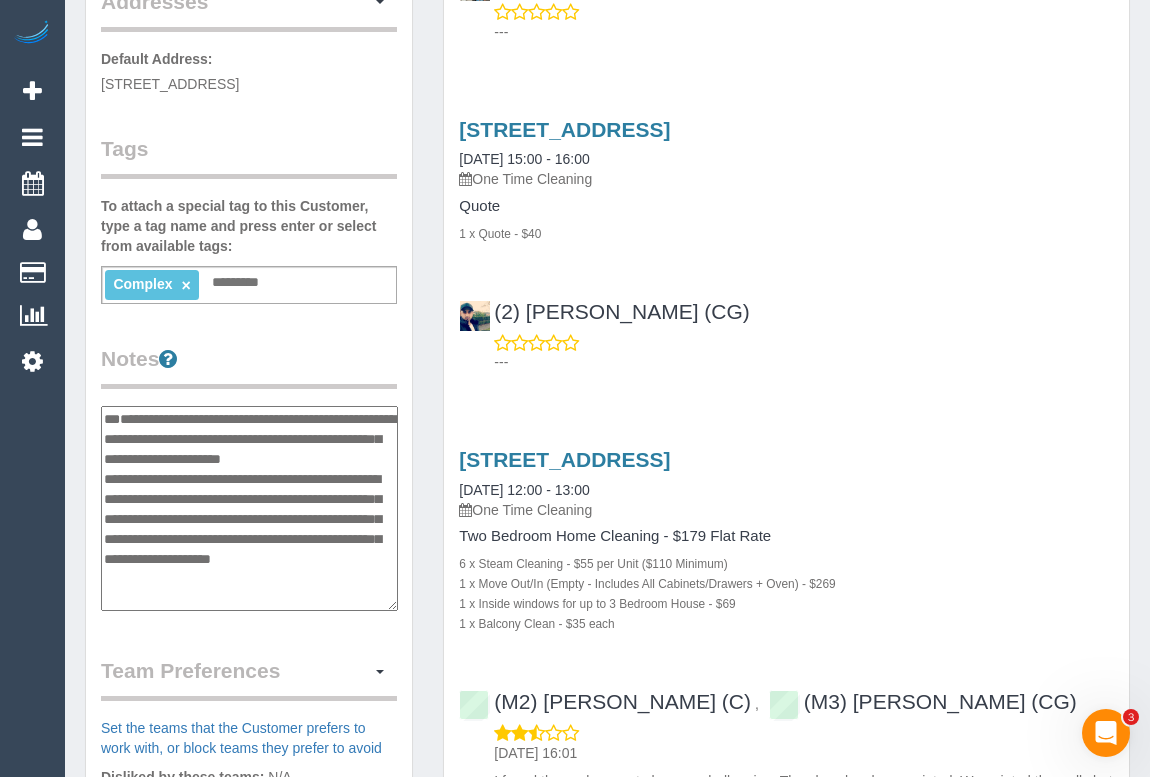 click on "**********" at bounding box center [249, 509] 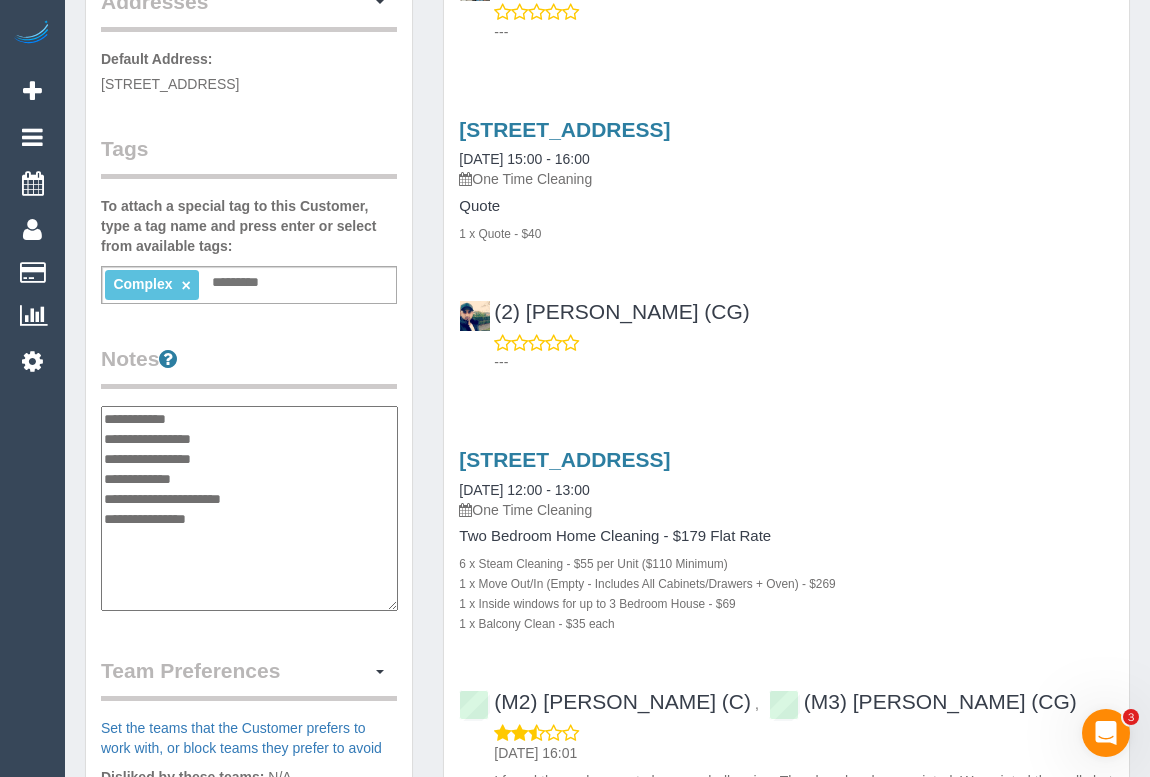 click on "**********" at bounding box center (249, 509) 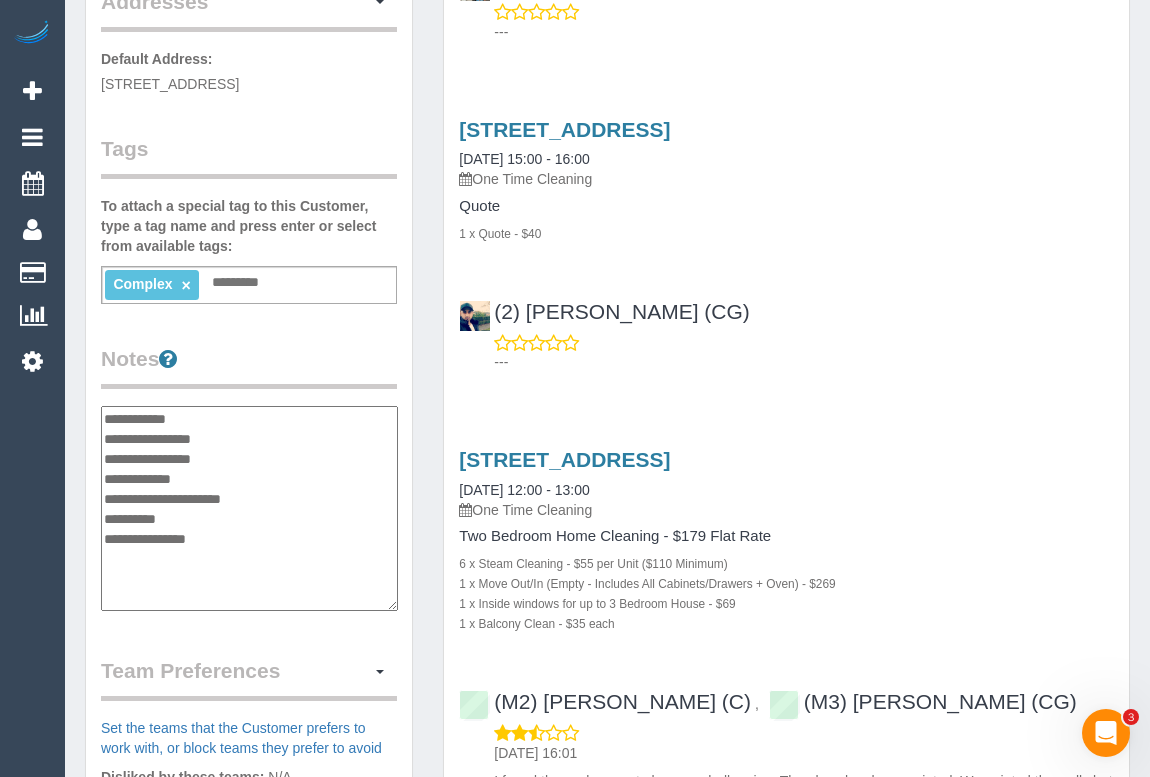 click on "**********" at bounding box center [249, 509] 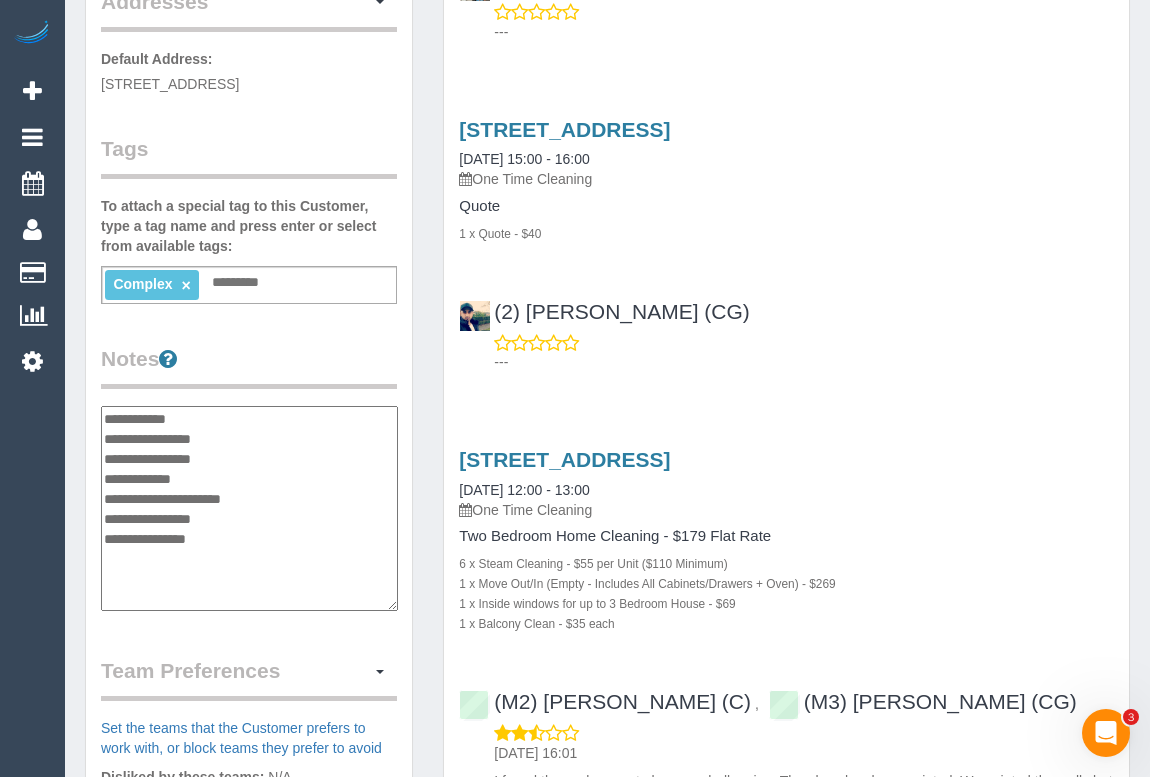 click on "**********" at bounding box center (249, 509) 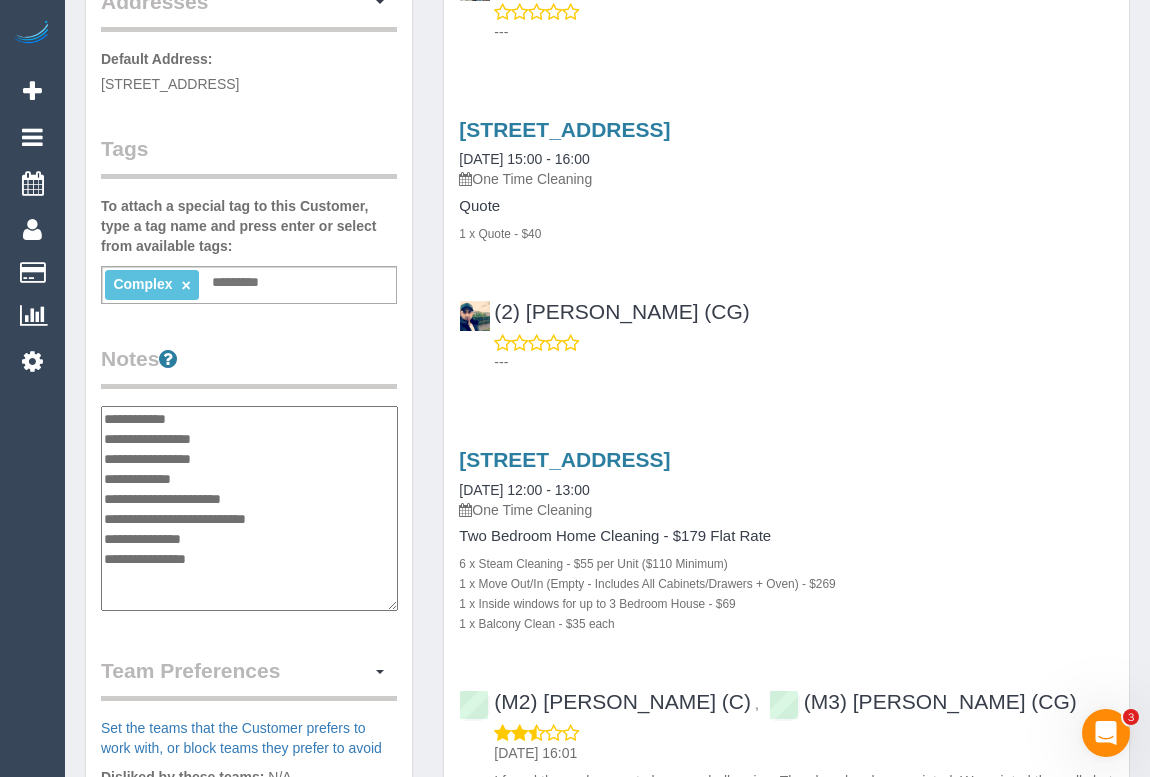 click on "**********" at bounding box center (249, 509) 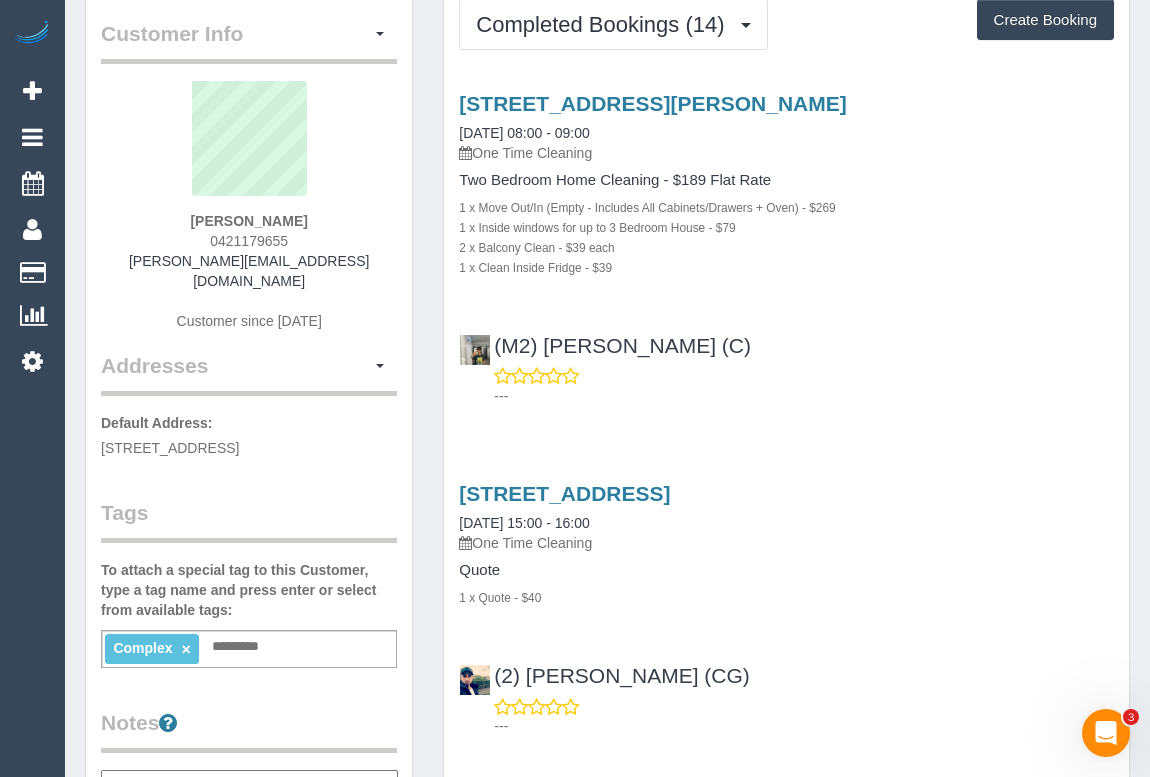 scroll, scrollTop: 0, scrollLeft: 0, axis: both 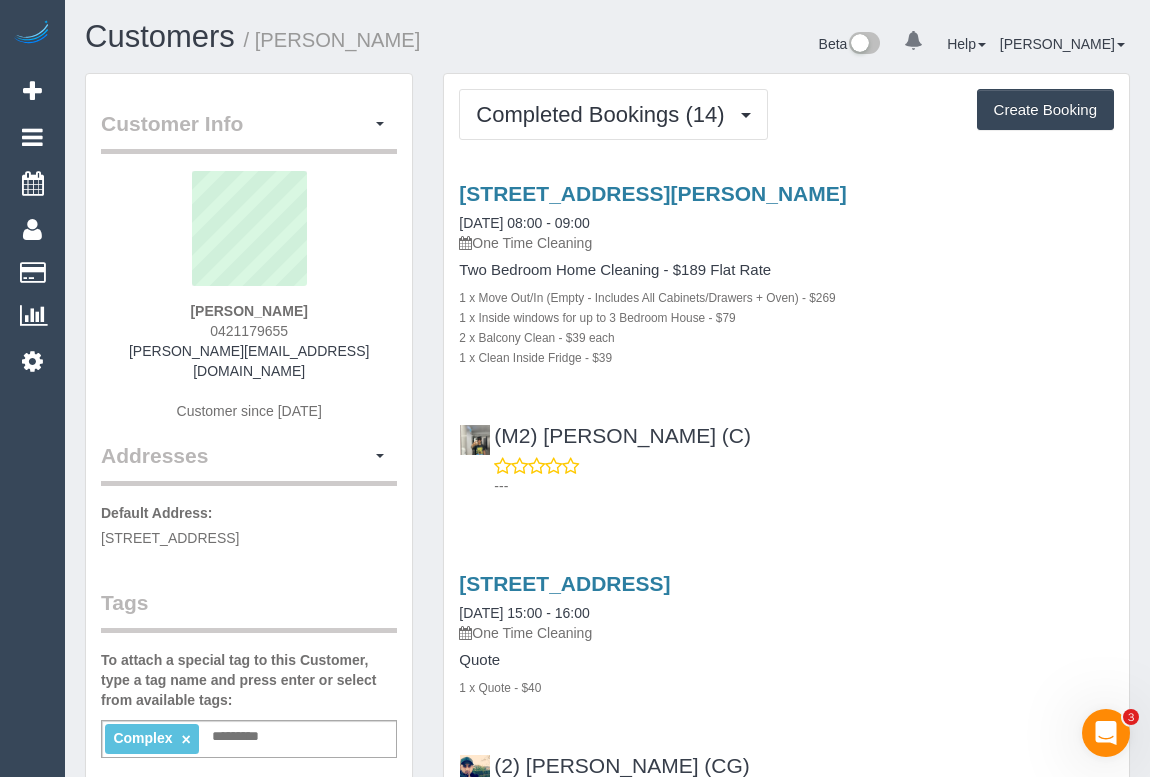 type on "**********" 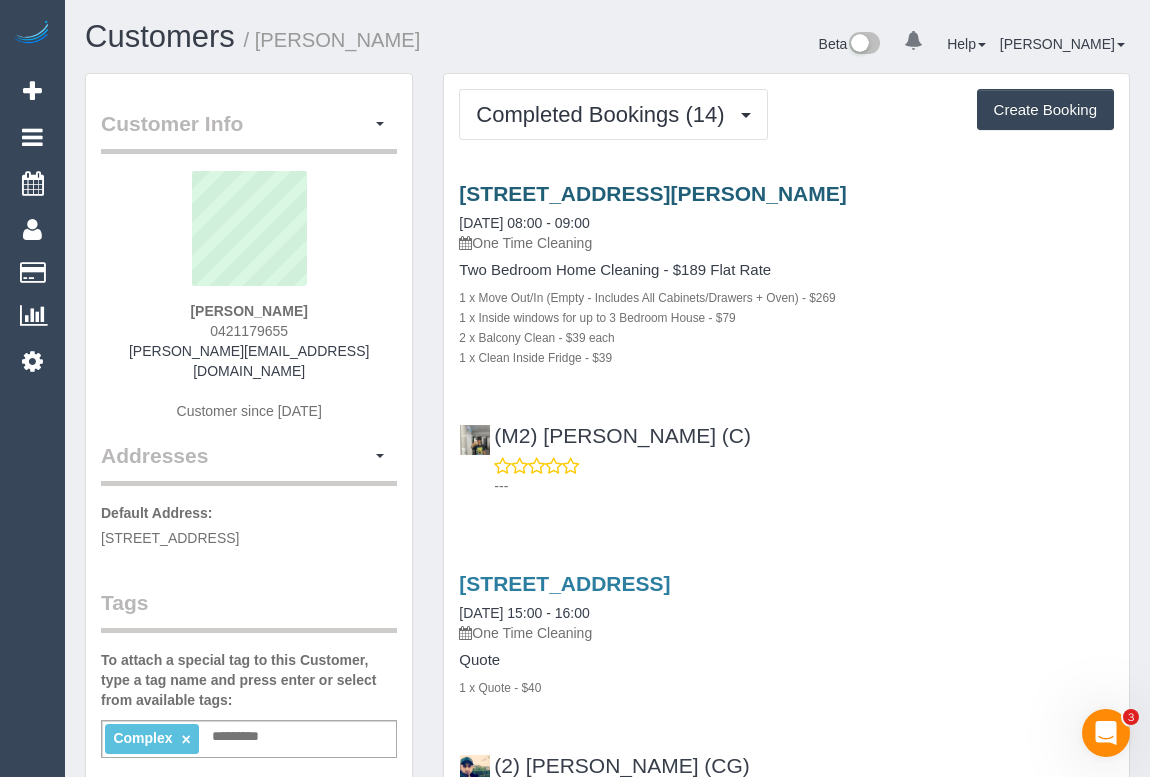 drag, startPoint x: 448, startPoint y: 180, endPoint x: 640, endPoint y: 190, distance: 192.26024 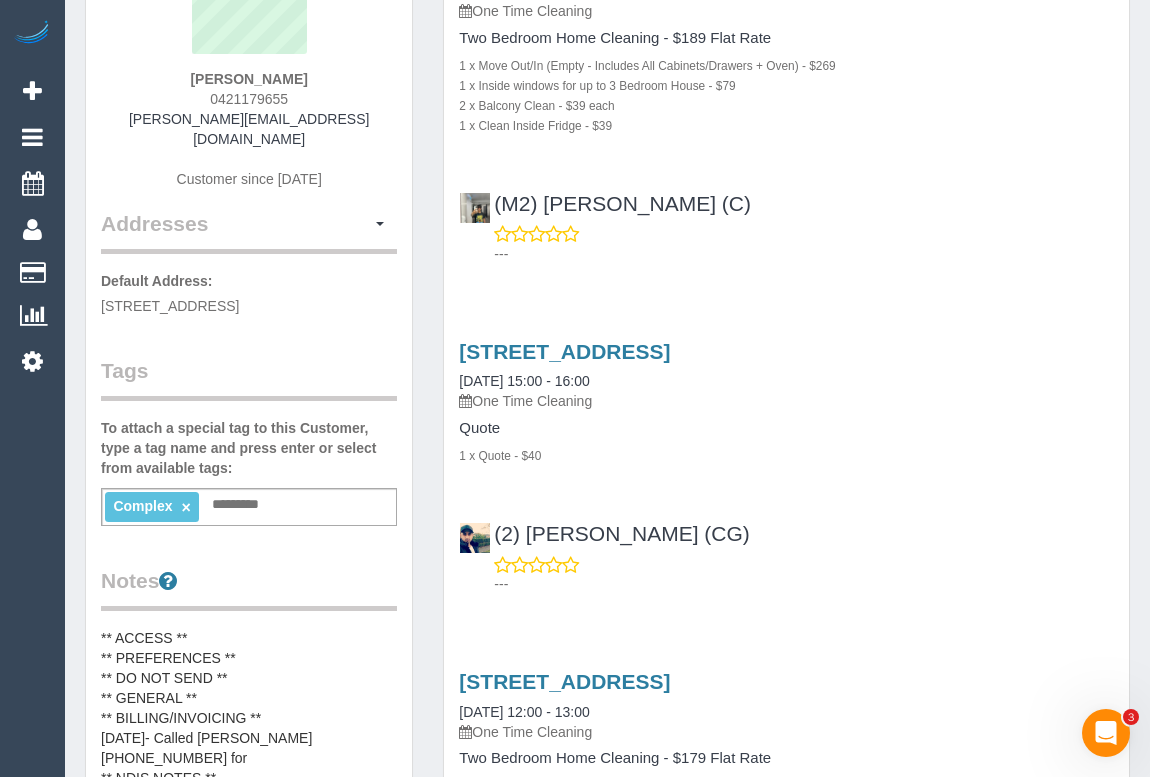 scroll, scrollTop: 545, scrollLeft: 0, axis: vertical 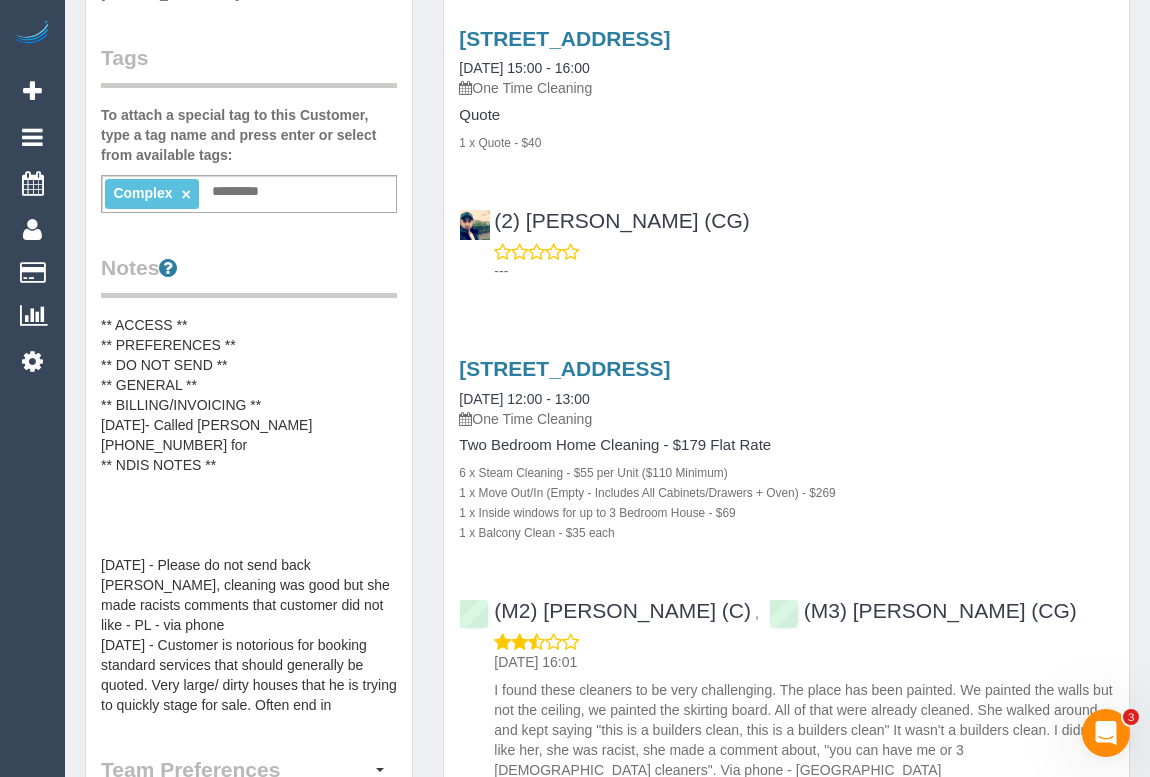 click on "** ACCESS **
** PREFERENCES **
** DO NOT SEND **
** GENERAL **
** BILLING/INVOICING **
07/07/25- Called Craig Meade
+61 438 775 555 for
** NDIS NOTES **
19/03/24 - Please do not send back Betty, cleaning was good but she made racists comments that customer did not like - PL - via phone
30/9/23 - Customer is notorious for booking standard services that should generally be quoted. Very large/ dirty houses that he is trying to quickly stage for sale. Often end in complaints. Please ask for photos of home before booking - VC" at bounding box center [249, 515] 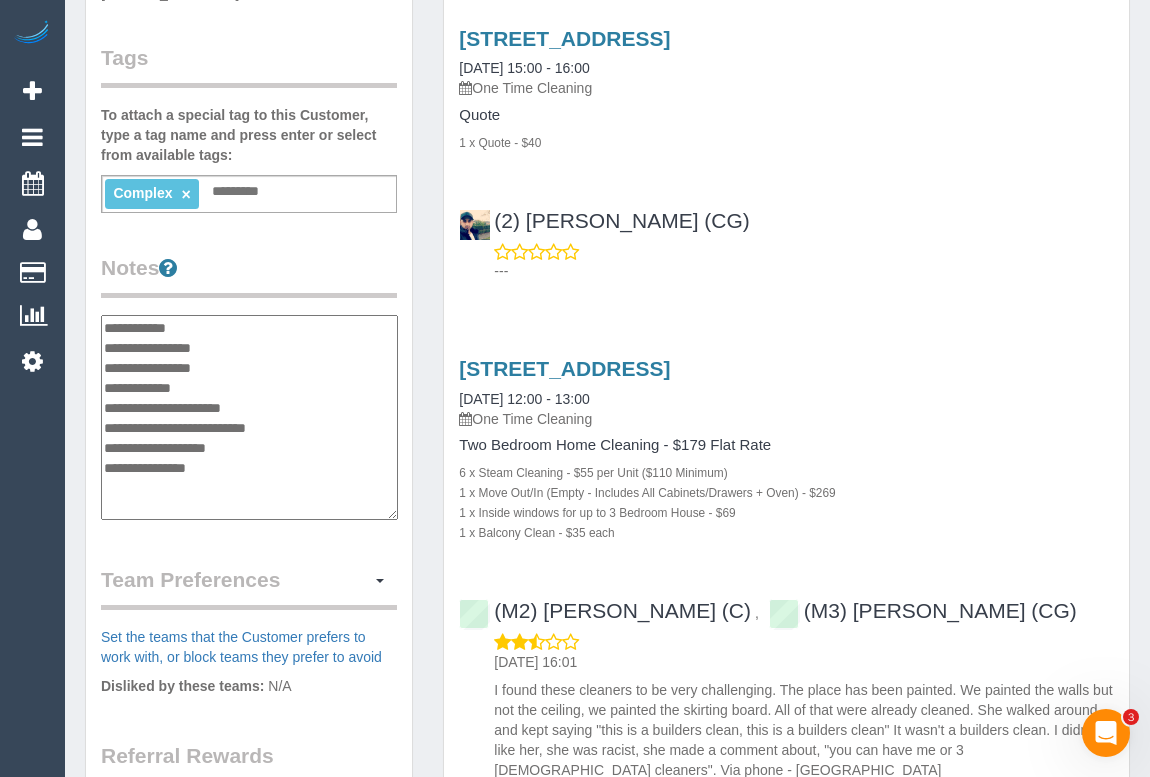scroll, scrollTop: 0, scrollLeft: 0, axis: both 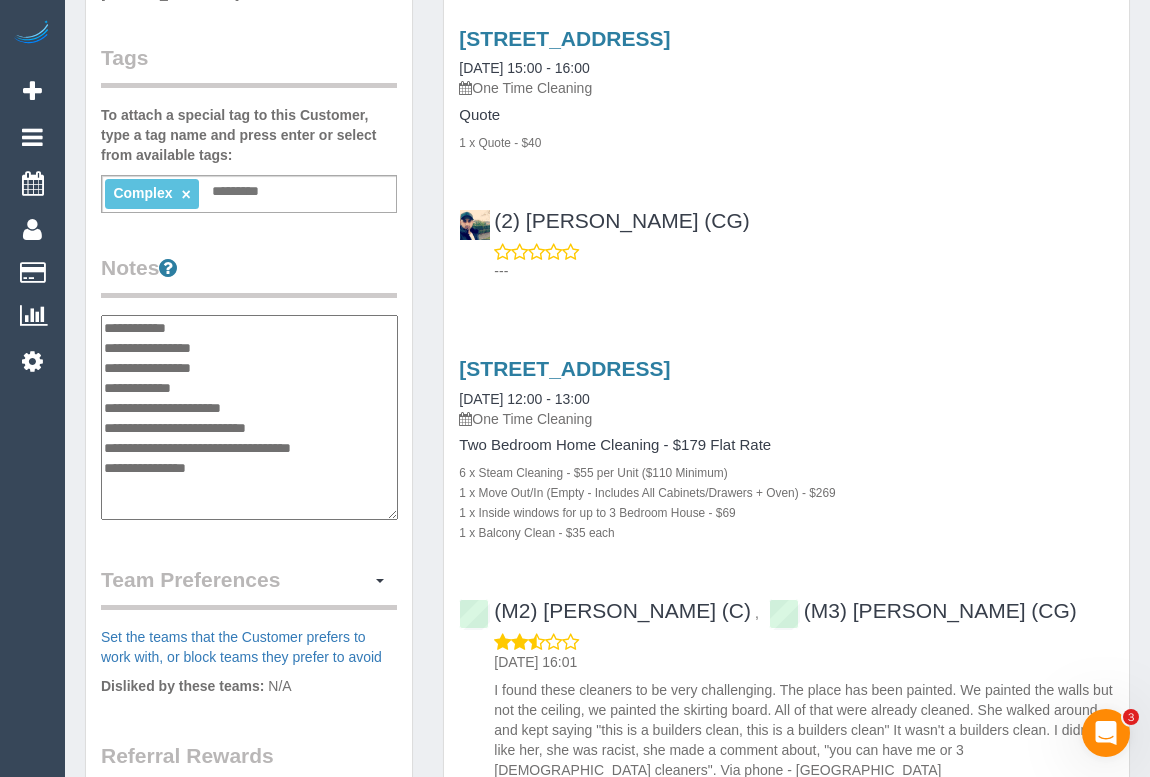 drag, startPoint x: 231, startPoint y: 422, endPoint x: 212, endPoint y: 421, distance: 19.026299 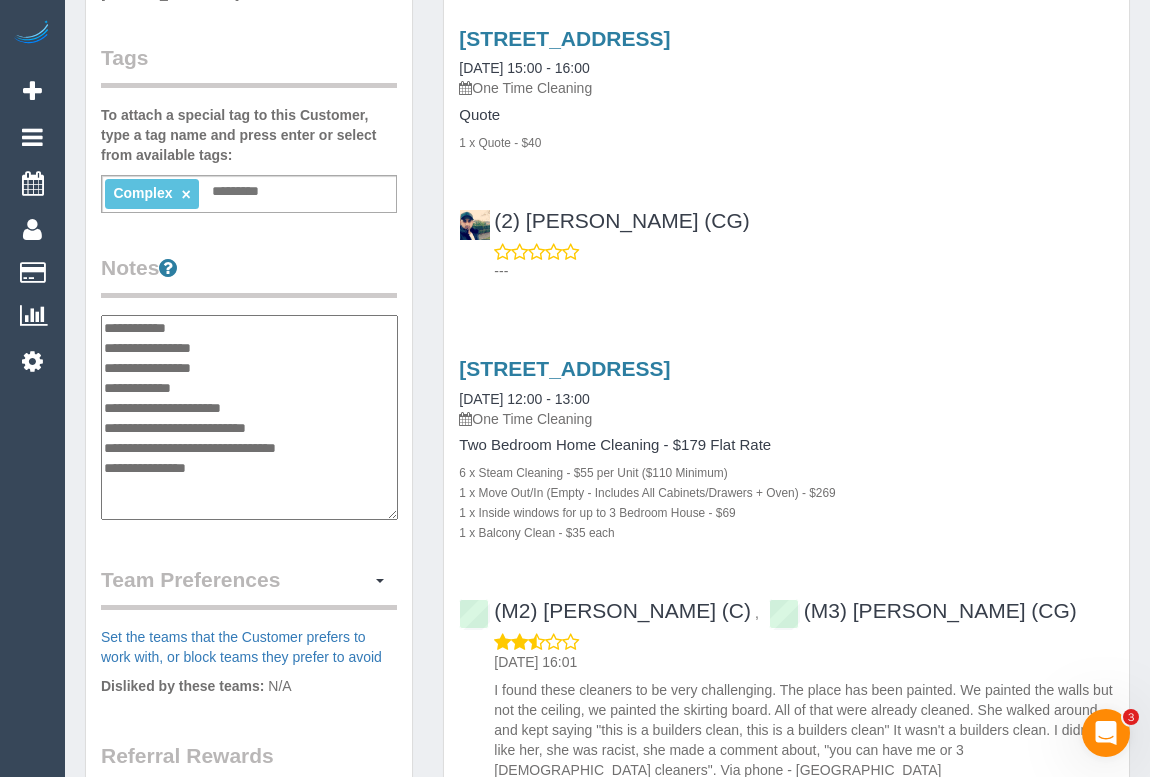 click on "**********" at bounding box center [249, 418] 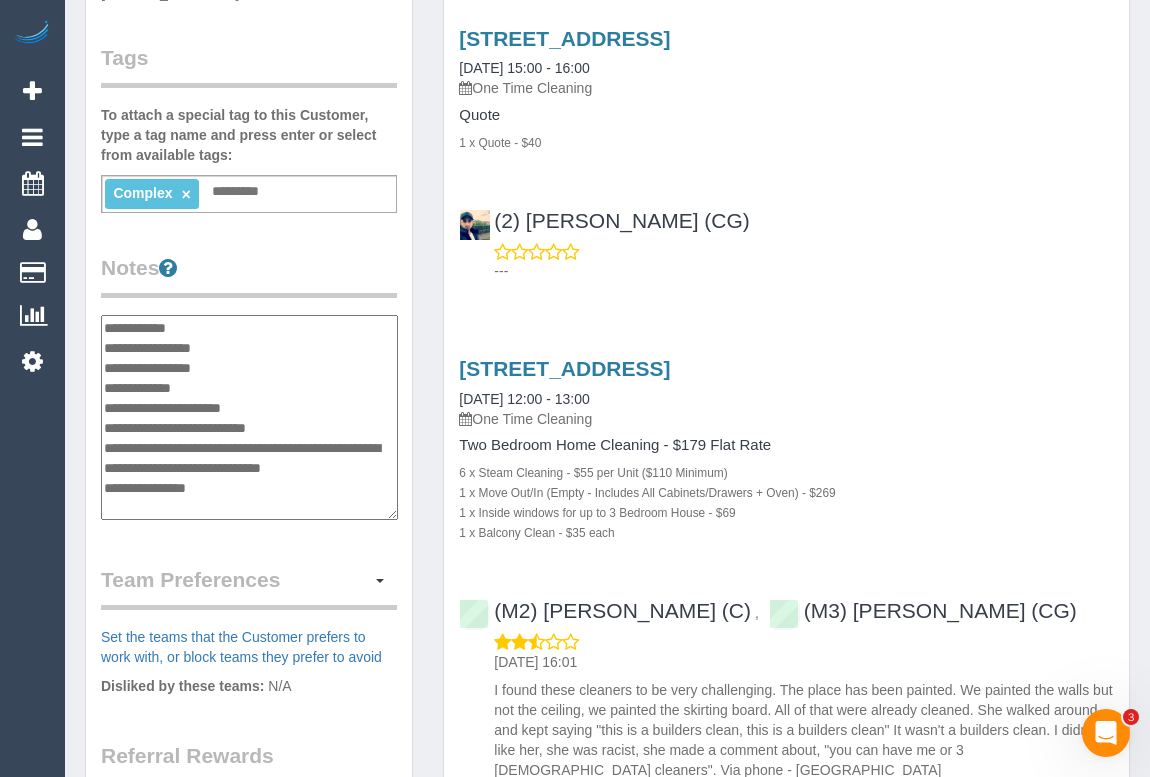 type on "**********" 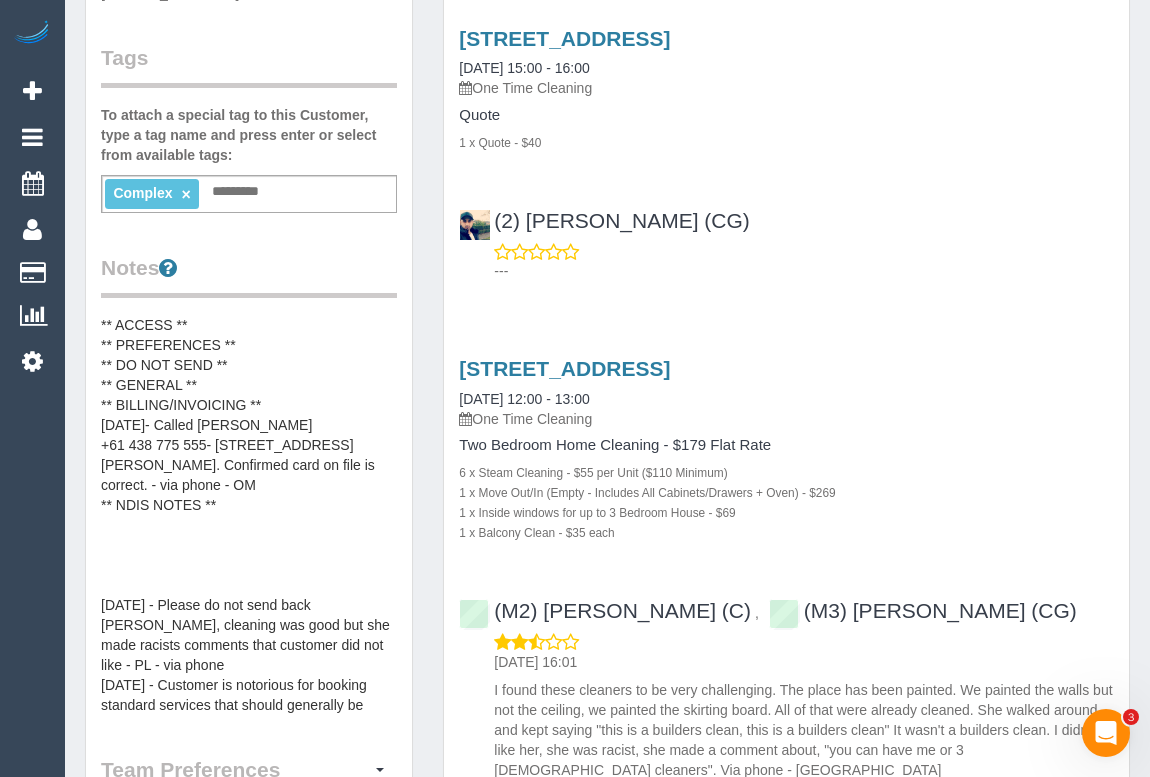 click on "202/99 Spring Street, Melbourne, VIC 3000
14/03/2024 12:00 - 13:00
One Time Cleaning
Two Bedroom Home Cleaning - $179 Flat Rate
6 x Steam Cleaning - $55 per Unit ($110 Minimum)
1 x Move Out/In (Empty - Includes All Cabinets/Drawers + Oven) - $269
1 x Inside windows for up to 3 Bedroom House - $69
1 x Balcony Clean - $35 each" at bounding box center (786, 449) 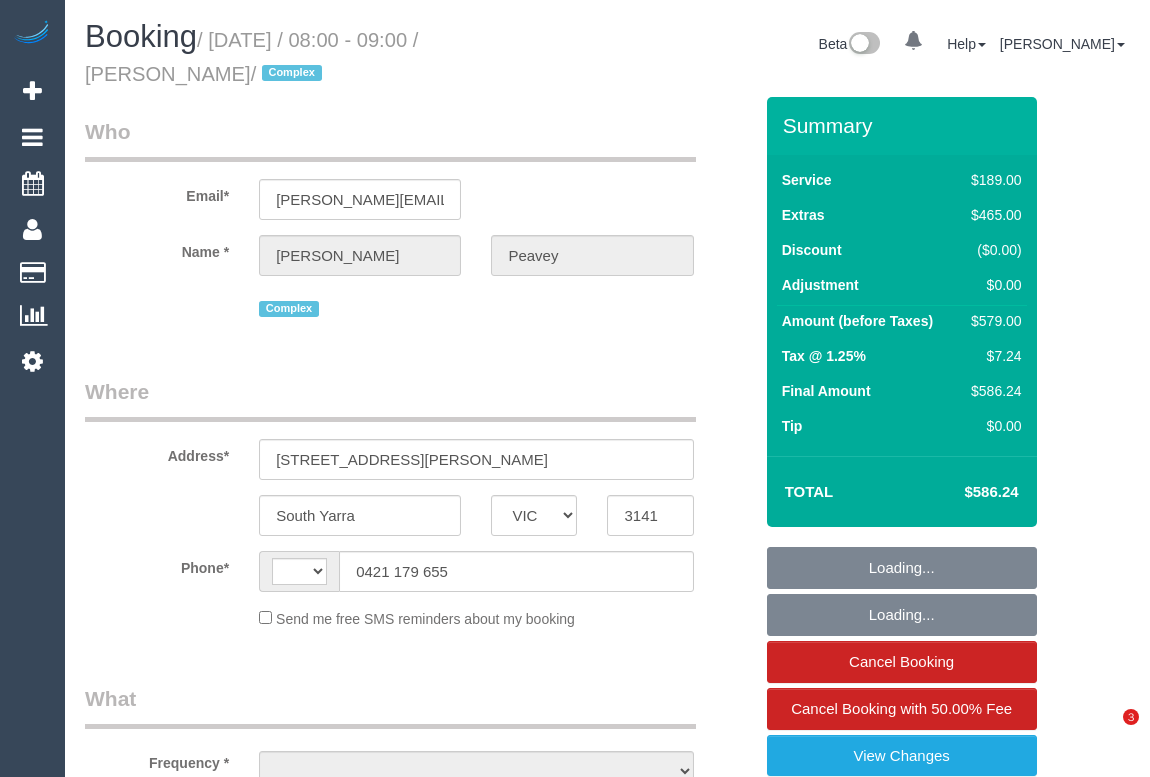 select on "VIC" 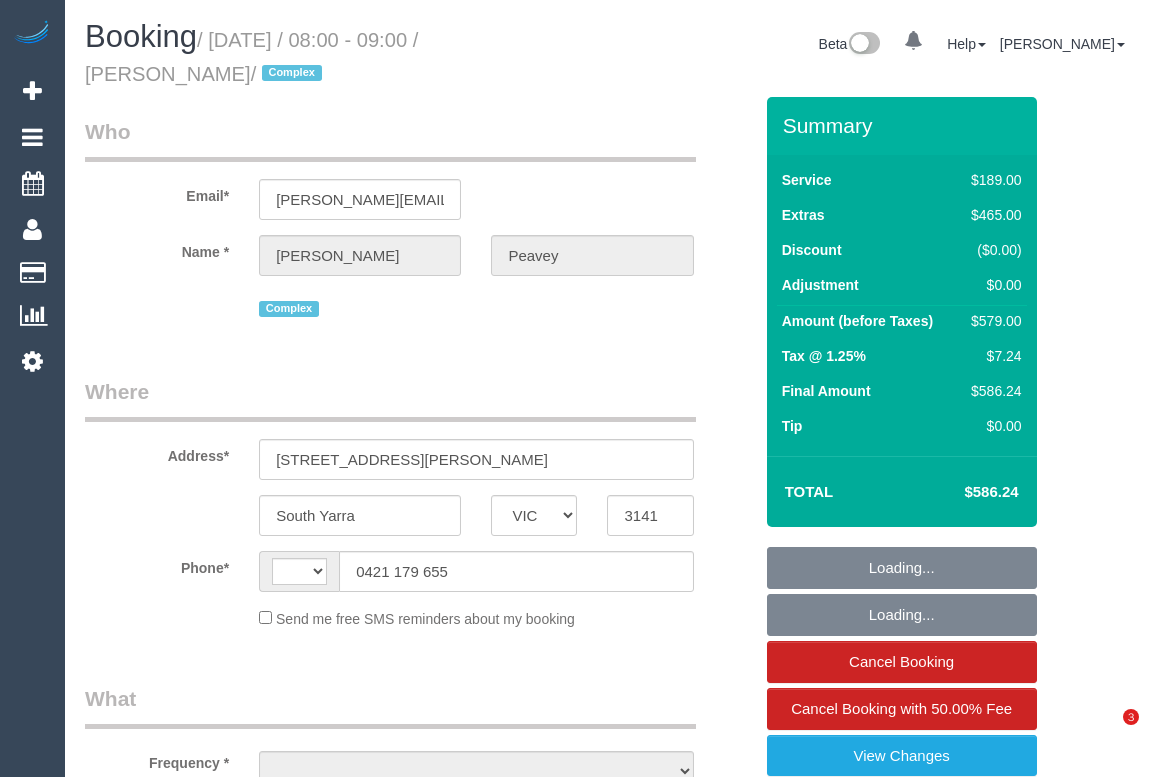scroll, scrollTop: 0, scrollLeft: 0, axis: both 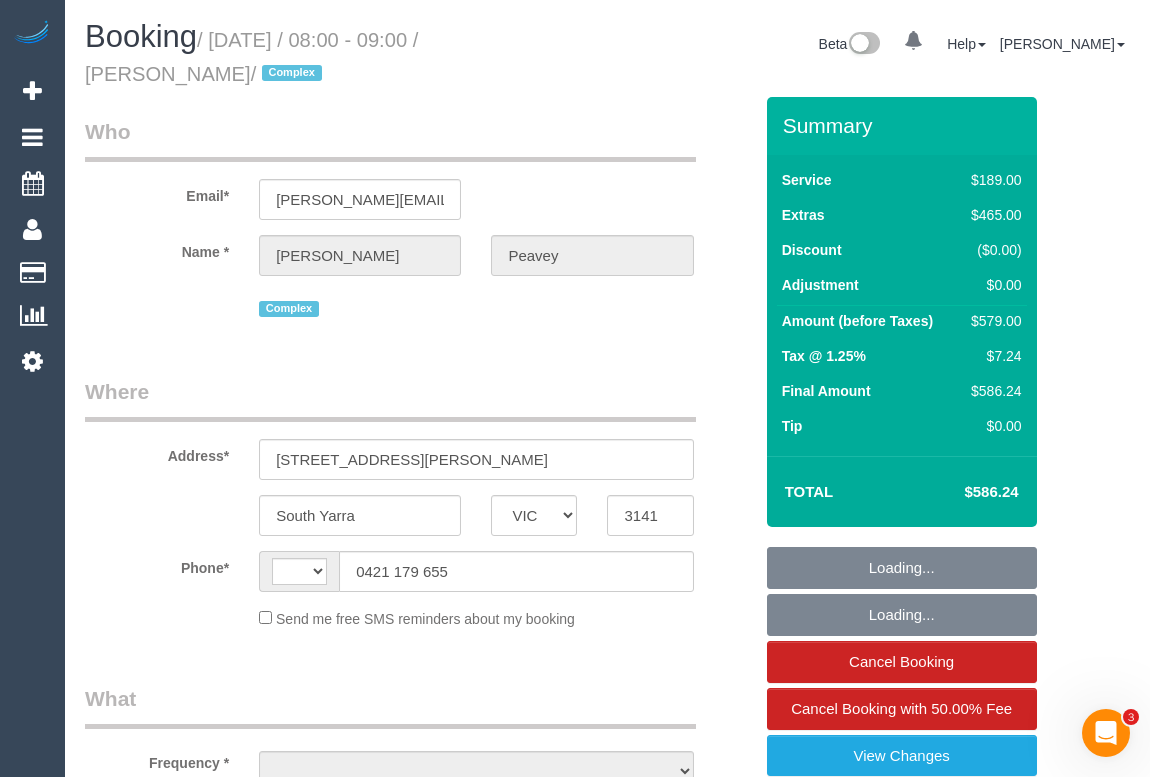 select on "string:stripe-pm_1Ncitn2GScqysDRVwb0xhO7Q" 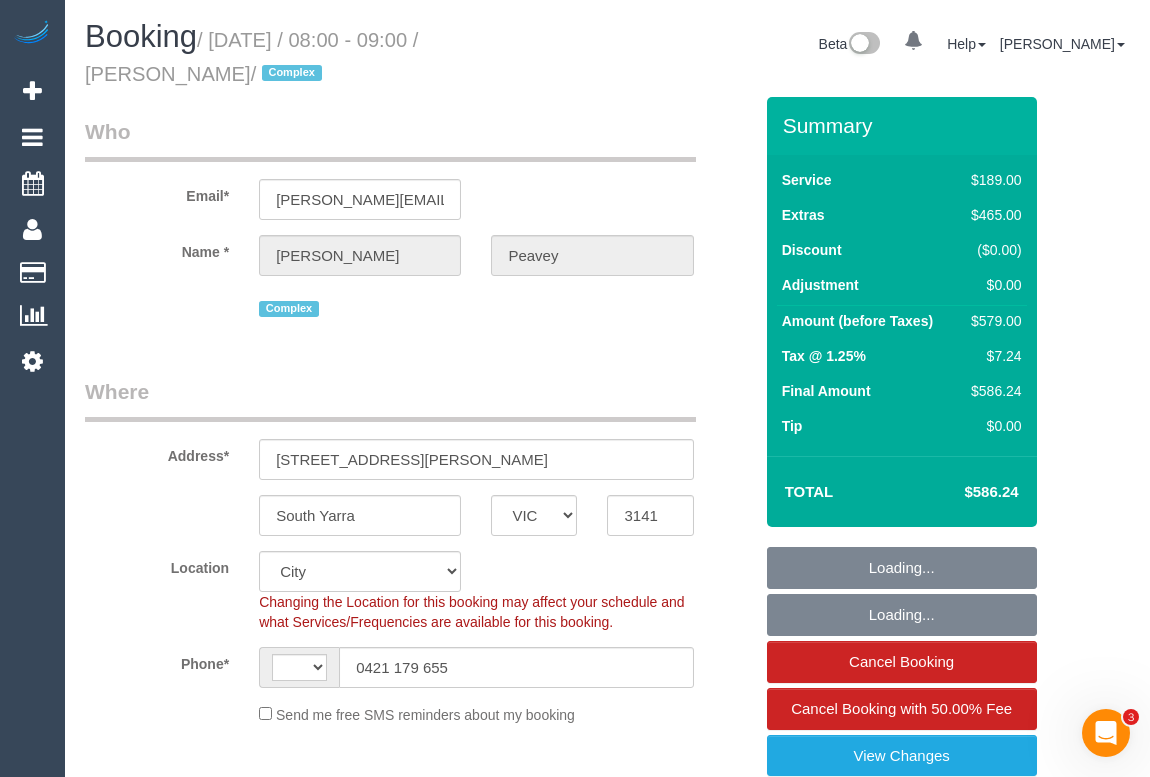 select on "string:AU" 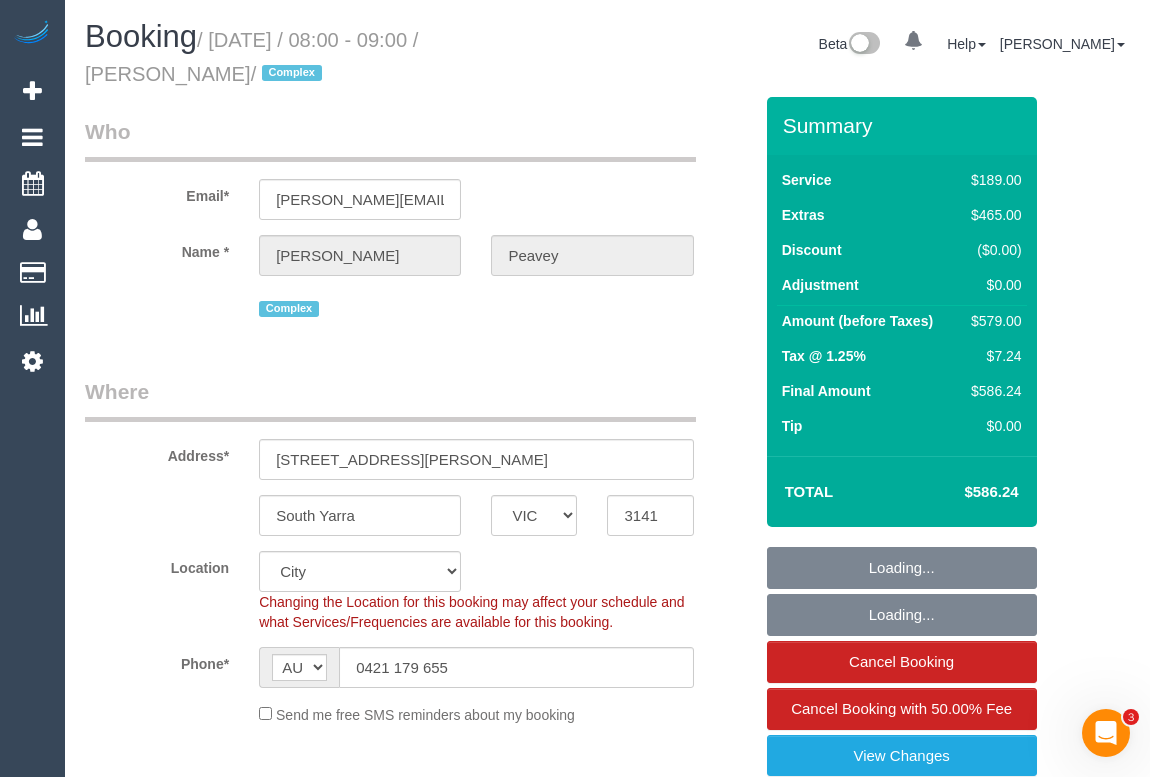 select on "object:605" 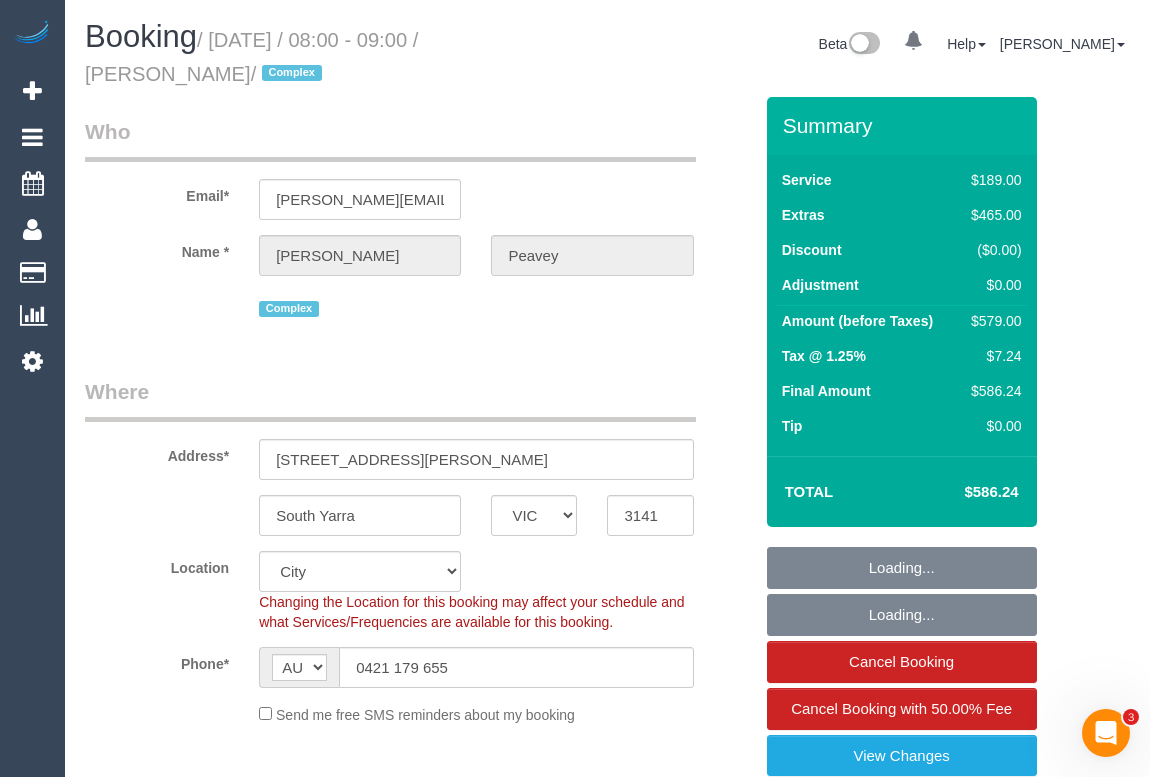 select on "number:28" 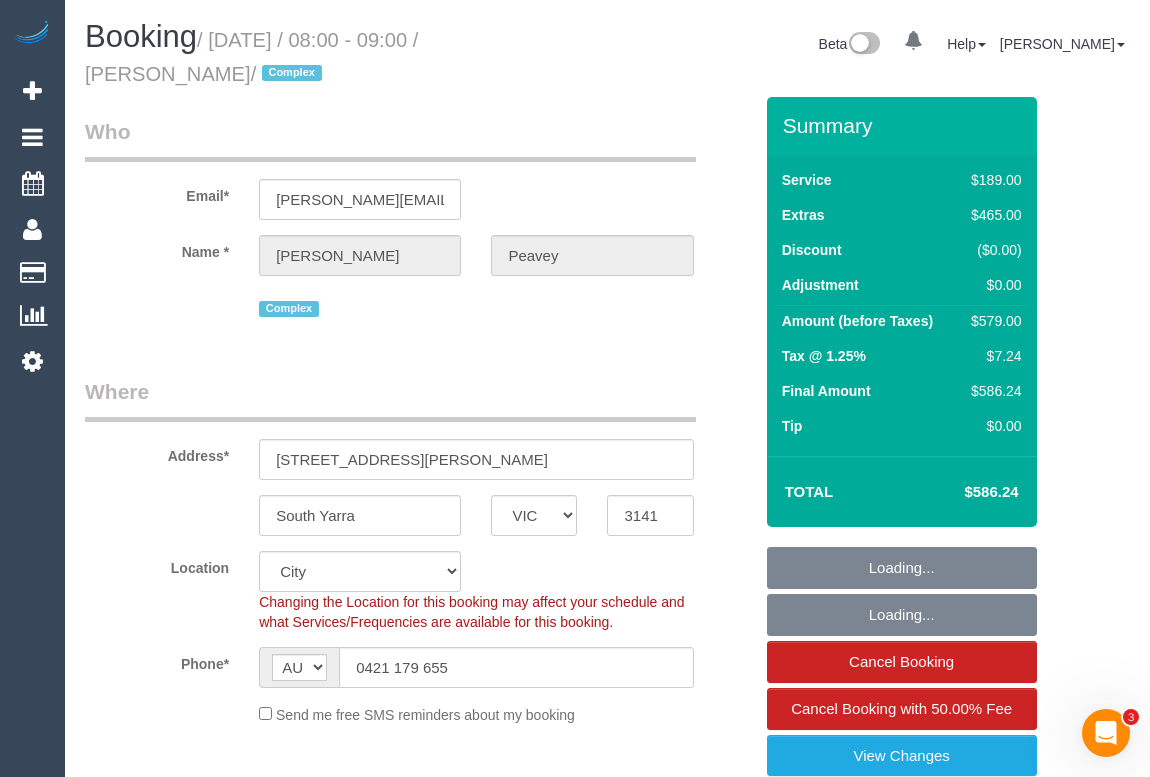 select on "object:1238" 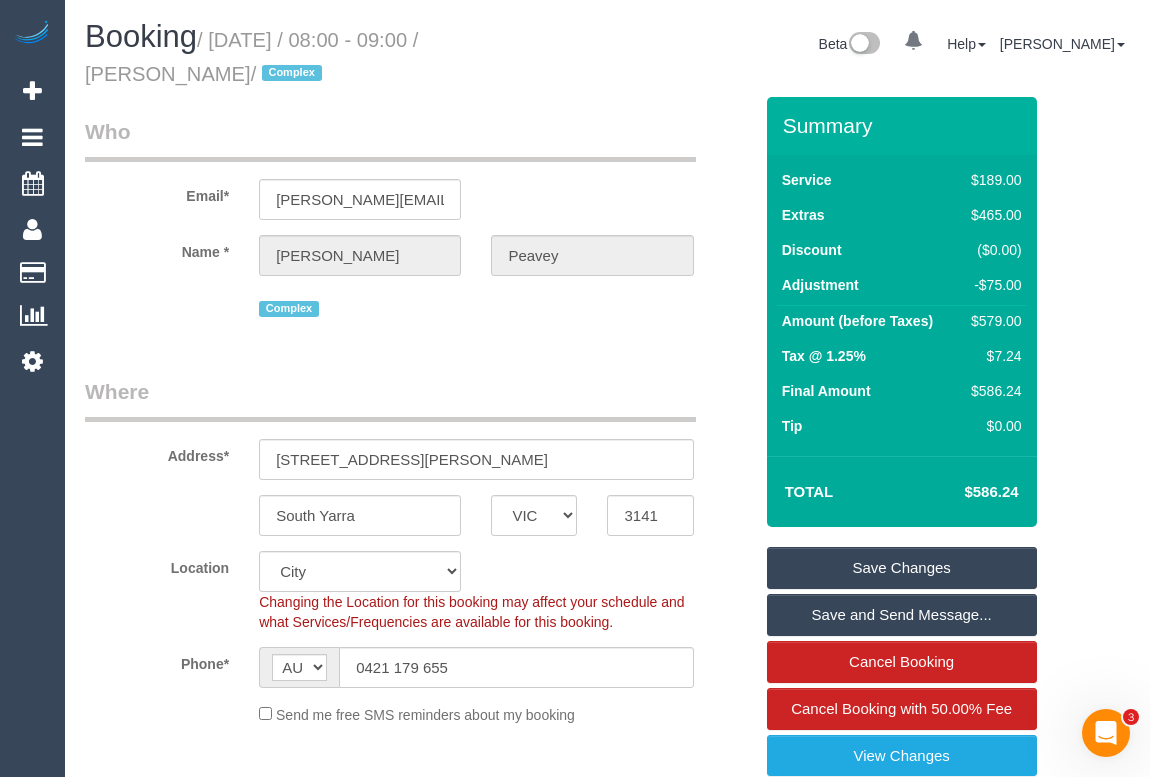 click on "Who
Email*
[PERSON_NAME][EMAIL_ADDRESS][DOMAIN_NAME]
Name *
[PERSON_NAME][GEOGRAPHIC_DATA]
Complex" at bounding box center [418, 227] 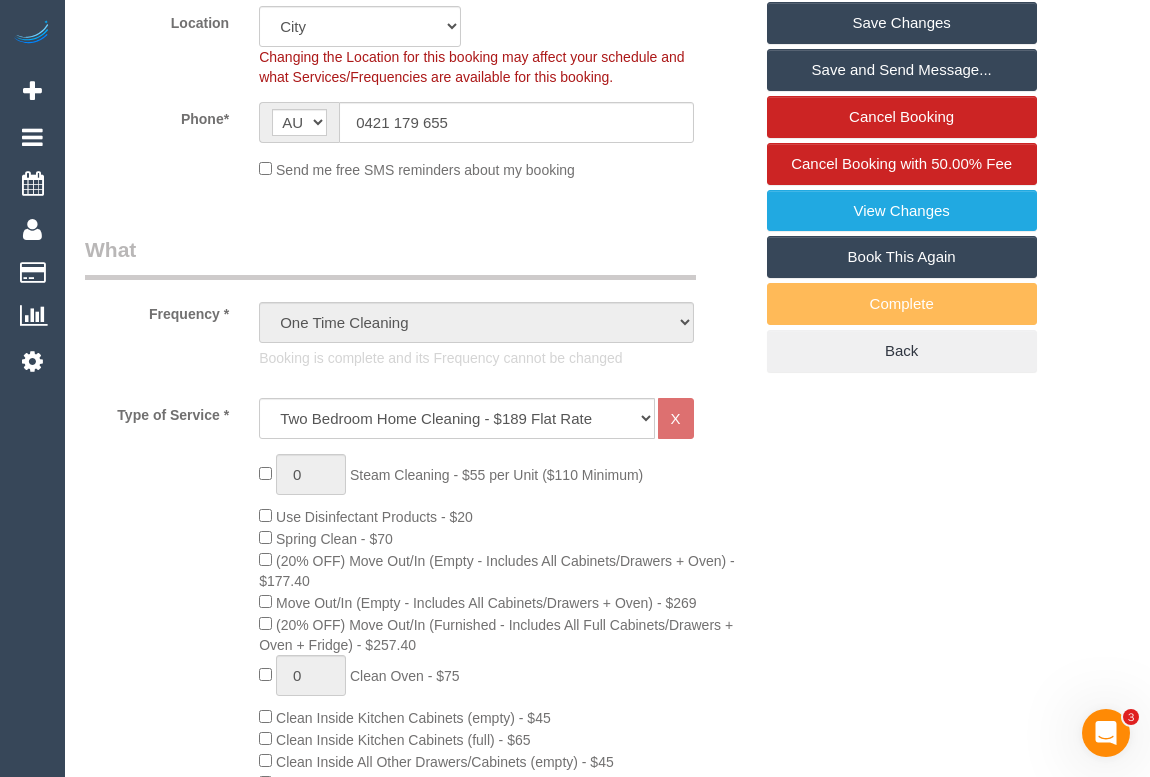 scroll, scrollTop: 90, scrollLeft: 0, axis: vertical 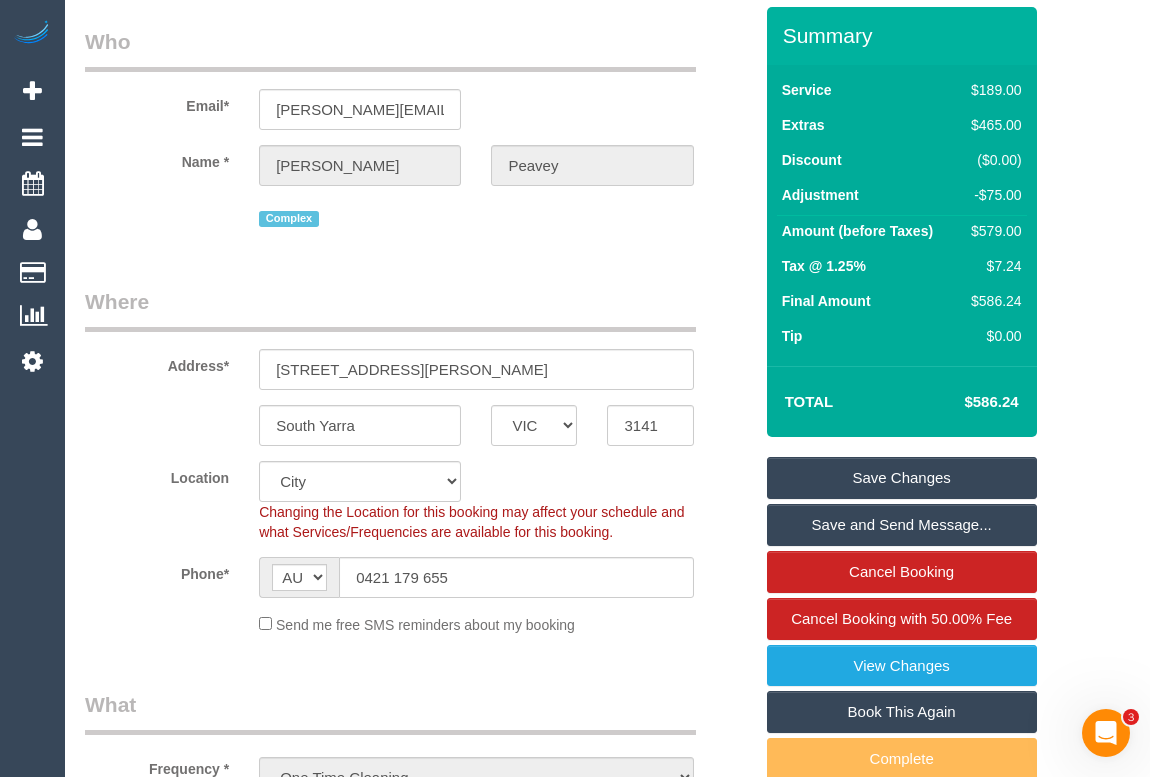 click on "Who
Email*
[PERSON_NAME][EMAIL_ADDRESS][DOMAIN_NAME]
Name *
[PERSON_NAME][GEOGRAPHIC_DATA]
Complex
Where
Address*
[STREET_ADDRESS][PERSON_NAME]
[GEOGRAPHIC_DATA]
ACT
[GEOGRAPHIC_DATA]
NT
[GEOGRAPHIC_DATA]
SA
TAS
[GEOGRAPHIC_DATA]
[GEOGRAPHIC_DATA]
3141
Location
[GEOGRAPHIC_DATA] (North) East (South) [GEOGRAPHIC_DATA] (East) [GEOGRAPHIC_DATA] (West) [GEOGRAPHIC_DATA] (East) North (West) [GEOGRAPHIC_DATA] (East) [GEOGRAPHIC_DATA] (West) [GEOGRAPHIC_DATA] (East) [GEOGRAPHIC_DATA] (West) West (North) West (South) ZG - Central ZG - [GEOGRAPHIC_DATA]" at bounding box center [607, 2431] 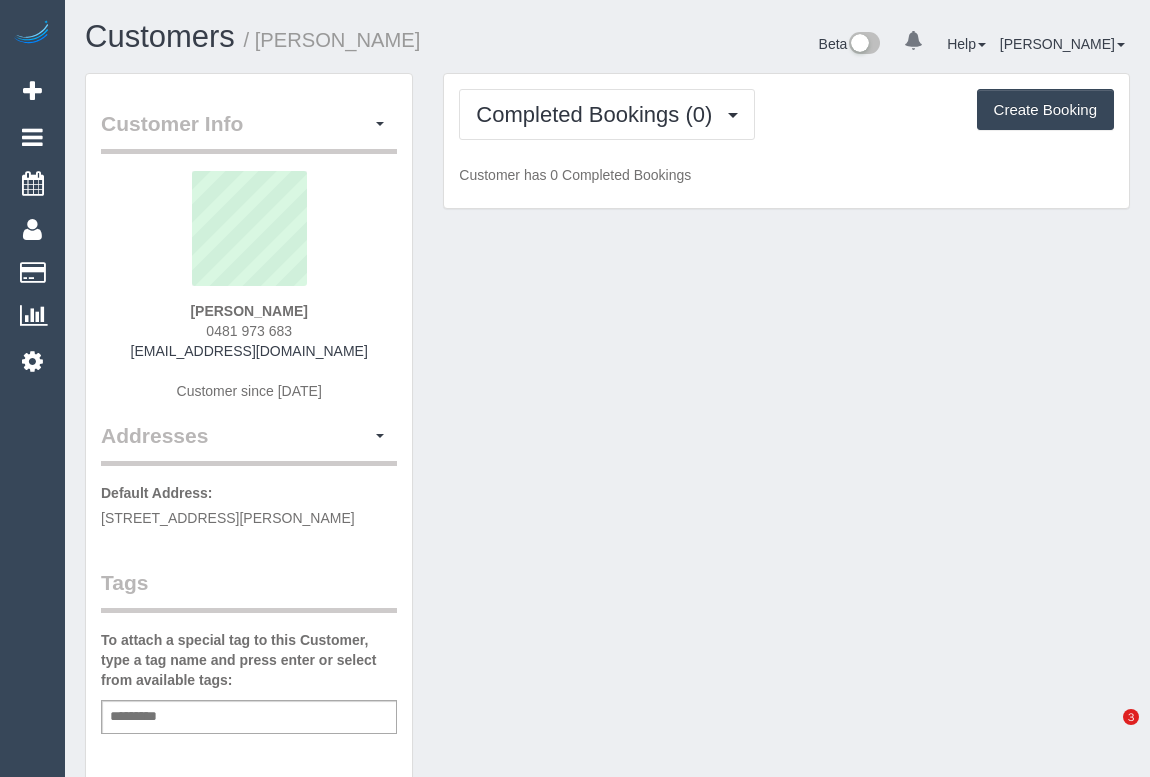scroll, scrollTop: 0, scrollLeft: 0, axis: both 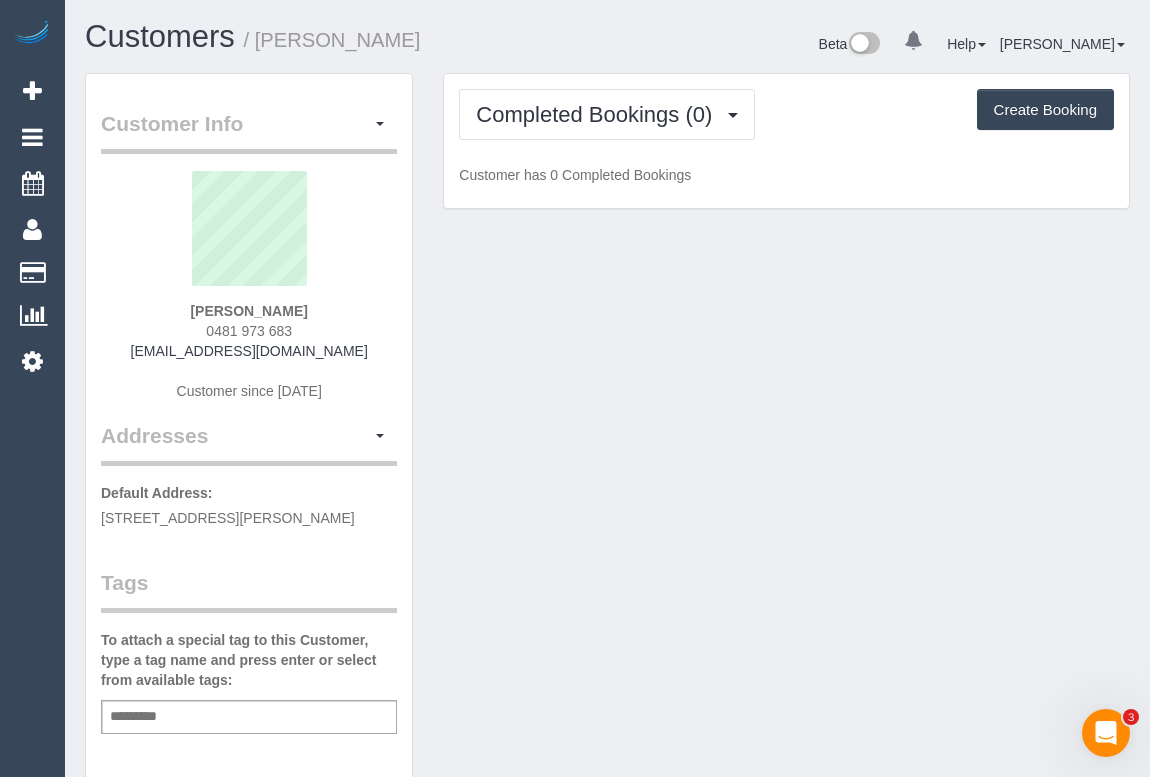 drag, startPoint x: 193, startPoint y: 329, endPoint x: 313, endPoint y: 330, distance: 120.004166 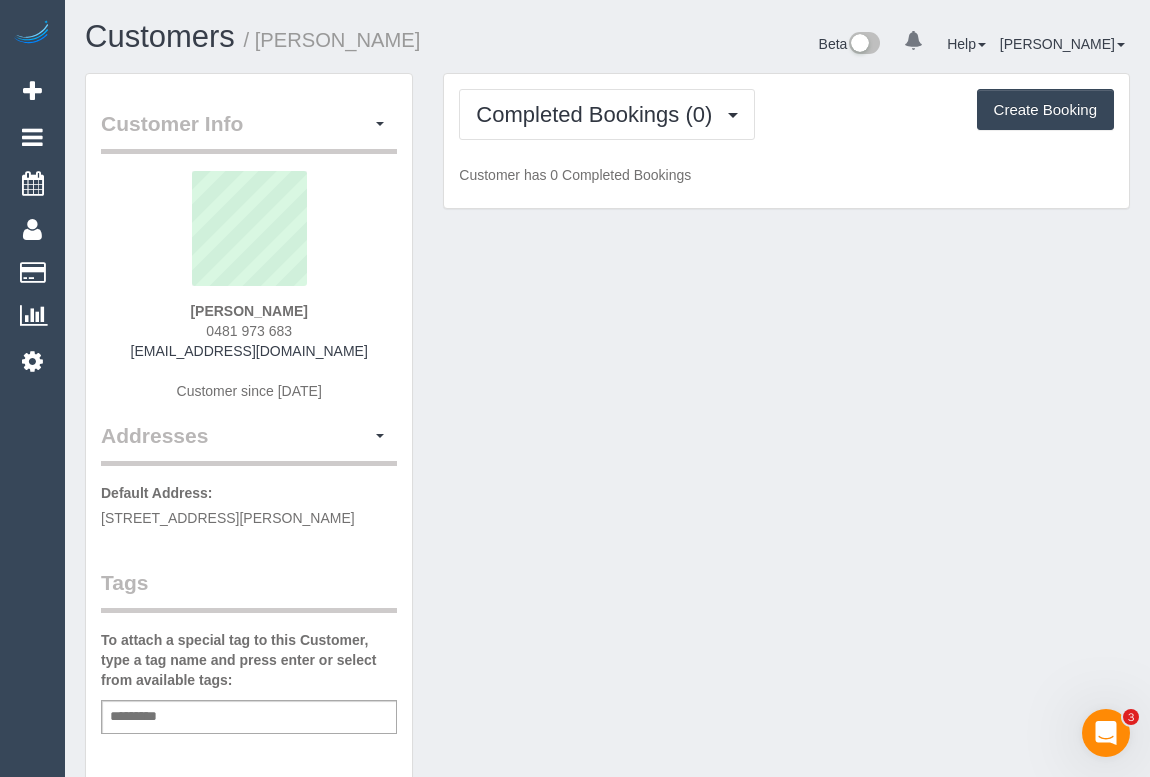 copy on "[PERSON_NAME]" 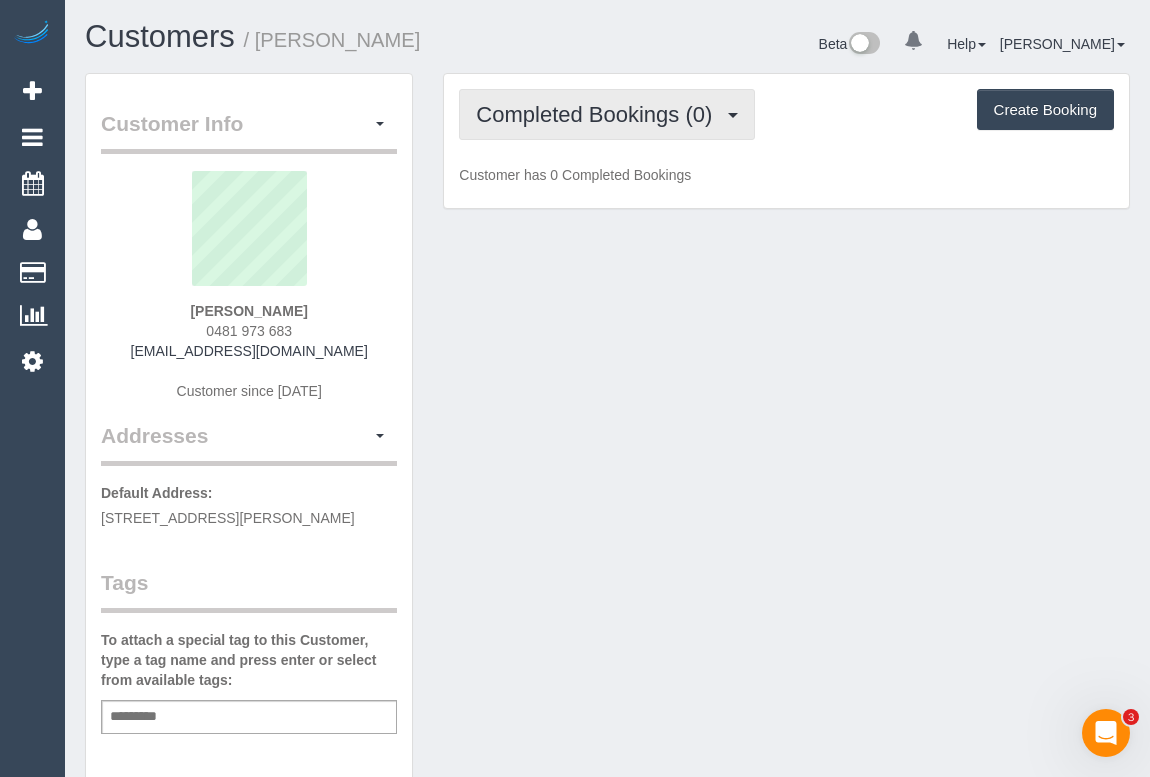 click on "Completed Bookings (0)" at bounding box center [599, 114] 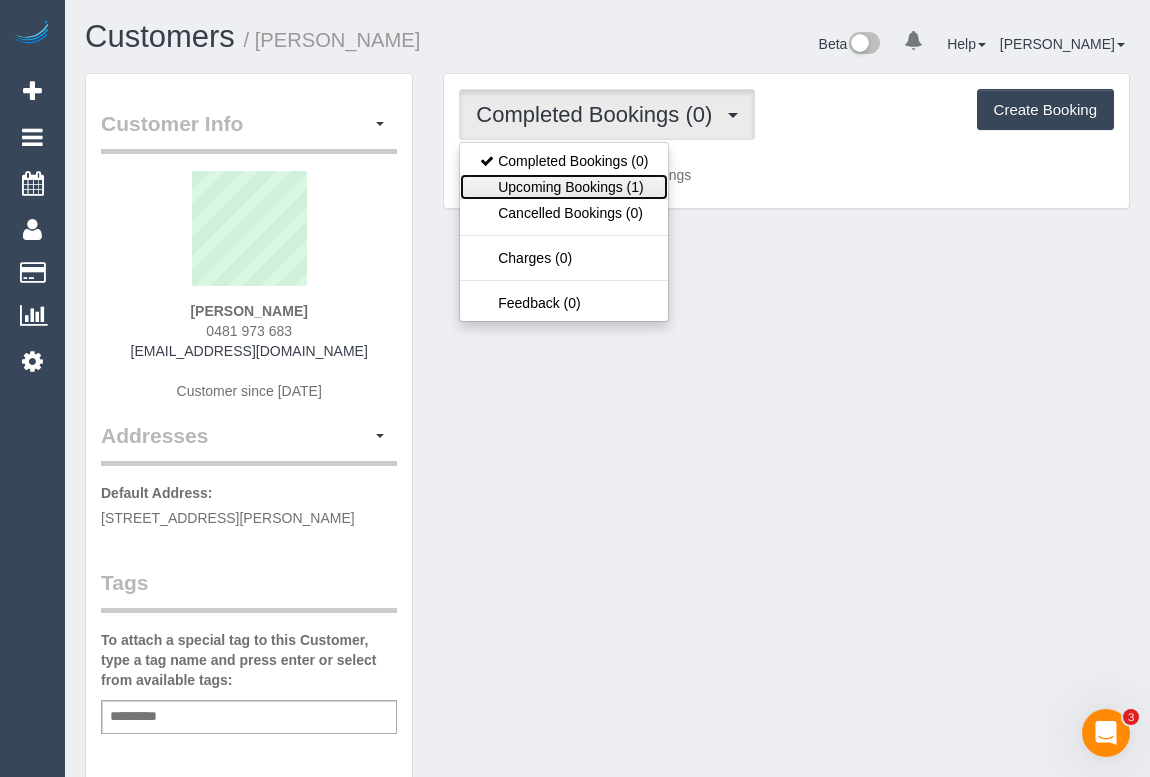 click on "Upcoming Bookings (1)" at bounding box center (564, 187) 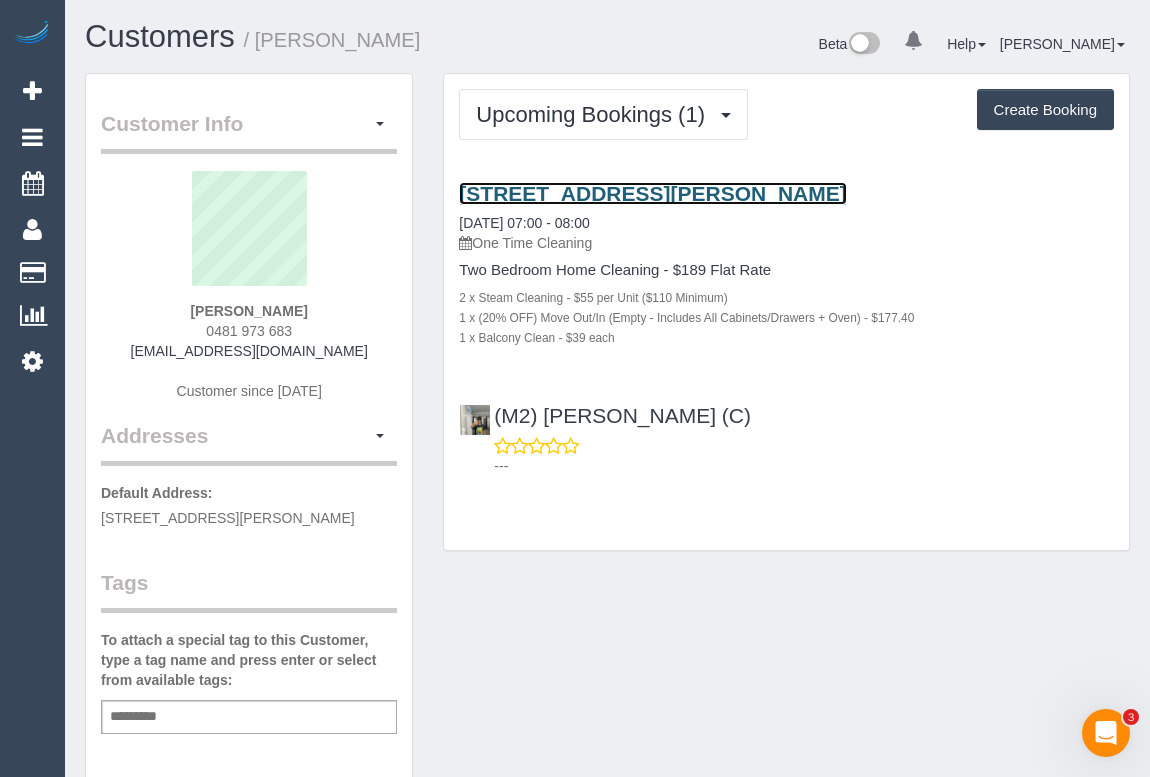 click on "55 Jeffcott Street, Unit 301, West Melbourne, VIC 3003" at bounding box center [652, 193] 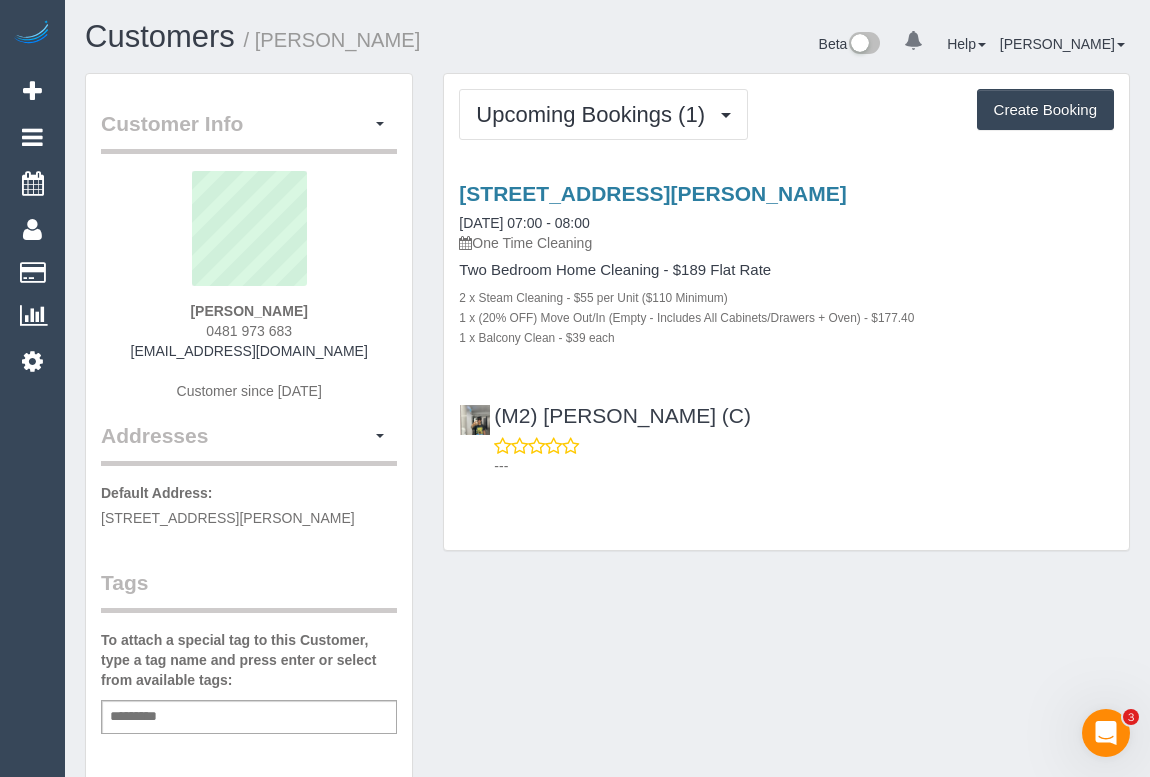 click on "Beta
0
Your Notifications
You have 0 alerts
Help
Help Docs
Take a Tour
Contact Support
Odelle Marie
My Account
Change Password
Email Preferences
Community
Log Out" at bounding box center [877, 46] 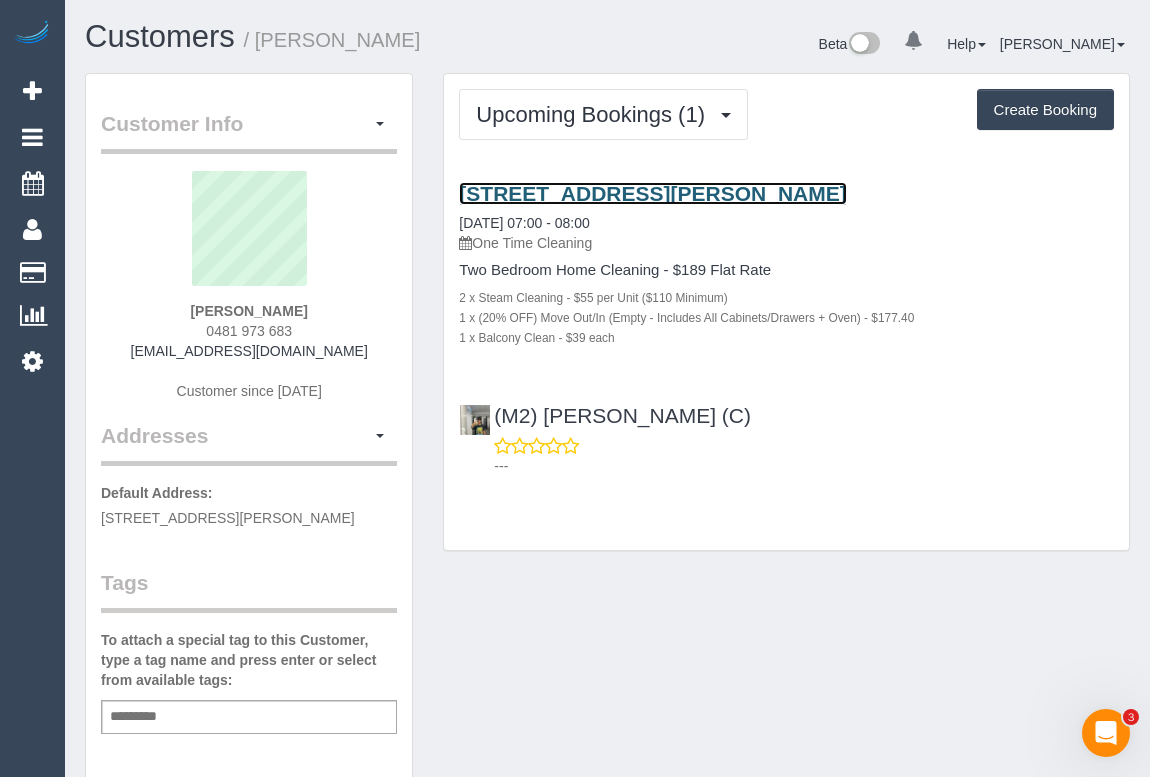 click on "55 Jeffcott Street, Unit 301, West Melbourne, VIC 3003" at bounding box center [652, 193] 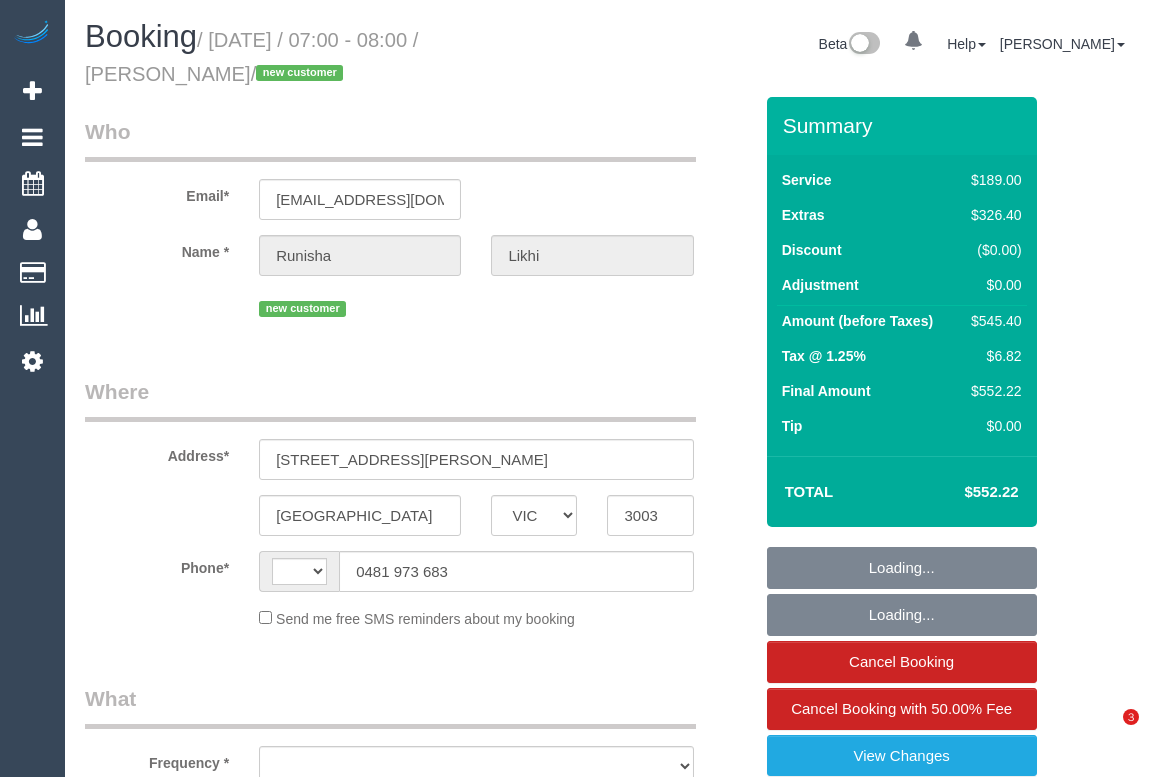 select on "VIC" 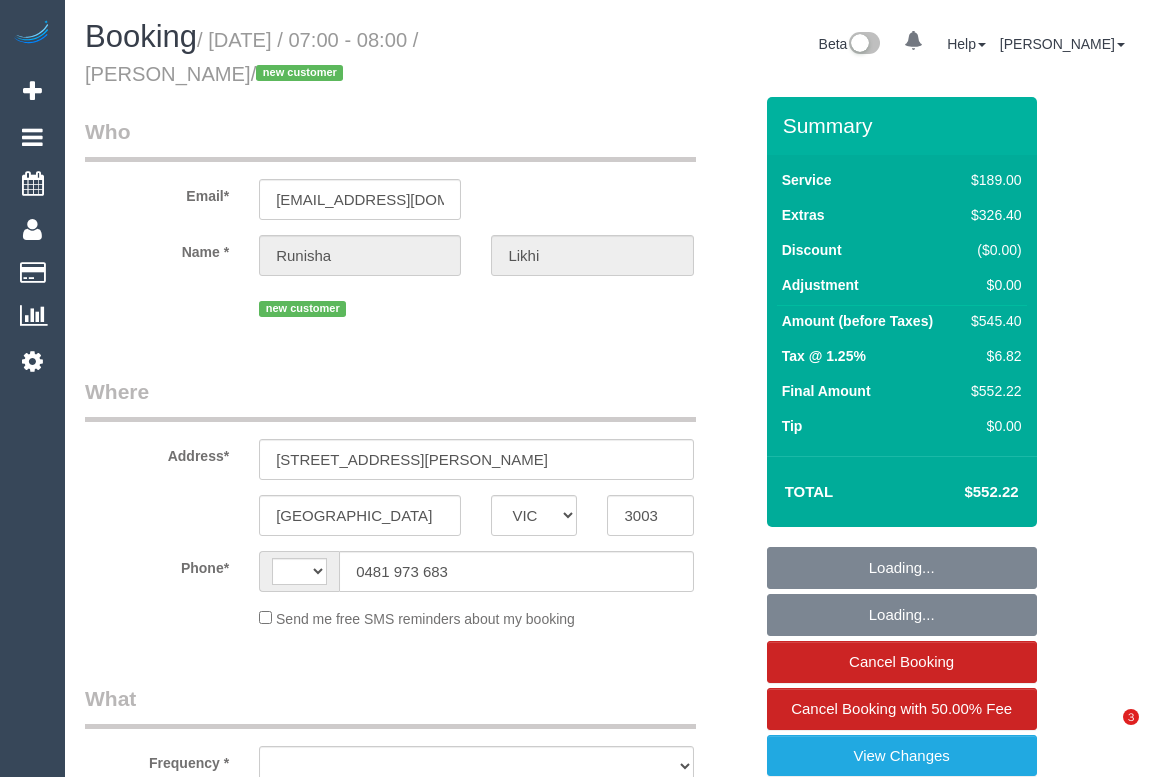 scroll, scrollTop: 0, scrollLeft: 0, axis: both 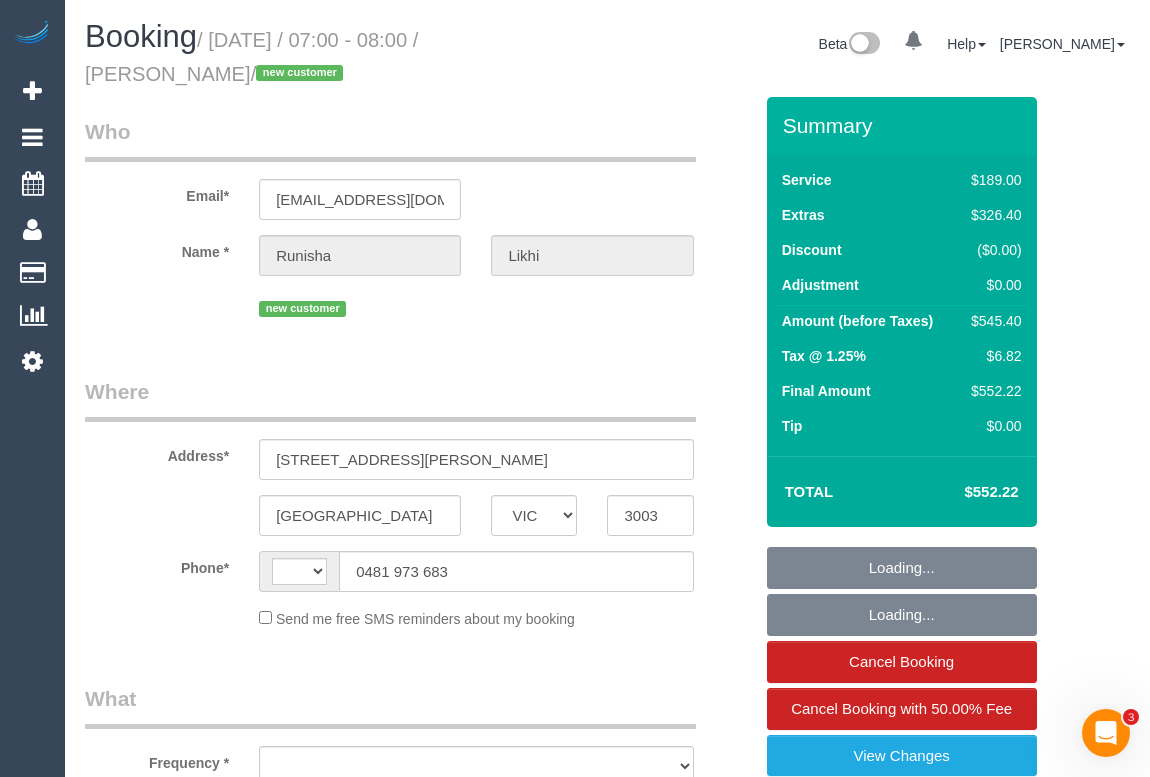 select on "object:339" 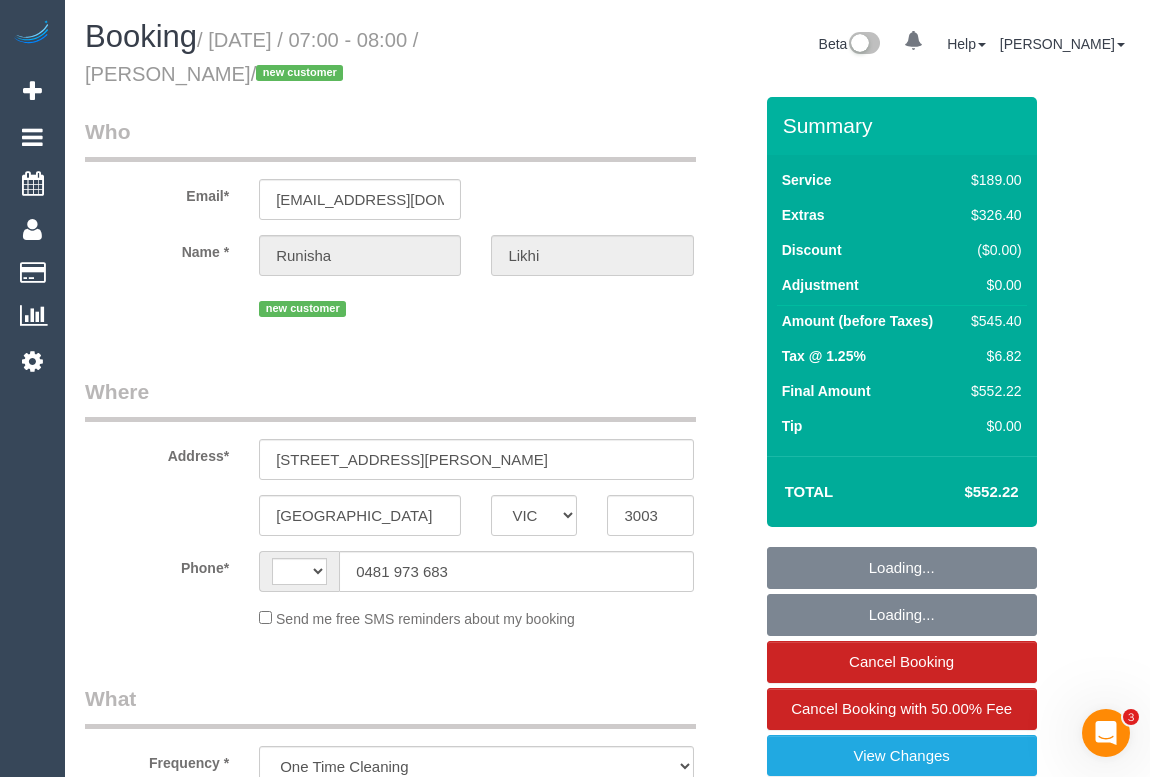 select on "string:AU" 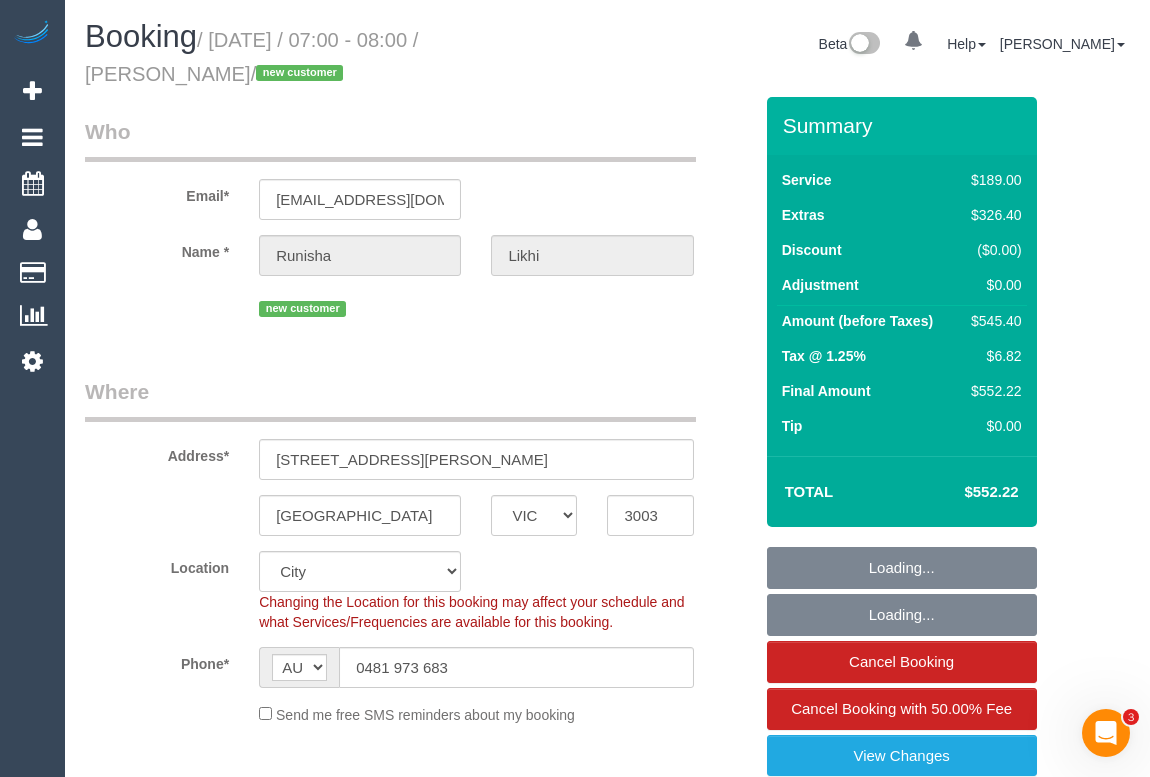 select on "number:28" 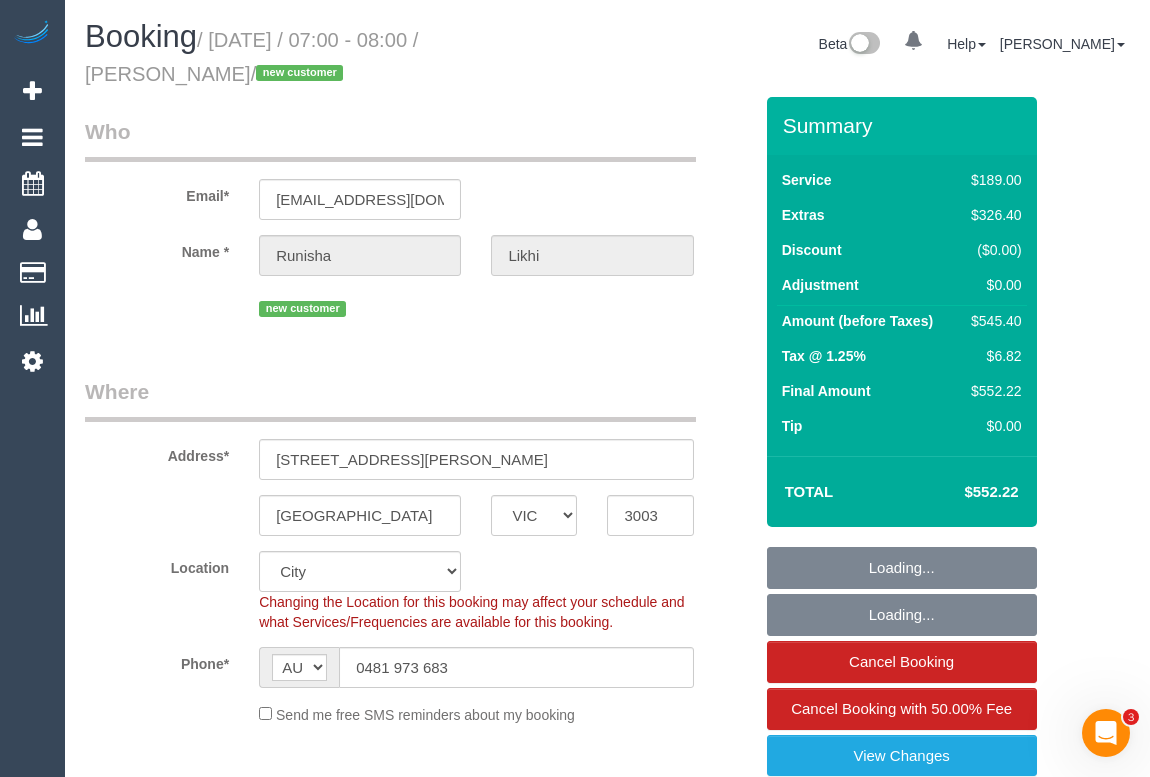select on "number:14" 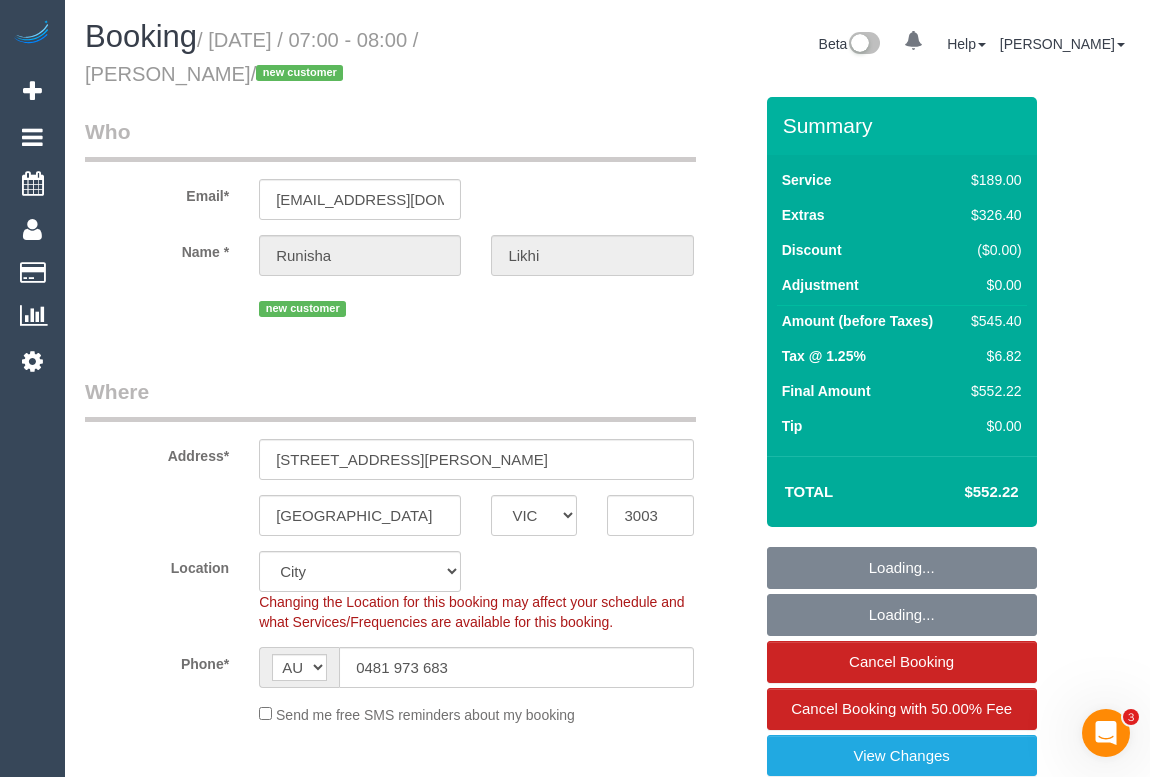 select on "object:1218" 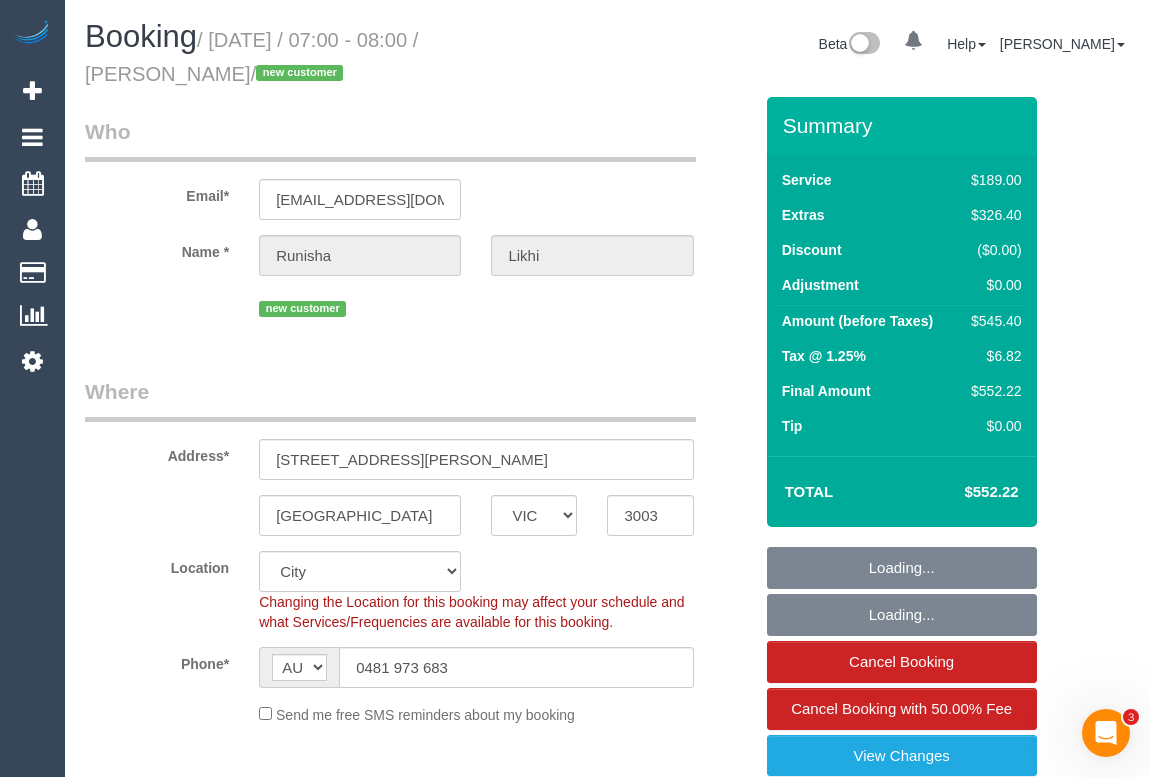 click on "Who
Email*
likhirunisha@gmail.com
Name *
Runisha
Likhi
new customer
Where
Address*
55 Jeffcott street, Unit 301
West Melbourne
ACT
NSW
NT
QLD
SA
TAS
VIC
WA
3003
Location
Office City East (North) East (South) Inner East Inner North (East) Inner North (West) Inner South East Inner West North (East) North (West) Outer East Outer North (East) Outer North (West) Outer South East Outer West South East (East) South East (West) West (North) West (South) ZG - Central ZG - East ZG - North" at bounding box center [418, 2409] 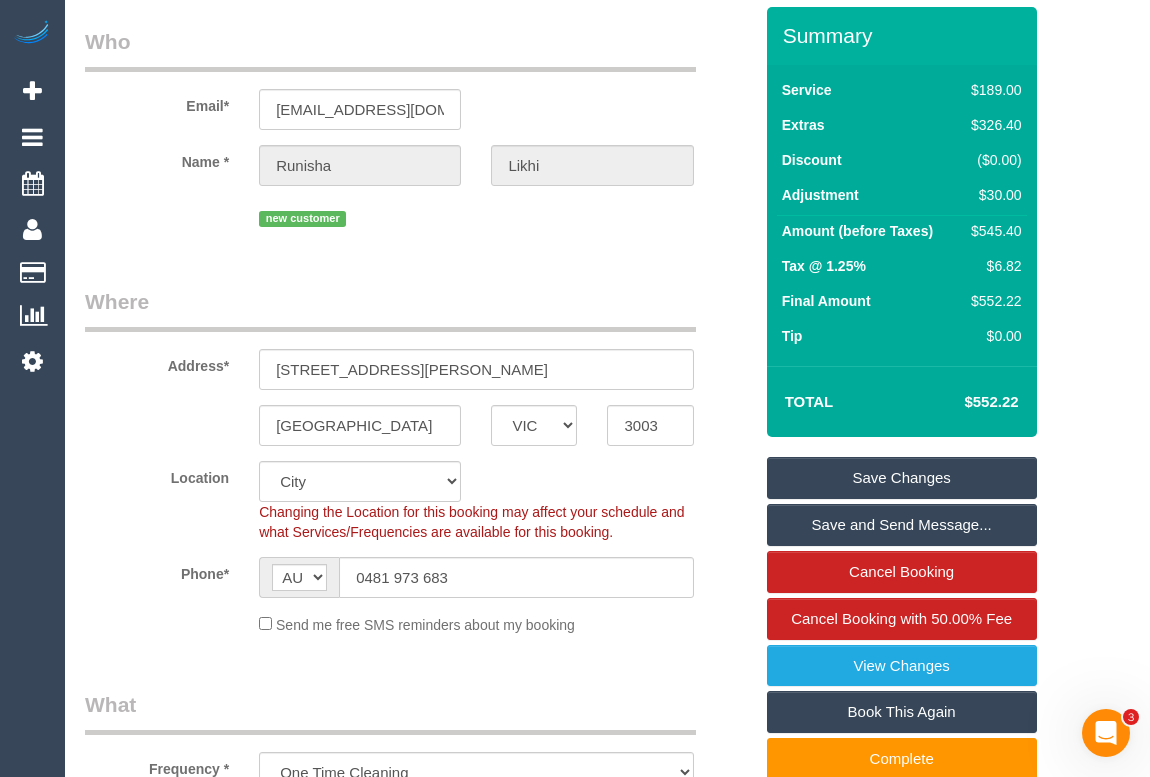 scroll, scrollTop: 0, scrollLeft: 0, axis: both 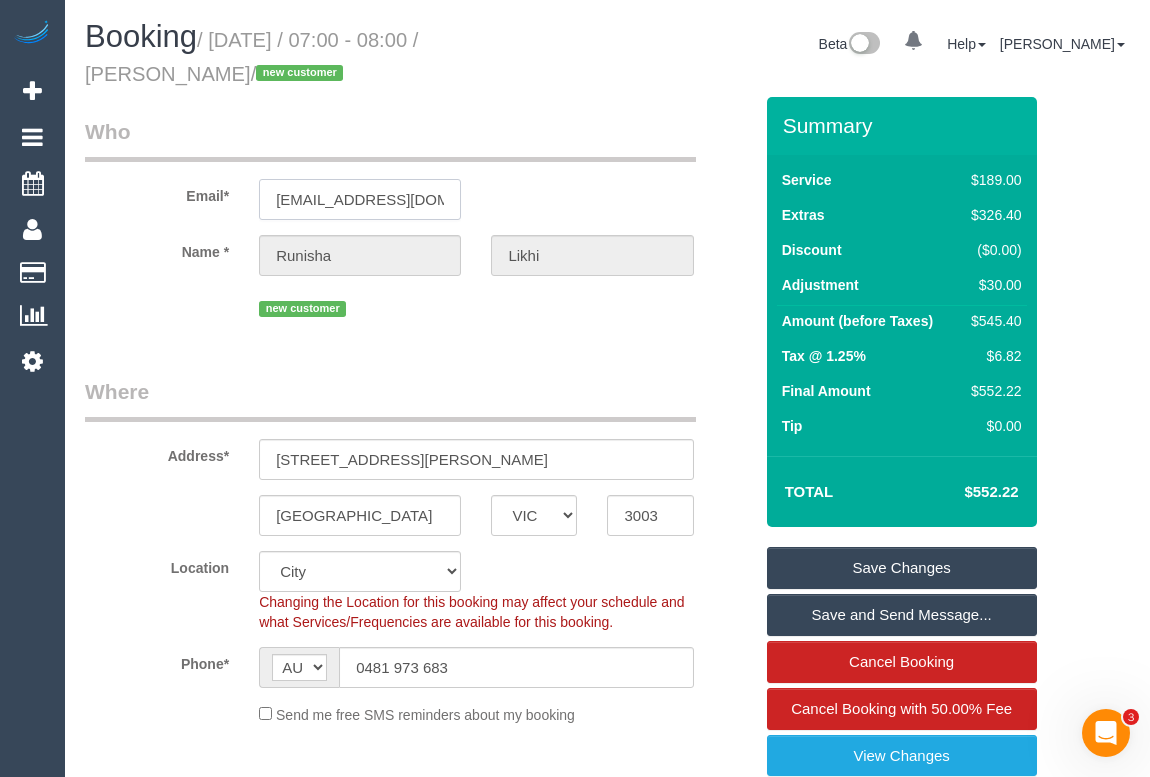 drag, startPoint x: 437, startPoint y: 196, endPoint x: 194, endPoint y: 200, distance: 243.03291 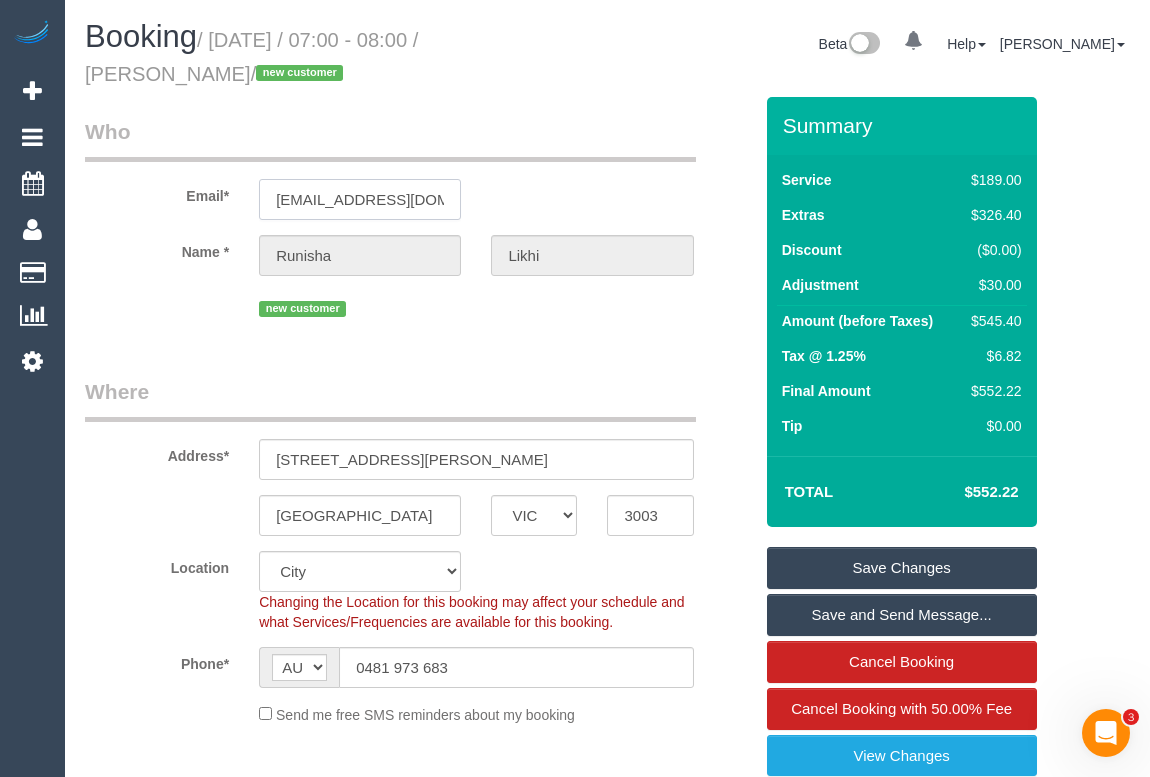 click on "Email*
likhirunisha@gmail.com" at bounding box center (418, 168) 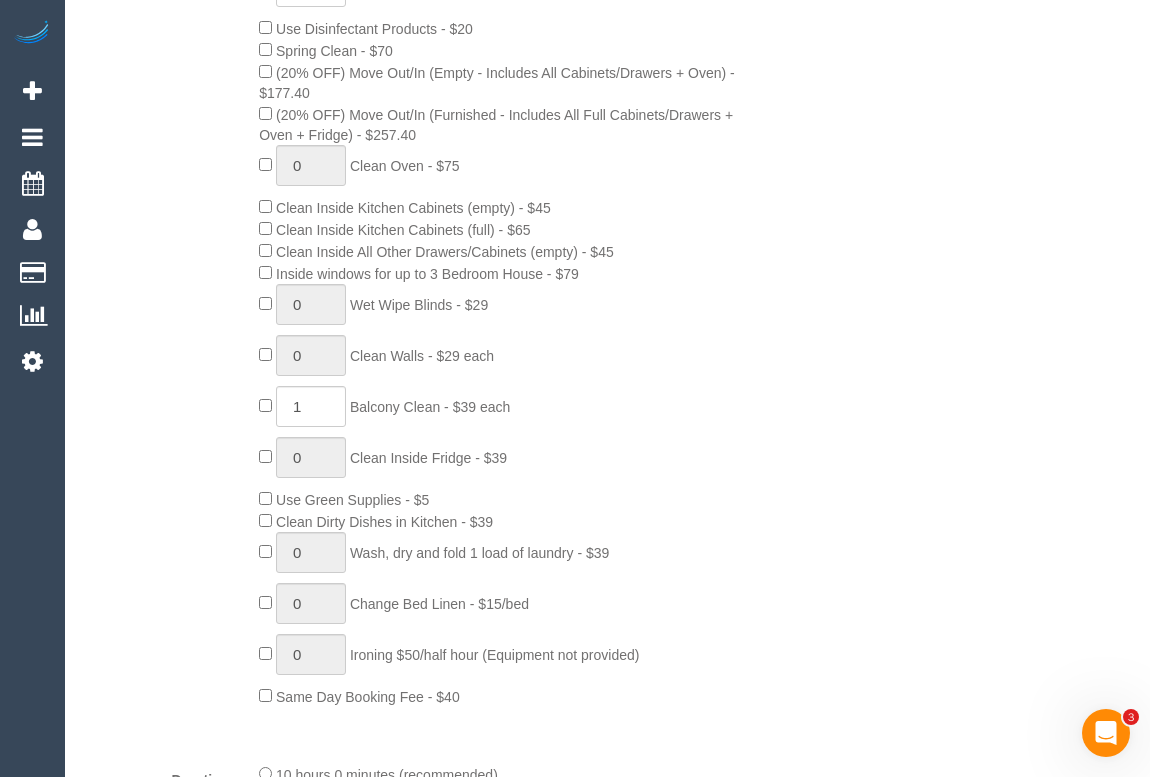 scroll, scrollTop: 1000, scrollLeft: 0, axis: vertical 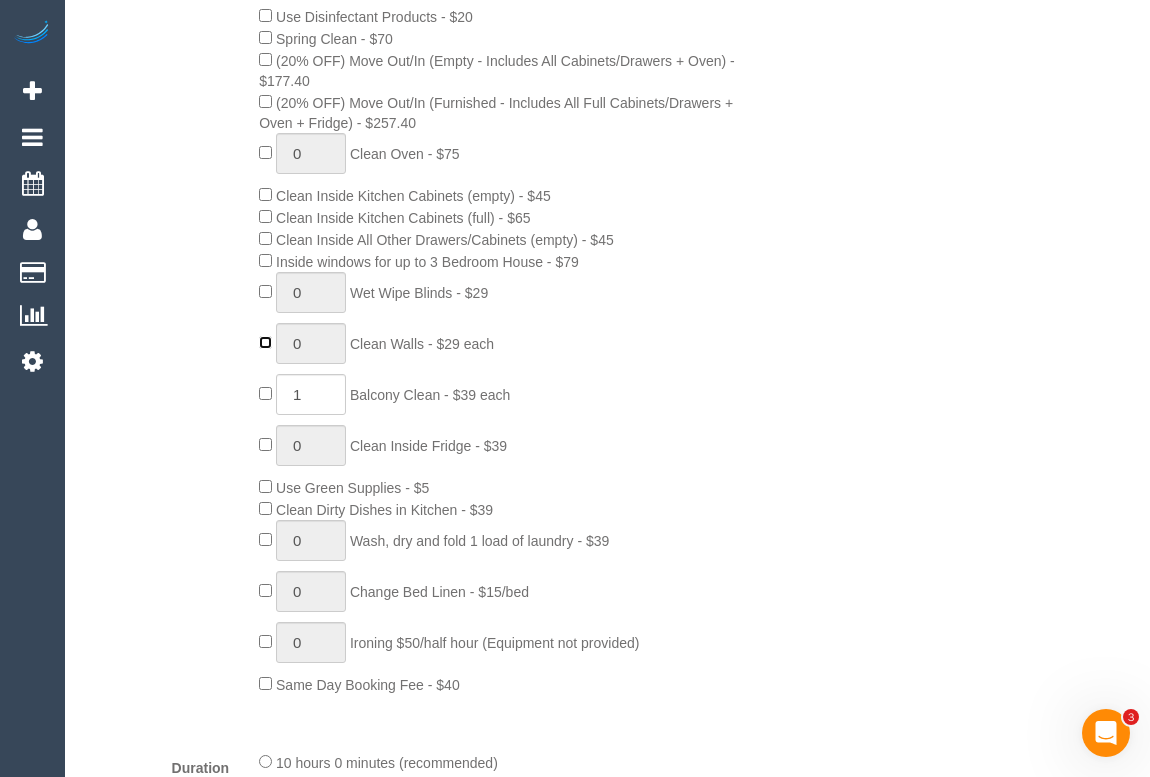 type on "1" 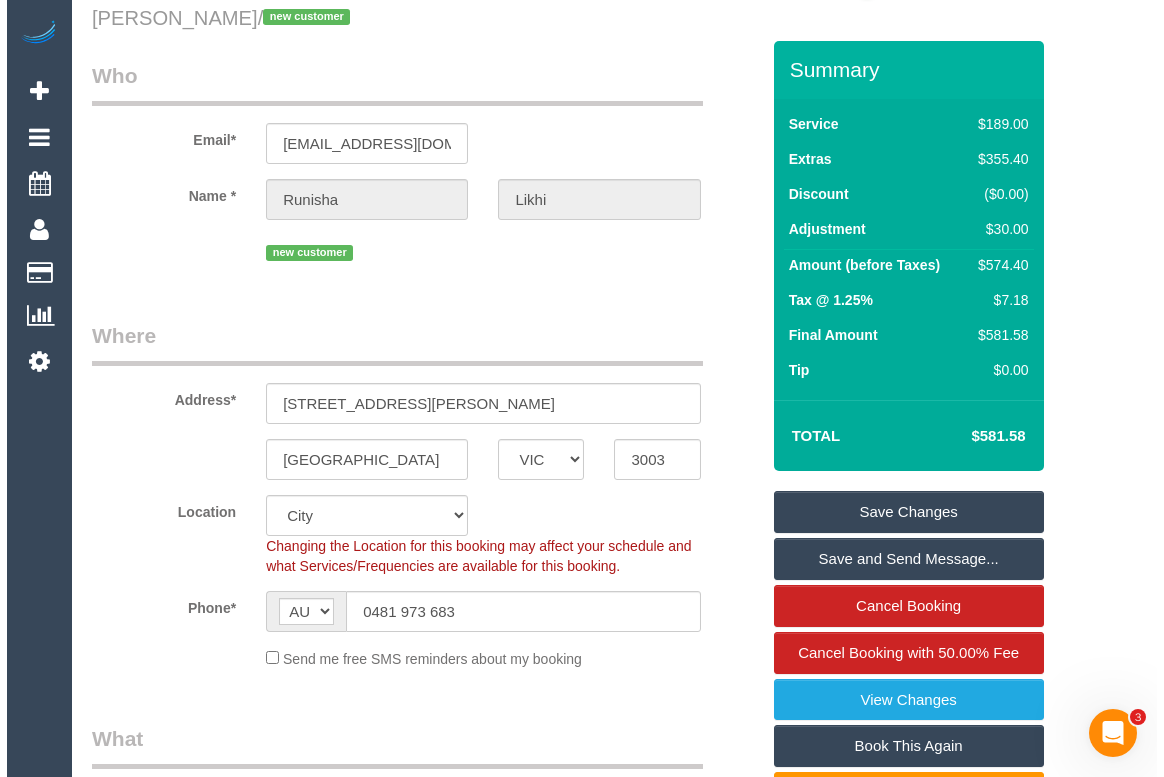 scroll, scrollTop: 0, scrollLeft: 0, axis: both 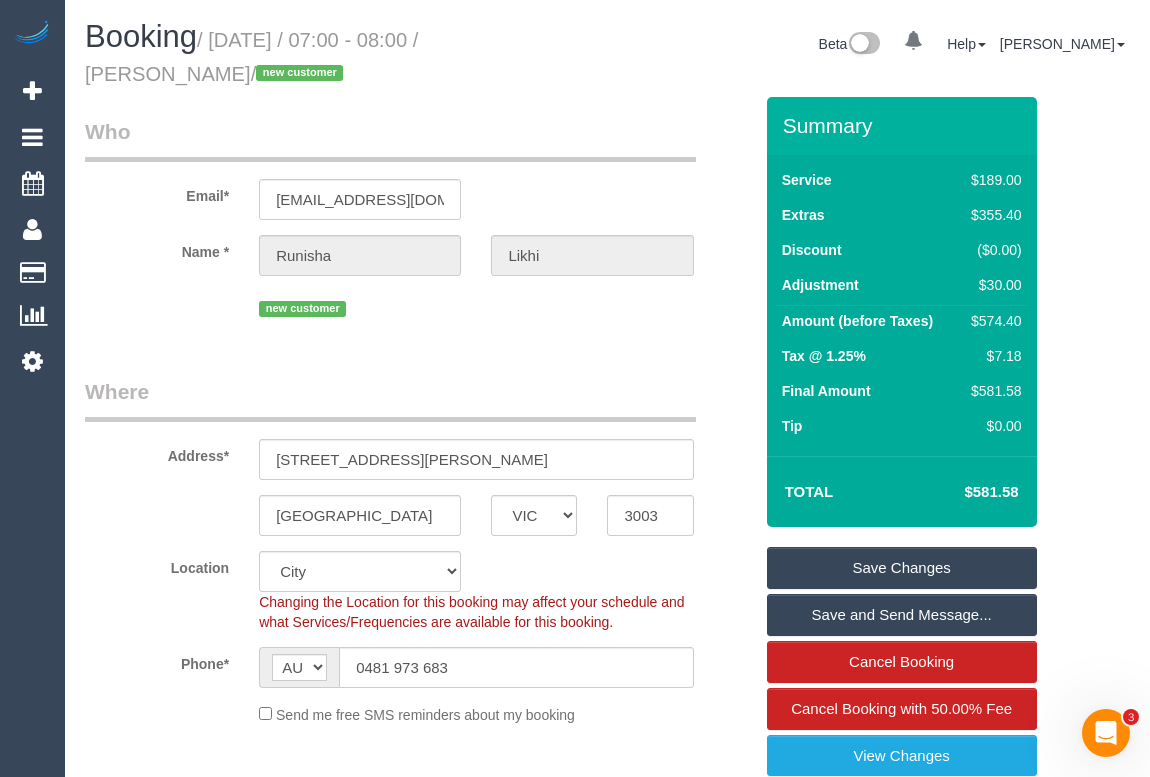 click on "Save Changes" at bounding box center (902, 568) 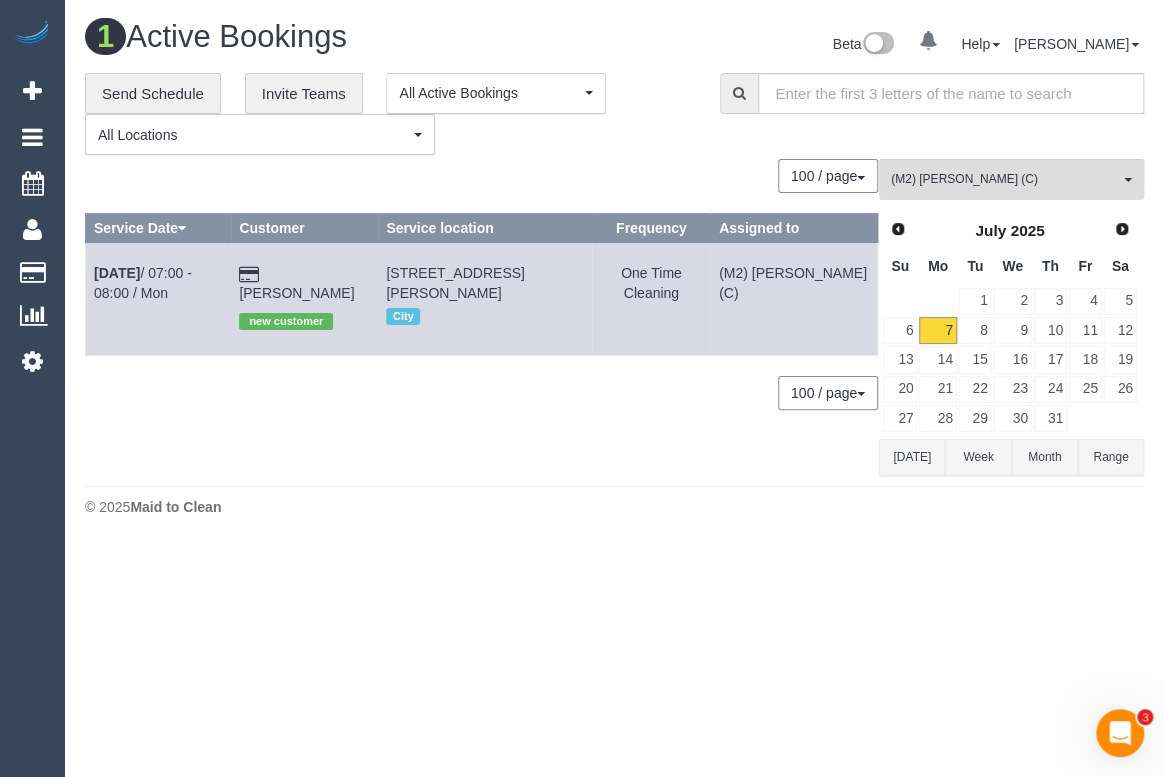 click on "1  Active Bookings
Beta
0
Your Notifications
You have 0 alerts
Help
Help Docs
Take a Tour
Contact Support
Odelle Marie
My Account
Change Password
Email Preferences
Community
Log Out" at bounding box center (614, 273) 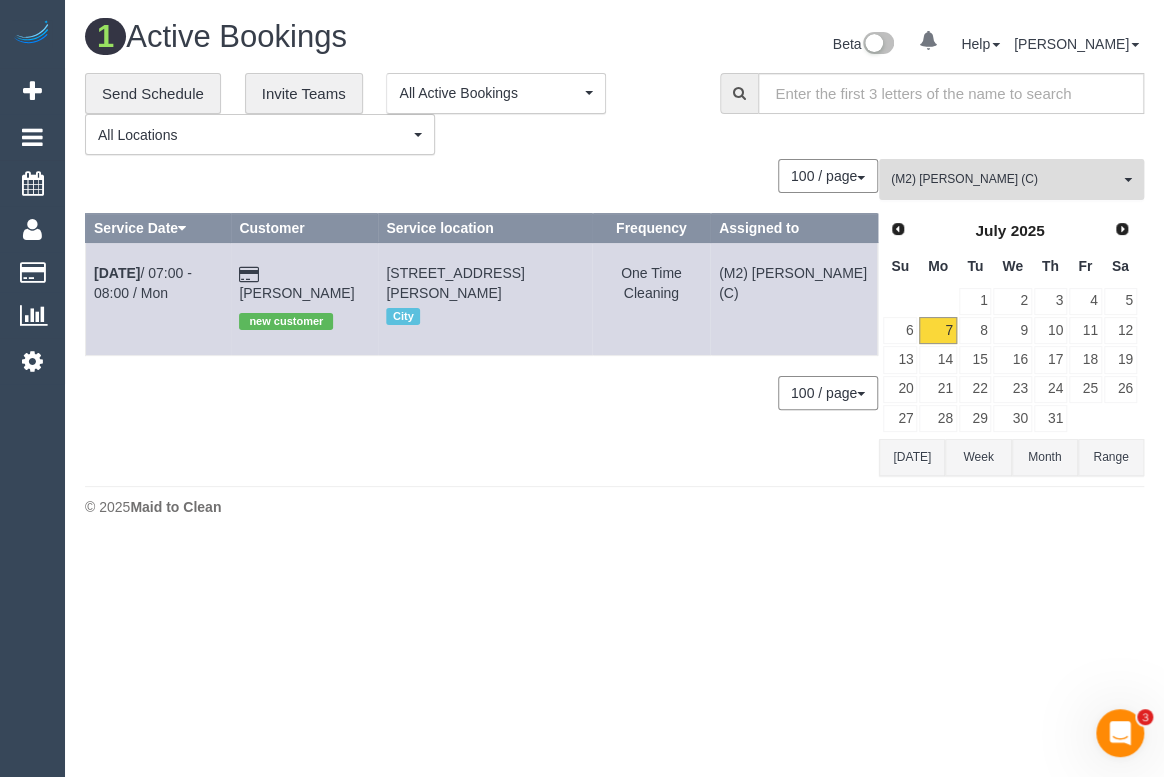 click on "(M2) Ranjan Adhikari (C)
All Teams" at bounding box center [1011, 179] 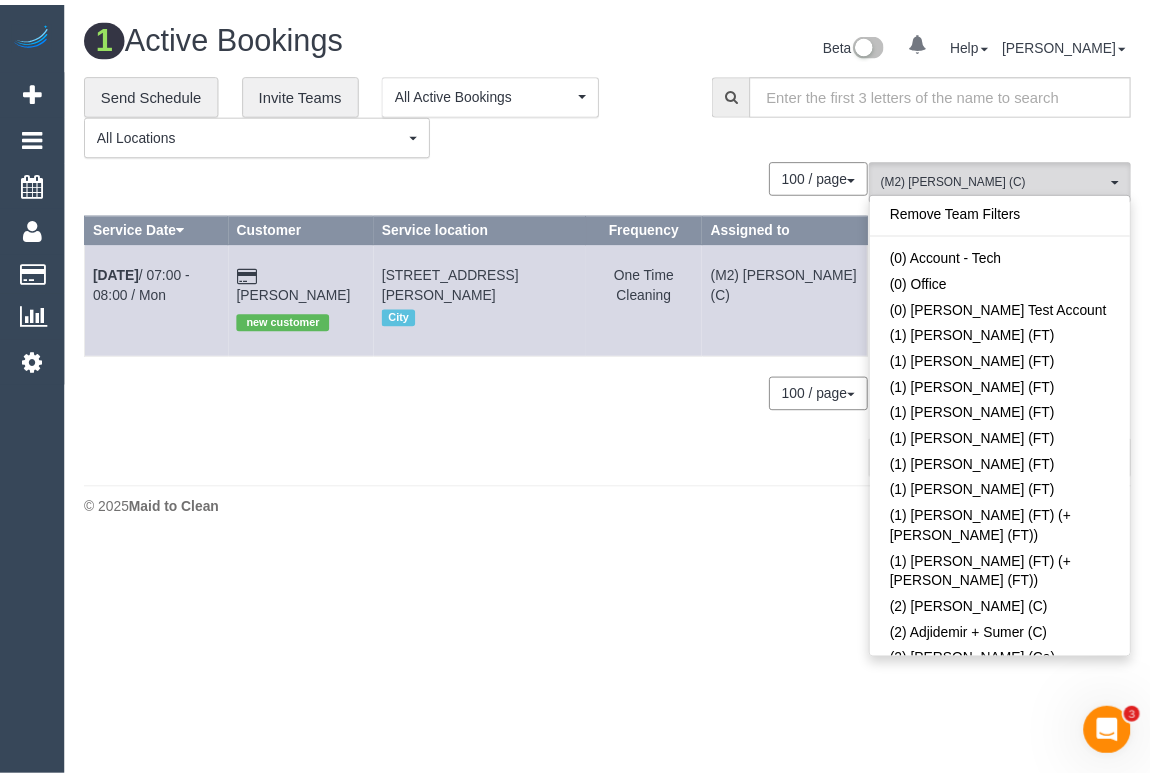 scroll, scrollTop: 6095, scrollLeft: 0, axis: vertical 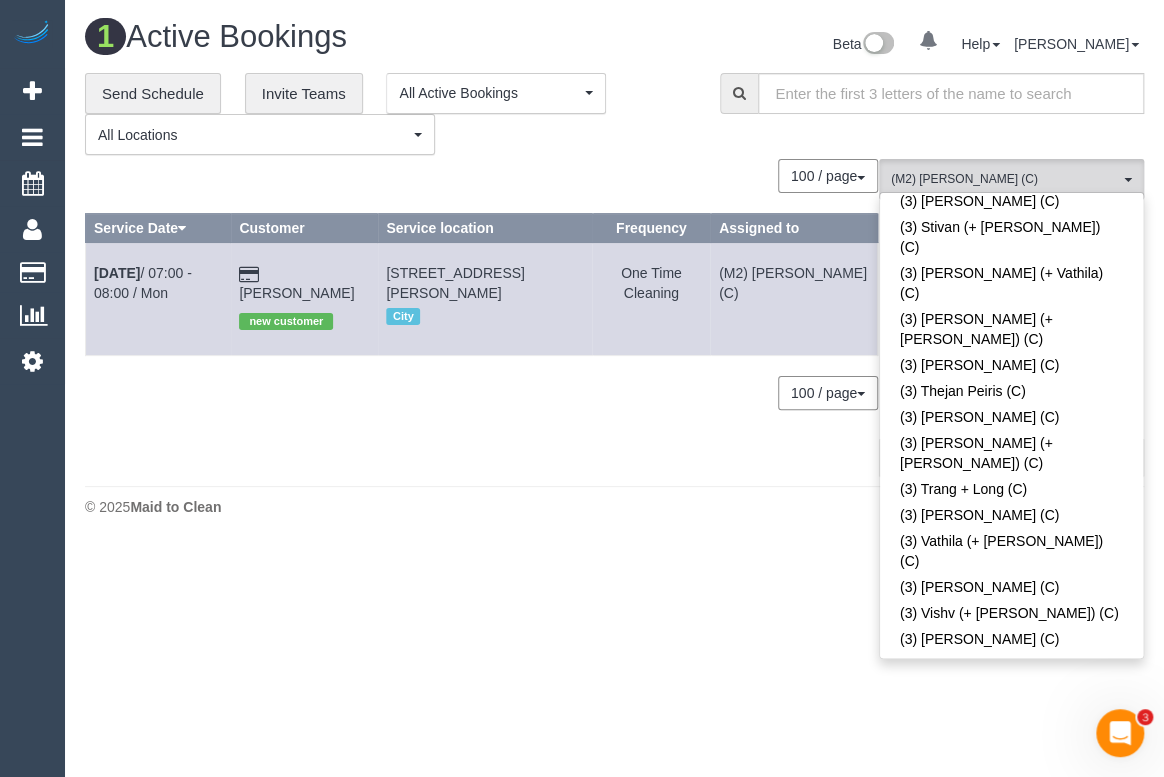 click at bounding box center [1121, 1907] 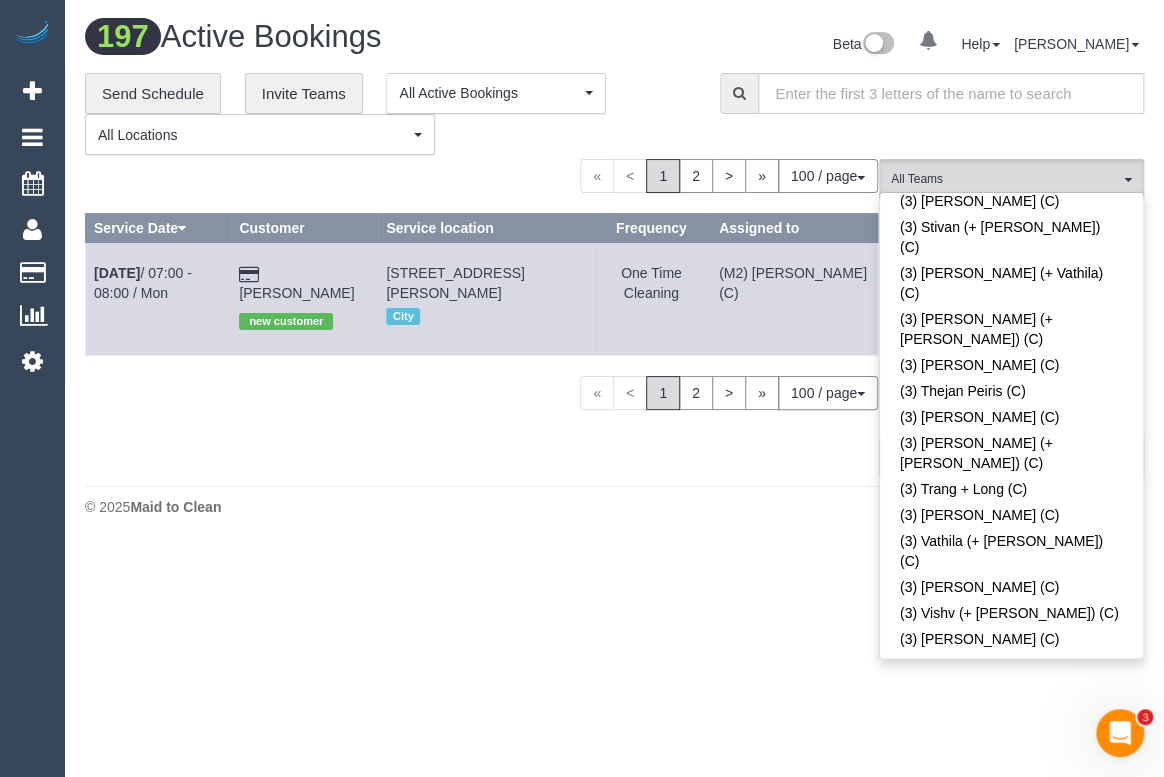 click on "**********" at bounding box center (511, 93) 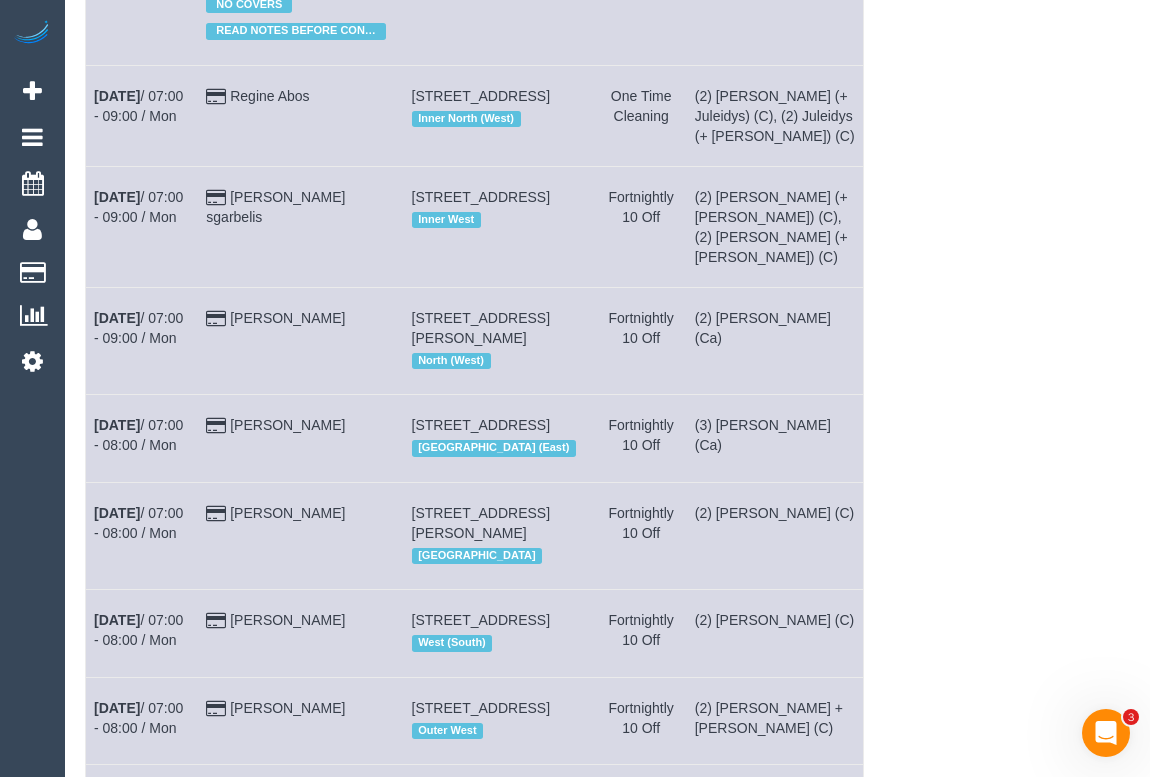 scroll, scrollTop: 3345, scrollLeft: 0, axis: vertical 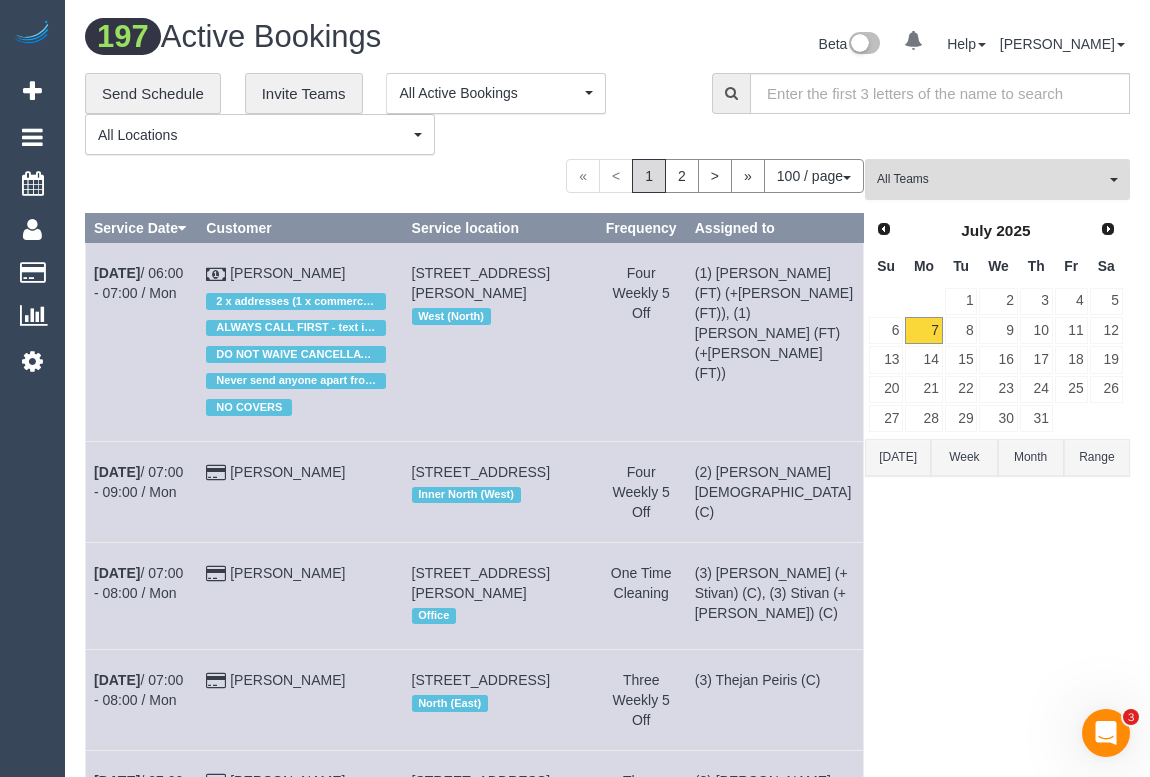 click on "All Teams" at bounding box center [991, 179] 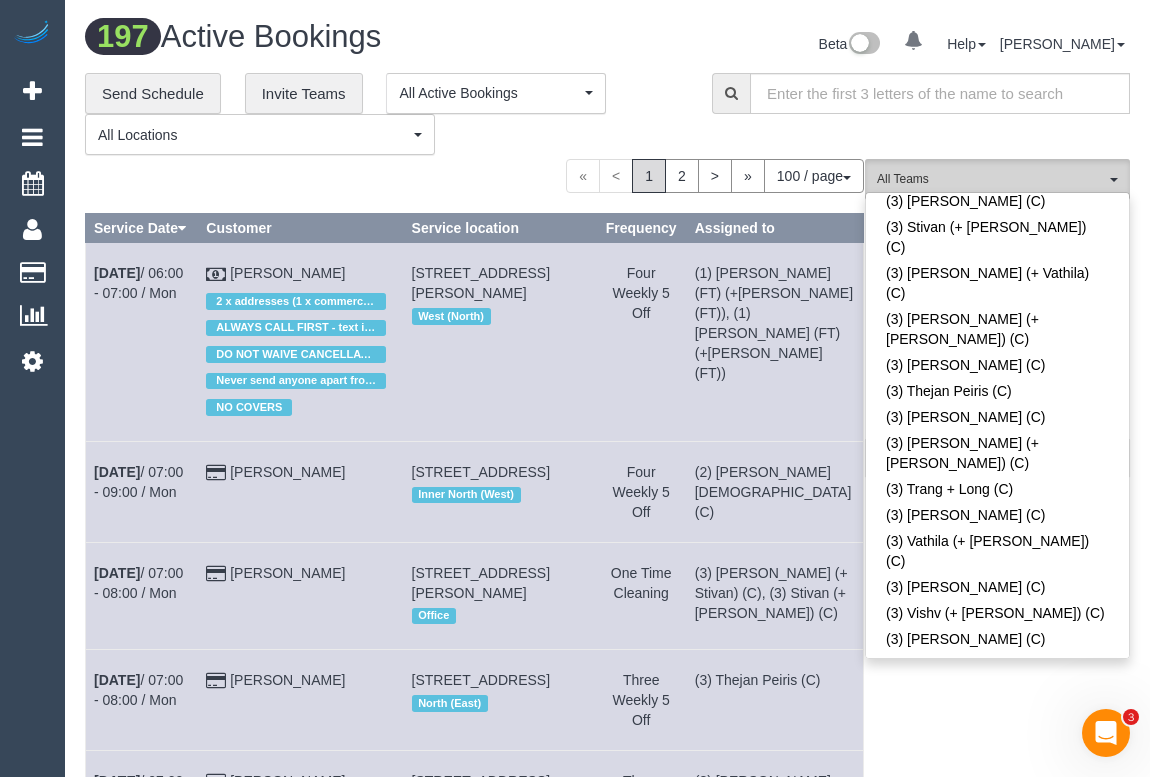 scroll, scrollTop: 0, scrollLeft: 0, axis: both 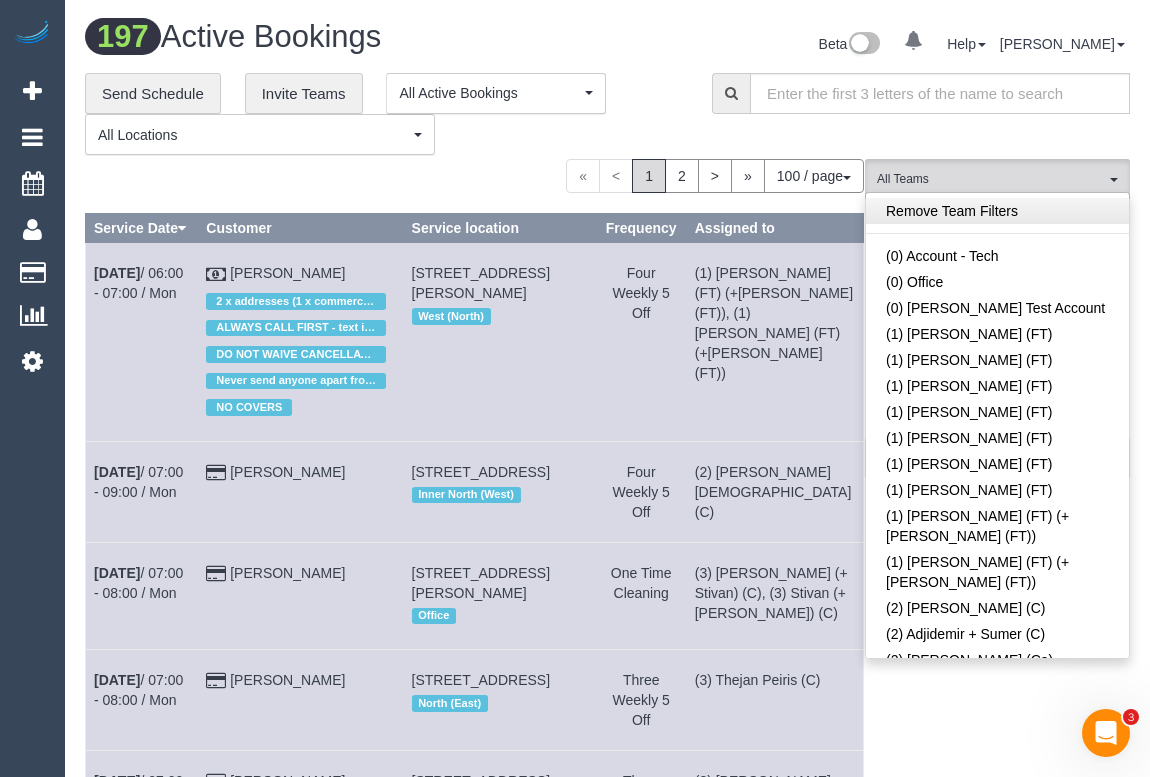 click on "Remove Team Filters" at bounding box center [997, 211] 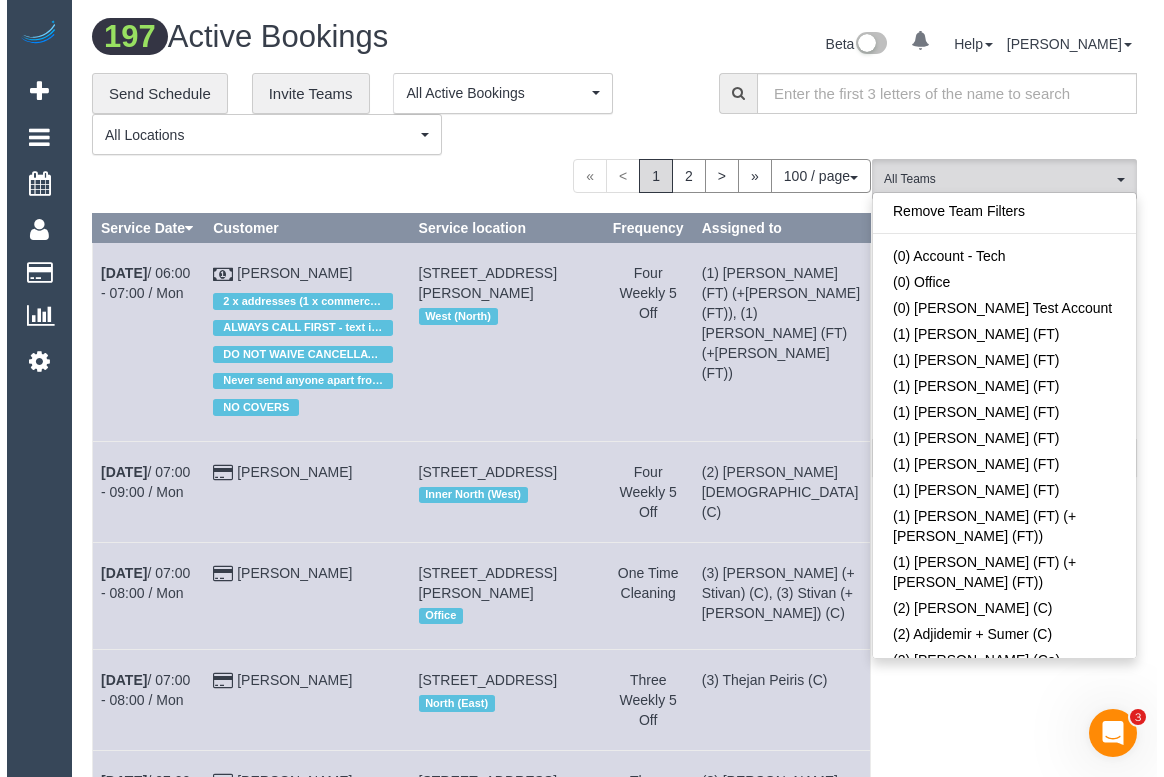 scroll, scrollTop: 1077, scrollLeft: 0, axis: vertical 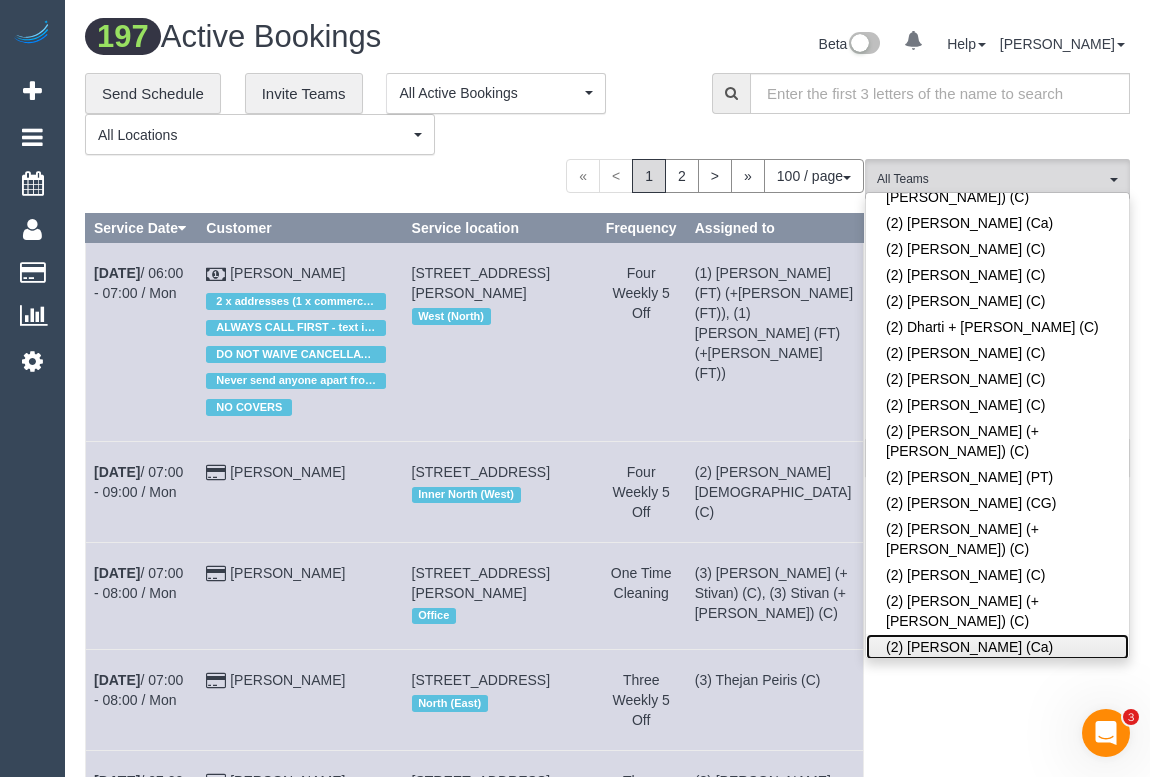 click on "(2) Jenith Khadgi (Ca)" at bounding box center (997, 647) 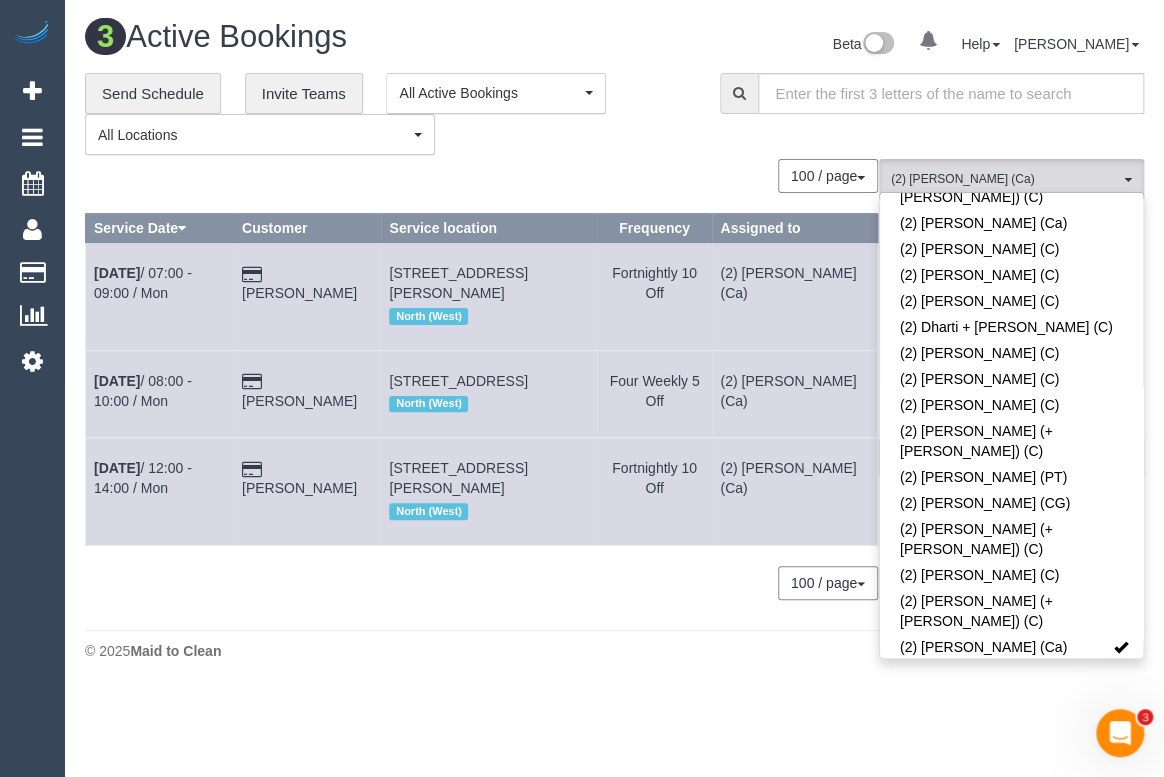 click on "0 Bookings found.
We couldn't find any bookings that matched your search.
Create a Booking
100 / page
10 / page
20 / page
30 / page
40 / page
50 / page
100 / page
Service Date
Customer
Service location
Frequency
Assigned to
Jul 7th
/ 07:00 - 09:00 / Mon
Sue Grimmer" at bounding box center (482, 389) 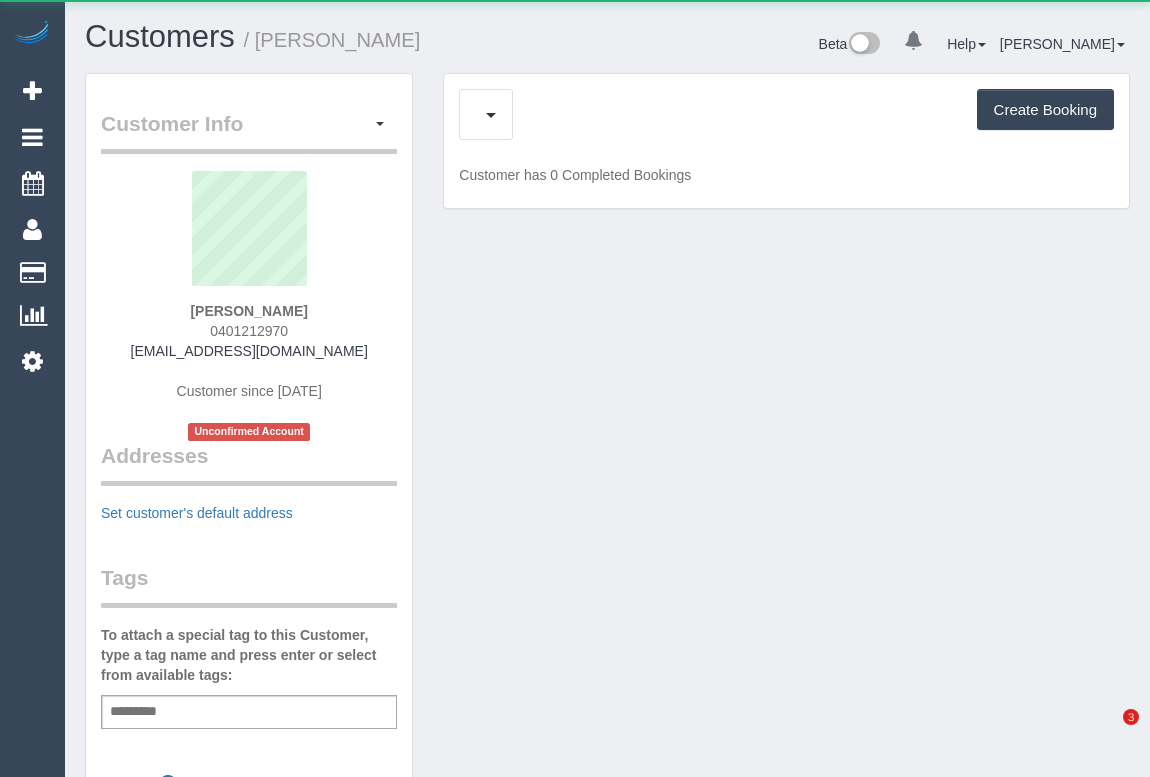 scroll, scrollTop: 0, scrollLeft: 0, axis: both 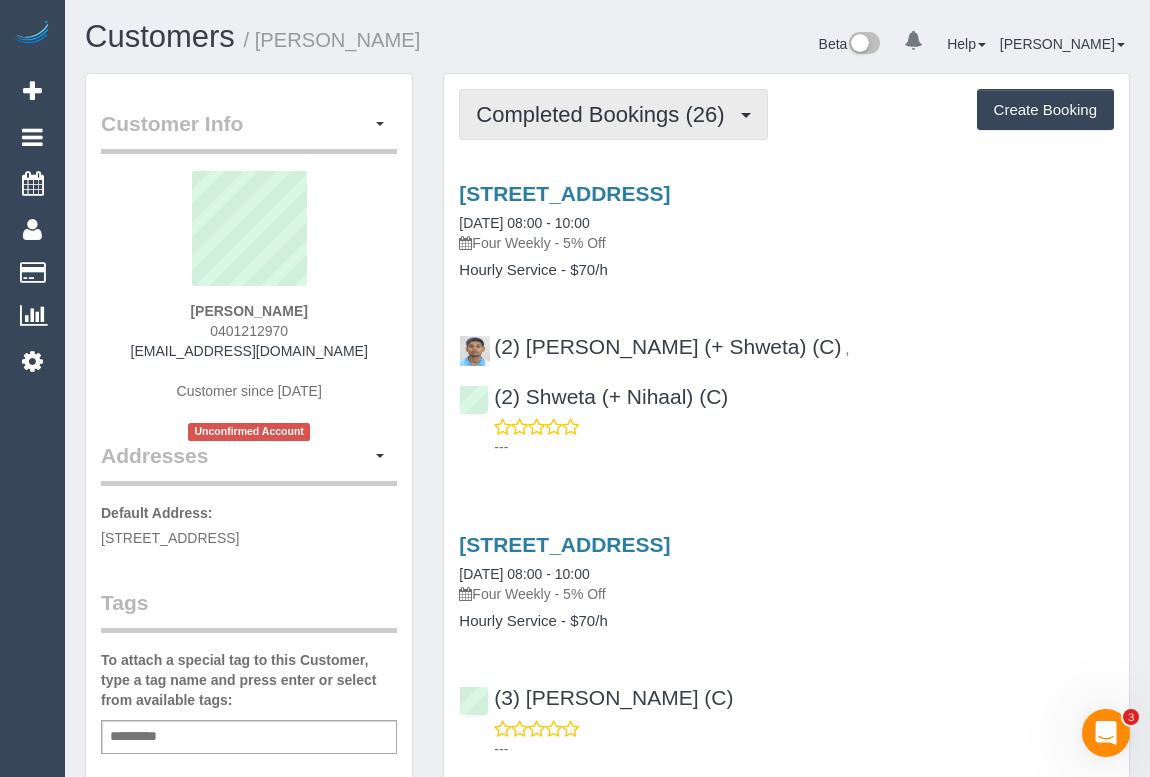 click on "Completed Bookings (26)" at bounding box center [605, 114] 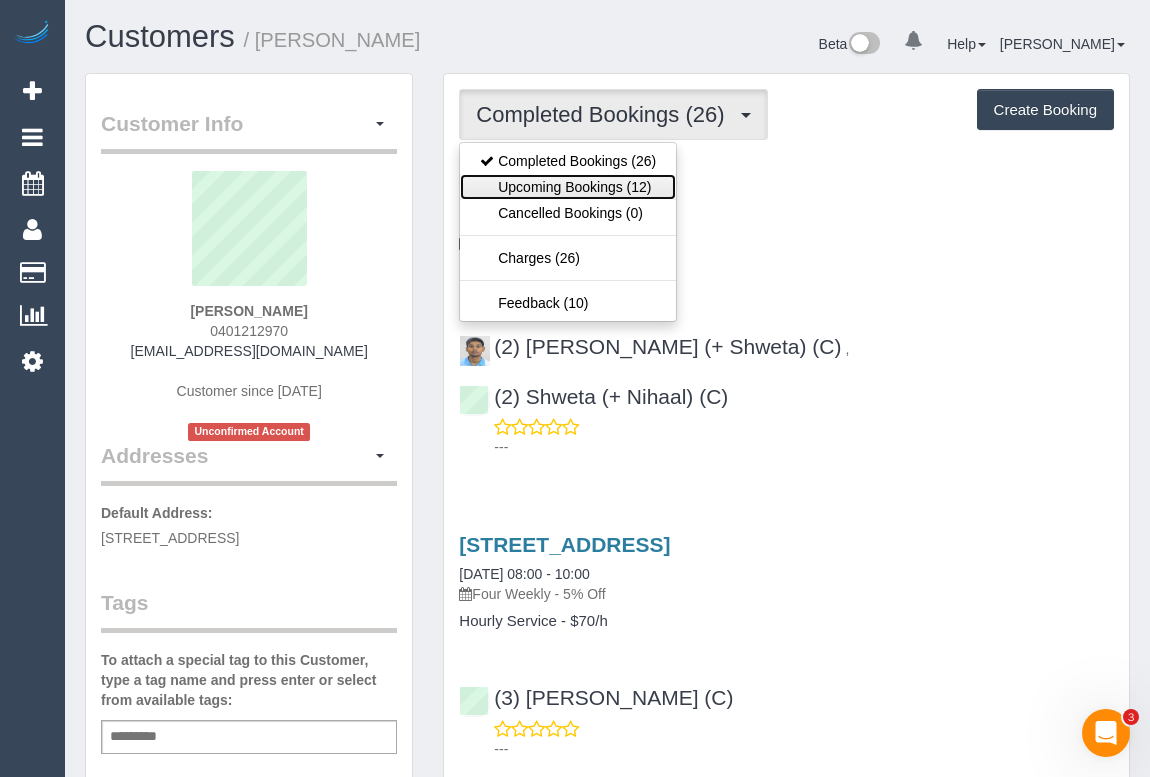 click on "Upcoming Bookings (12)" at bounding box center (568, 187) 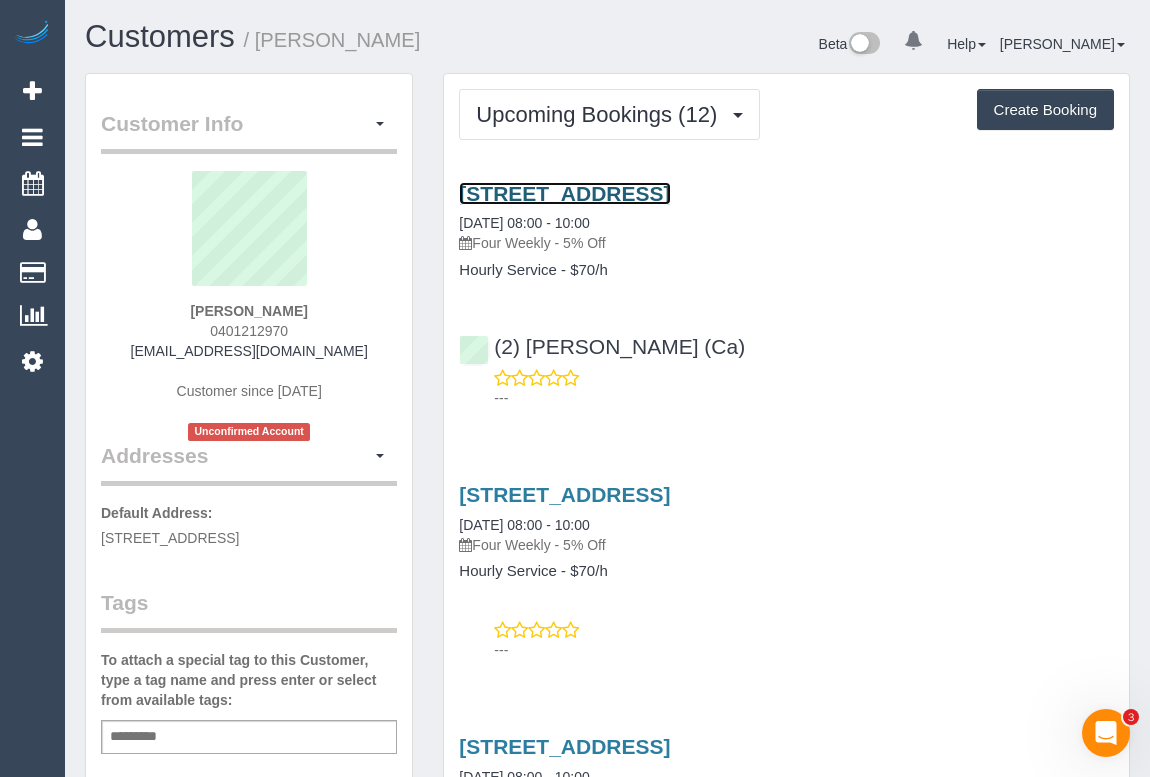 click on "[STREET_ADDRESS]" at bounding box center [564, 193] 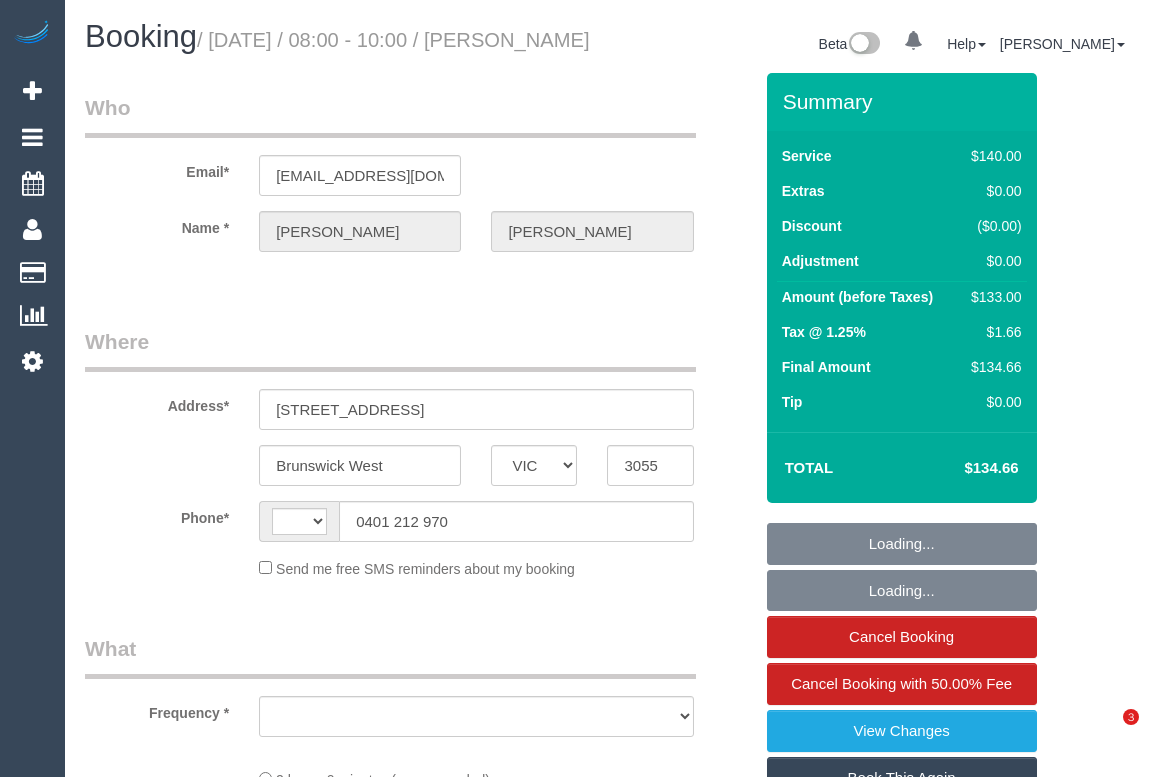 select on "VIC" 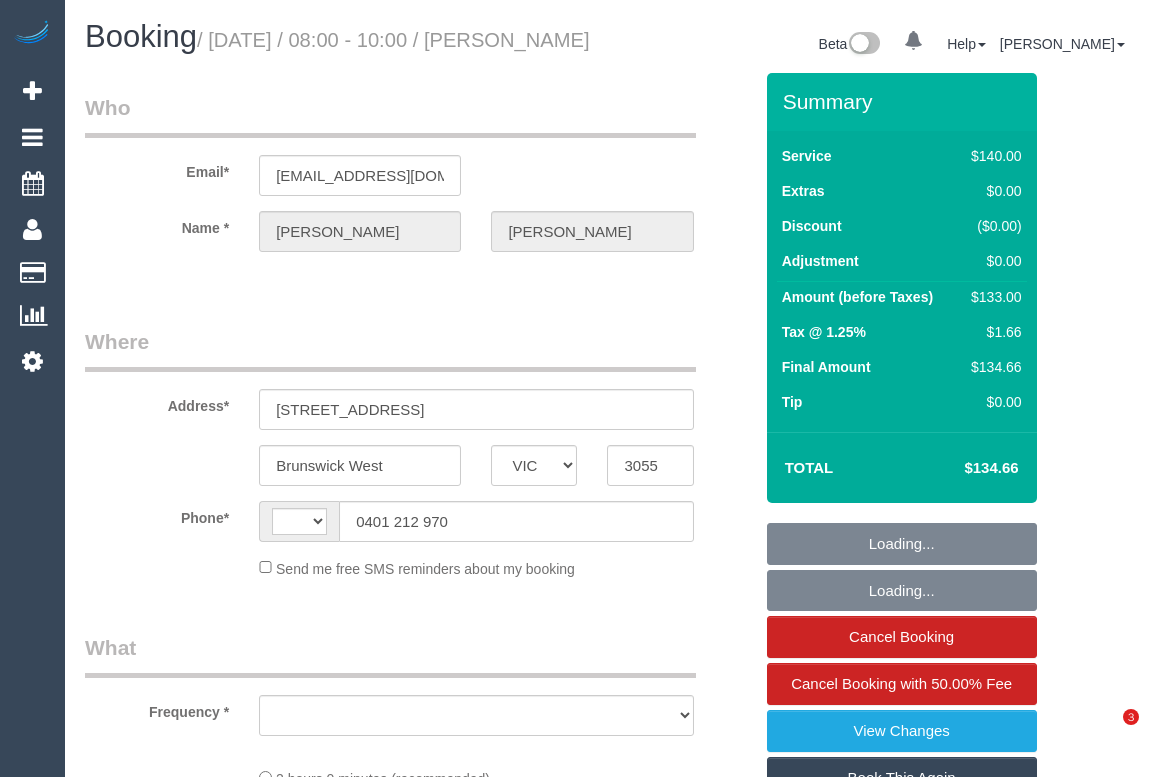 scroll, scrollTop: 0, scrollLeft: 0, axis: both 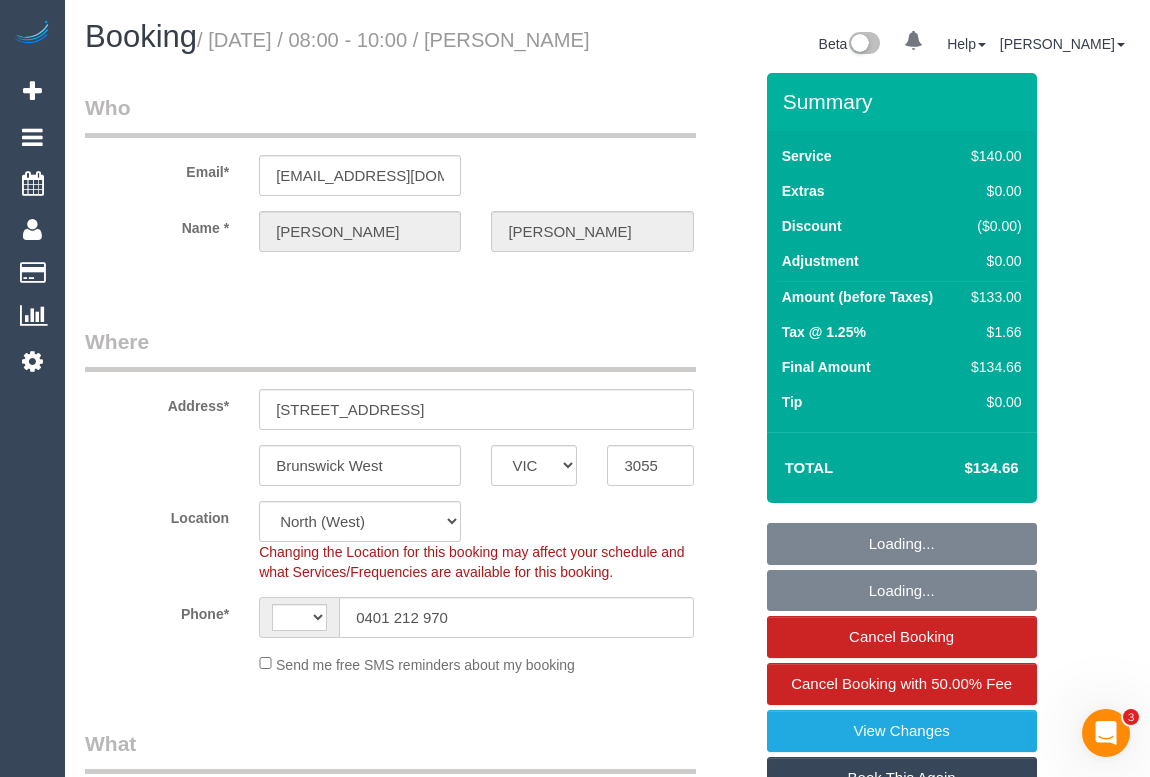 select on "string:AU" 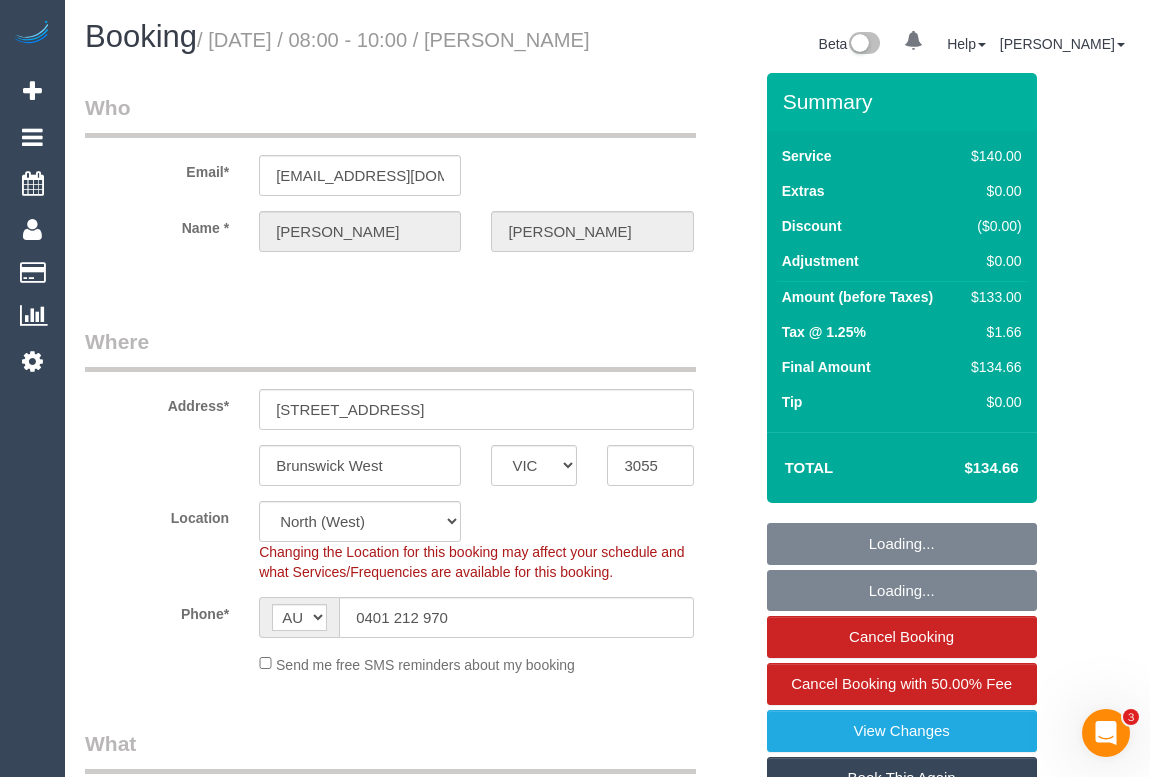 select on "string:stripe-pm_1NVO7v2GScqysDRVlDZsGP8F" 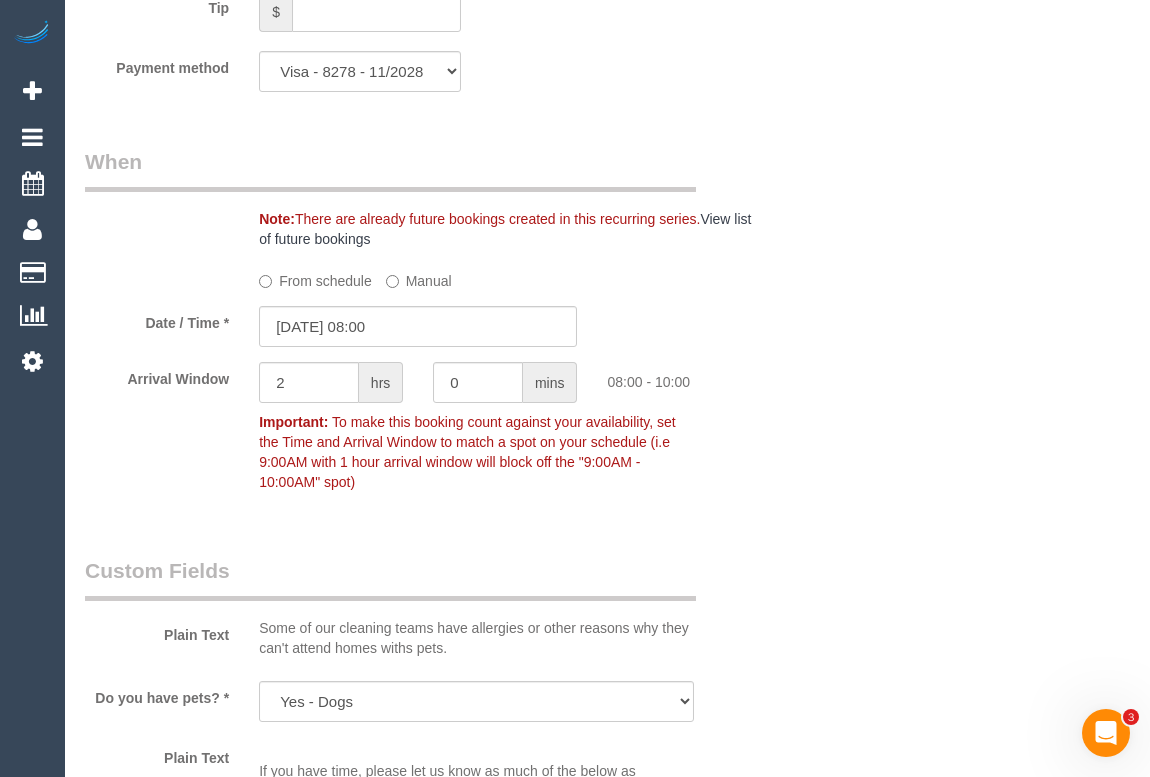 scroll, scrollTop: 2181, scrollLeft: 0, axis: vertical 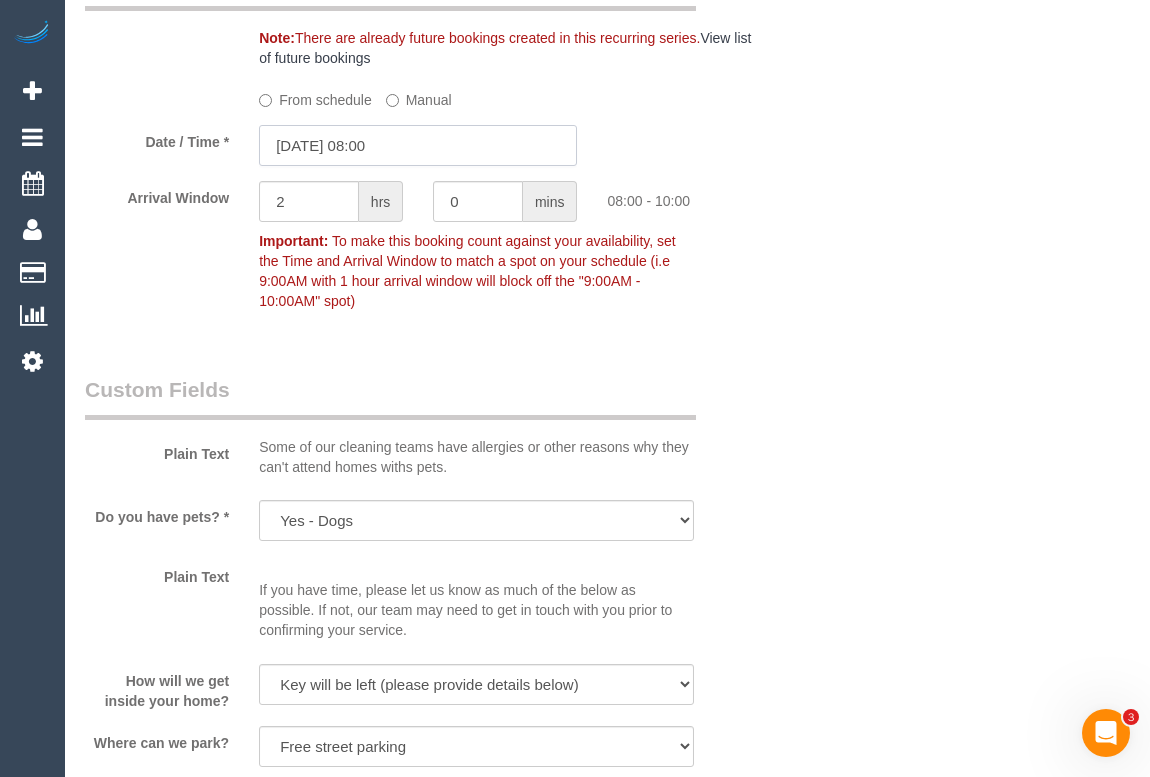 click on "07/07/2025 08:00" at bounding box center [418, 145] 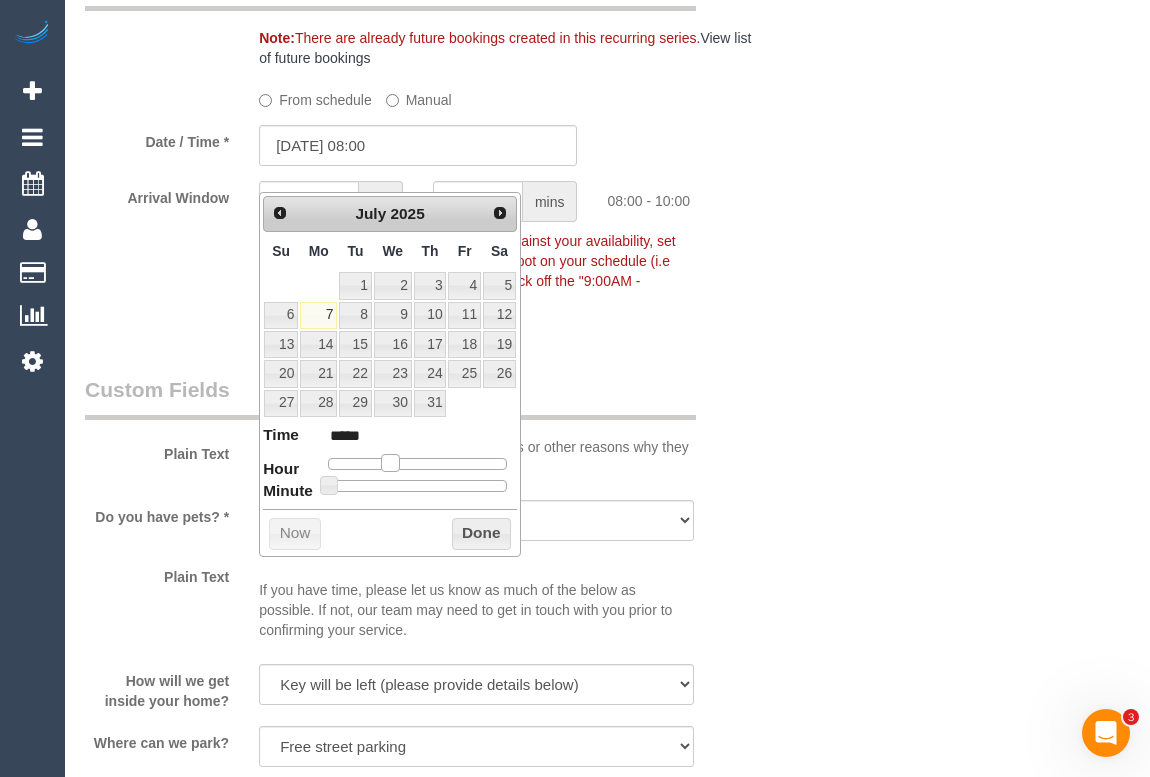type on "07/07/2025 09:00" 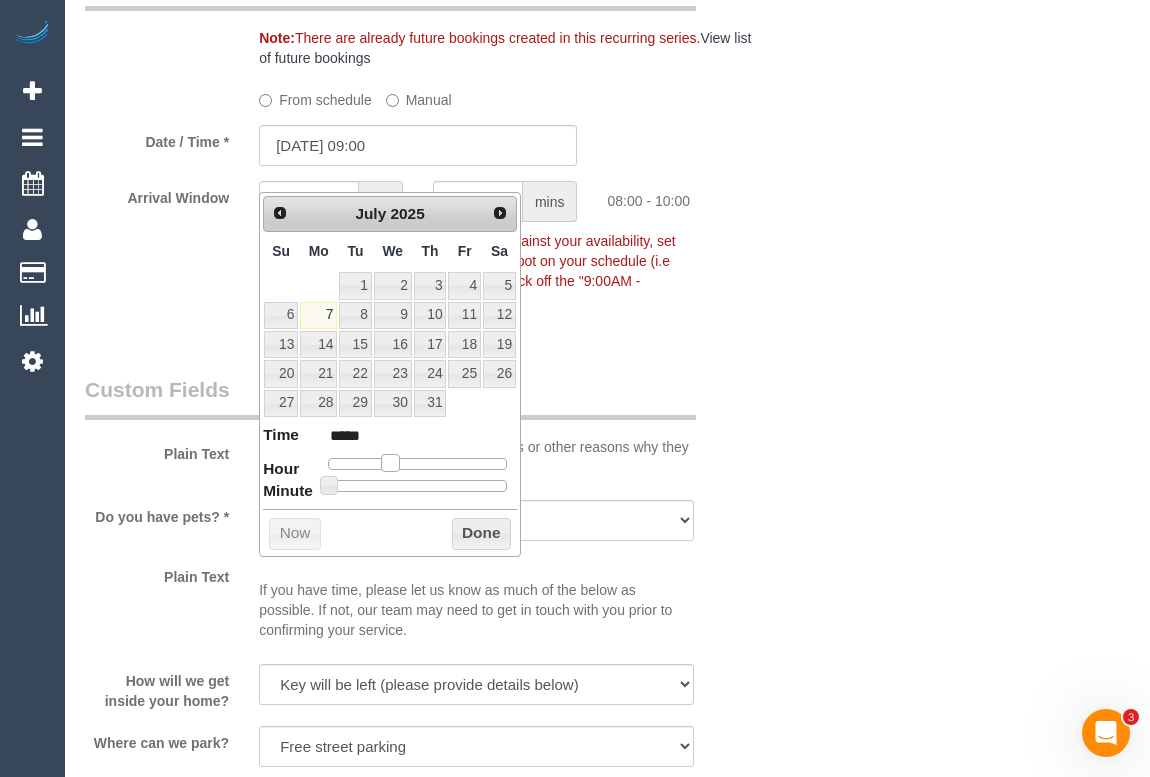 type on "07/07/2025 10:00" 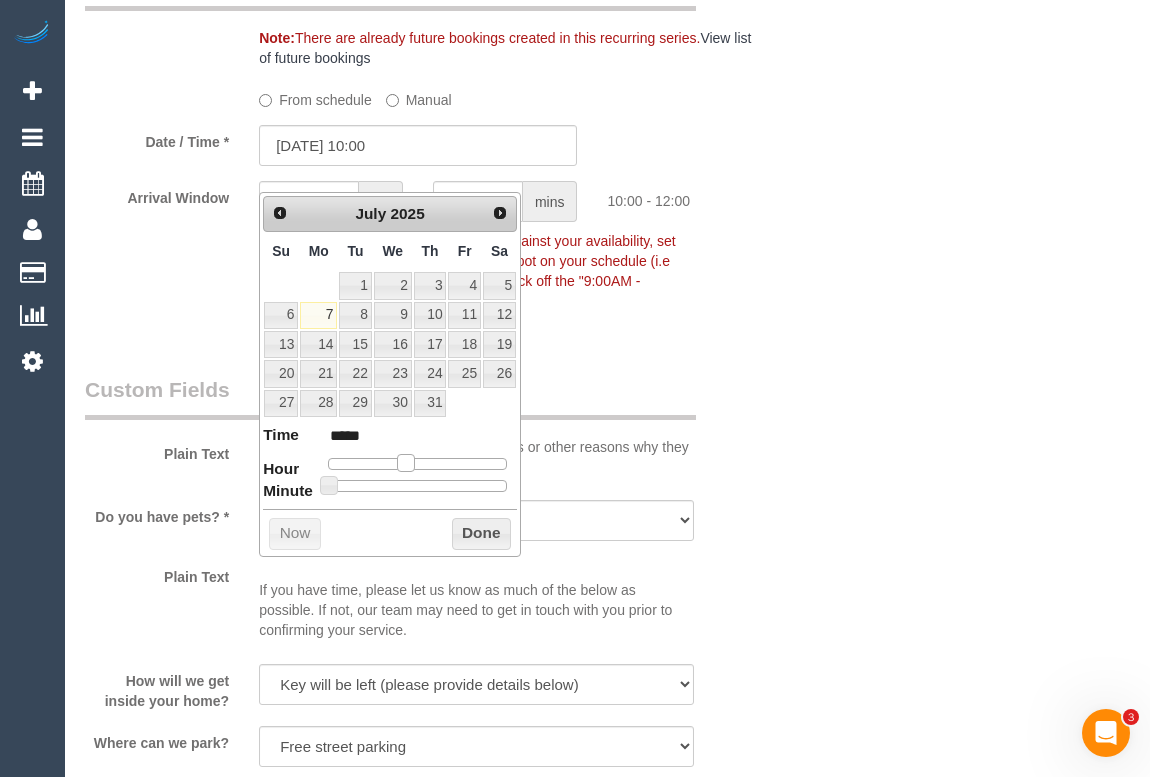 drag, startPoint x: 392, startPoint y: 453, endPoint x: 407, endPoint y: 453, distance: 15 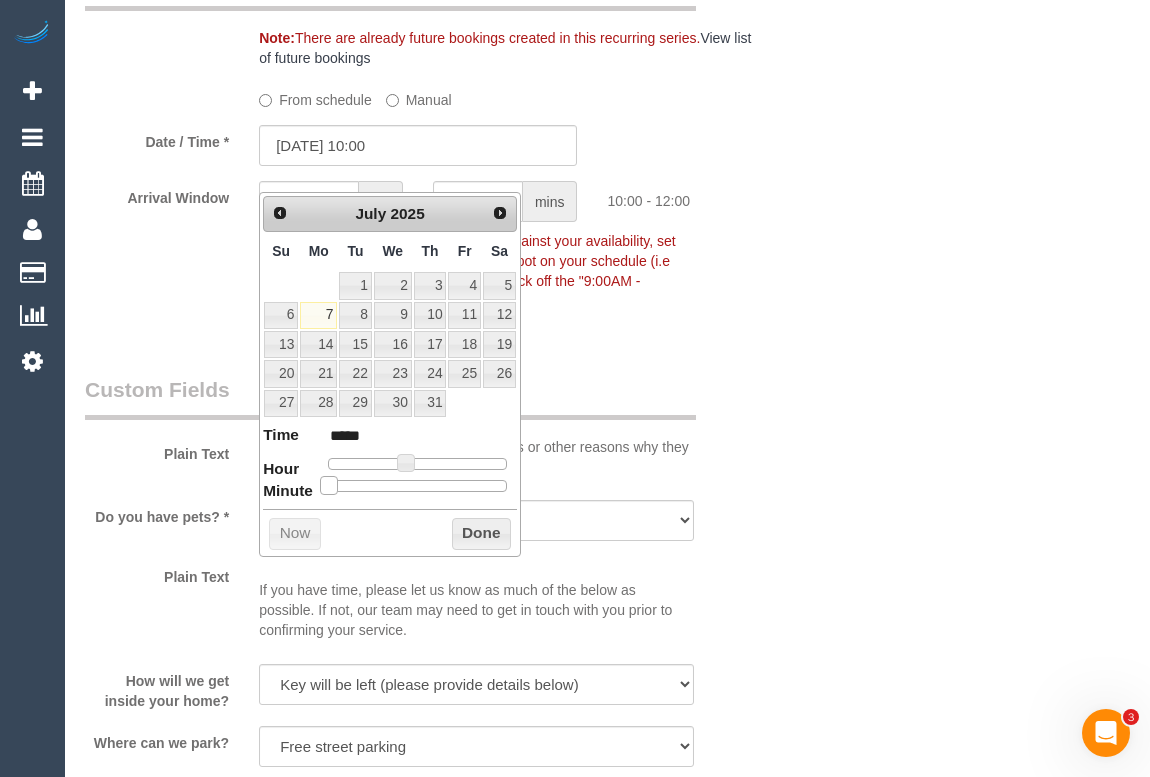 type on "07/07/2025 10:05" 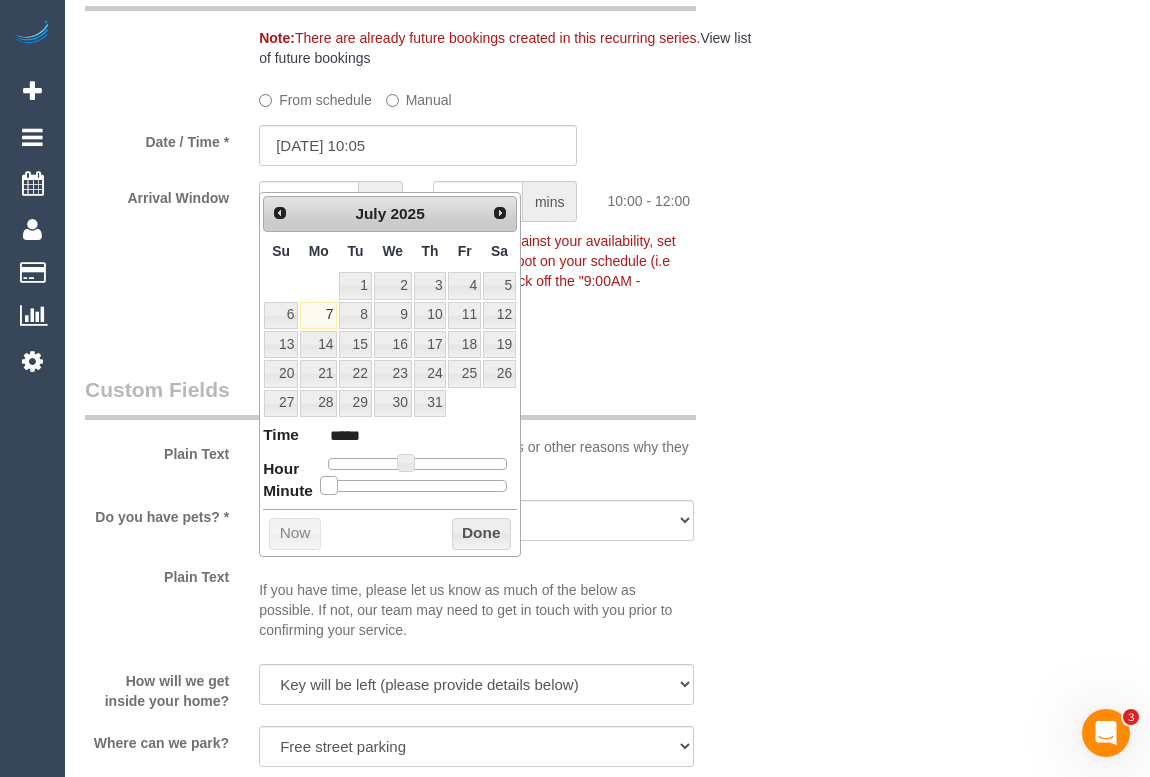 type on "07/07/2025 10:10" 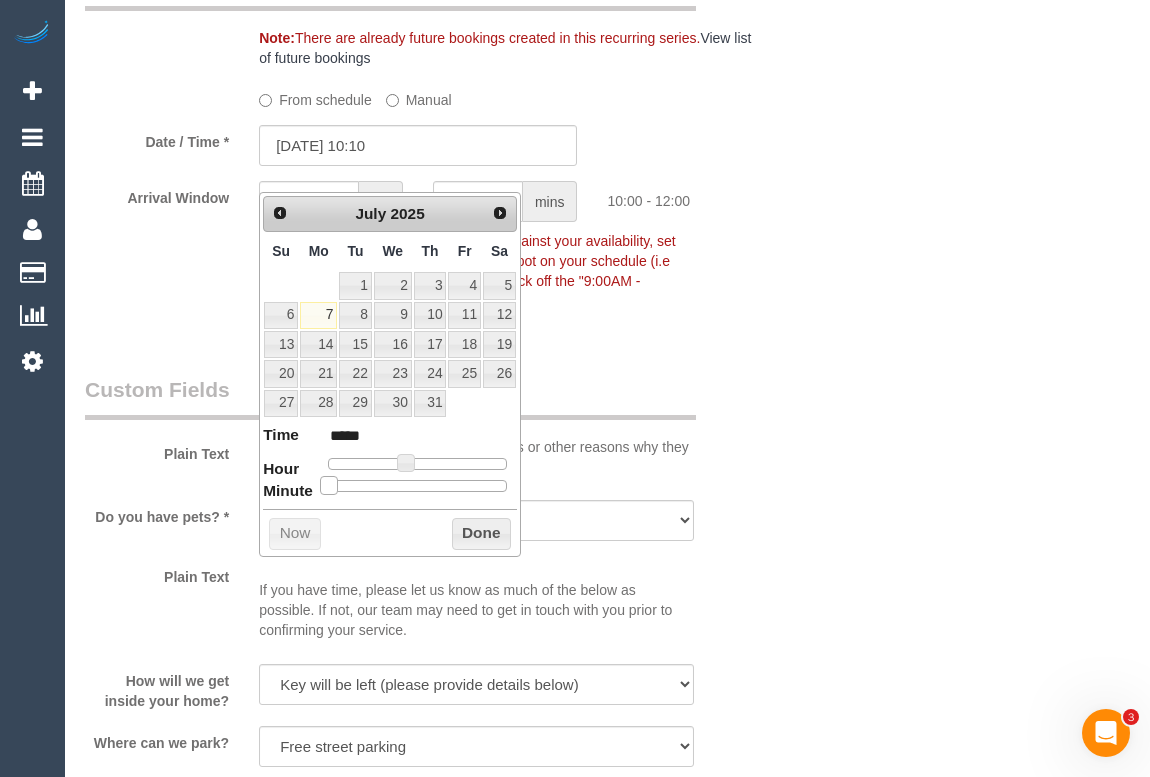 type on "07/07/2025 10:15" 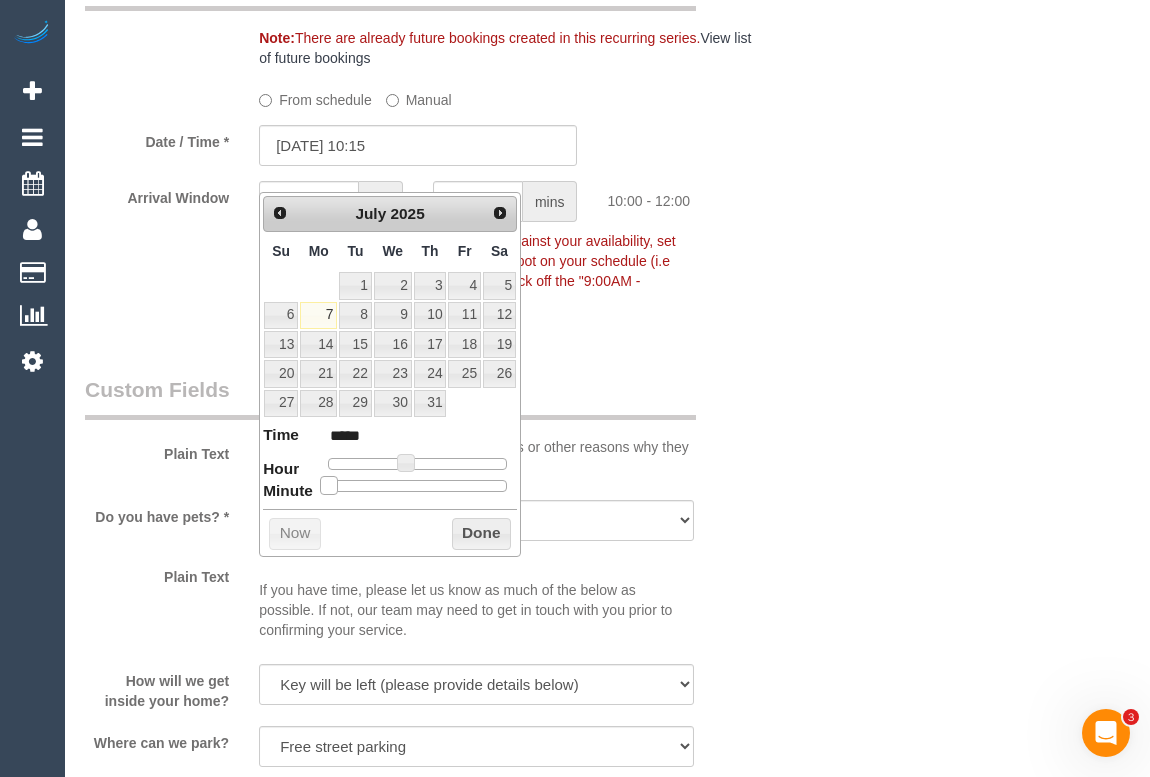 type on "07/07/2025 10:20" 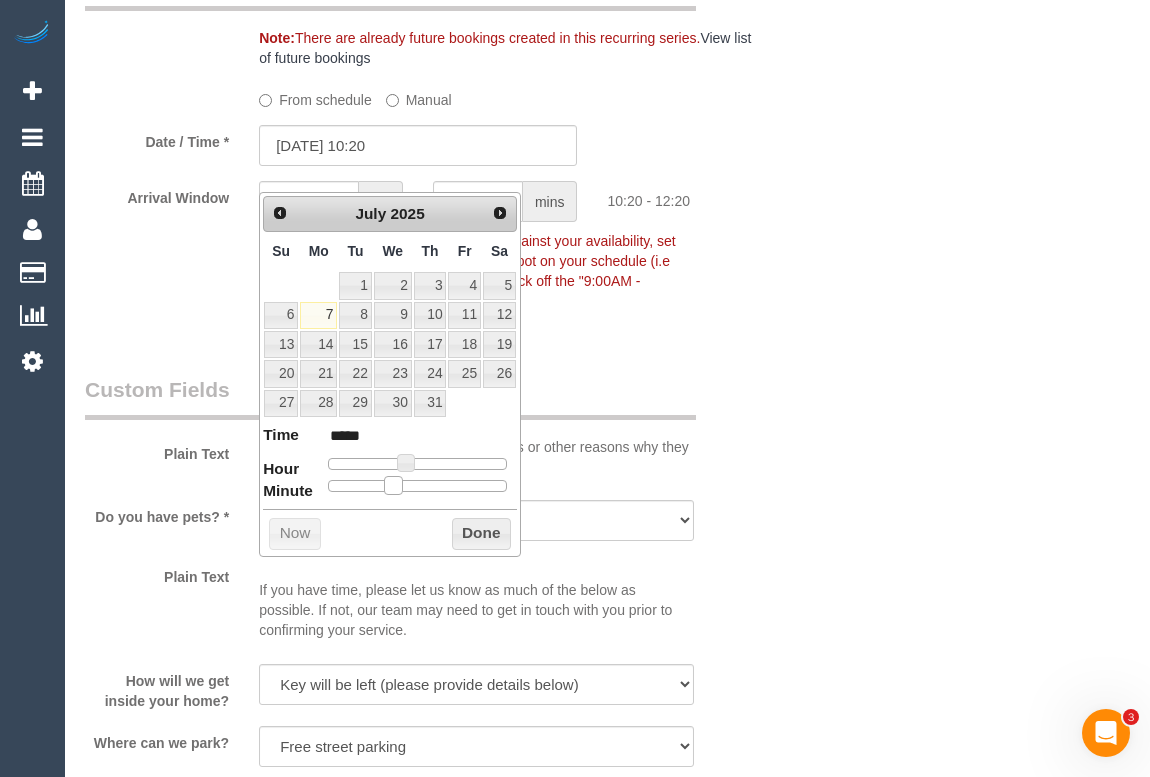 type on "07/07/2025 10:25" 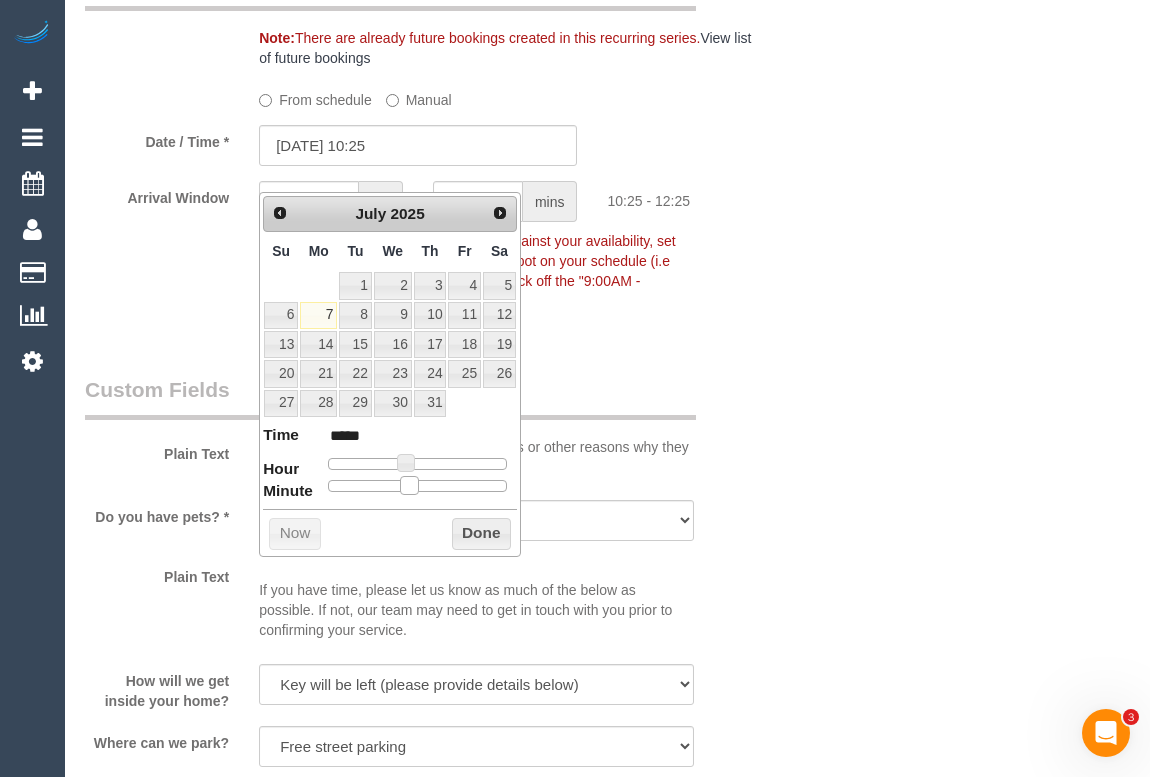 drag, startPoint x: 331, startPoint y: 482, endPoint x: 406, endPoint y: 488, distance: 75.23962 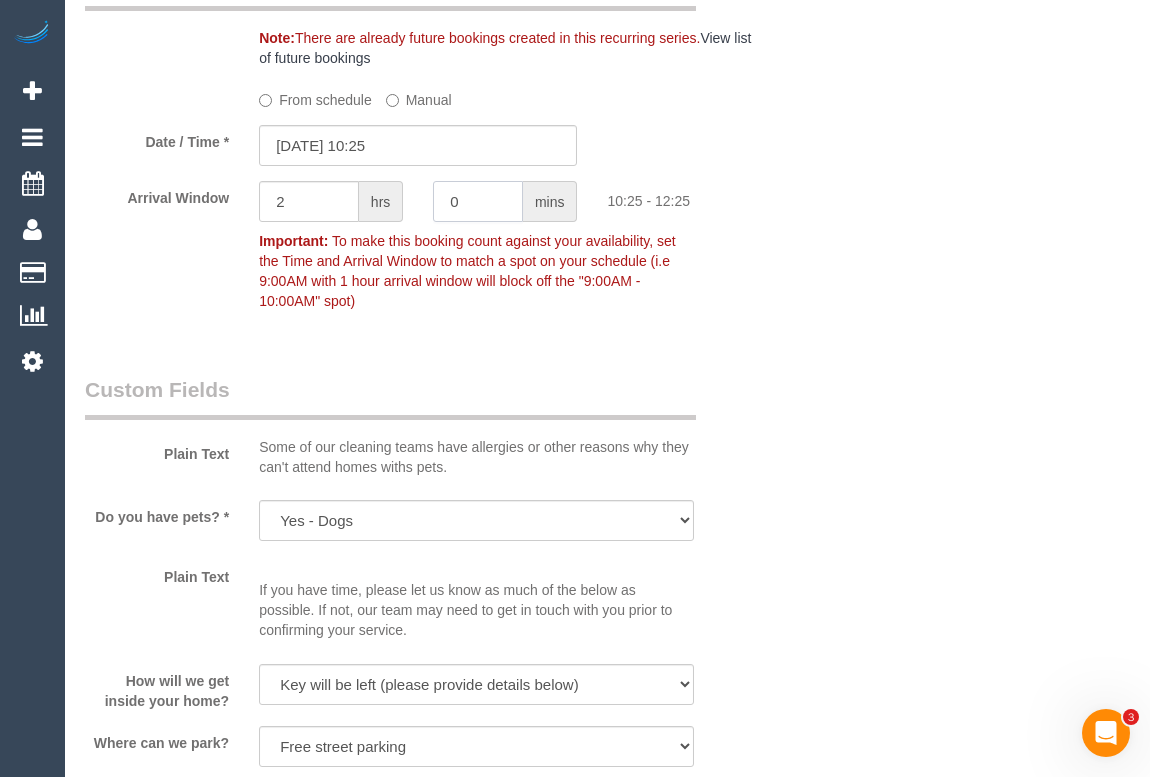 drag, startPoint x: 489, startPoint y: 232, endPoint x: 410, endPoint y: 170, distance: 100.4241 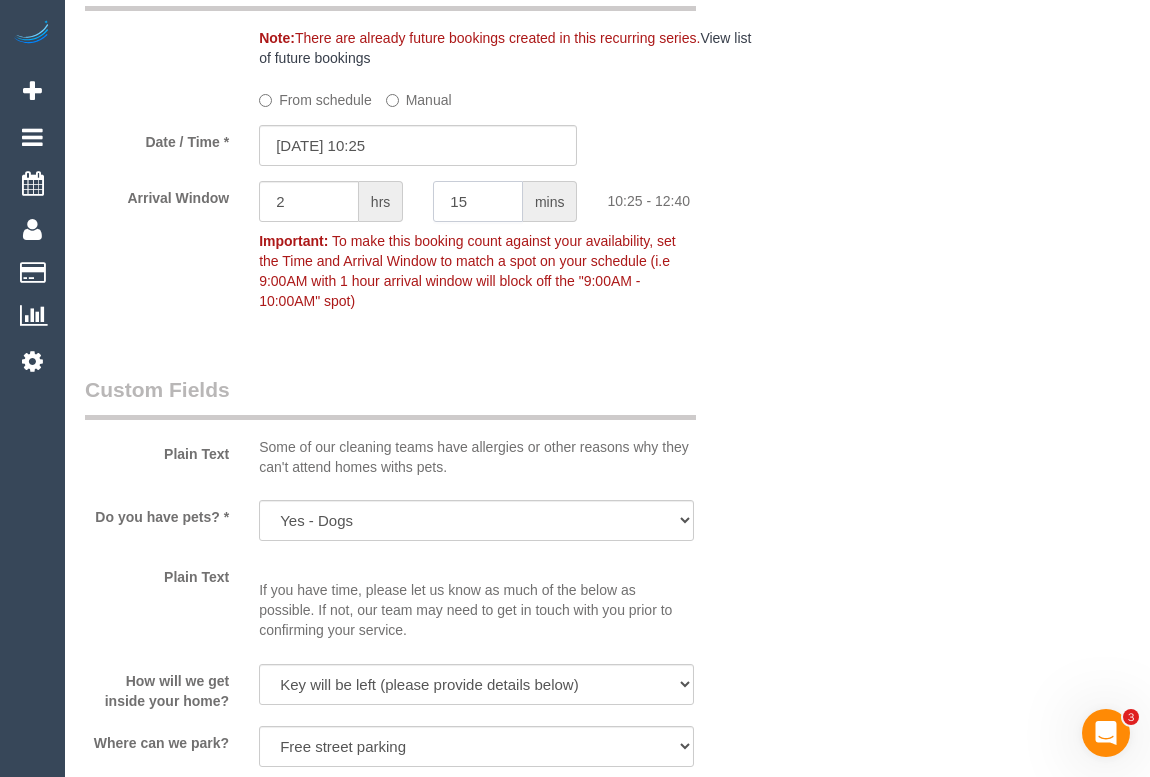 type on "15" 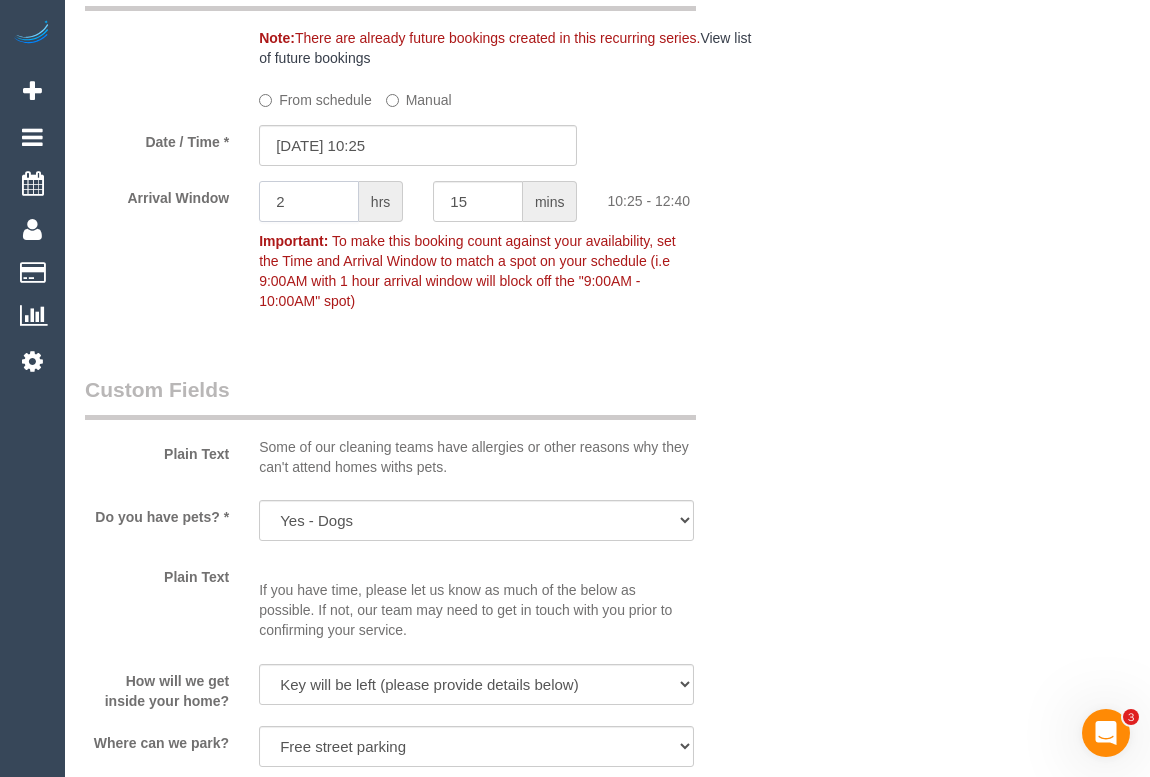 drag, startPoint x: 283, startPoint y: 227, endPoint x: 166, endPoint y: 212, distance: 117.95762 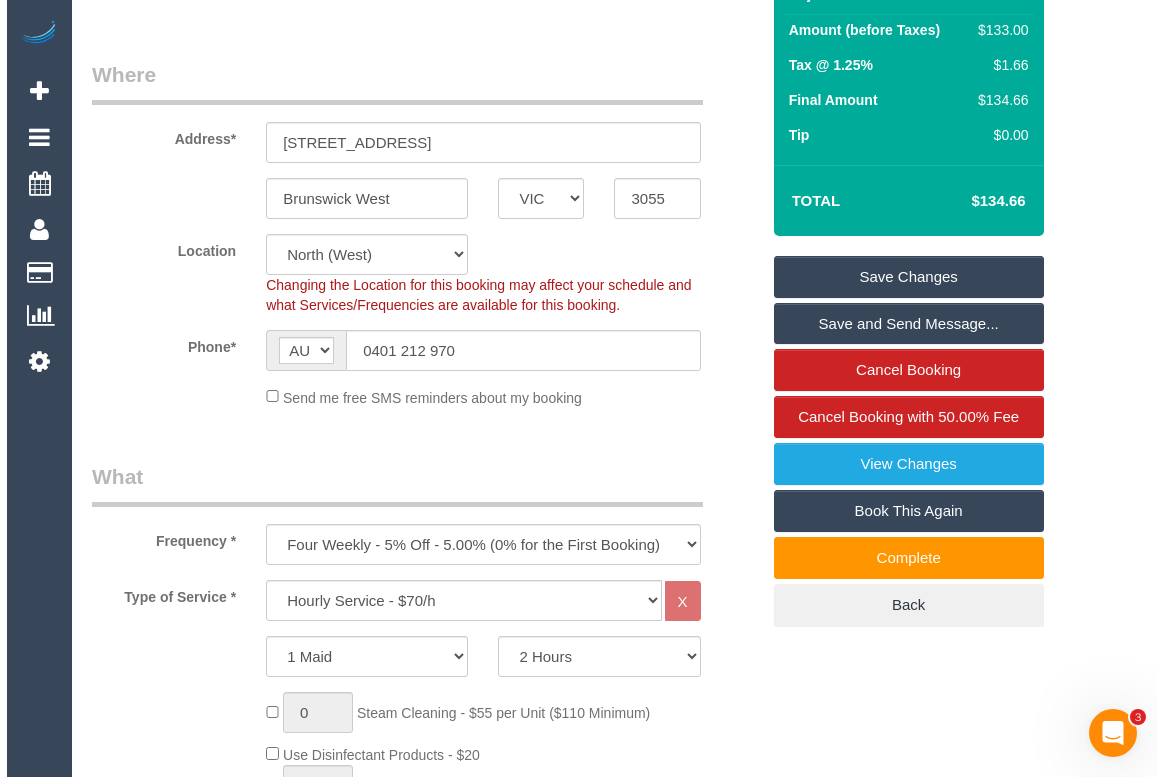 scroll, scrollTop: 0, scrollLeft: 0, axis: both 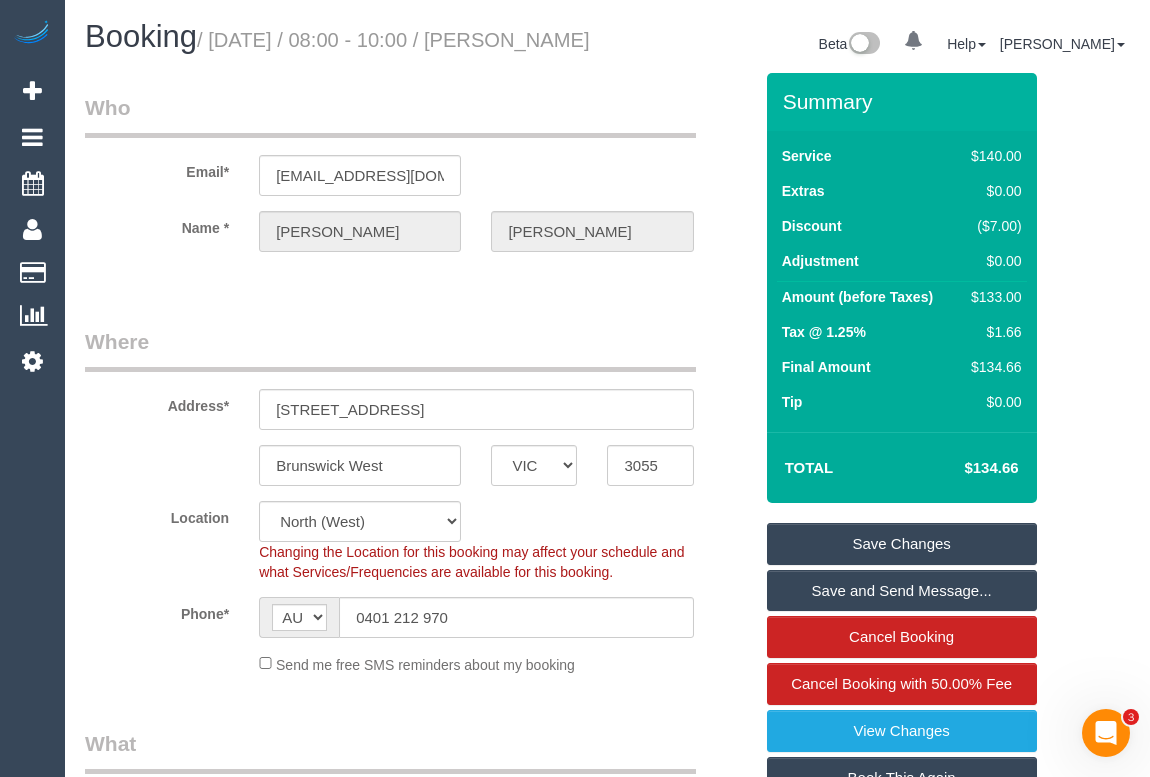 type on "0" 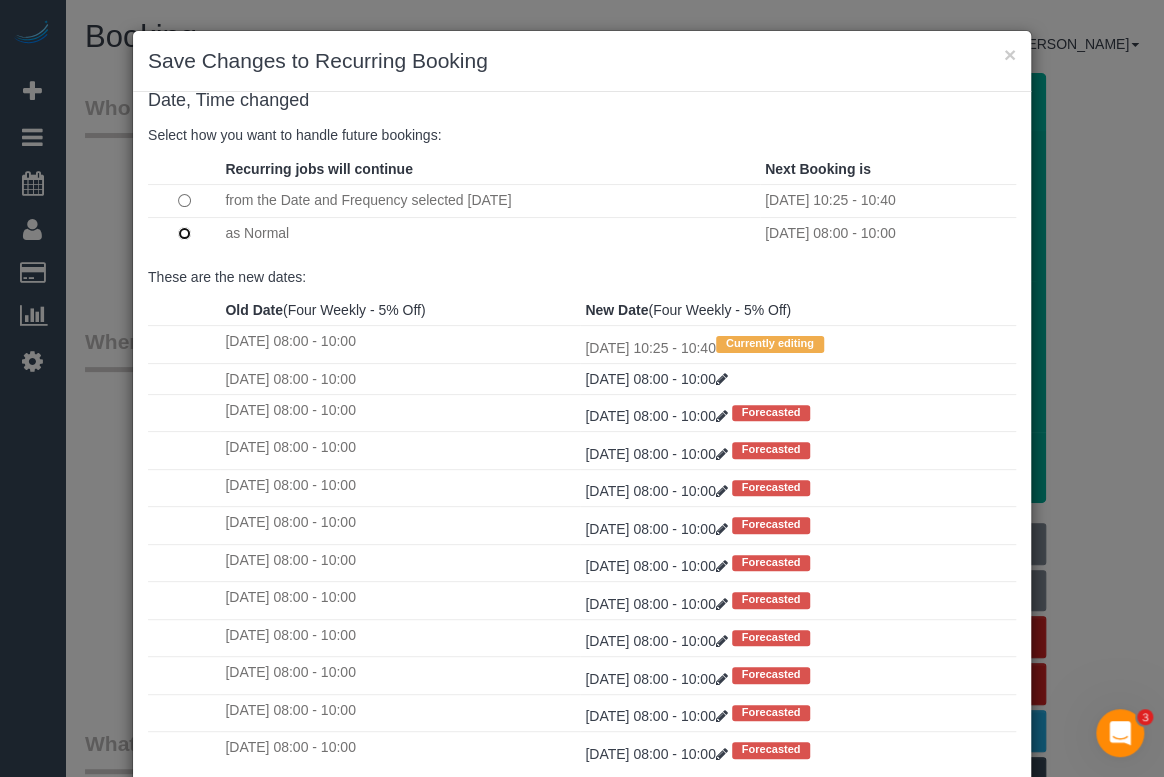 scroll, scrollTop: 38, scrollLeft: 0, axis: vertical 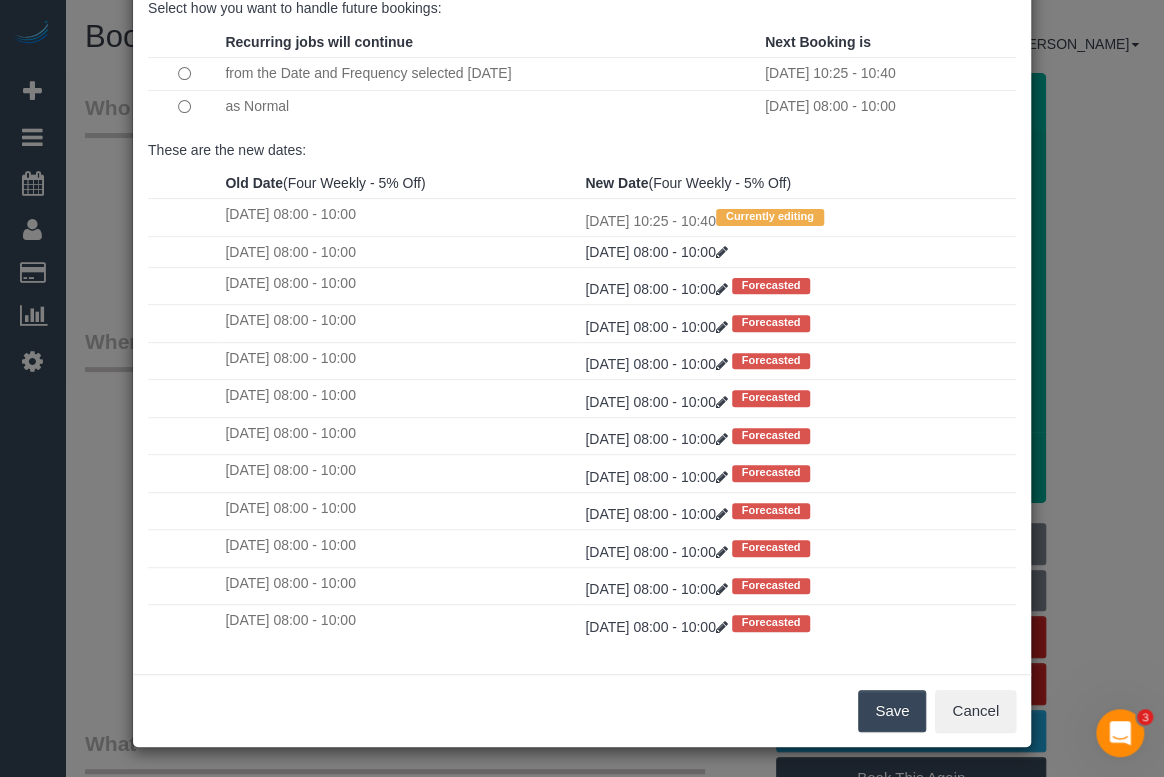 click on "Save" at bounding box center [892, 711] 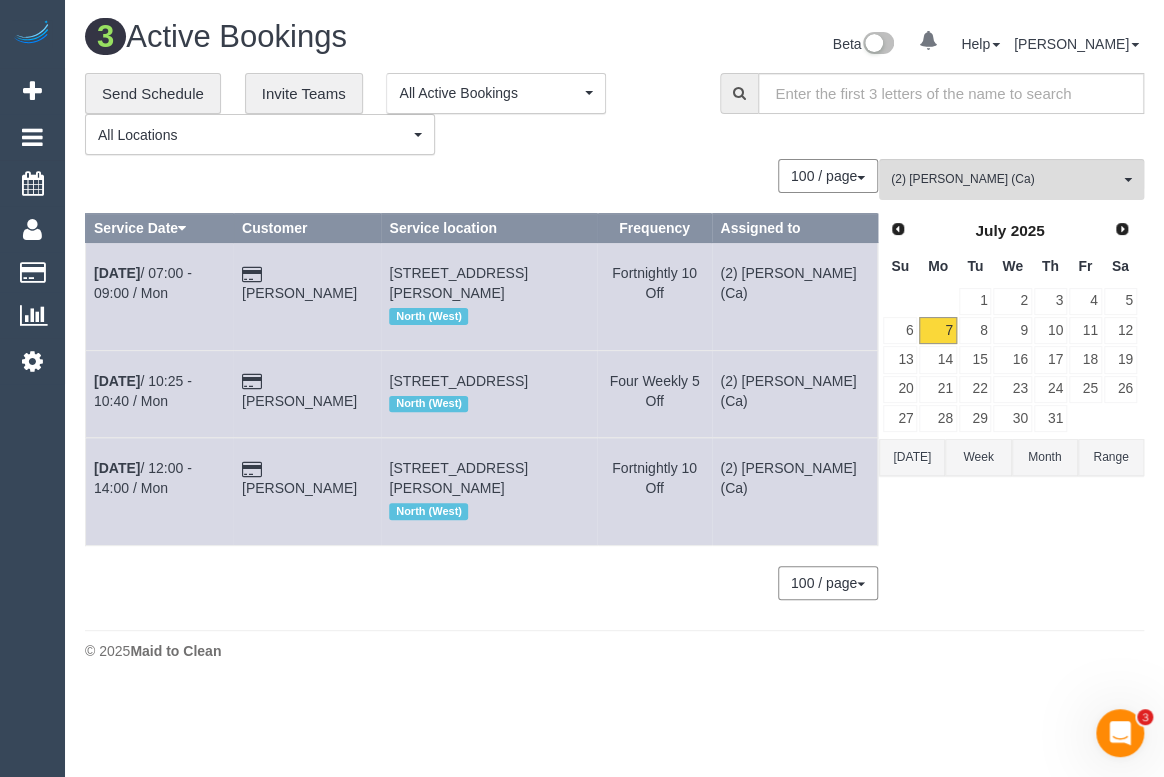 drag, startPoint x: 675, startPoint y: 141, endPoint x: 579, endPoint y: 17, distance: 156.81836 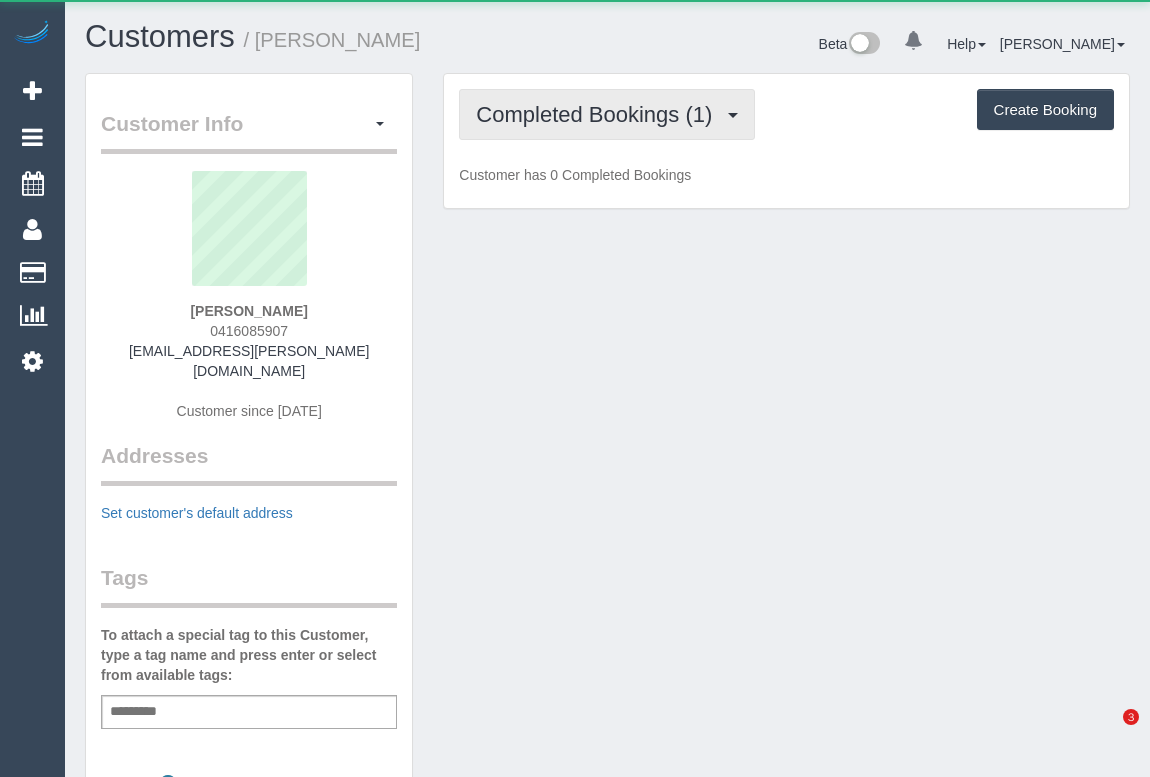 scroll, scrollTop: 0, scrollLeft: 0, axis: both 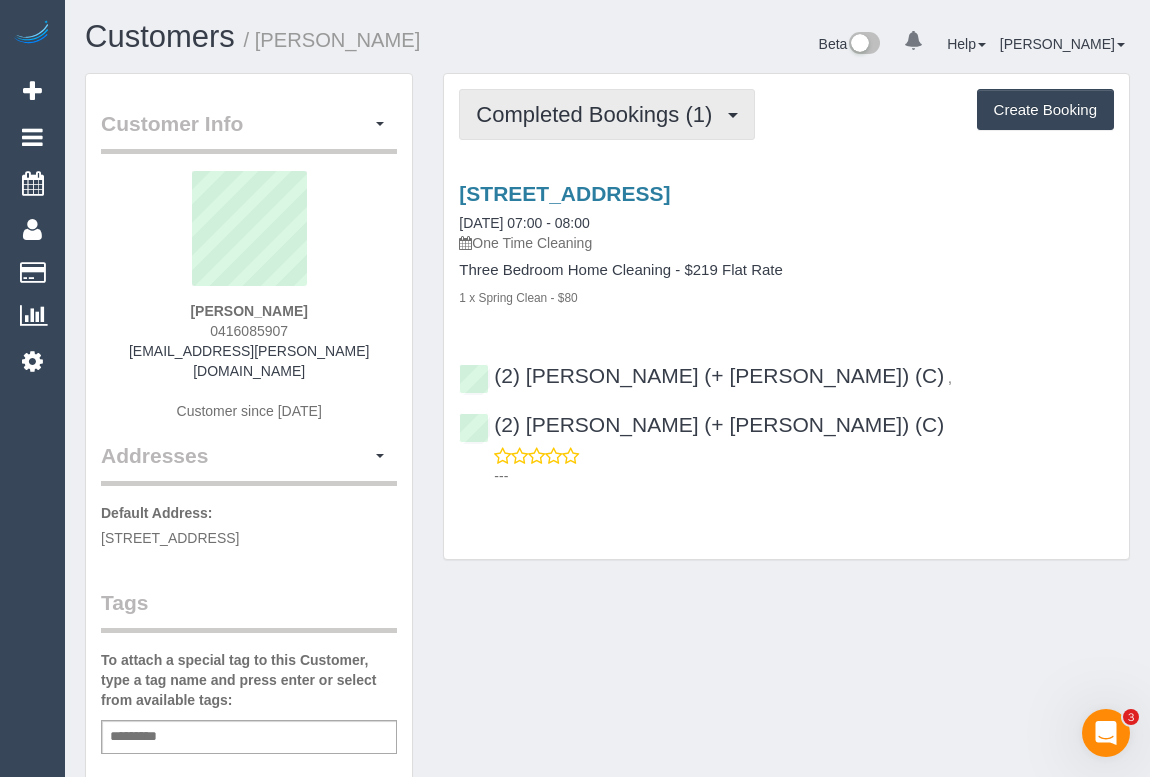click on "Completed Bookings (1)" at bounding box center [599, 114] 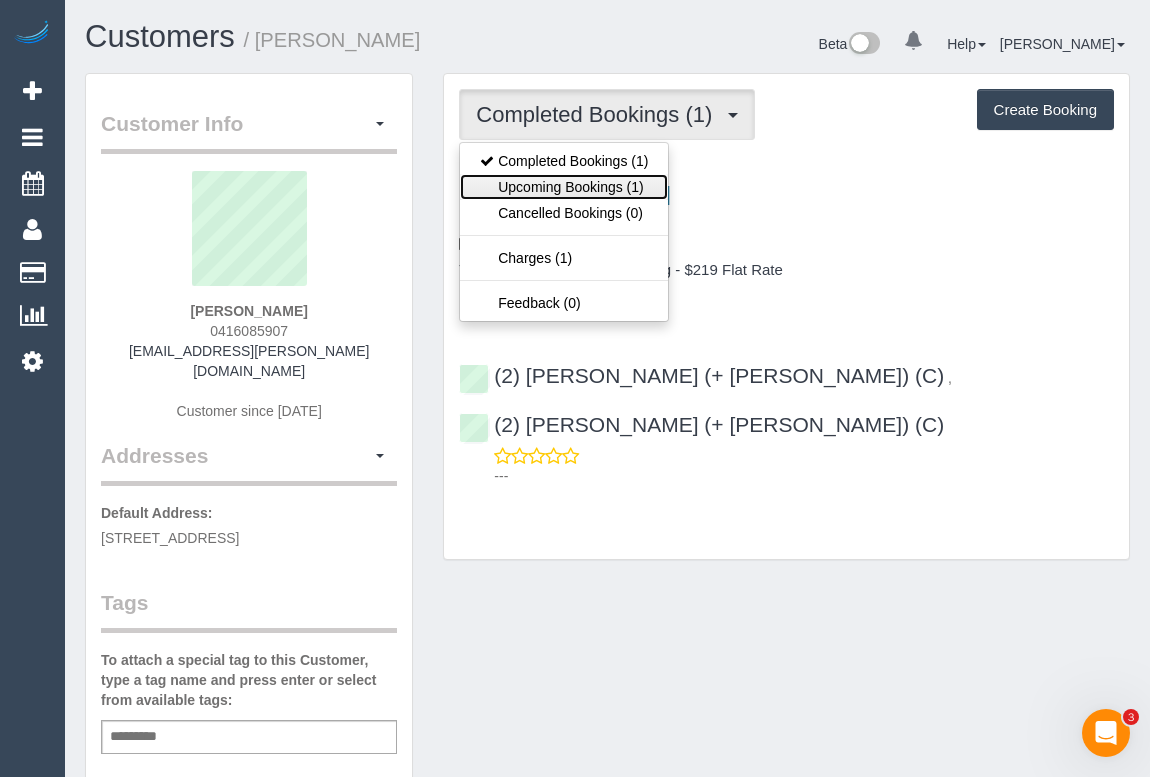 click on "Upcoming Bookings (1)" at bounding box center [564, 187] 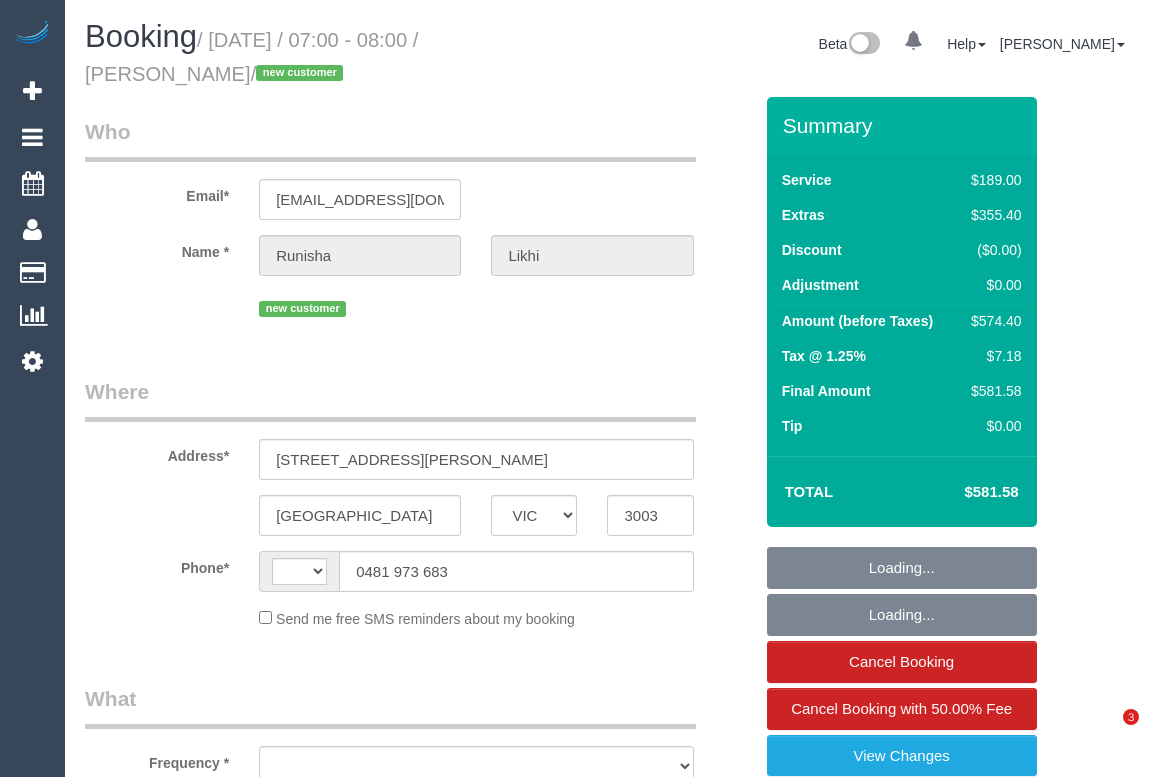 select on "VIC" 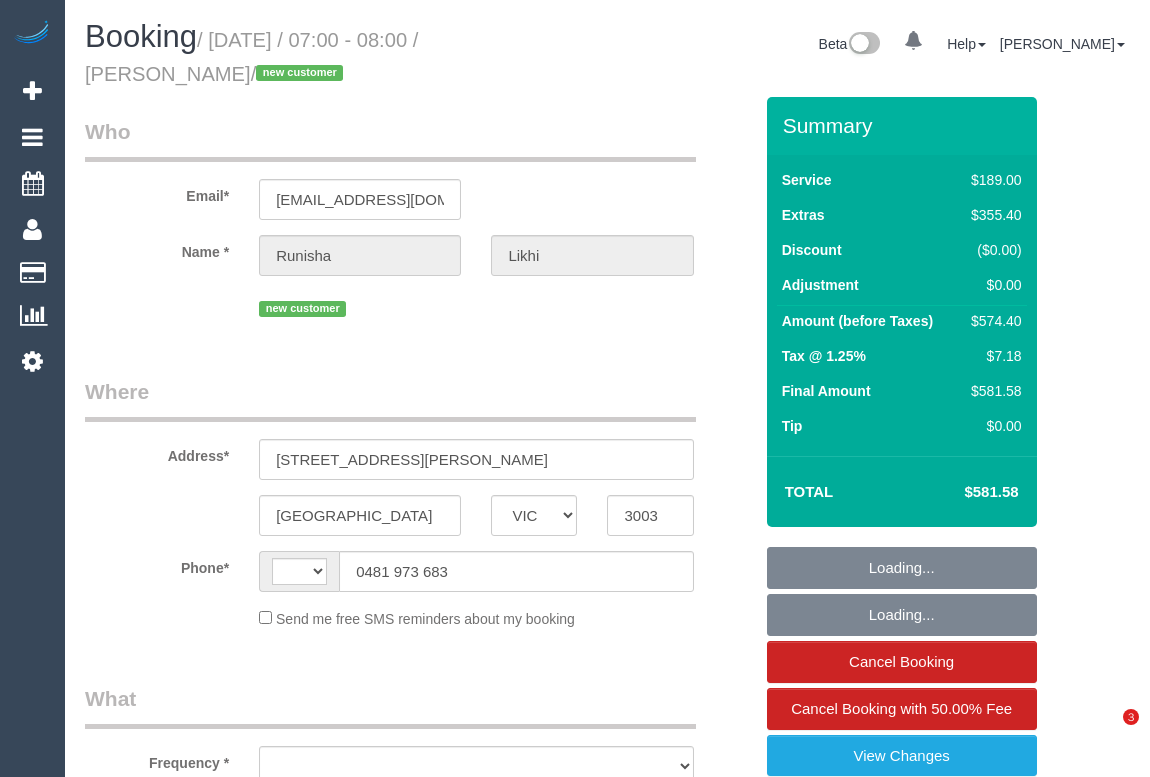 scroll, scrollTop: 0, scrollLeft: 0, axis: both 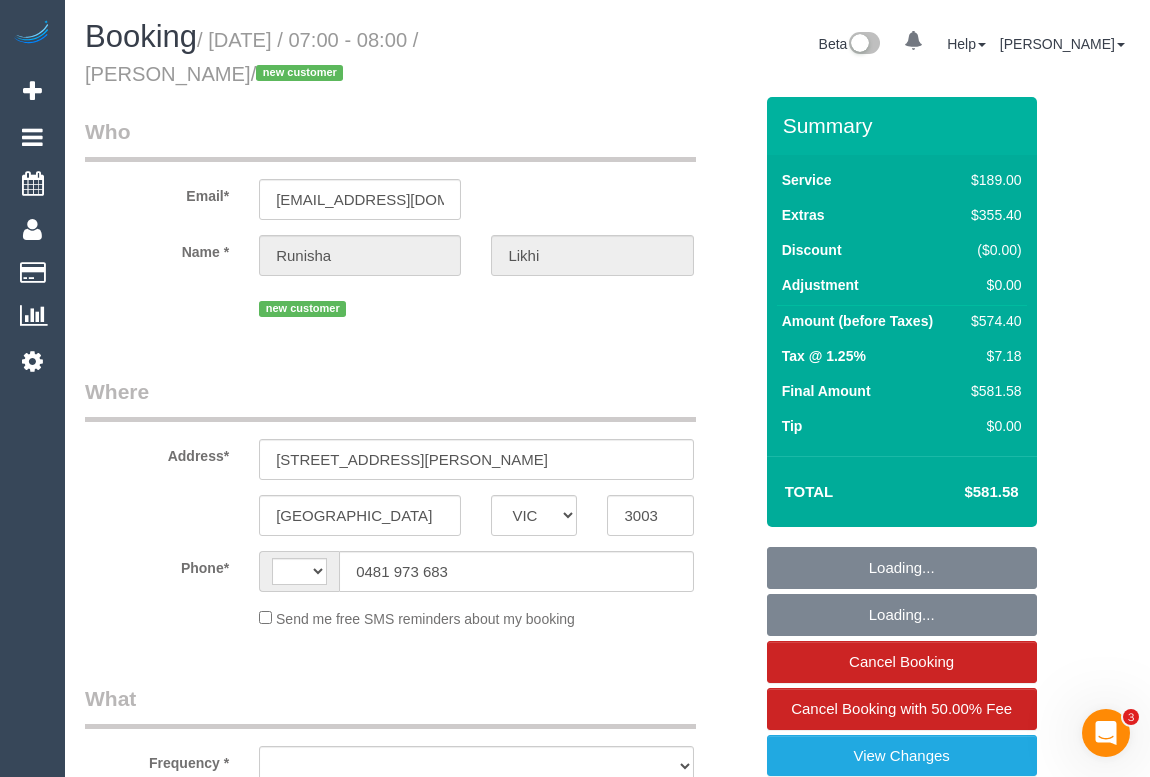 select on "string:AU" 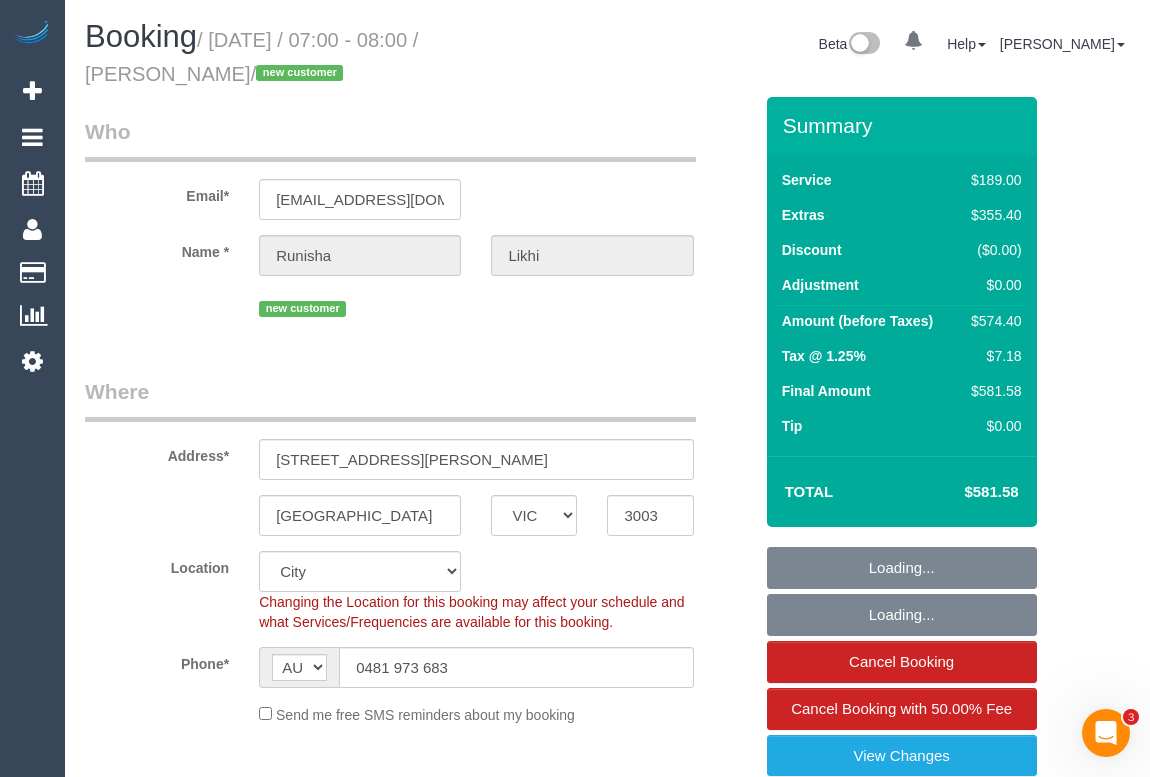 select on "object:835" 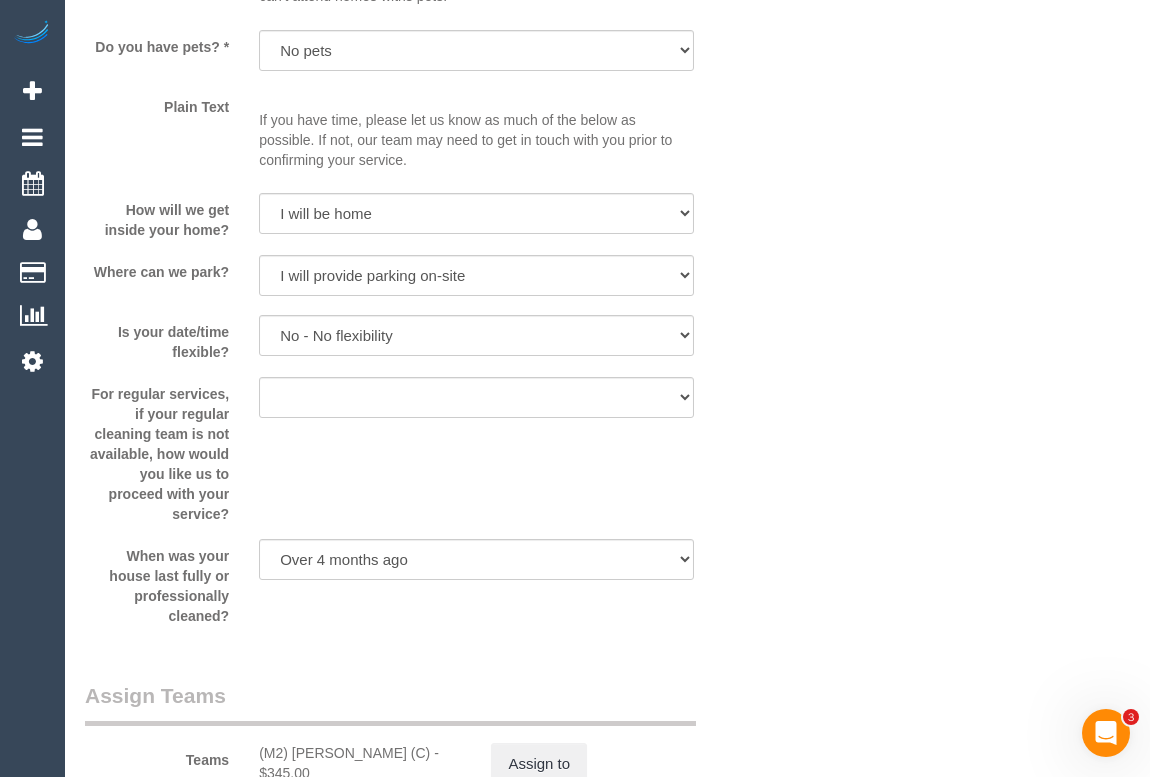 scroll, scrollTop: 3272, scrollLeft: 0, axis: vertical 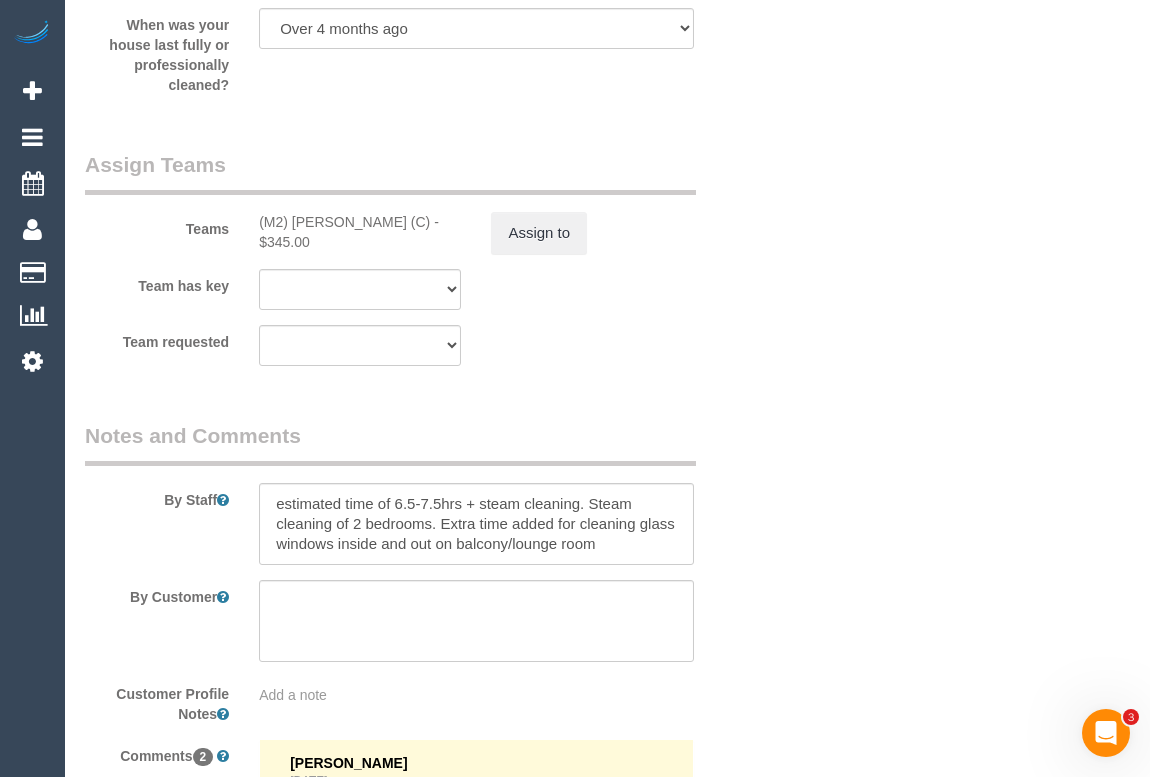 click on "Who
Email*
likhirunisha@gmail.com
Name *
Runisha
Likhi
new customer
Where
Address*
55 Jeffcott street, Unit 301
West Melbourne
ACT
NSW
NT
QLD
SA
TAS
VIC
WA
3003
Location
Office City East (North) East (South) Inner East Inner North (East) Inner North (West) Inner South East Inner West North (East) North (West) Outer East Outer North (East) Outer North (West) Outer South East Outer West South East (East) South East (West) West (North) West (South) ZG - Central ZG - East" at bounding box center (607, -863) 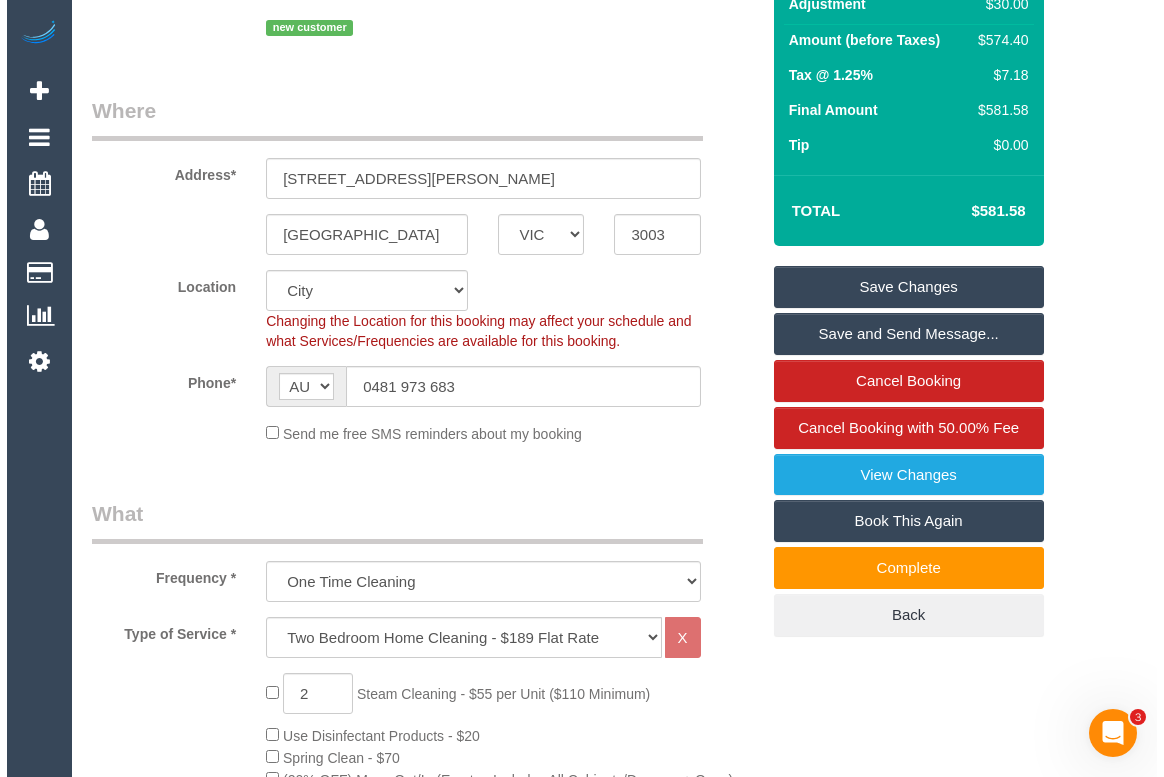 scroll, scrollTop: 181, scrollLeft: 0, axis: vertical 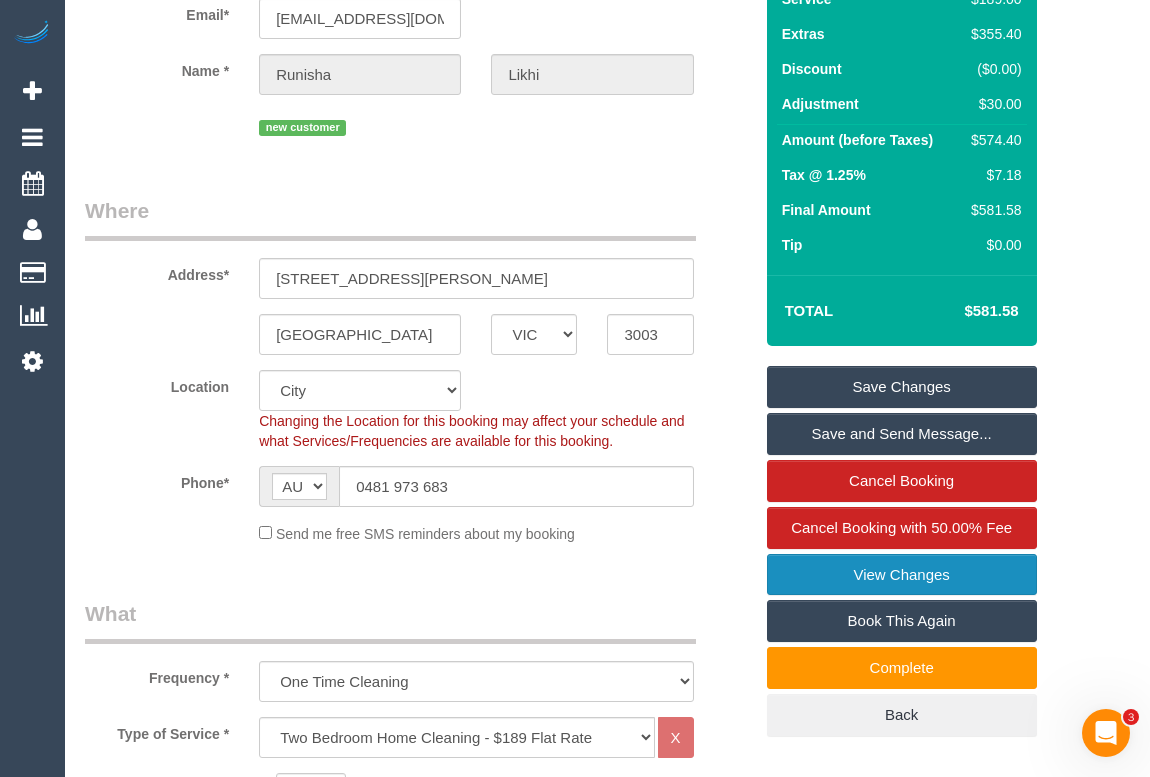 click on "View Changes" at bounding box center (902, 575) 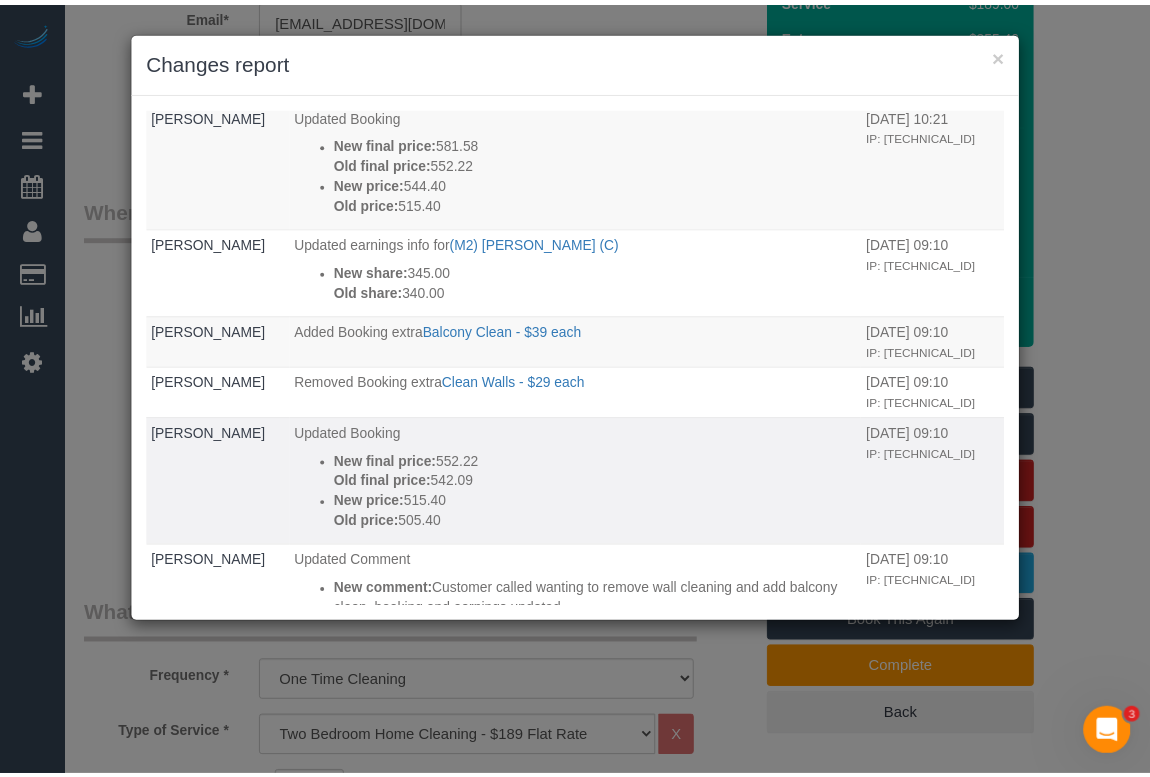 scroll, scrollTop: 0, scrollLeft: 0, axis: both 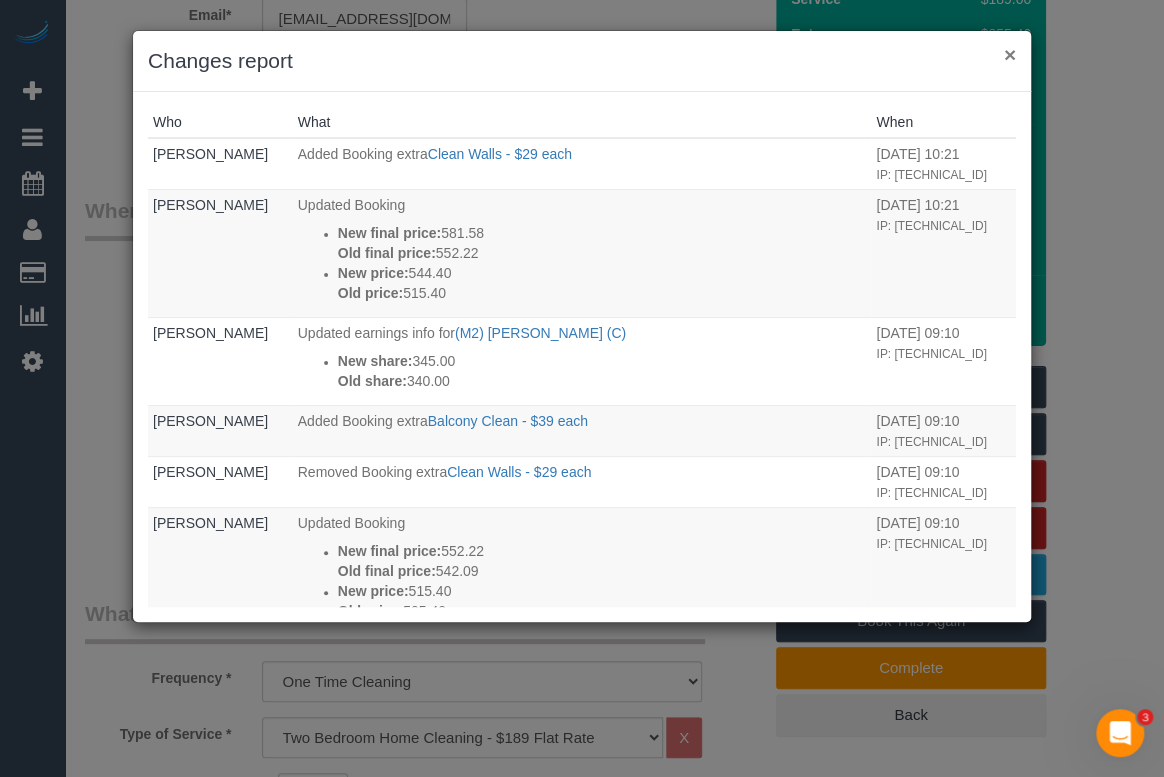 click on "×" at bounding box center (1010, 54) 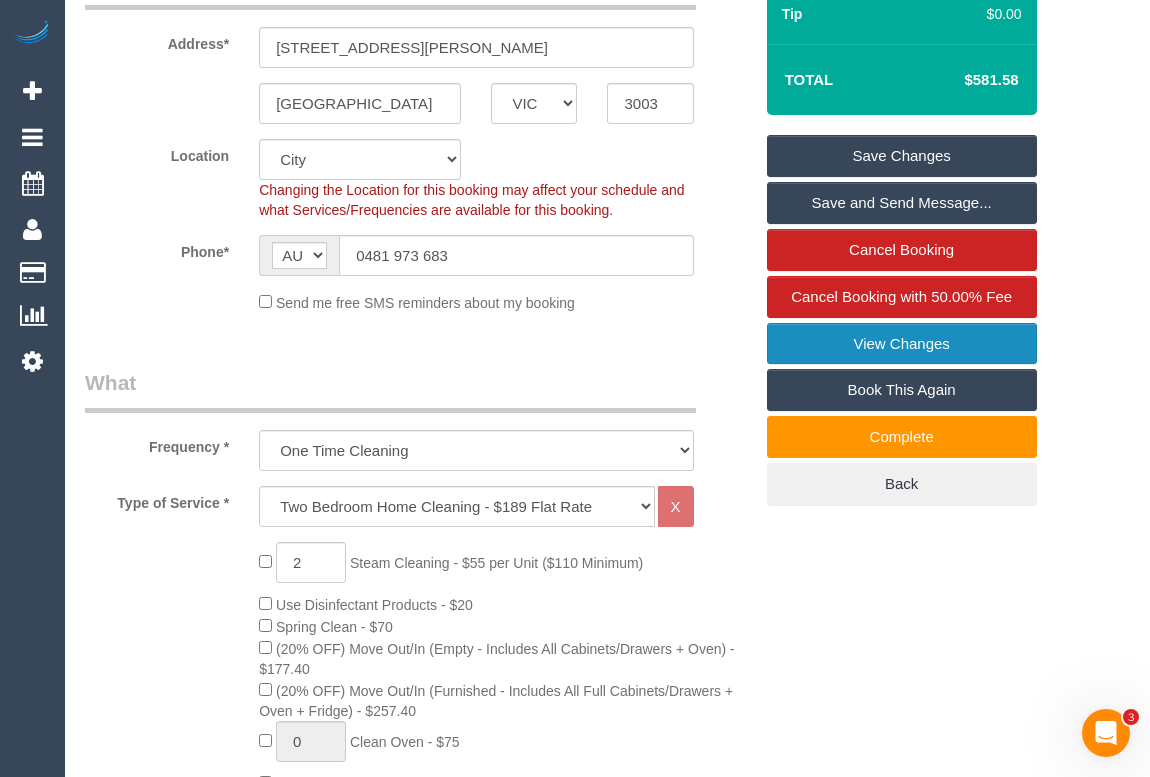 scroll, scrollTop: 636, scrollLeft: 0, axis: vertical 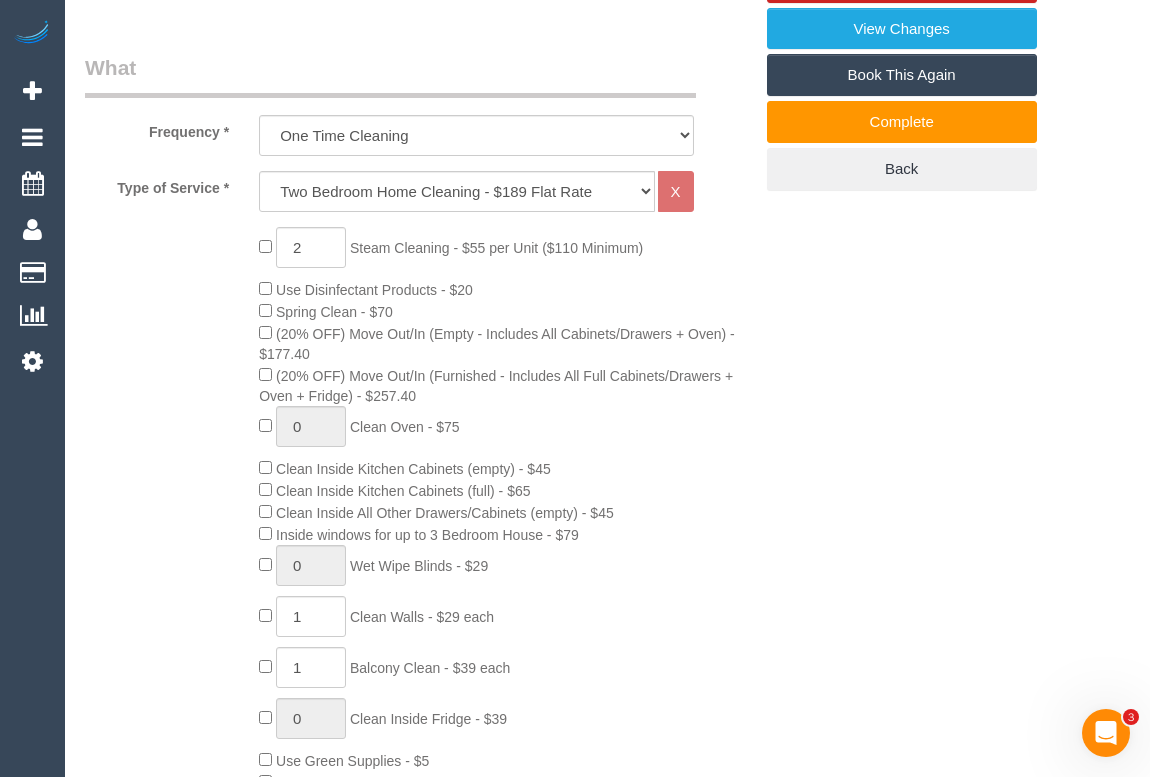 click on "Who
Email*
likhirunisha@gmail.com
Name *
Runisha
Likhi
new customer
Where
Address*
55 Jeffcott street, Unit 301
West Melbourne
ACT
NSW
NT
QLD
SA
TAS
VIC
WA
3003
Location
Office City East (North) East (South) Inner East Inner North (East) Inner North (West) Inner South East Inner West North (East) North (West) Outer East Outer North (East) Outer North (West) Outer South East Outer West South East (East) South East (West) West (North) West (South) ZG - Central ZG - East" at bounding box center [607, 1682] 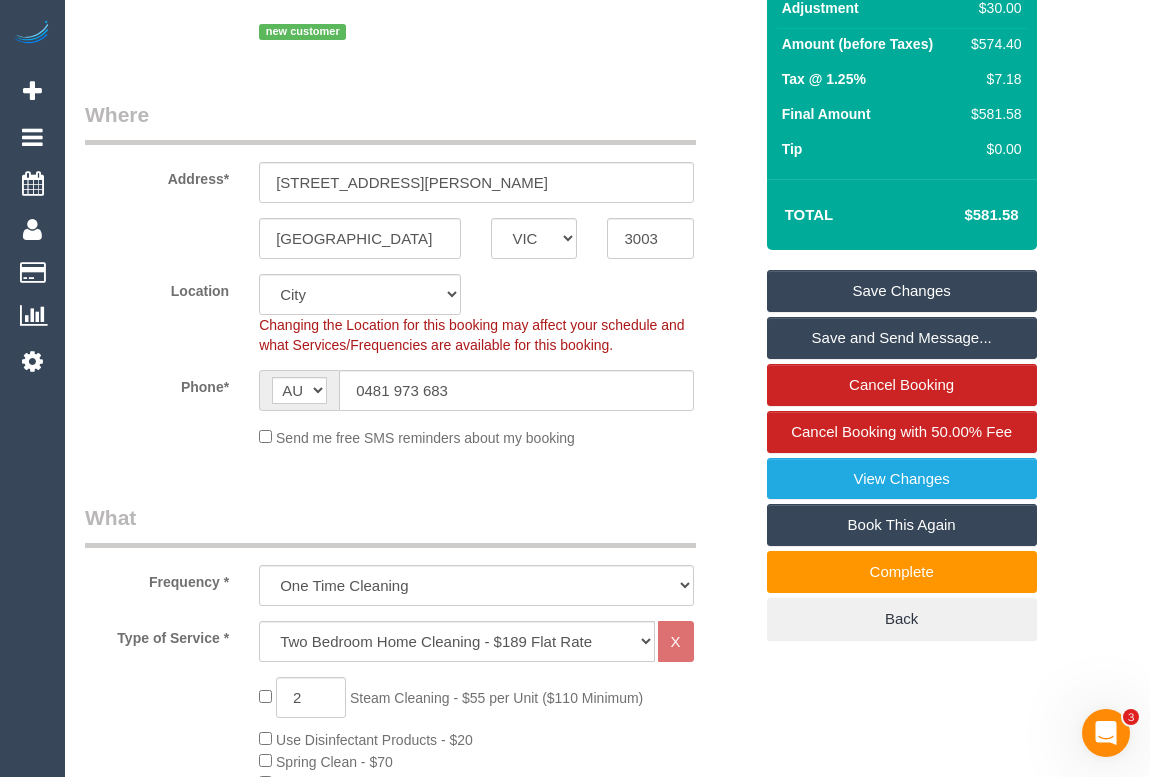 scroll, scrollTop: 0, scrollLeft: 0, axis: both 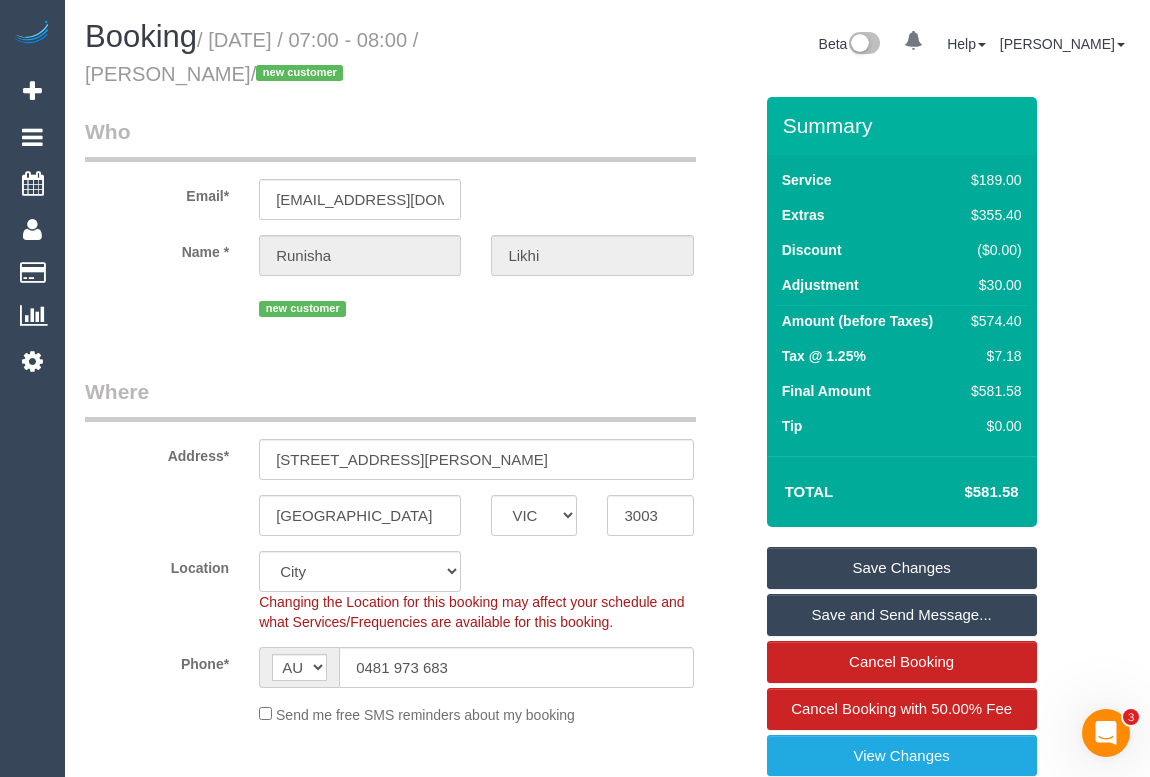 drag, startPoint x: 974, startPoint y: 316, endPoint x: 1032, endPoint y: 318, distance: 58.034473 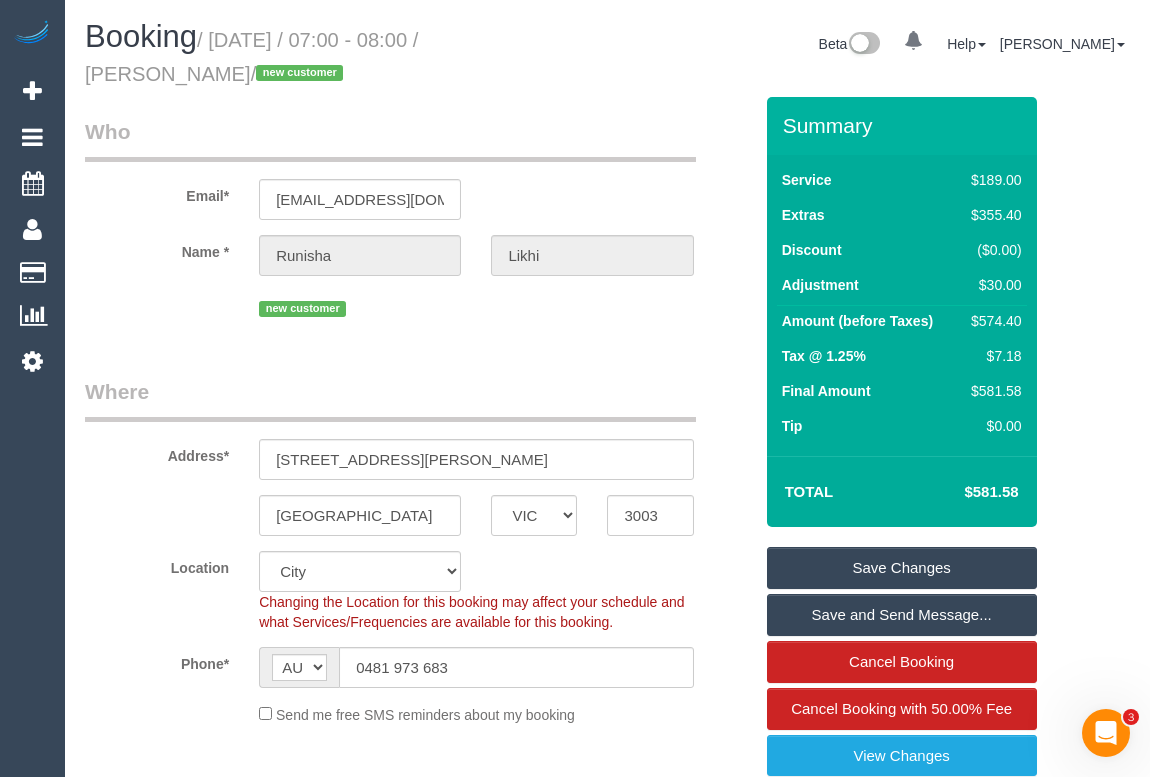 click on "Service
$189.00
Extras
$355.40
Discount
($0.00)
Adjustment
$30.00
Amount (before Taxes)
$574.40
Tax @ 1.25%
$7.18" at bounding box center [902, 305] 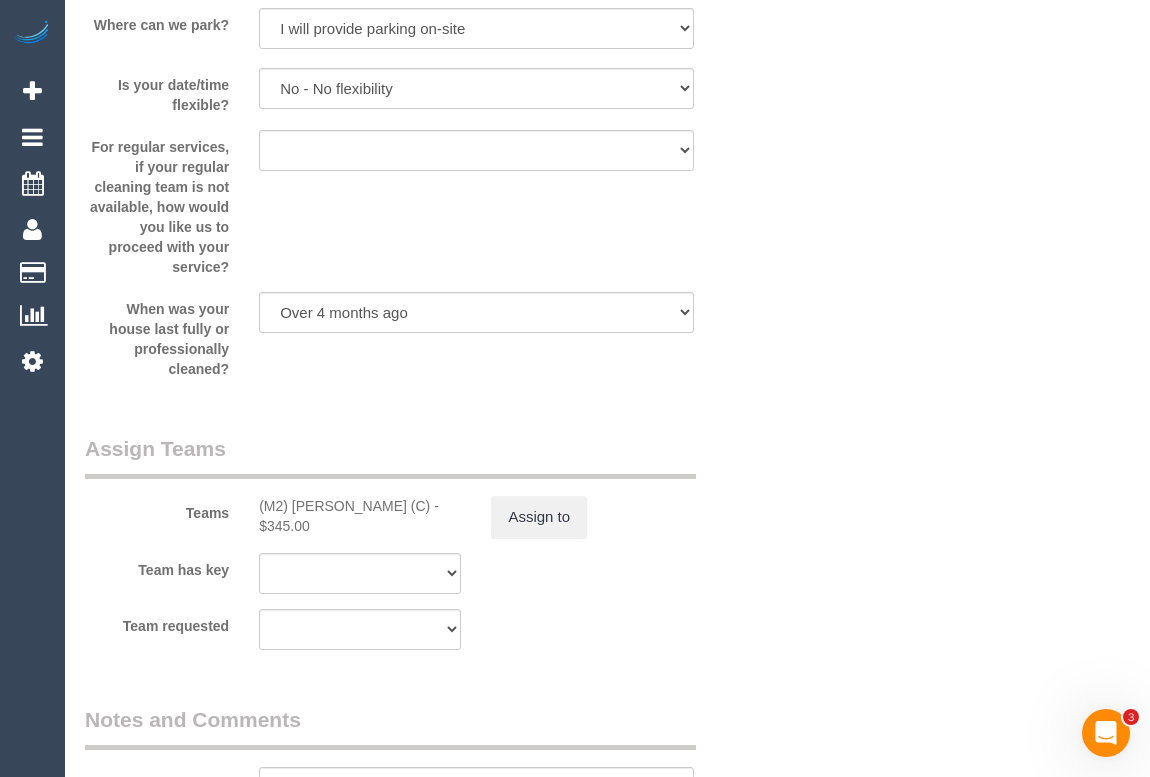 scroll, scrollTop: 3090, scrollLeft: 0, axis: vertical 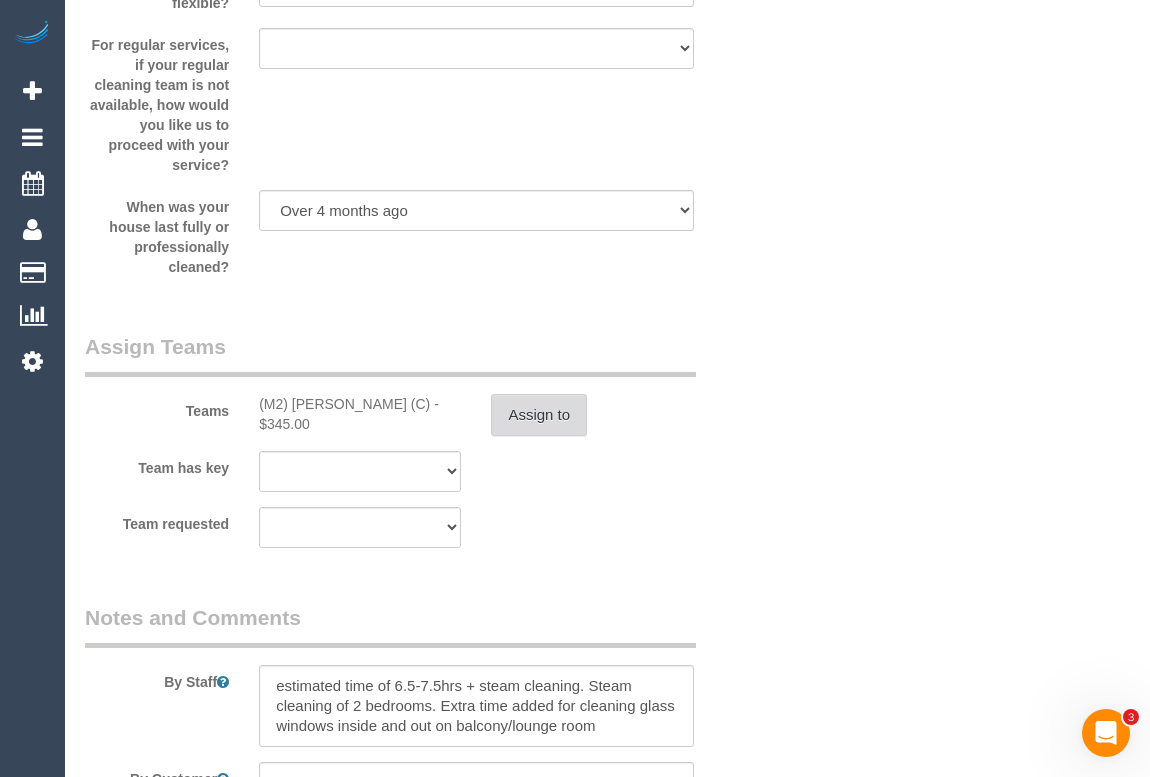 click on "Assign to" at bounding box center [539, 415] 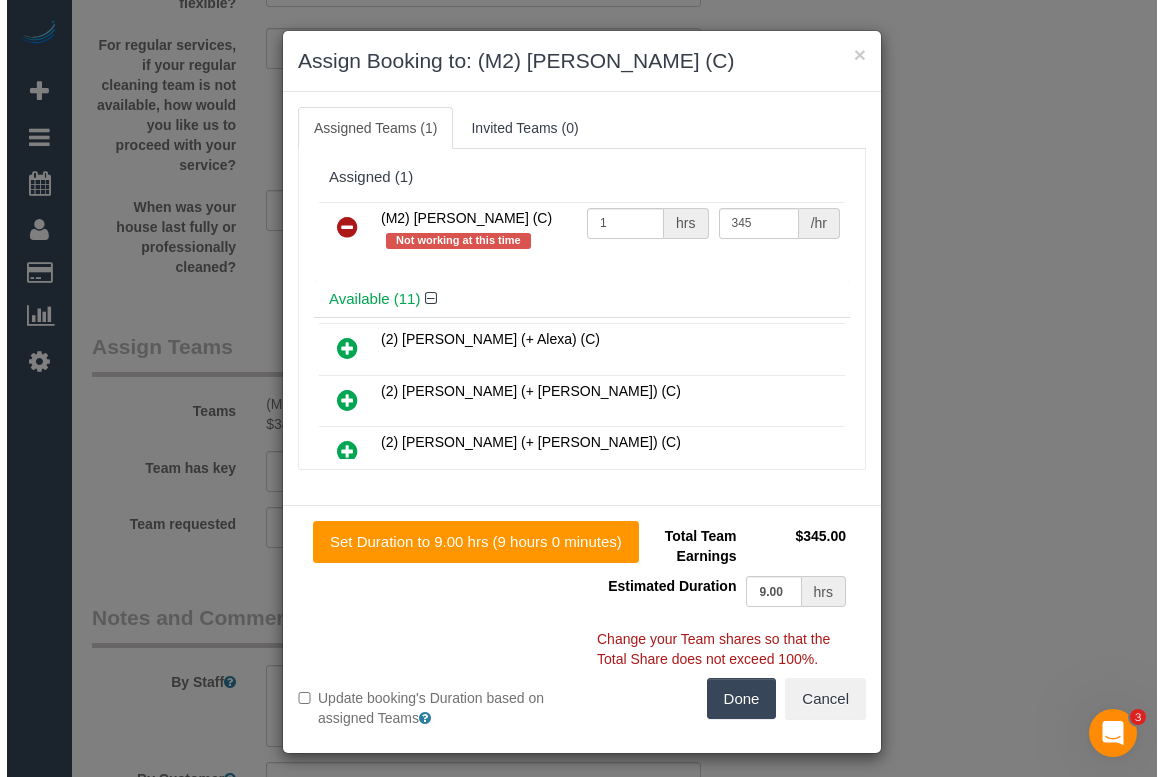 scroll, scrollTop: 3070, scrollLeft: 0, axis: vertical 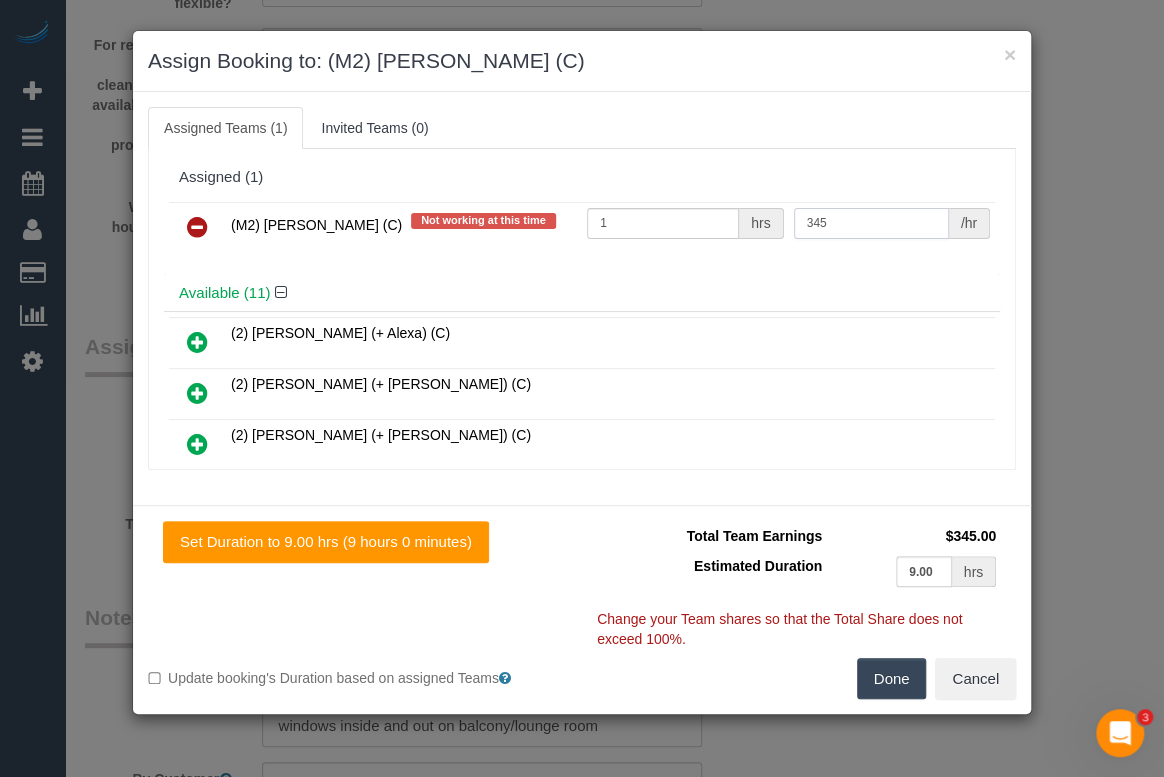 drag, startPoint x: 833, startPoint y: 216, endPoint x: 780, endPoint y: 219, distance: 53.08484 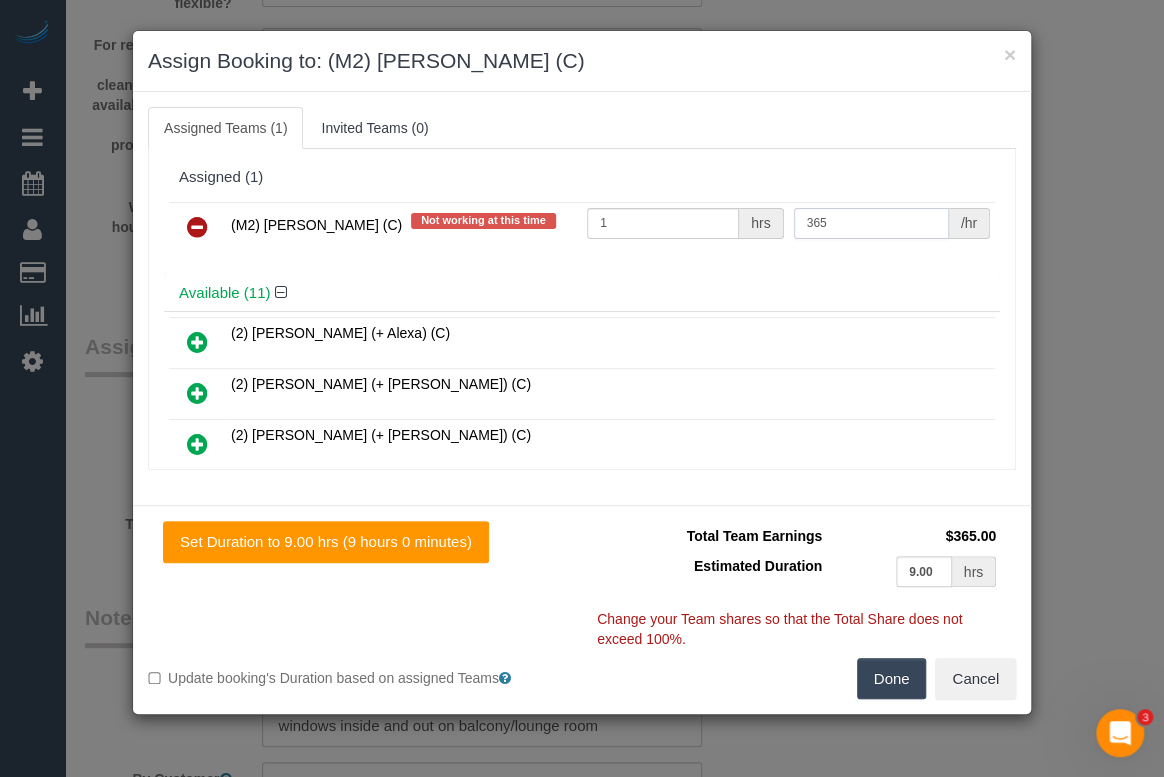 type on "365" 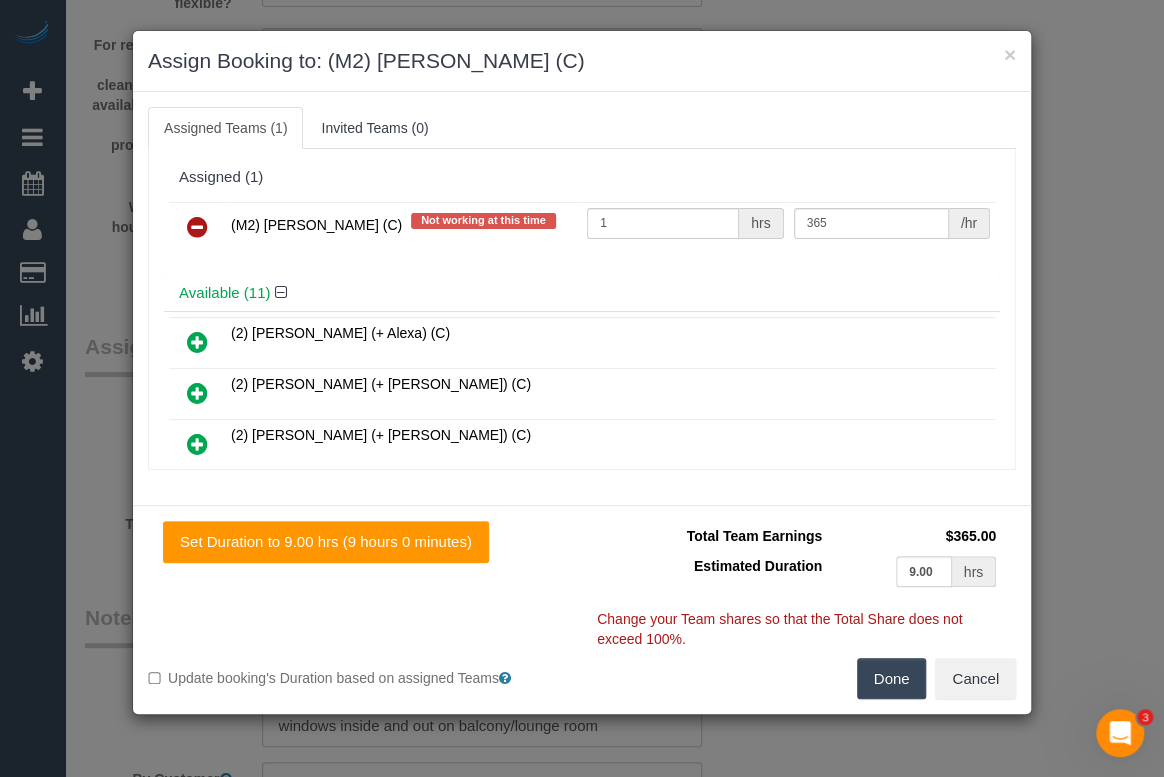 click on "(M2) Ranjan Adhikari (C)
Not working at this time
1
hrs
365
/hr" at bounding box center [582, 236] 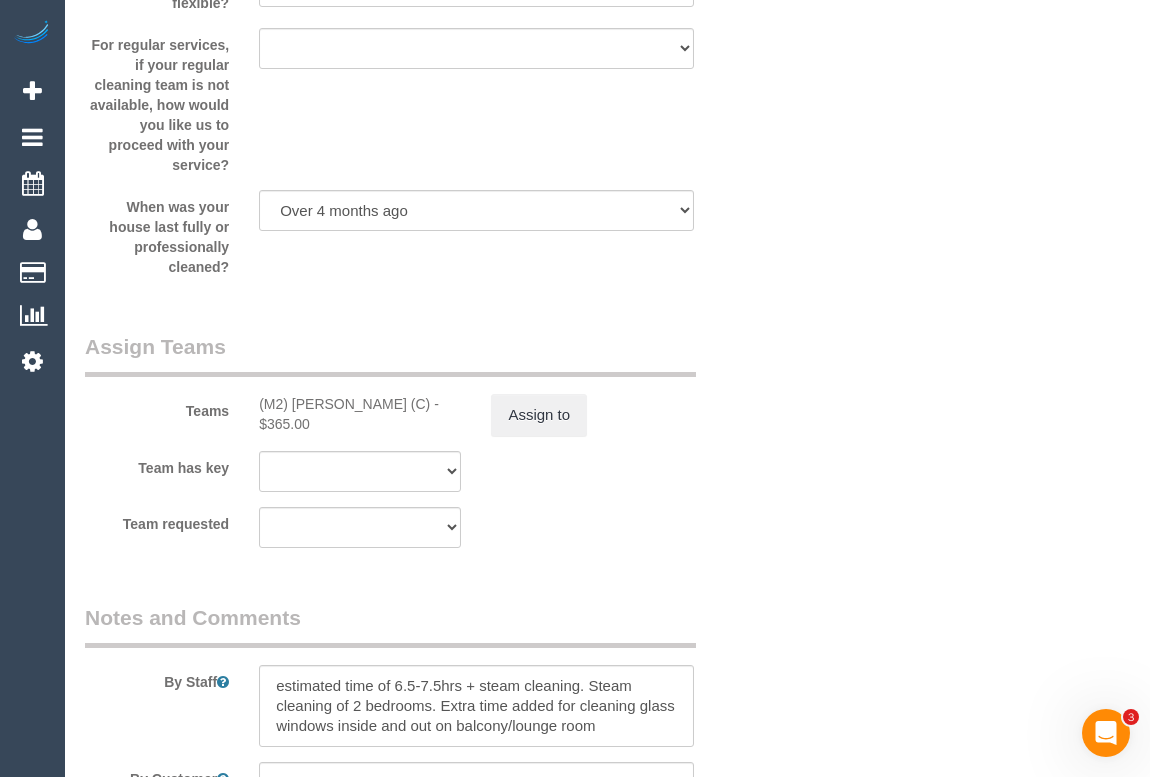 click on "Who
Email*
likhirunisha@gmail.com
Name *
Runisha
Likhi
new customer
Where
Address*
55 Jeffcott street, Unit 301
West Melbourne
ACT
NSW
NT
QLD
SA
TAS
VIC
WA
3003
Location
Office City East (North) East (South) Inner East Inner North (East) Inner North (West) Inner South East Inner West North (East) North (West) Outer East Outer North (East) Outer North (West) Outer South East Outer West South East (East) South East (West) West (North) West (South) ZG - Central ZG - East" at bounding box center [607, -681] 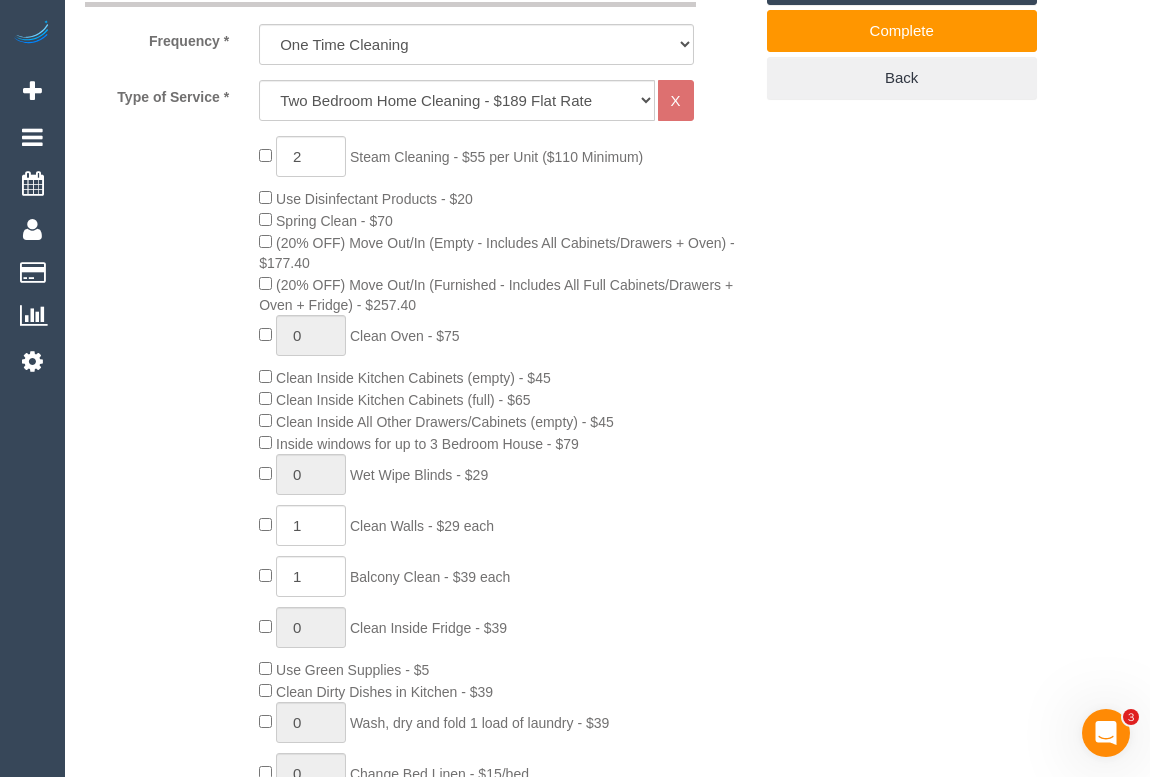 scroll, scrollTop: 545, scrollLeft: 0, axis: vertical 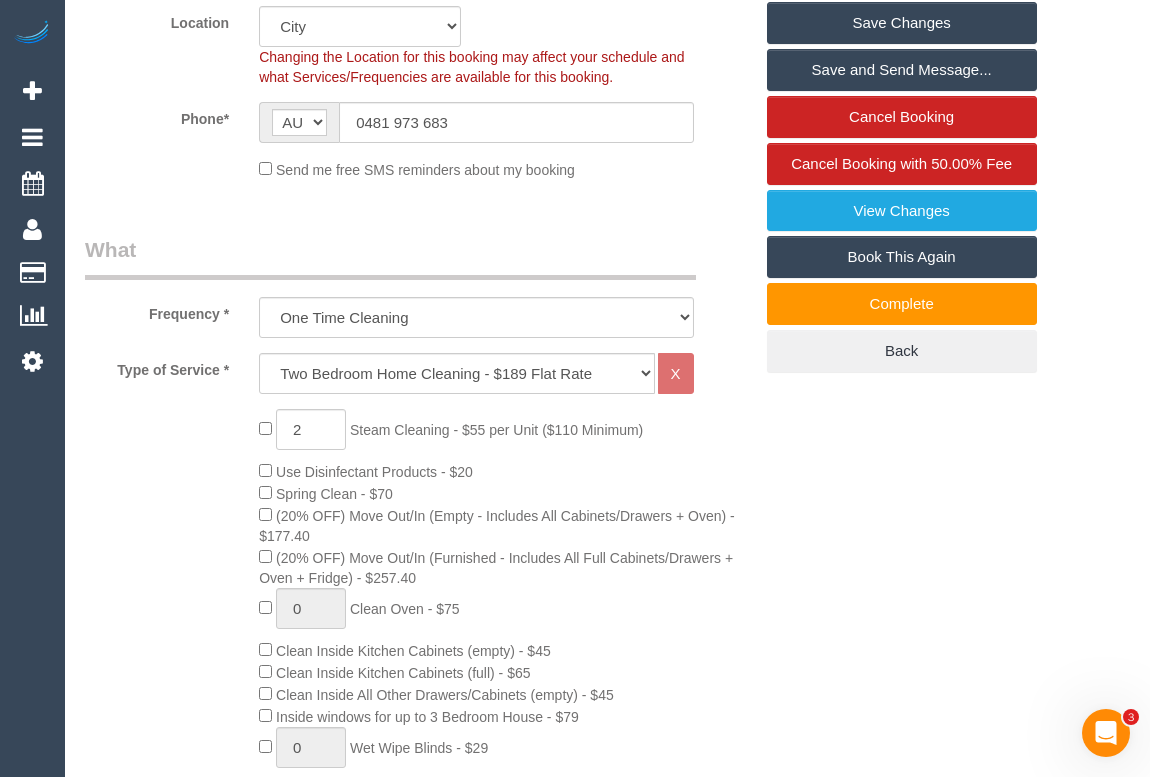 click on "Save Changes" at bounding box center (902, 23) 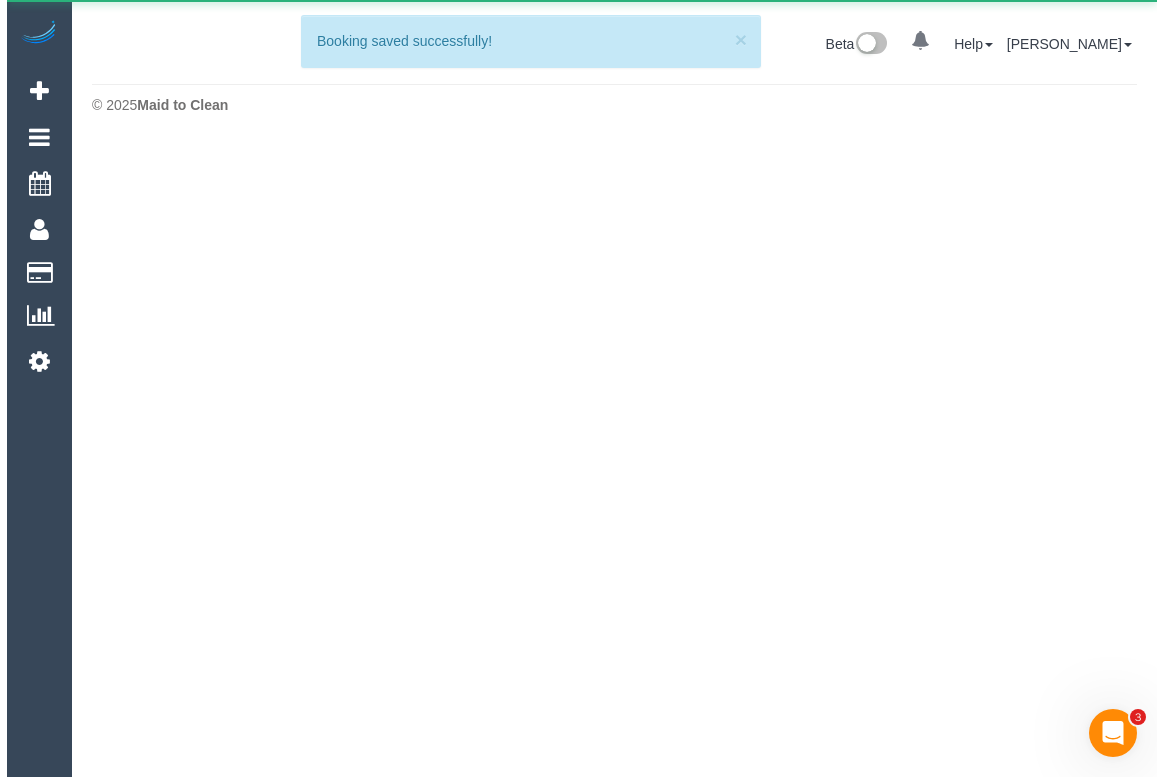 scroll, scrollTop: 0, scrollLeft: 0, axis: both 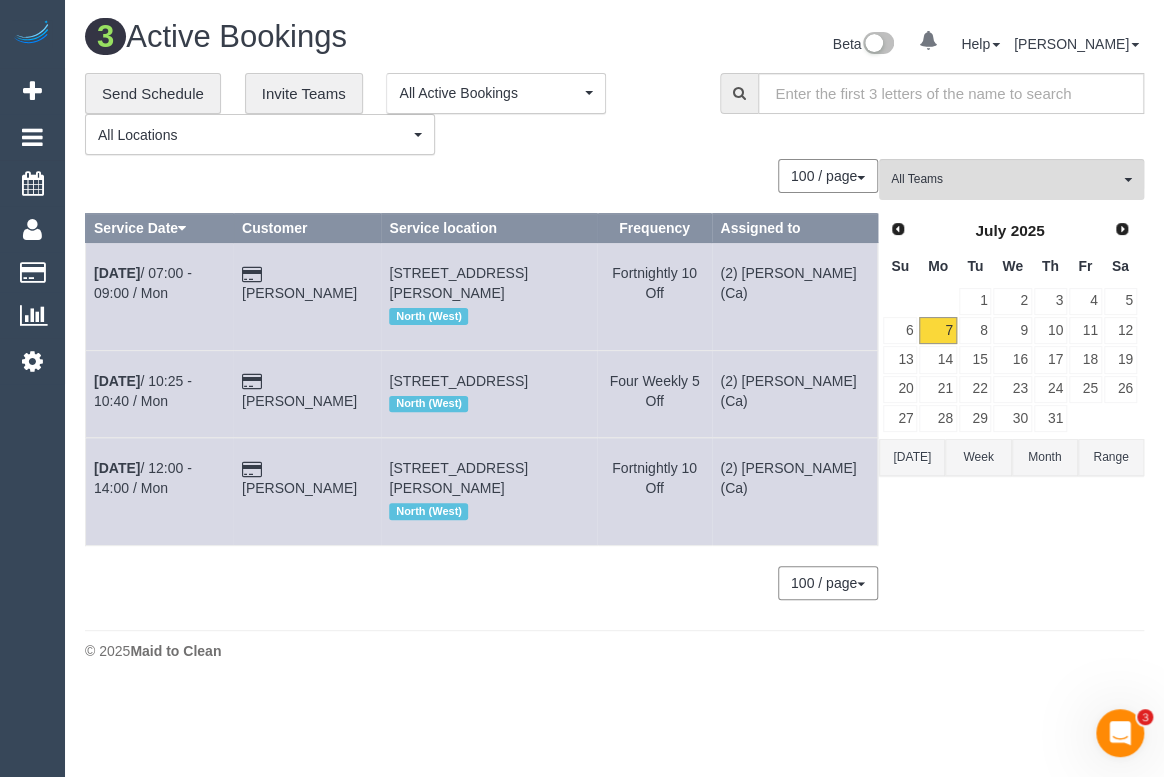click on "All Teams
Remove Team Filters
We are loading your active teams.
Prev Next July   2025 Su Mo Tu We Th Fr Sa     1 2 3 4 5 6 7 8 9 10 11 12 13 14 15 16 17 18 19 20 21 22 23 24 25 26 27 28 29 30 31
Today
Week
Month
Range" at bounding box center [1011, 389] 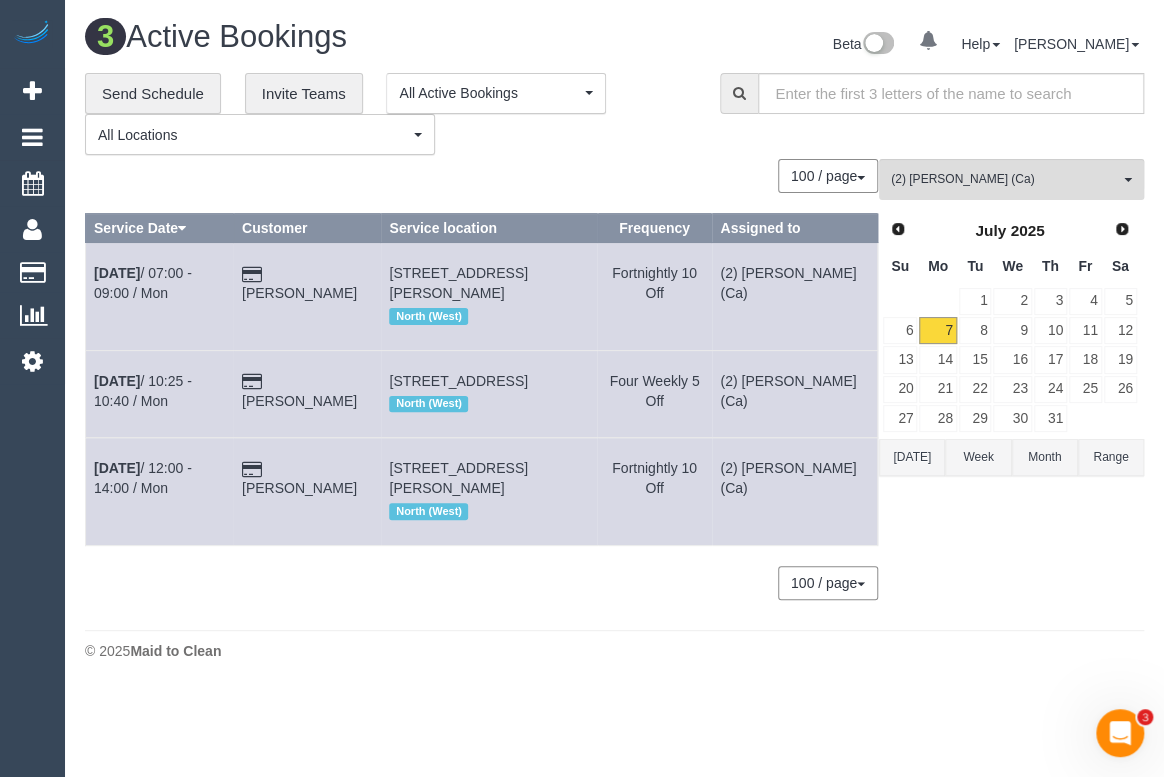 click on "100 / page
10 / page
20 / page
30 / page
40 / page
50 / page
100 / page" at bounding box center (481, 176) 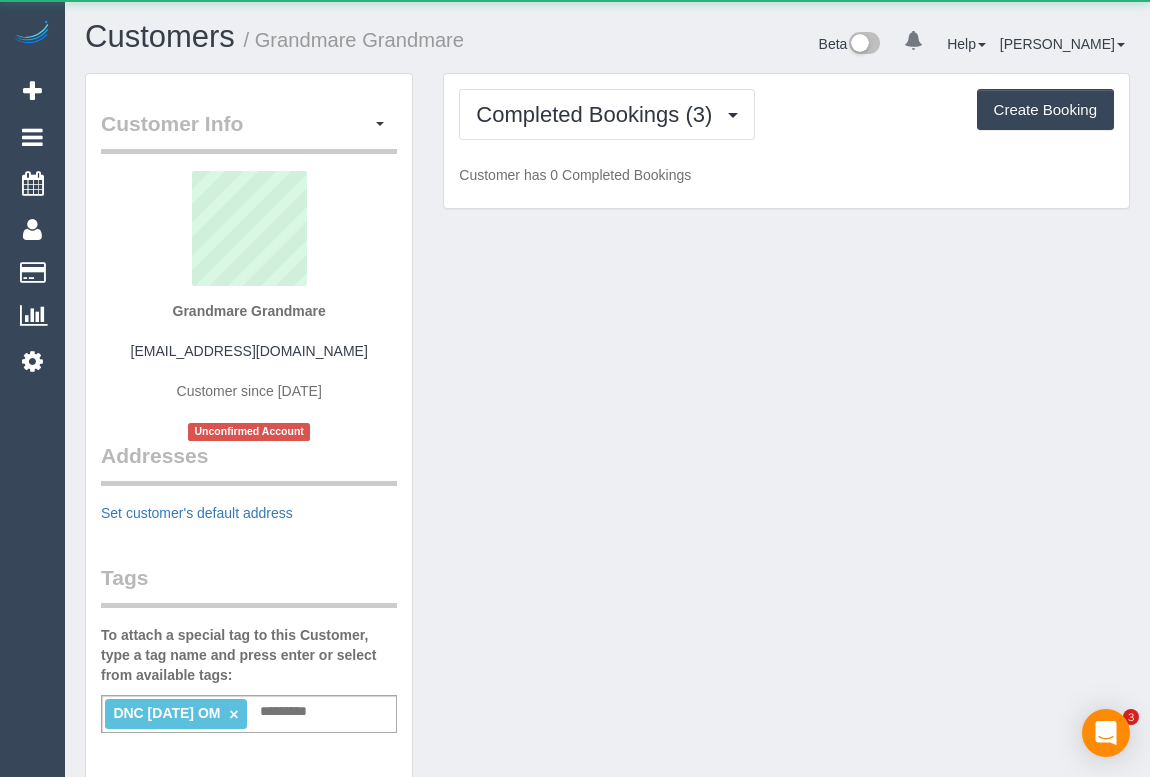 scroll, scrollTop: 0, scrollLeft: 0, axis: both 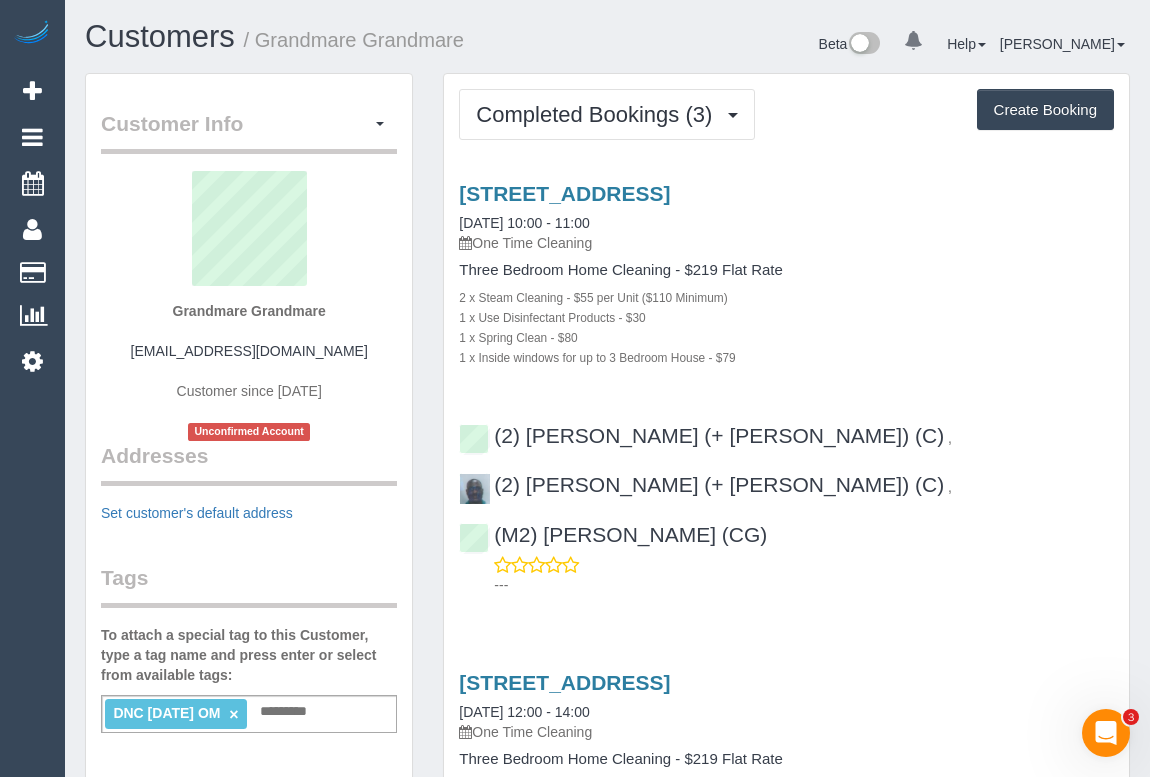 click on "[STREET_ADDRESS]
[DATE] 10:00 - 11:00
One Time Cleaning
Three Bedroom Home Cleaning - $219 Flat Rate
2 x Steam Cleaning - $55 per Unit ($110 Minimum)
1 x Use Disinfectant Products - $30
1 x Spring Clean - $80
1 x Inside windows for up to 3 Bedroom House - $79
(2) [PERSON_NAME] (+ [PERSON_NAME]) (C)
,
," at bounding box center (786, 384) 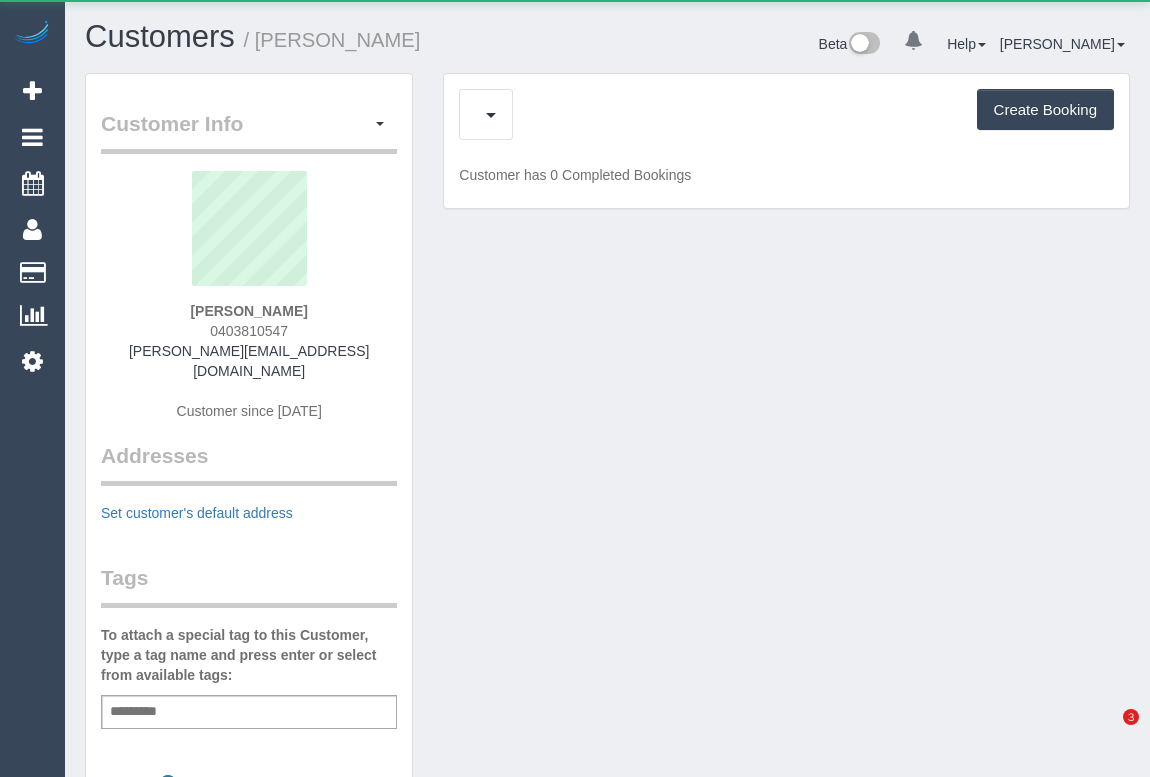 scroll, scrollTop: 0, scrollLeft: 0, axis: both 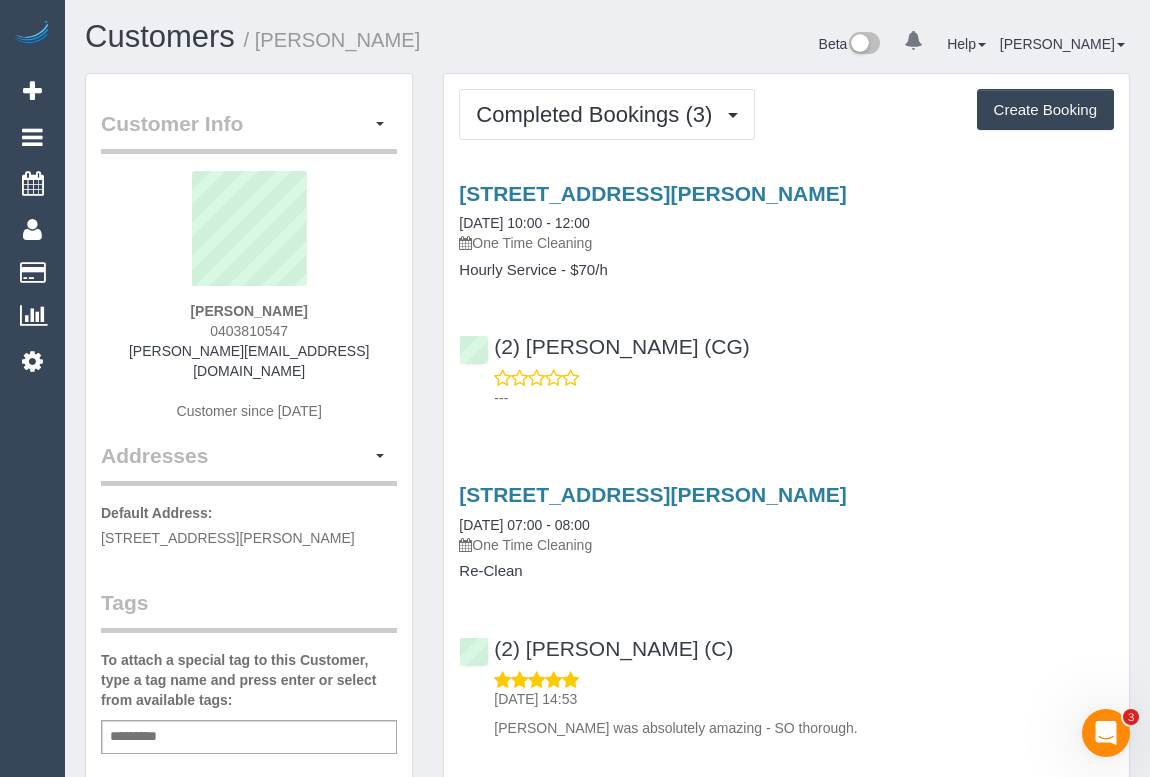 click on "(2) [PERSON_NAME] (CG)
---" at bounding box center (786, 363) 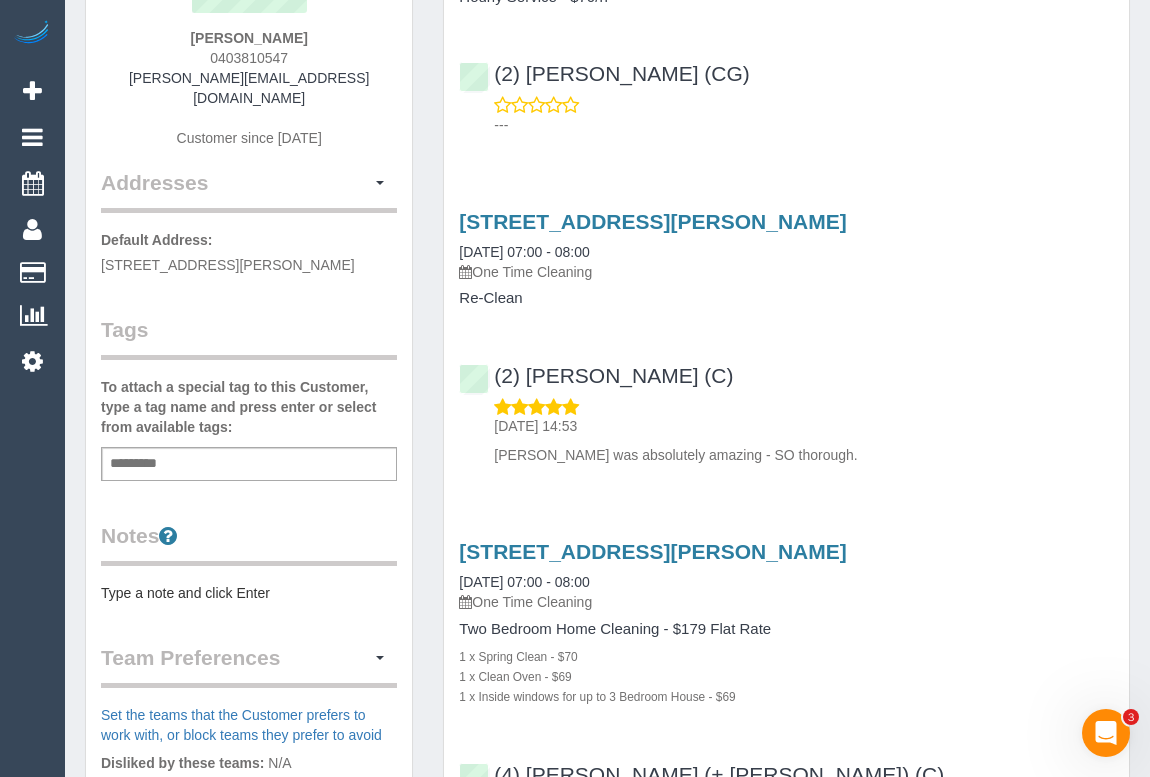 scroll, scrollTop: 90, scrollLeft: 0, axis: vertical 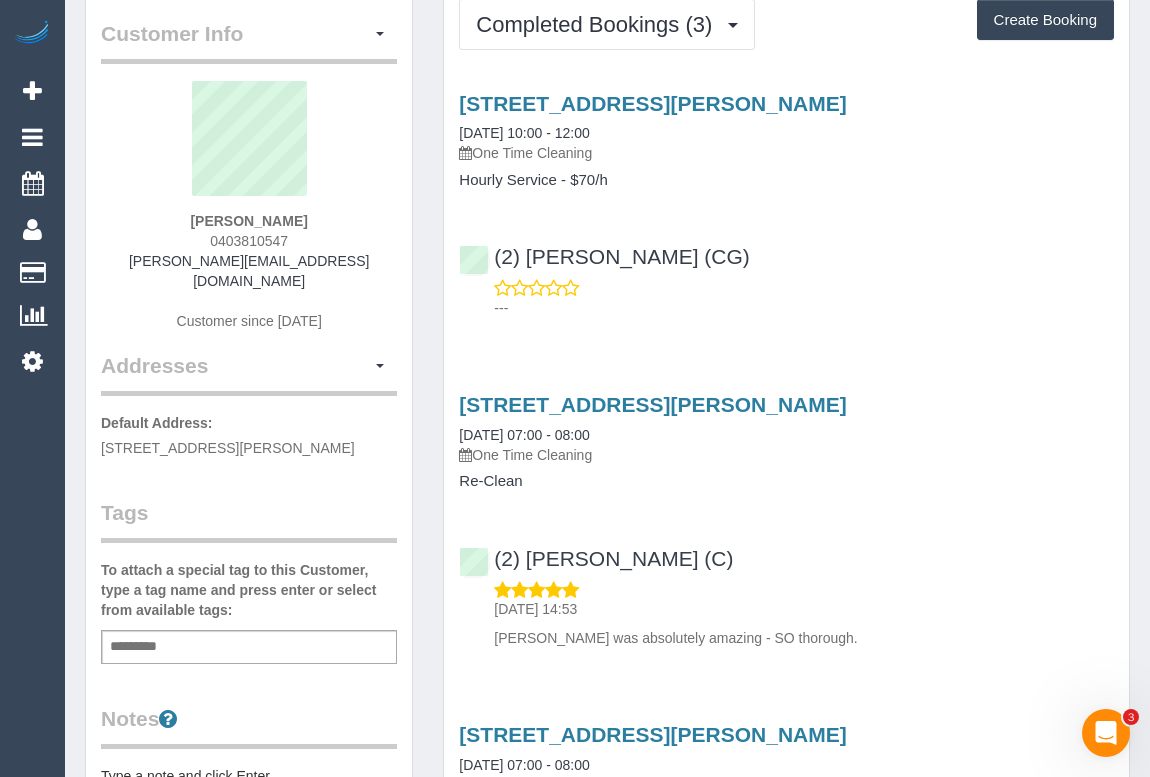 drag, startPoint x: 205, startPoint y: 238, endPoint x: 326, endPoint y: 238, distance: 121 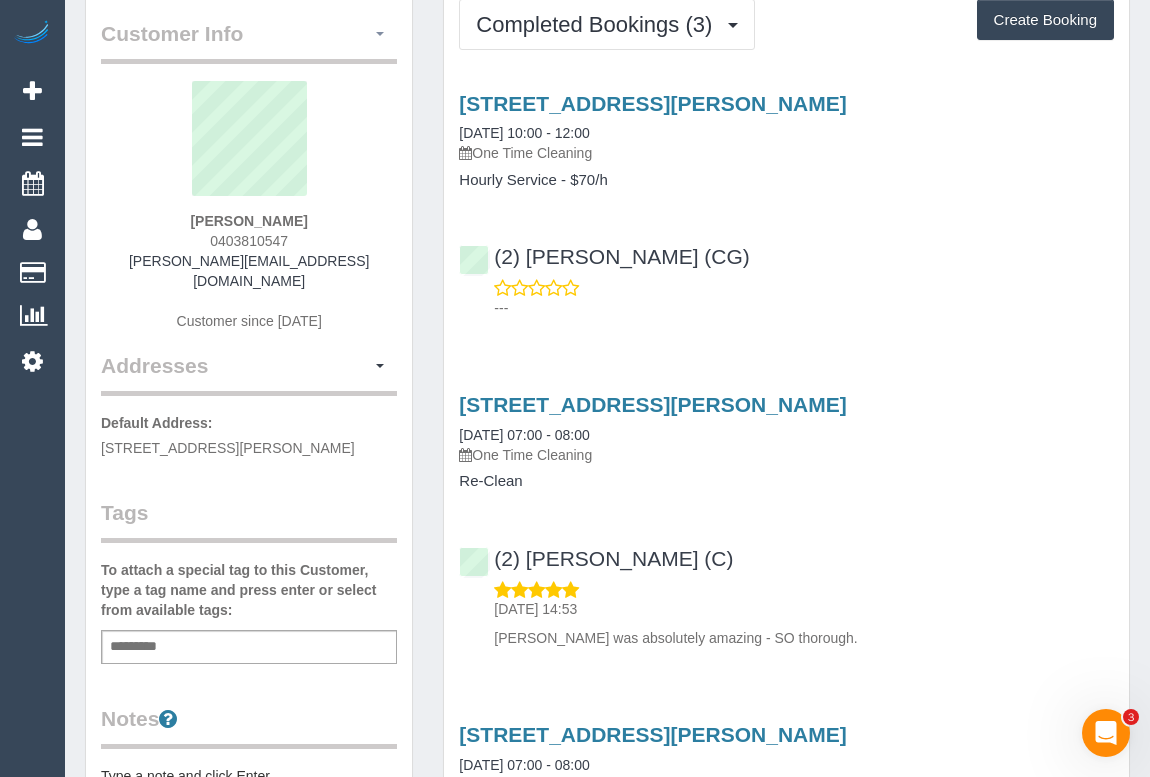 click at bounding box center [380, 34] 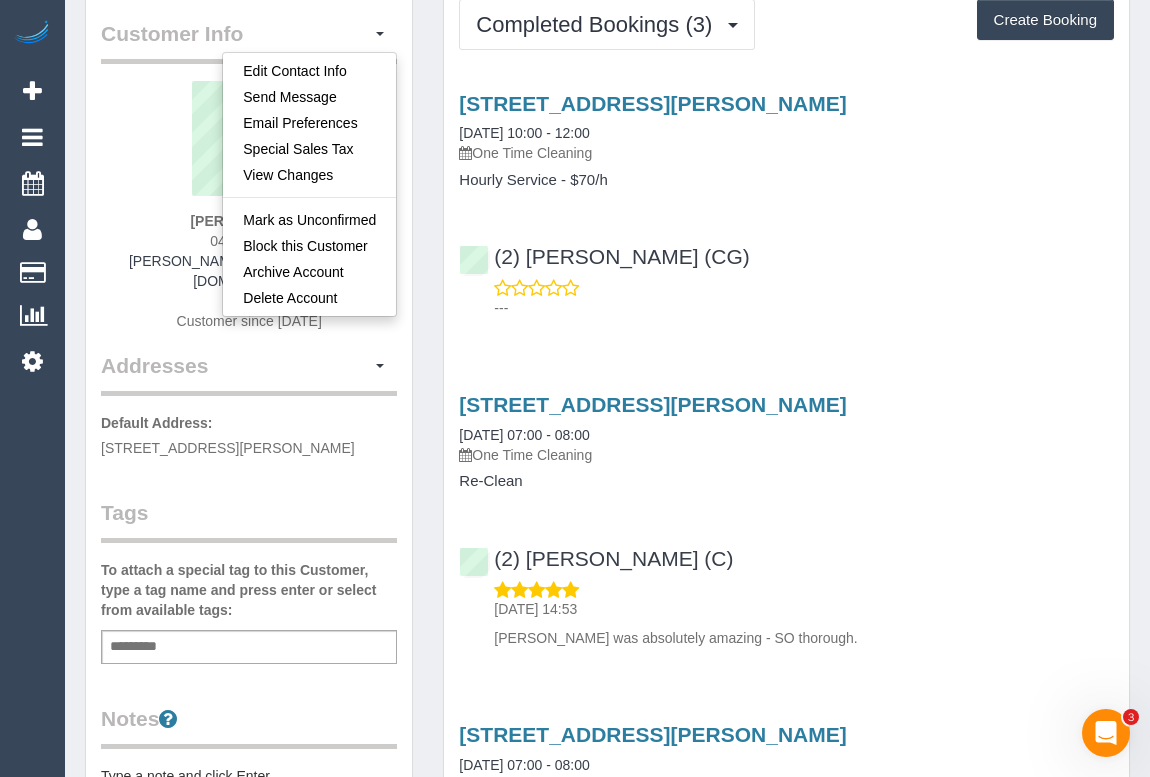 click on "(2) [PERSON_NAME] (CG)
---" at bounding box center (786, 273) 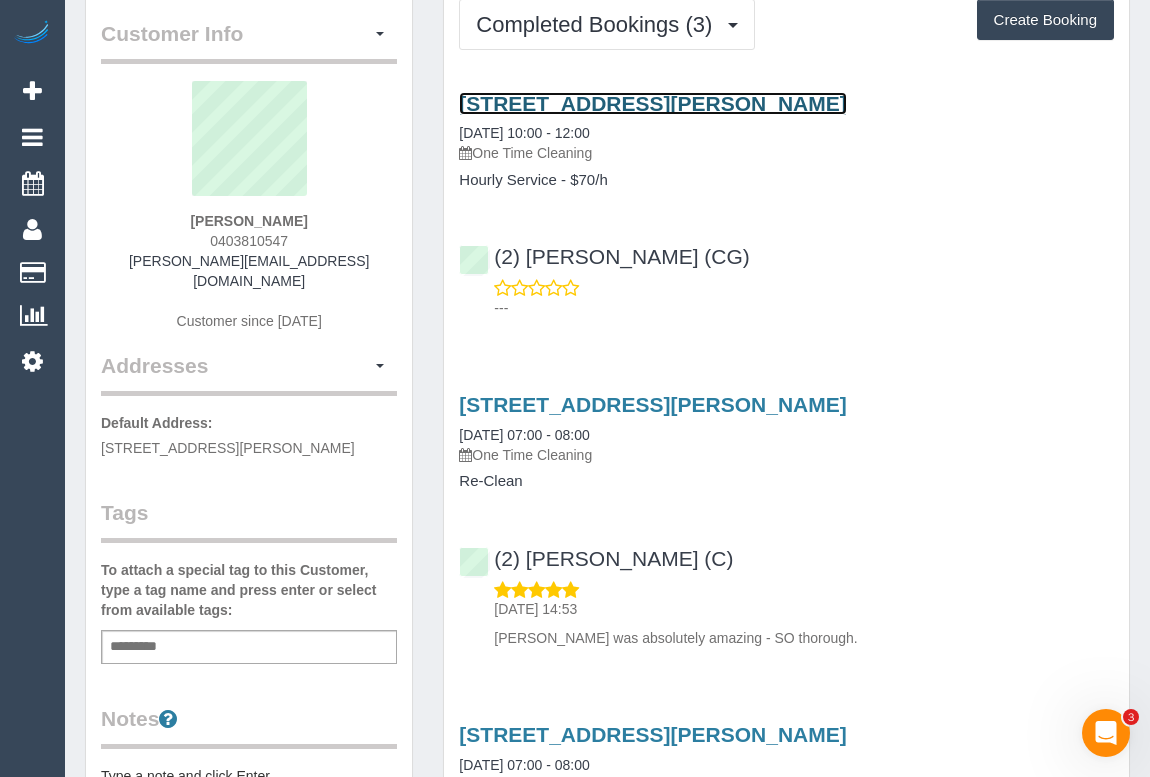 click on "[STREET_ADDRESS][PERSON_NAME]" at bounding box center (652, 103) 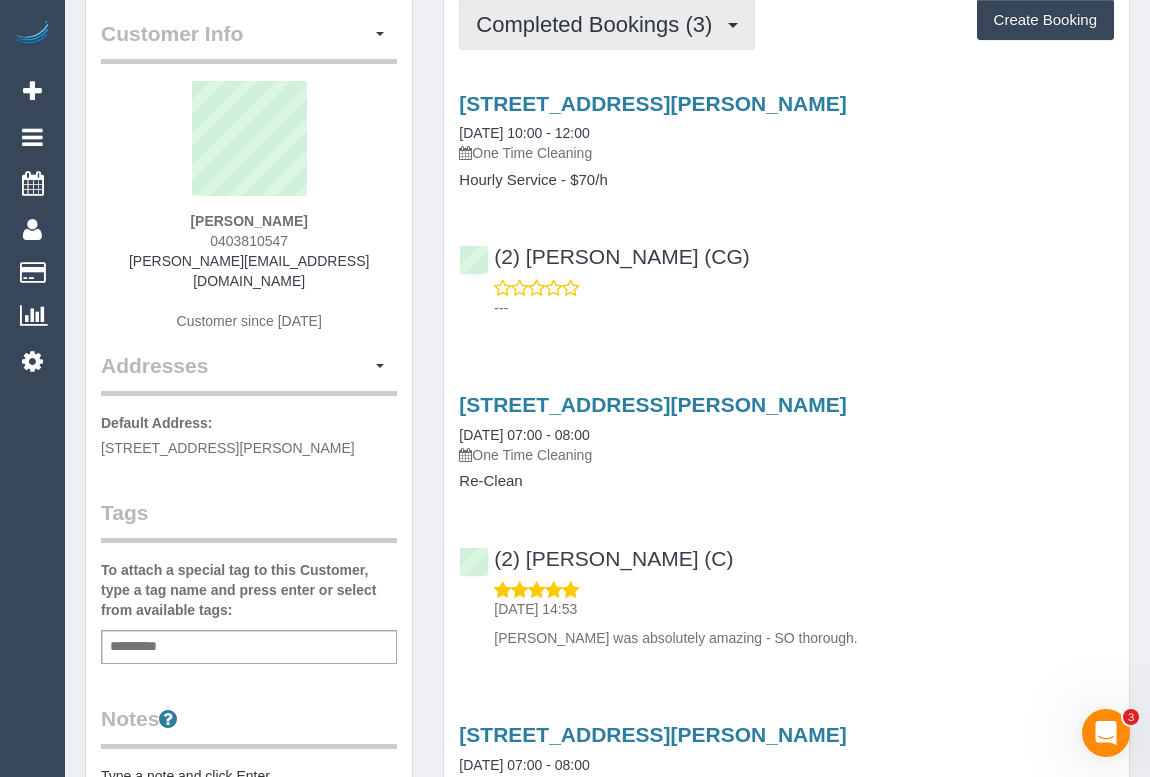 click on "Completed Bookings (3)" at bounding box center [607, 24] 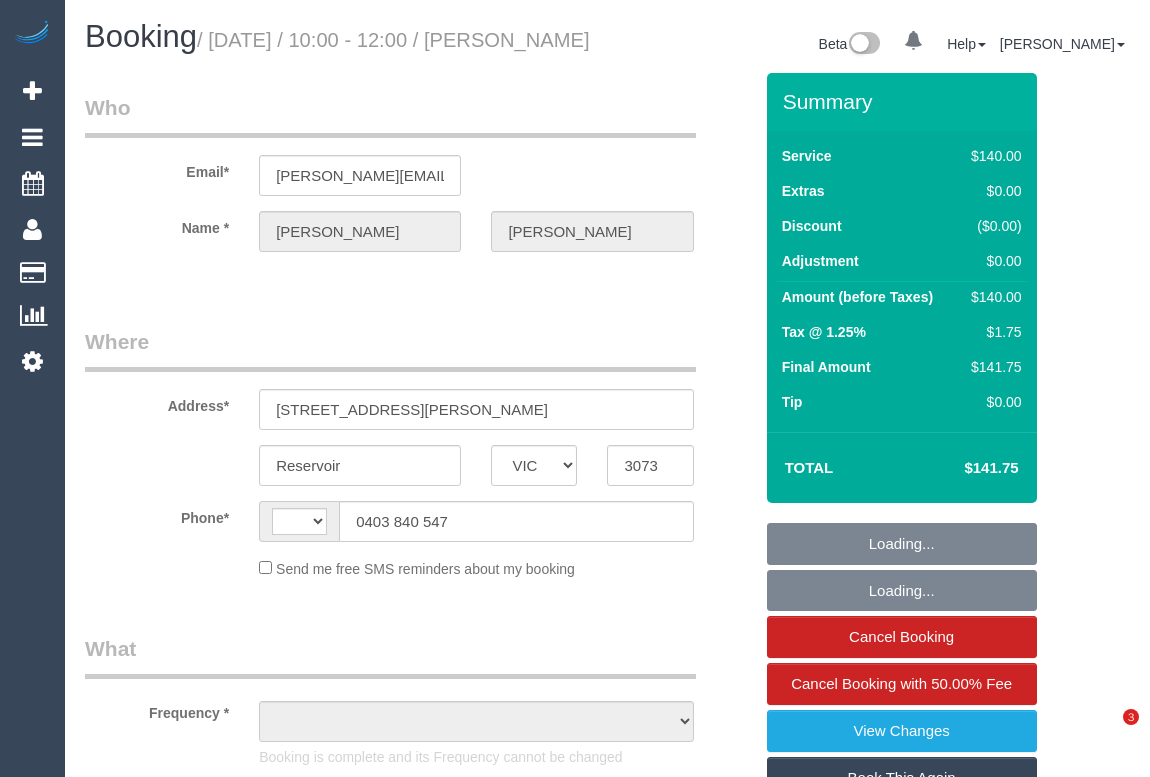 select on "VIC" 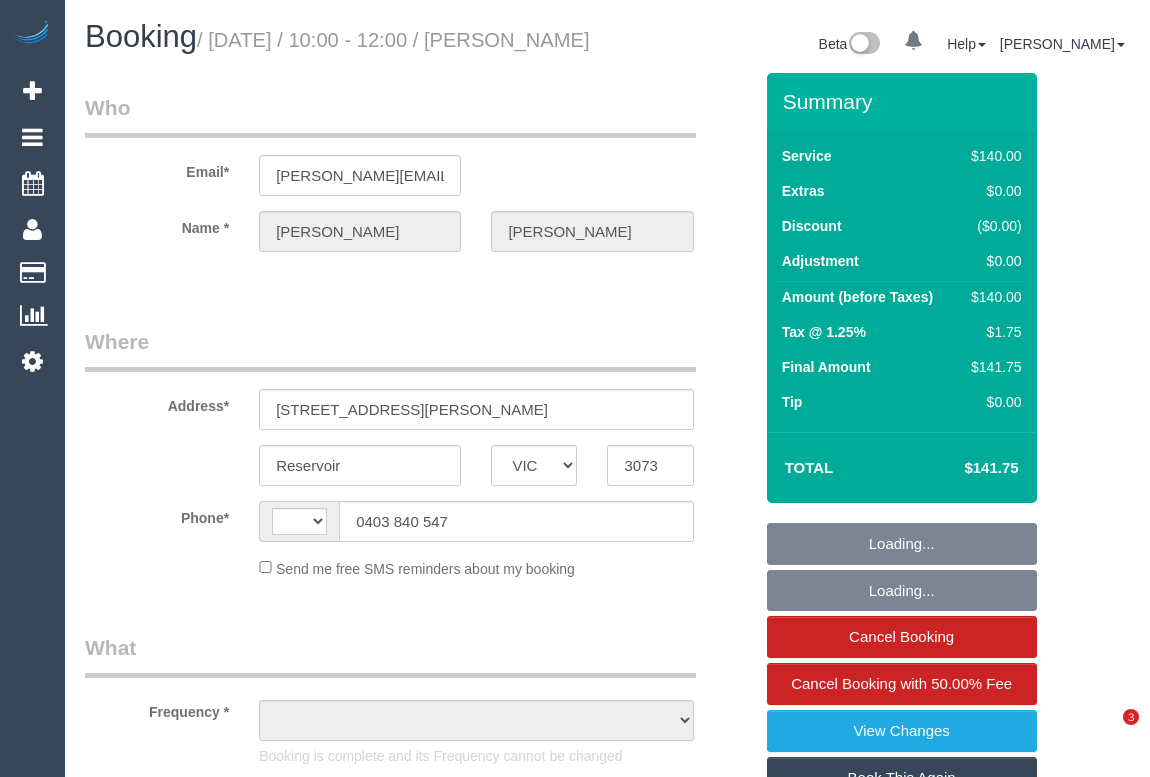 scroll, scrollTop: 0, scrollLeft: 0, axis: both 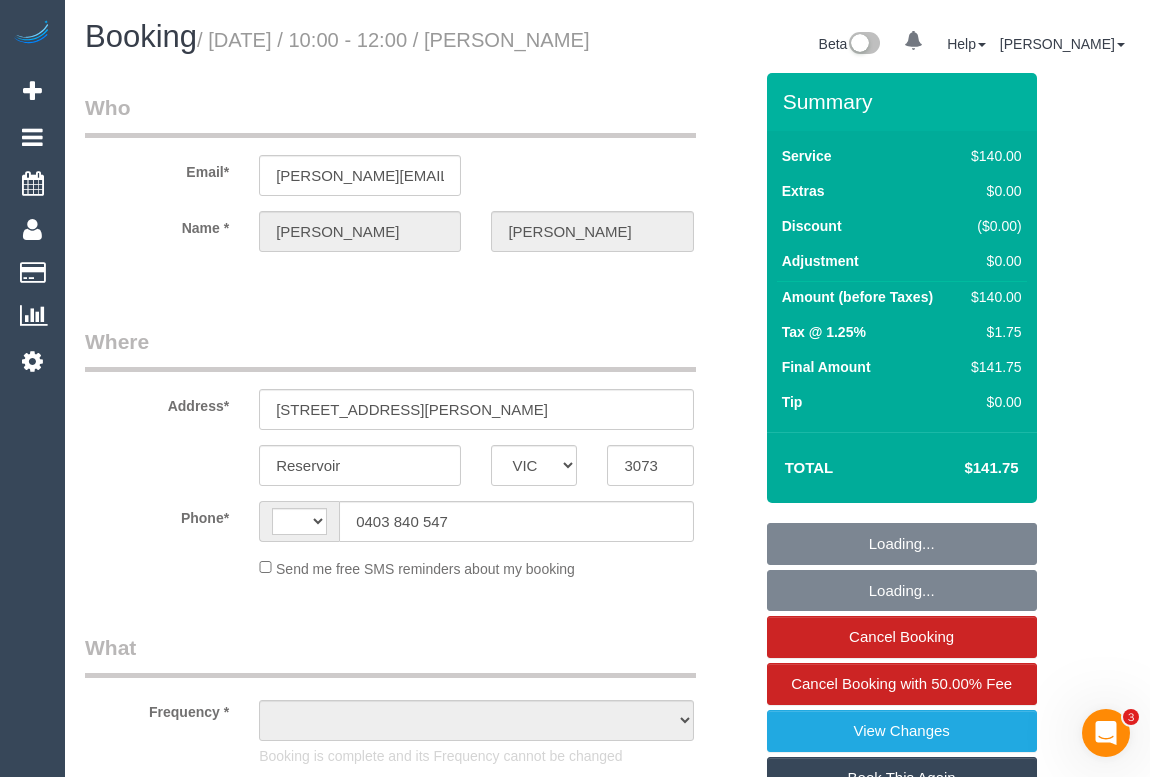 select on "object:290" 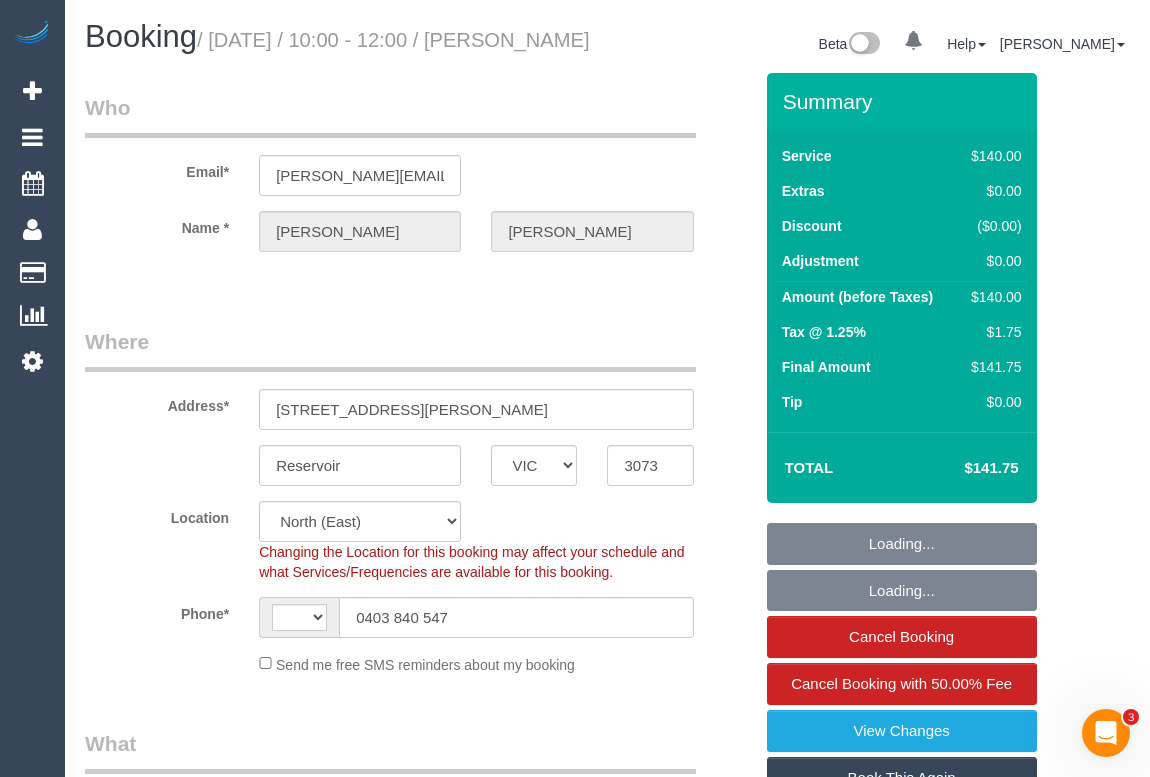 select on "object:690" 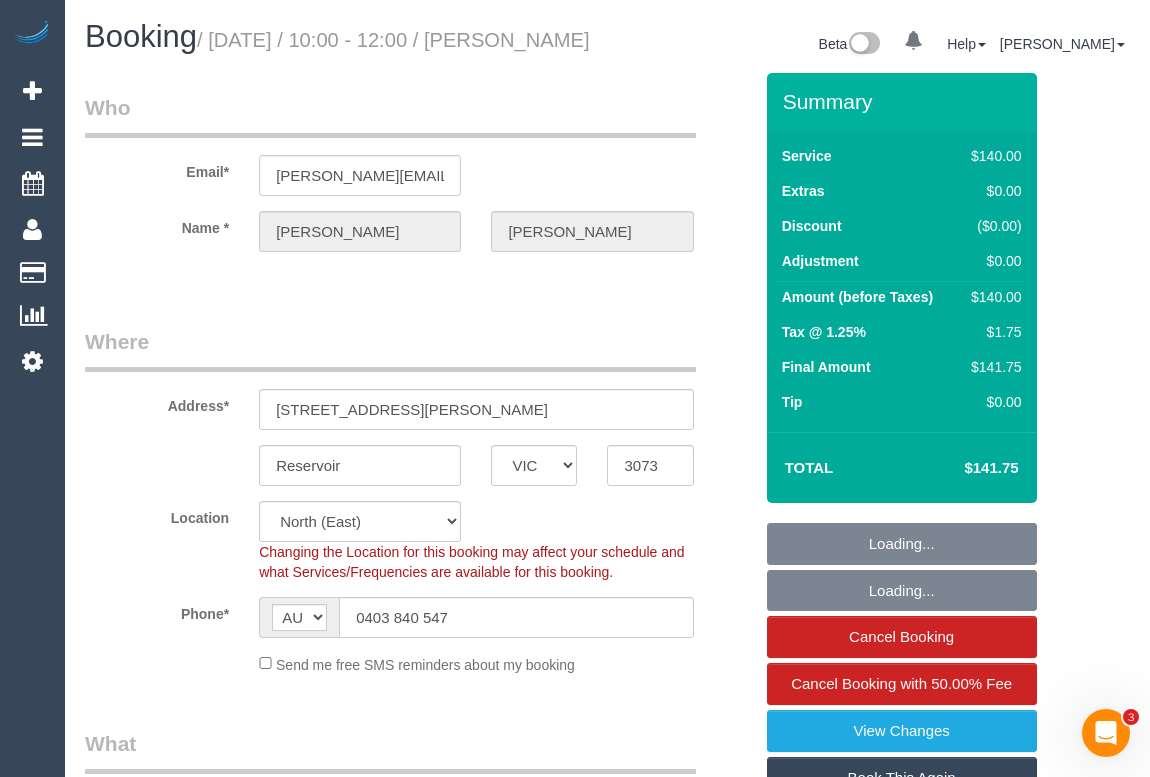 select on "spot1" 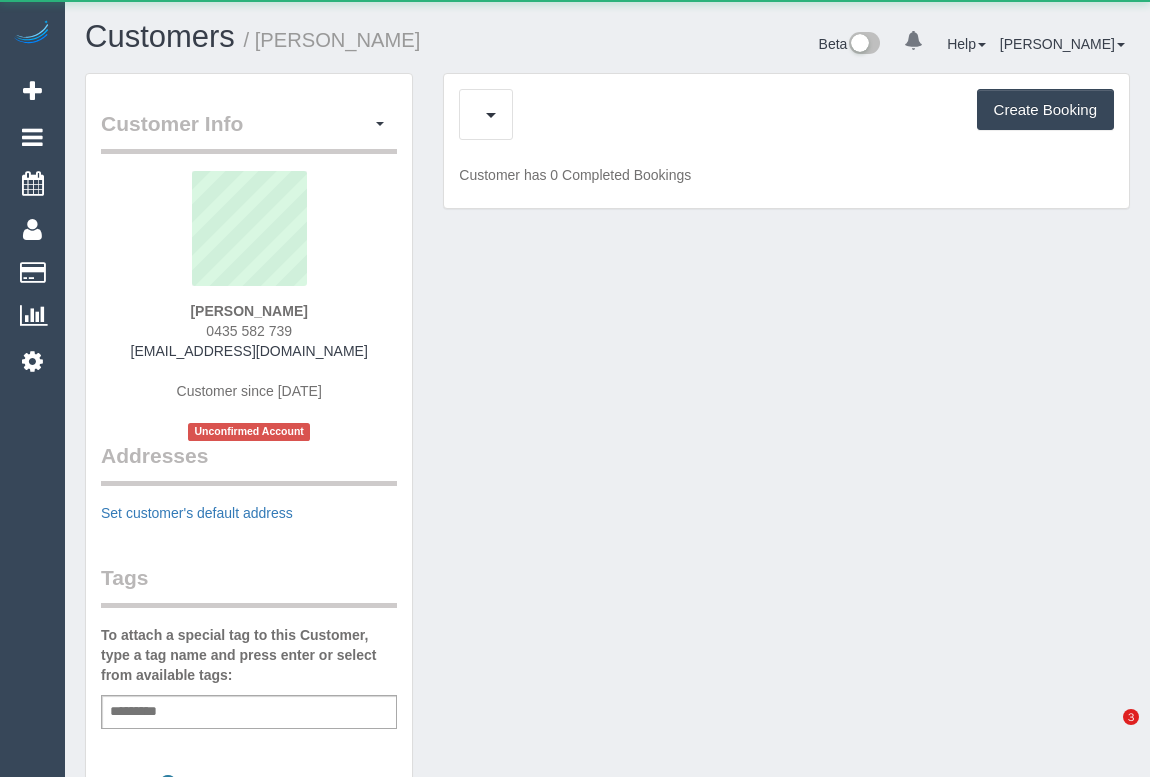 scroll, scrollTop: 0, scrollLeft: 0, axis: both 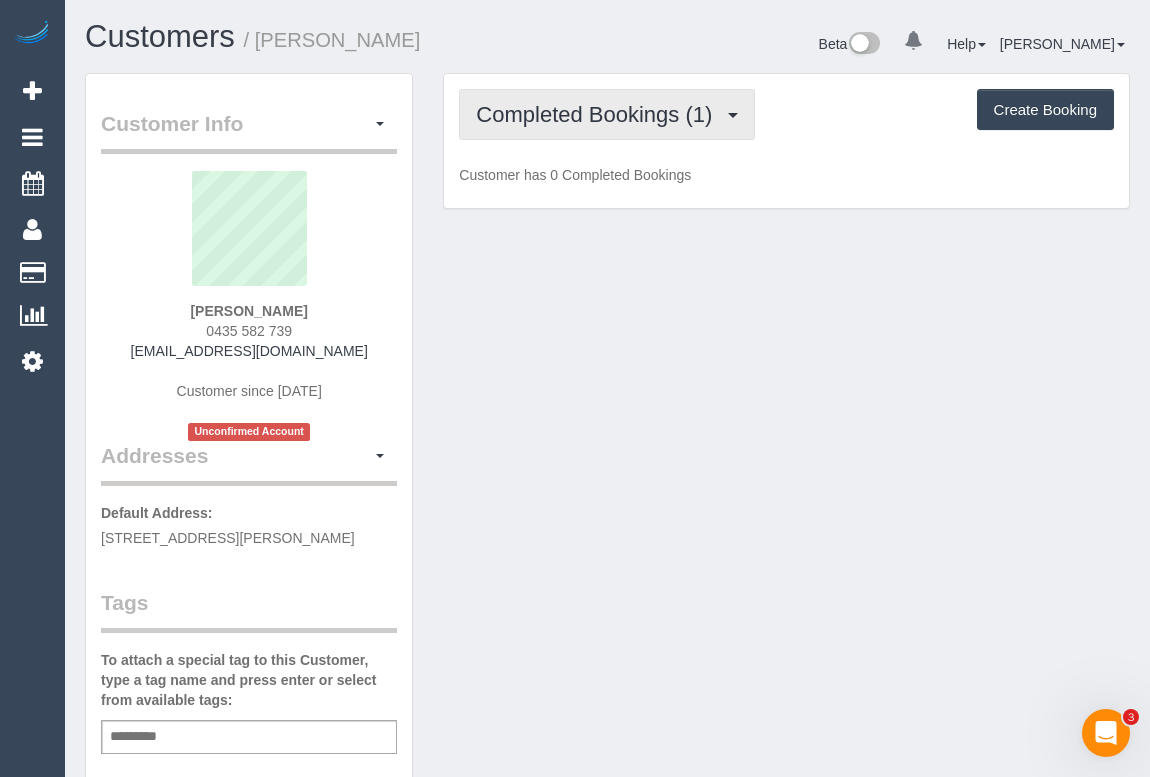 click on "Completed Bookings (1)" at bounding box center [599, 114] 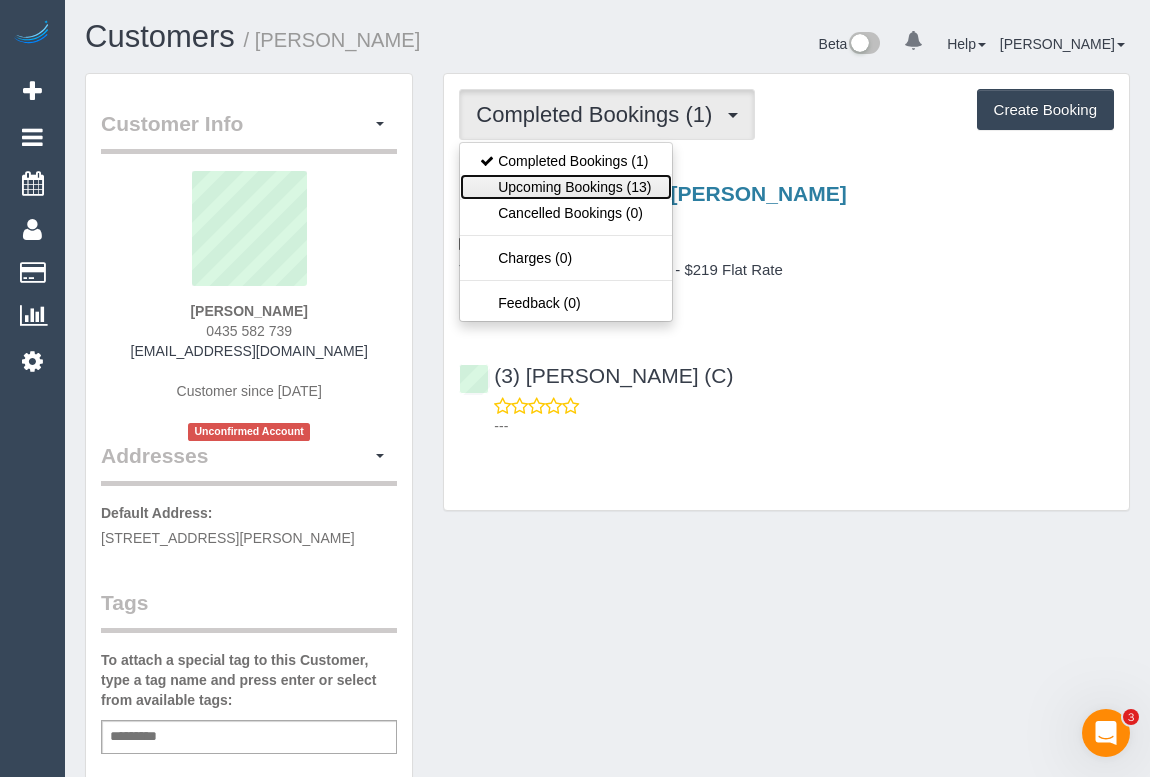 click on "Upcoming Bookings (13)" at bounding box center (565, 187) 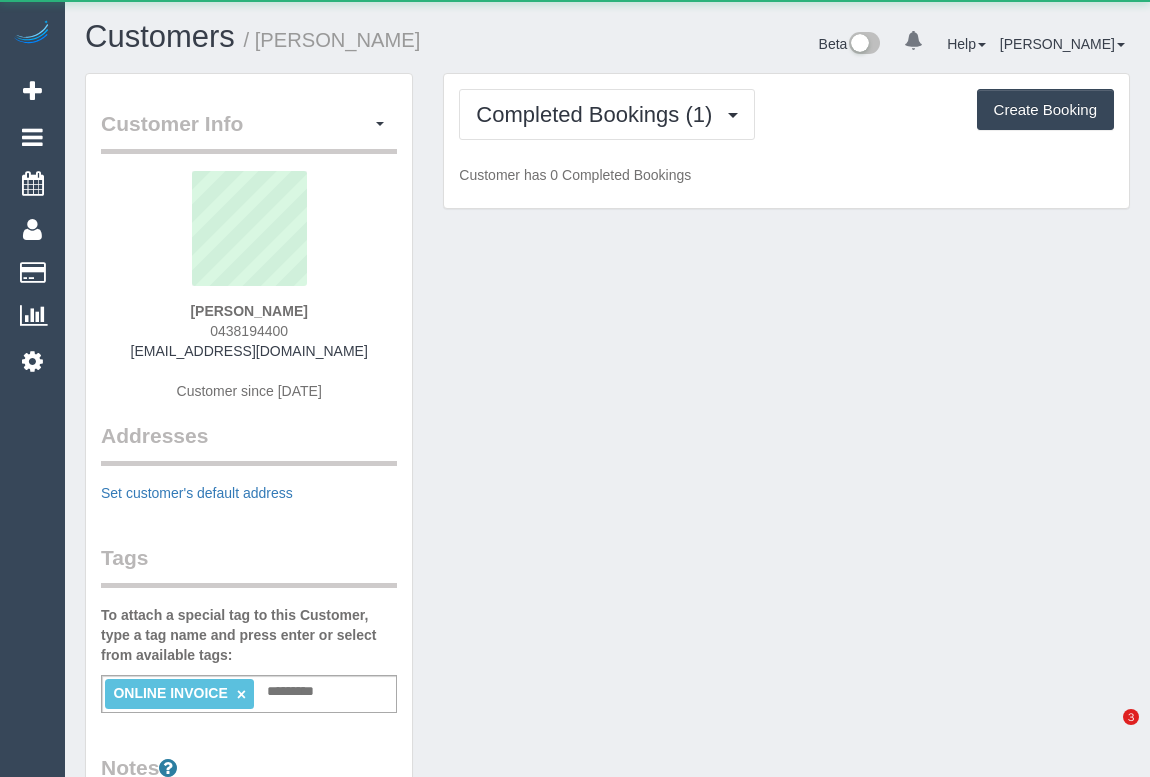 scroll, scrollTop: 0, scrollLeft: 0, axis: both 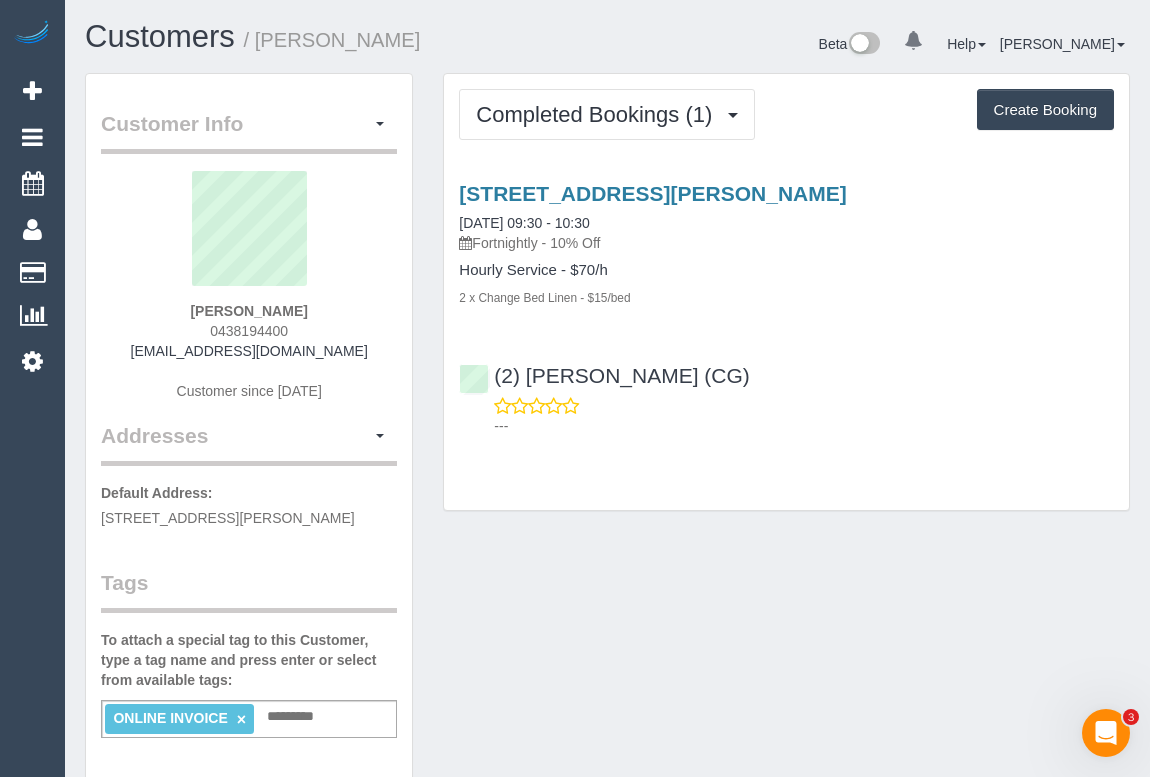 drag, startPoint x: 203, startPoint y: 299, endPoint x: 295, endPoint y: 302, distance: 92.0489 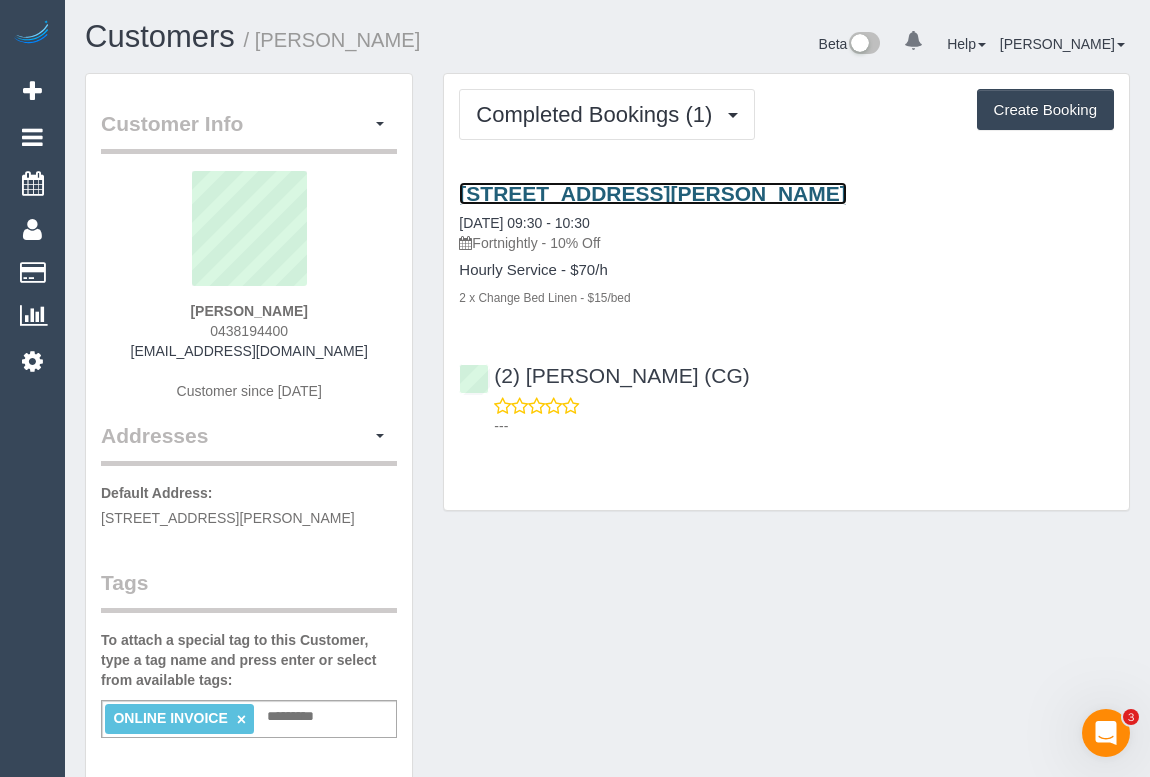 click on "29 Almorah Street, Doreen, VIC 3754" at bounding box center (652, 193) 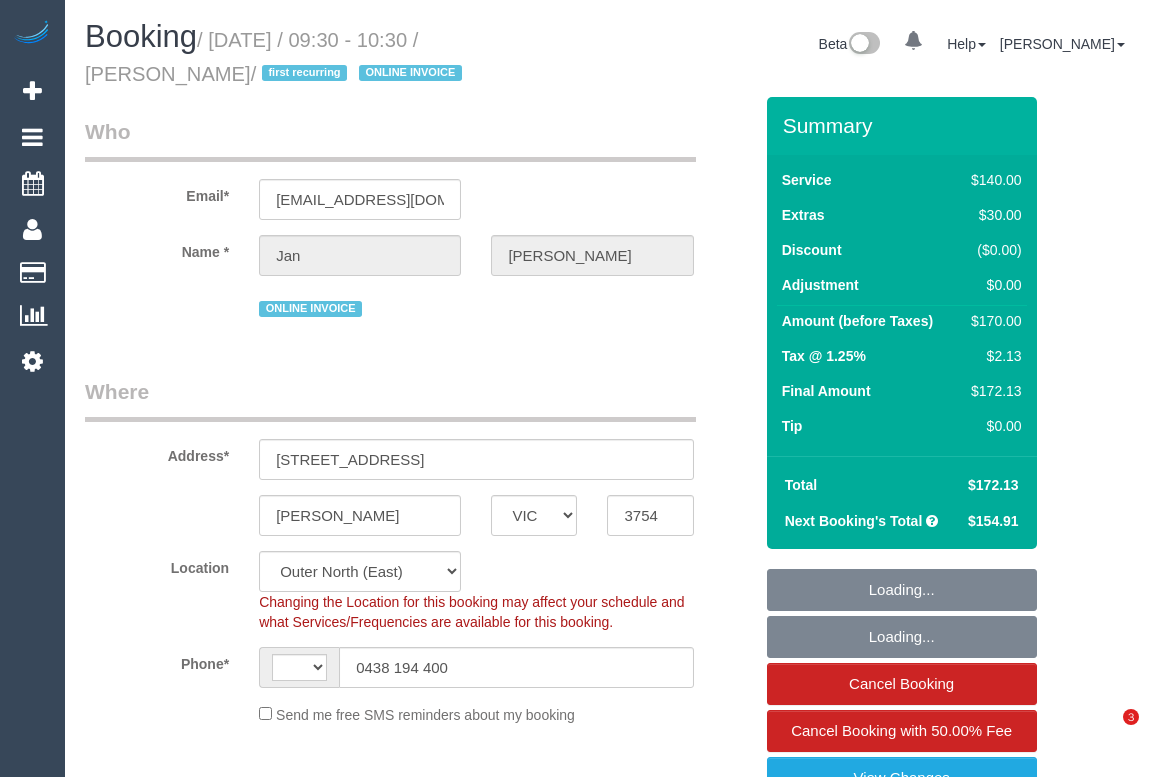 select on "VIC" 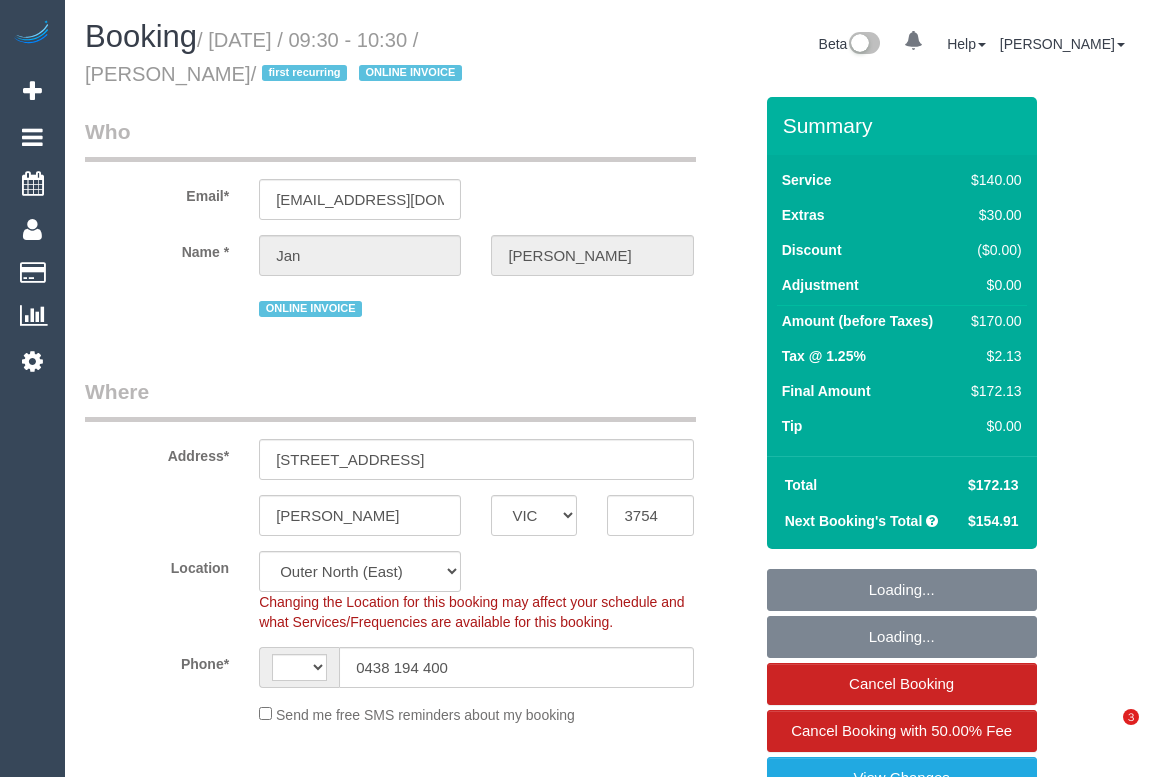 scroll, scrollTop: 0, scrollLeft: 0, axis: both 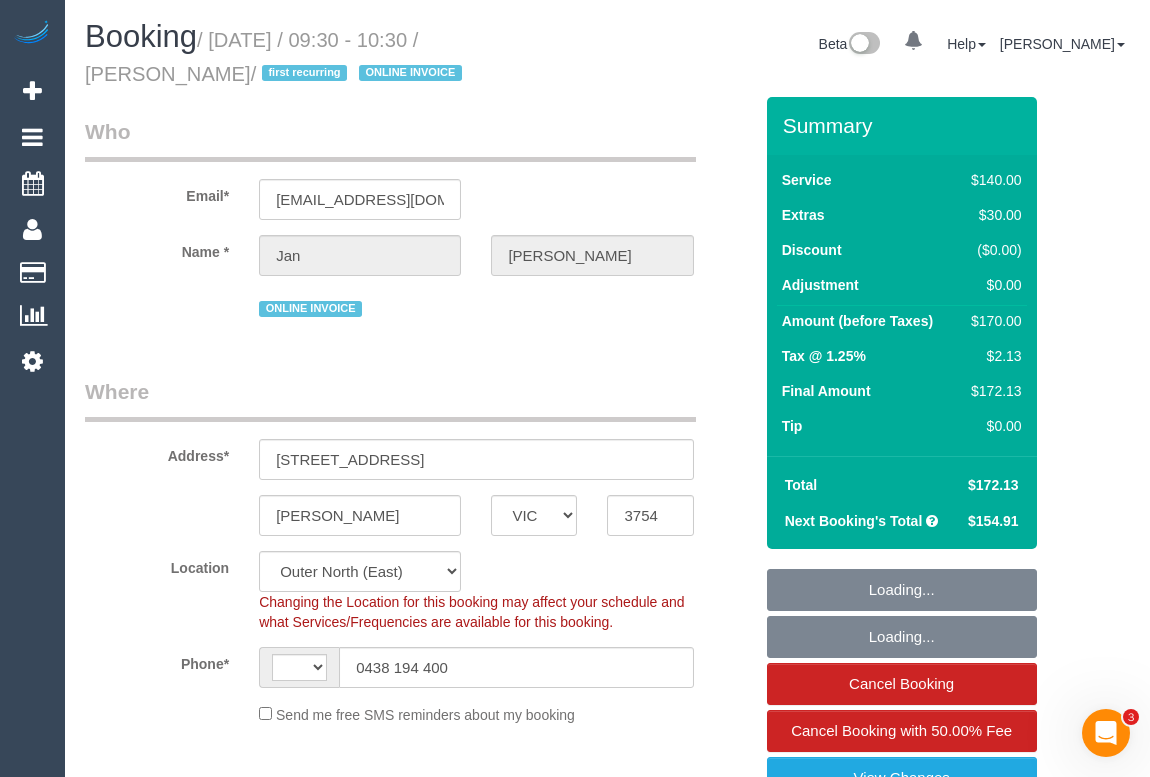 select on "number:28" 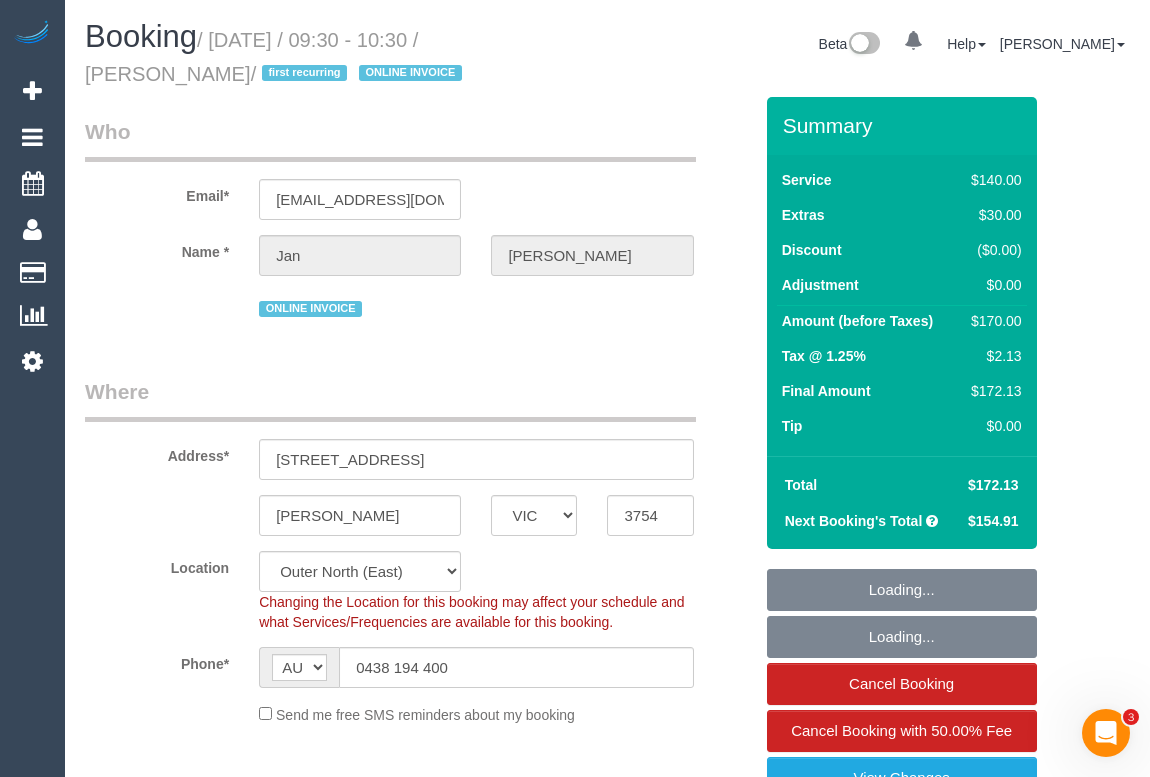 select on "string:AU" 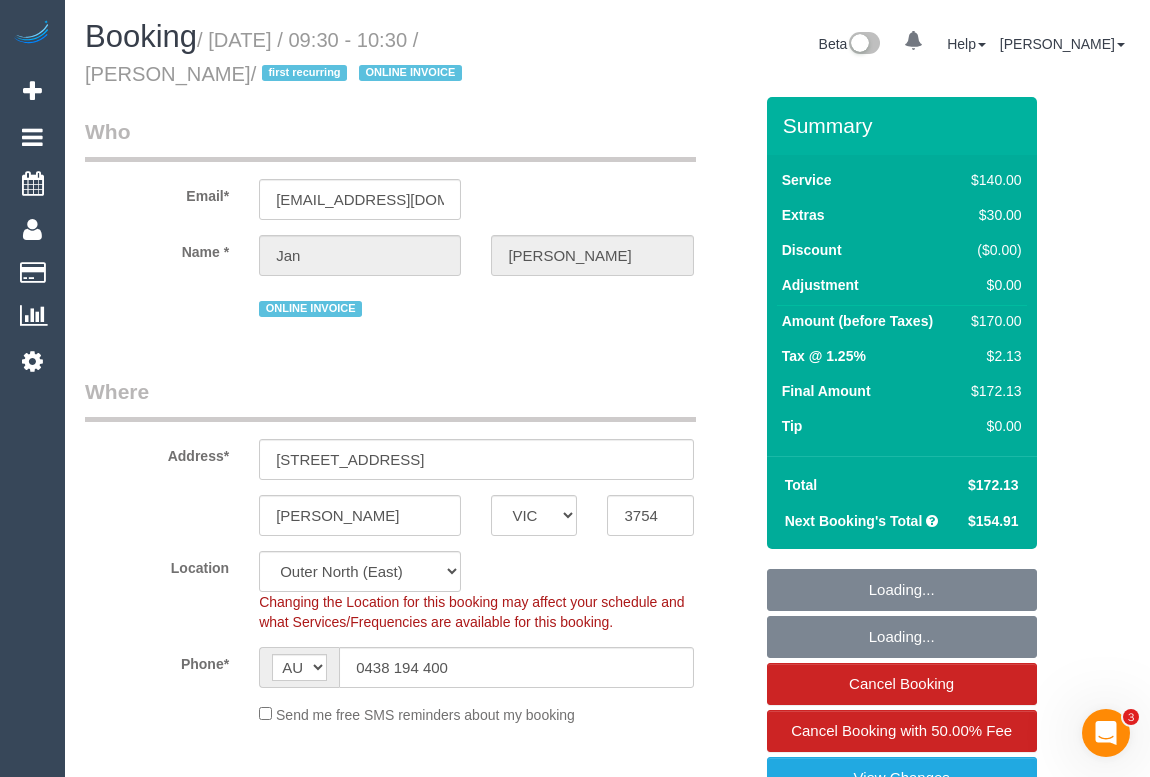 select on "object:1304" 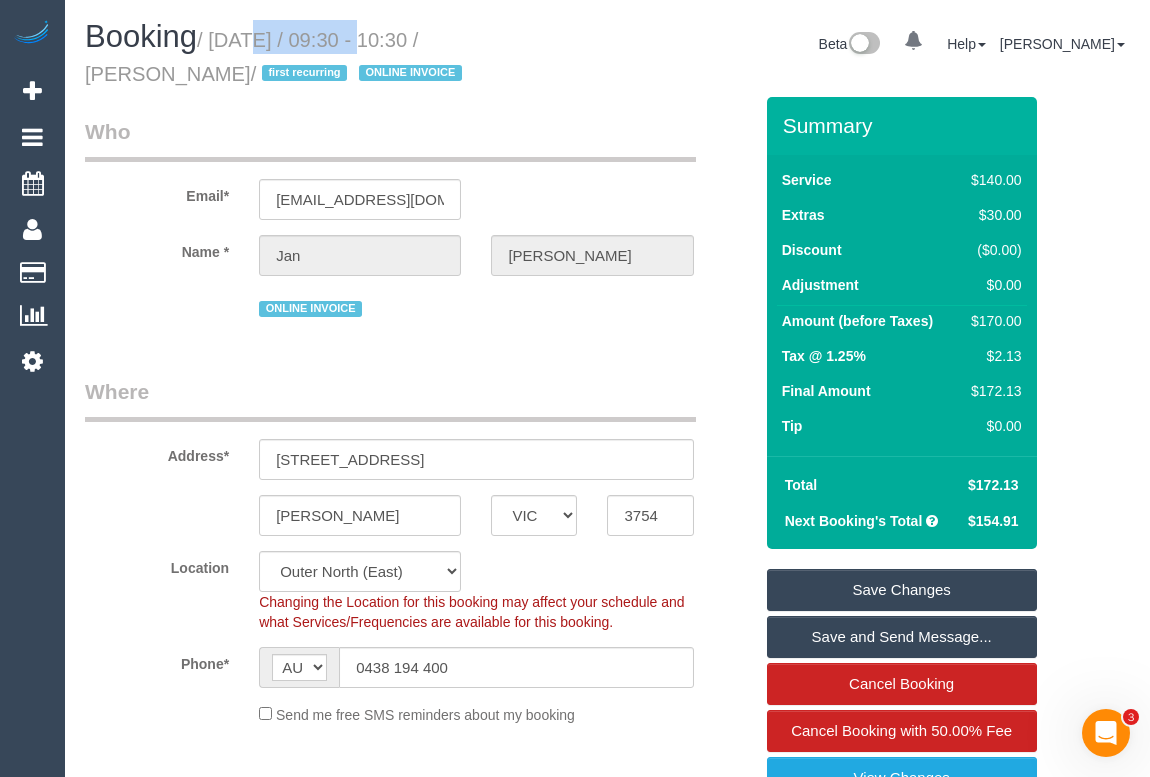 drag, startPoint x: 217, startPoint y: 38, endPoint x: 338, endPoint y: 37, distance: 121.004135 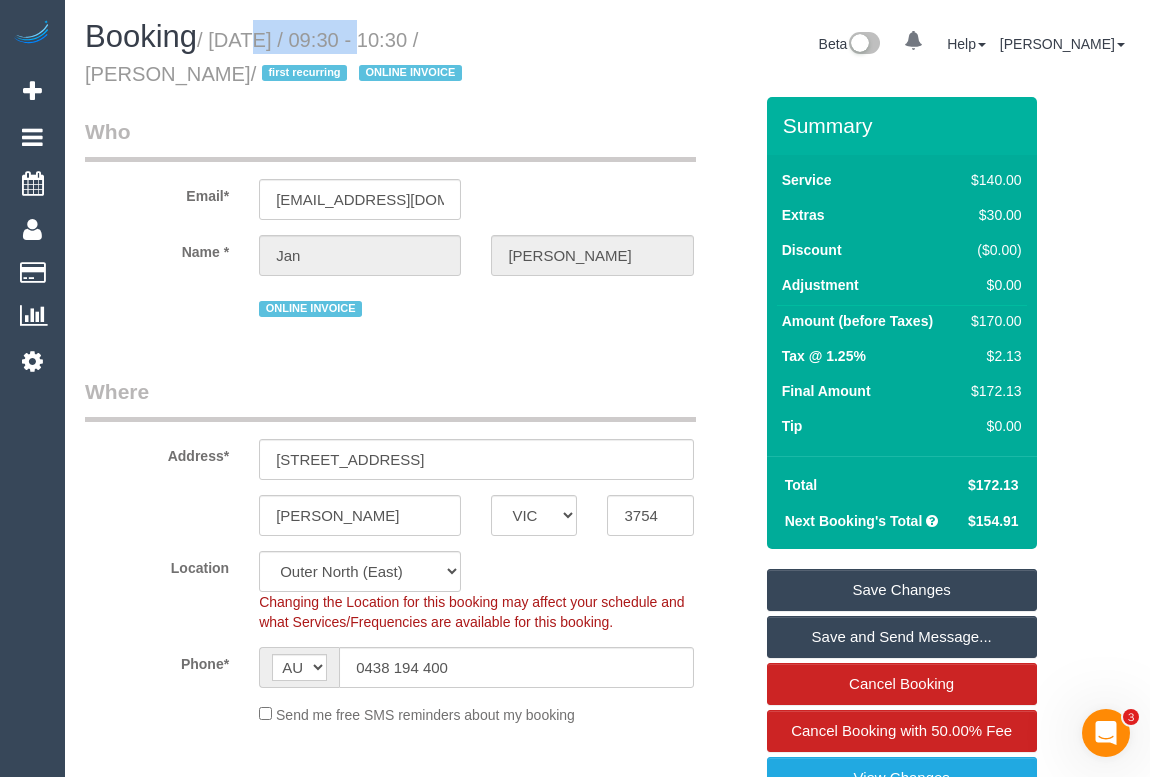 click on "/ July 04, 2025 / 09:30 - 10:30 / Jan Baker
/
first recurring
ONLINE INVOICE" at bounding box center (276, 57) 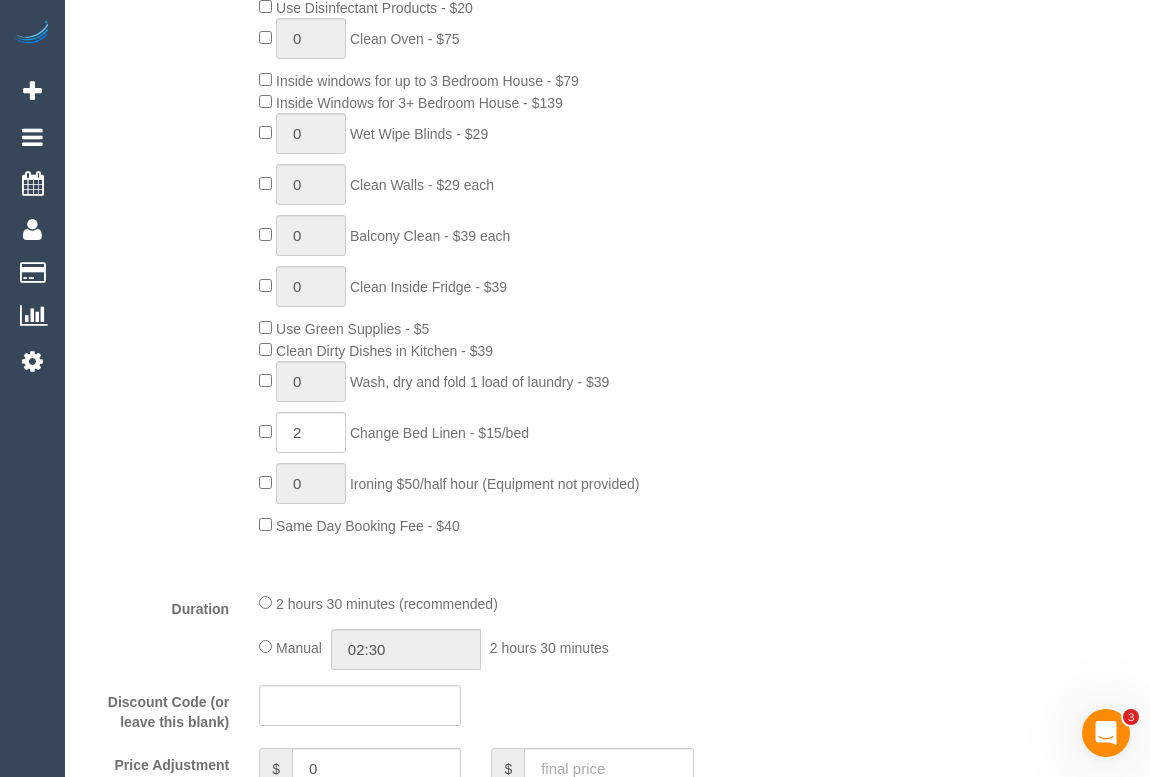 scroll, scrollTop: 1454, scrollLeft: 0, axis: vertical 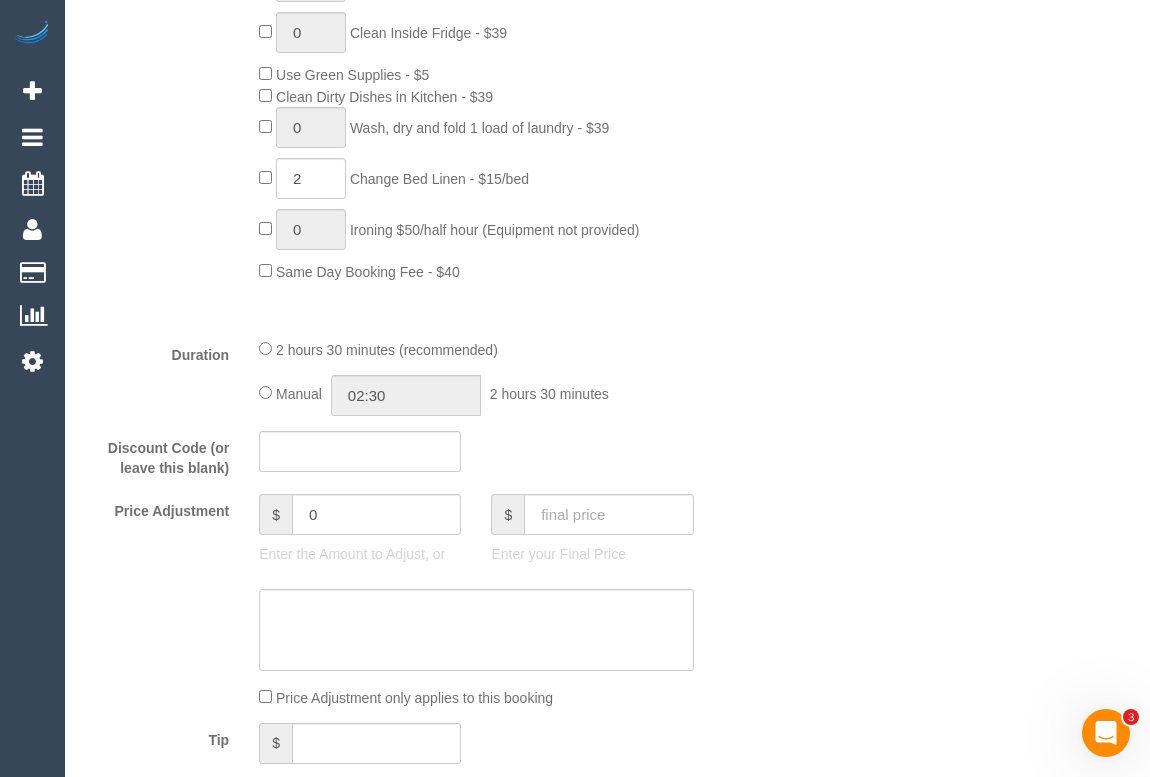 drag, startPoint x: 360, startPoint y: 175, endPoint x: 470, endPoint y: 178, distance: 110.0409 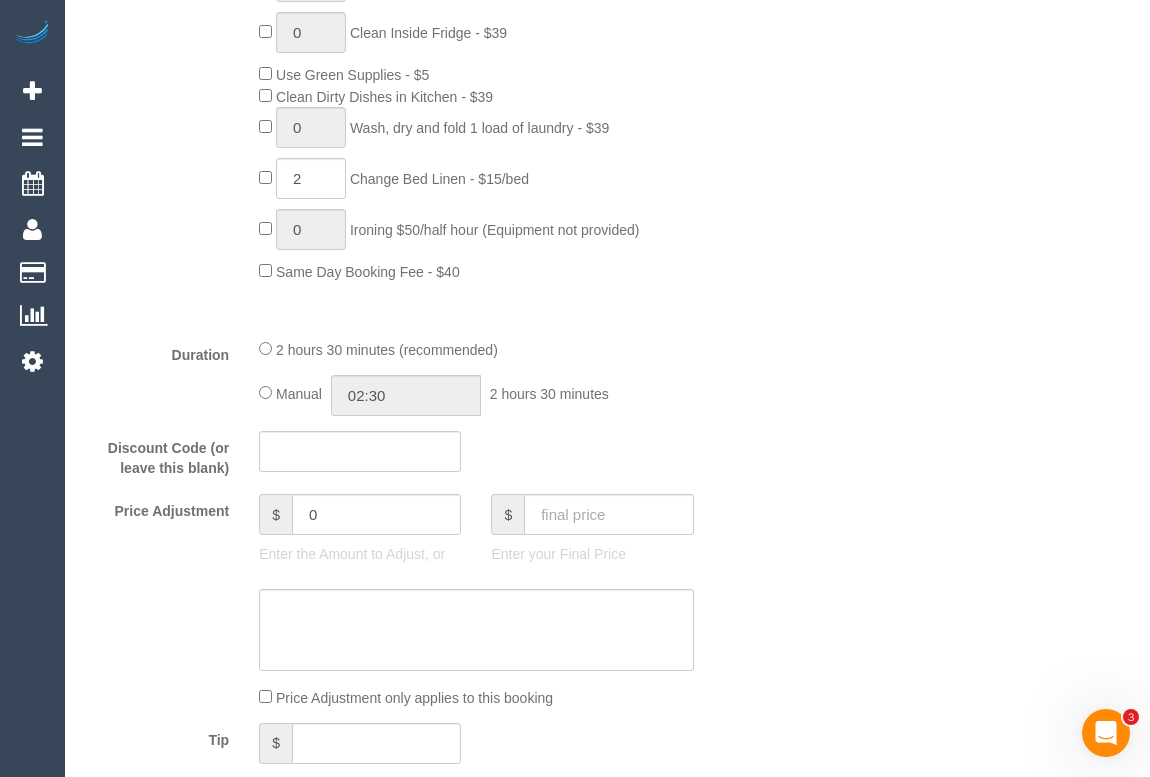 click on "Change Bed Linen - $15/bed" 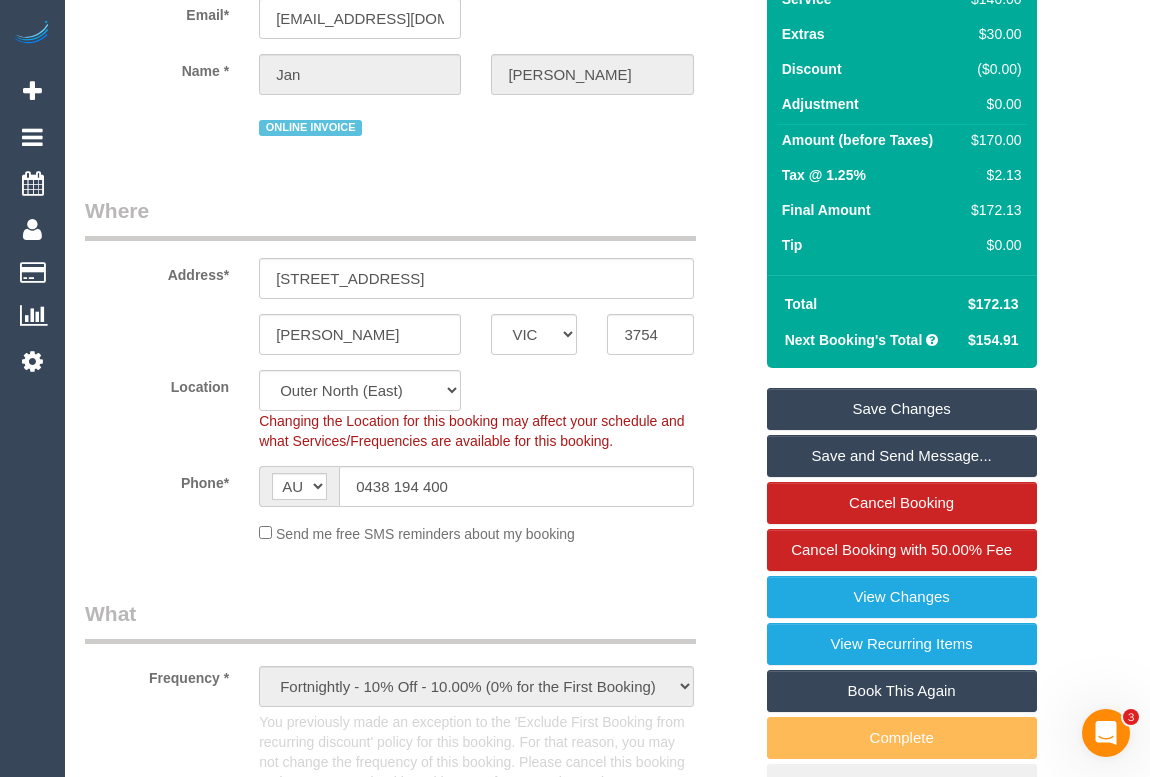 scroll, scrollTop: 0, scrollLeft: 0, axis: both 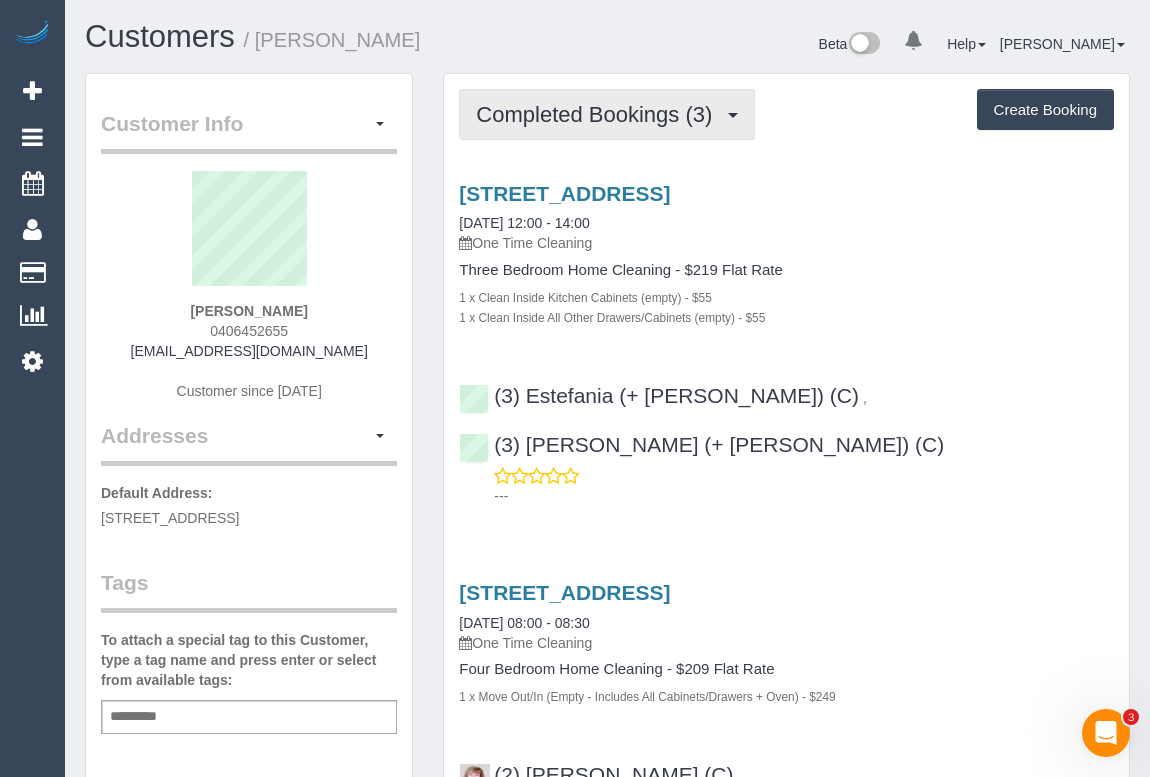 click on "Completed Bookings (3)" at bounding box center (599, 114) 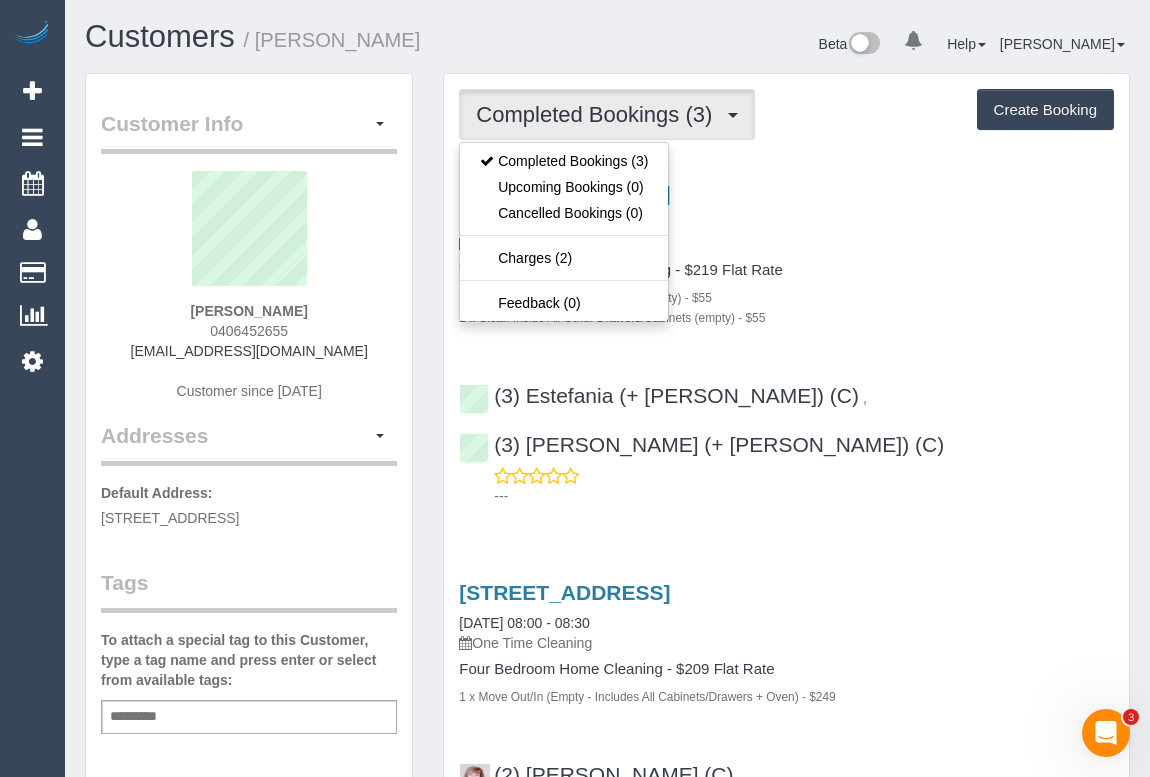 click on "1 x Clean Inside Kitchen Cabinets (empty)  - $55" at bounding box center (786, 297) 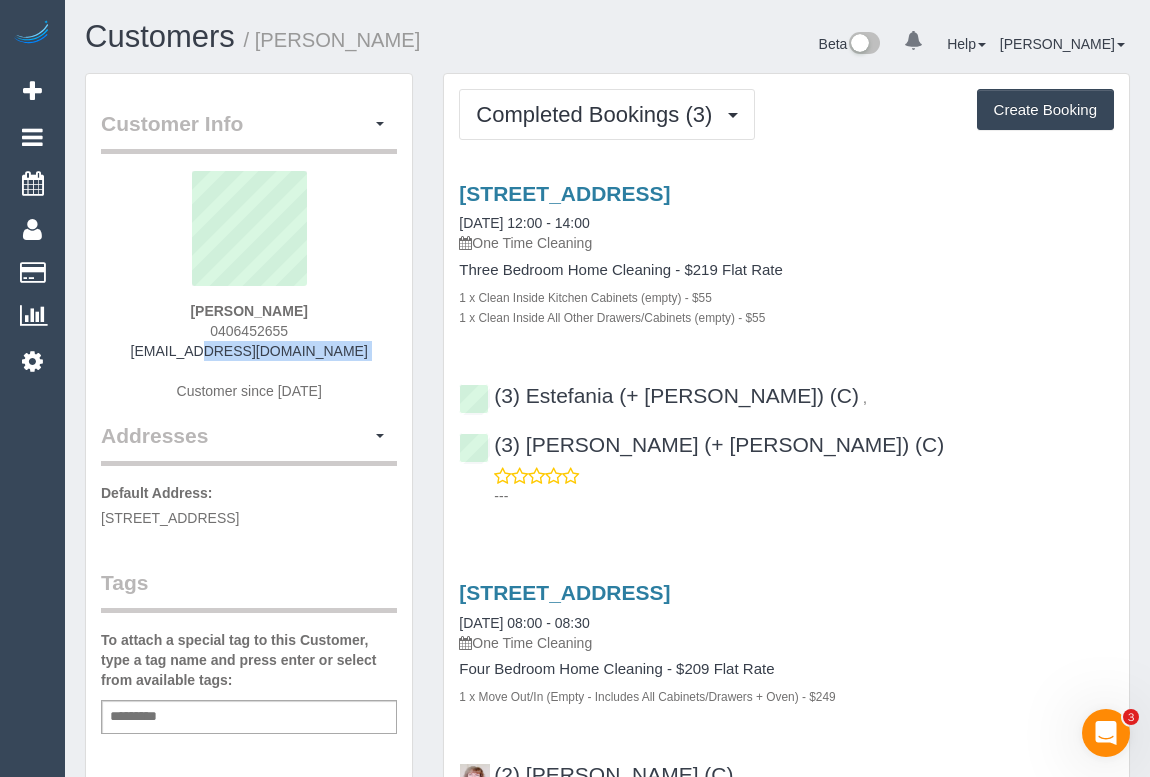 drag, startPoint x: 130, startPoint y: 355, endPoint x: 395, endPoint y: 361, distance: 265.0679 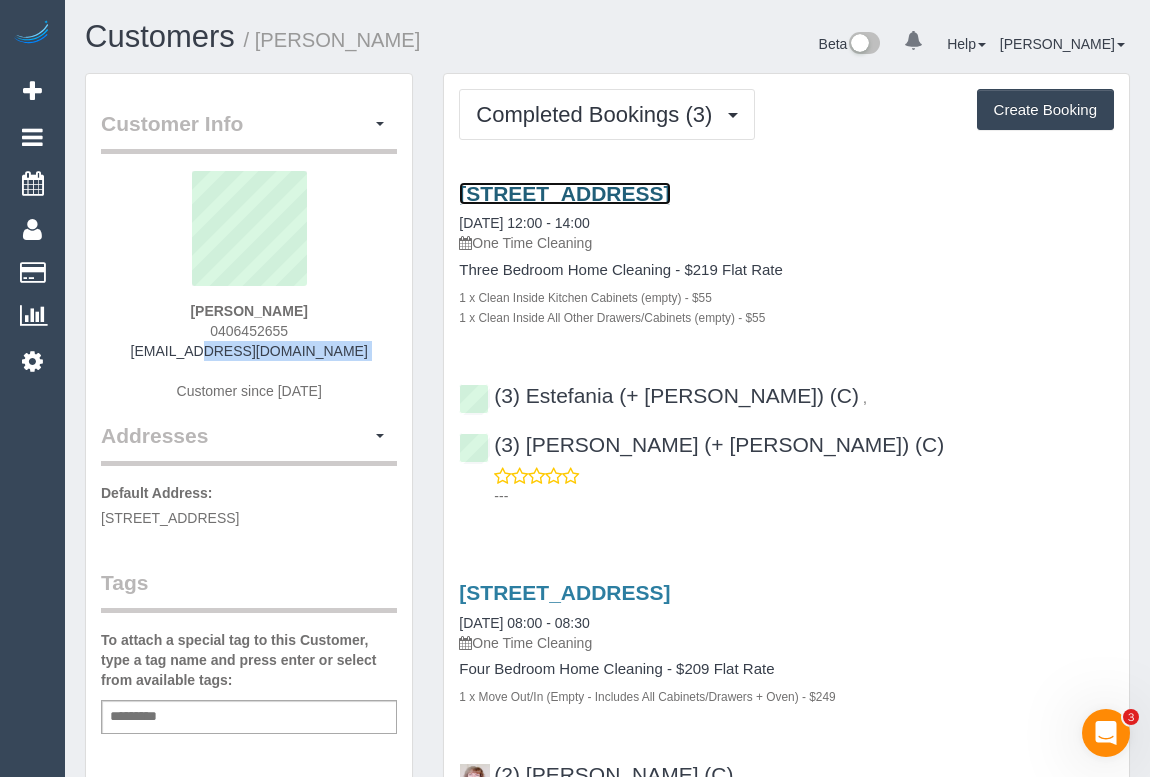 click on "[STREET_ADDRESS]" at bounding box center [564, 193] 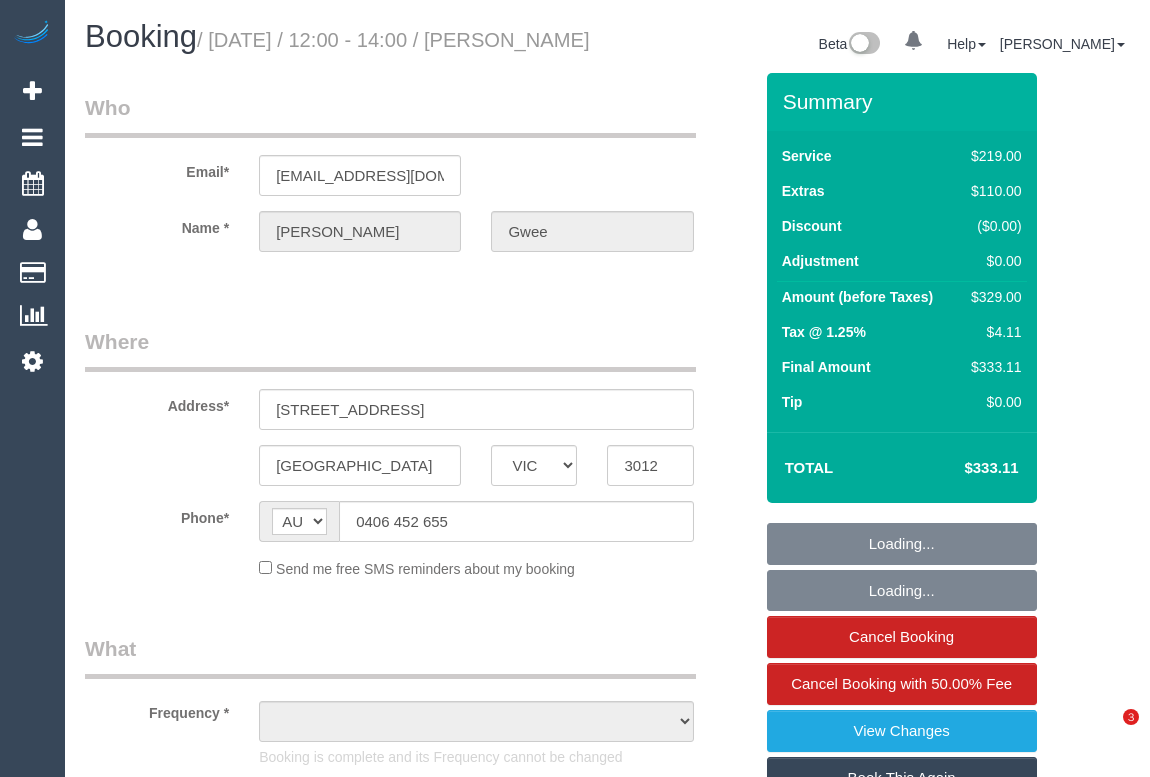 select on "VIC" 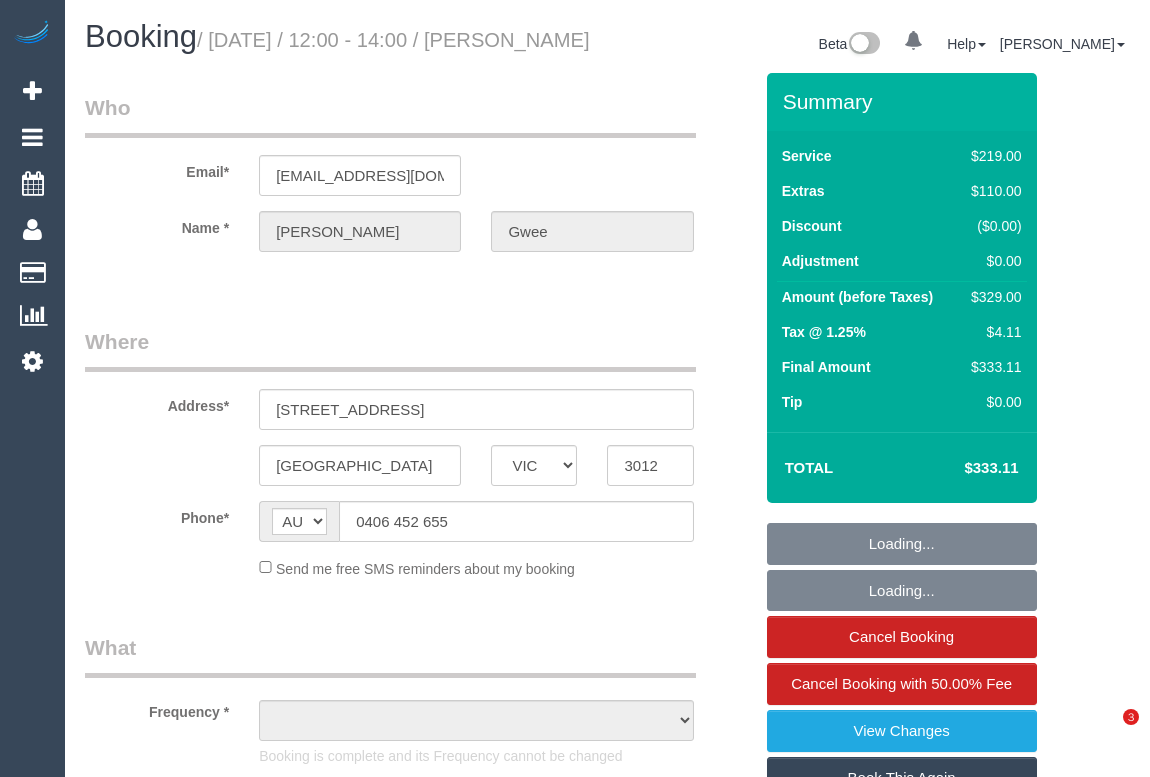 scroll, scrollTop: 0, scrollLeft: 0, axis: both 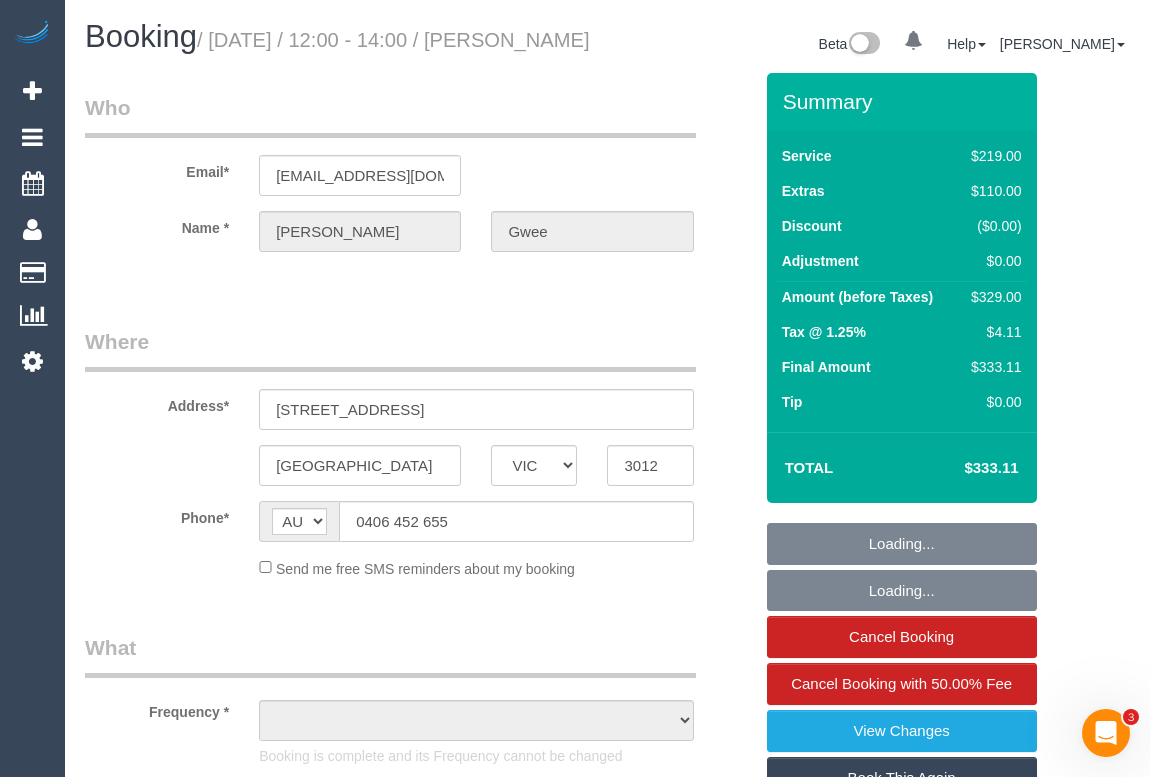 select on "object:541" 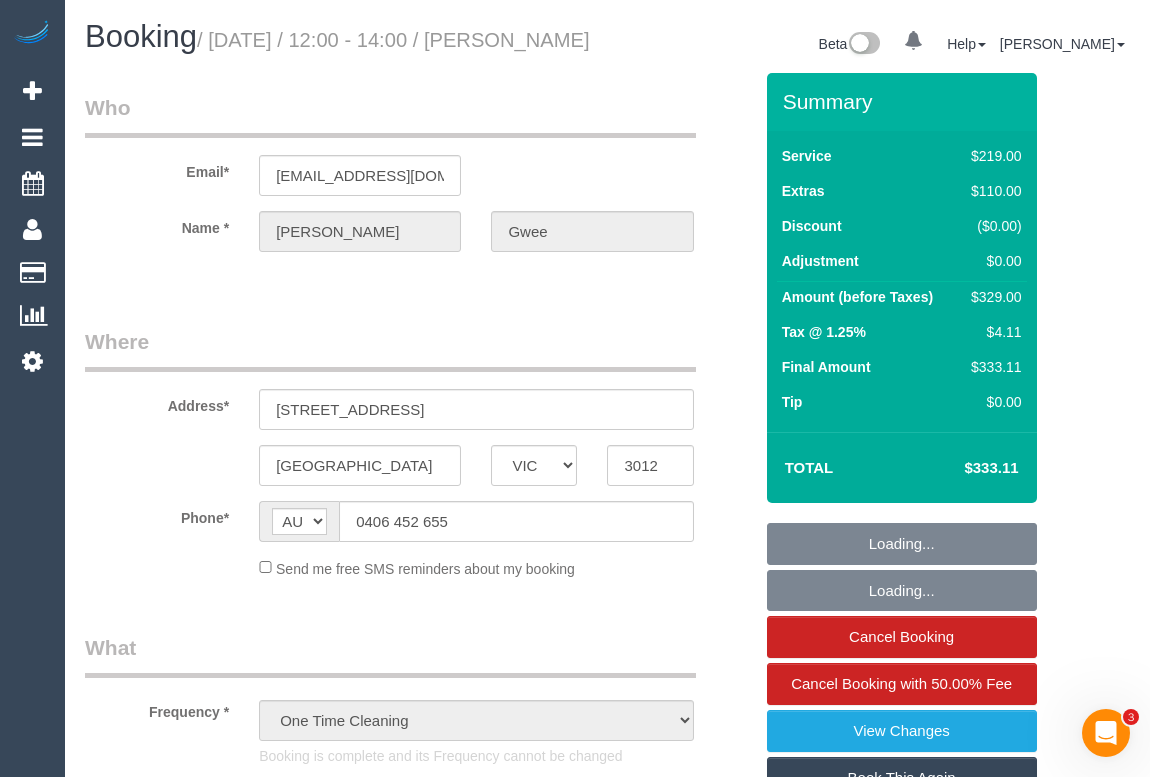 select on "string:stripe-pm_1RfiNP2GScqysDRVOpoH47aV" 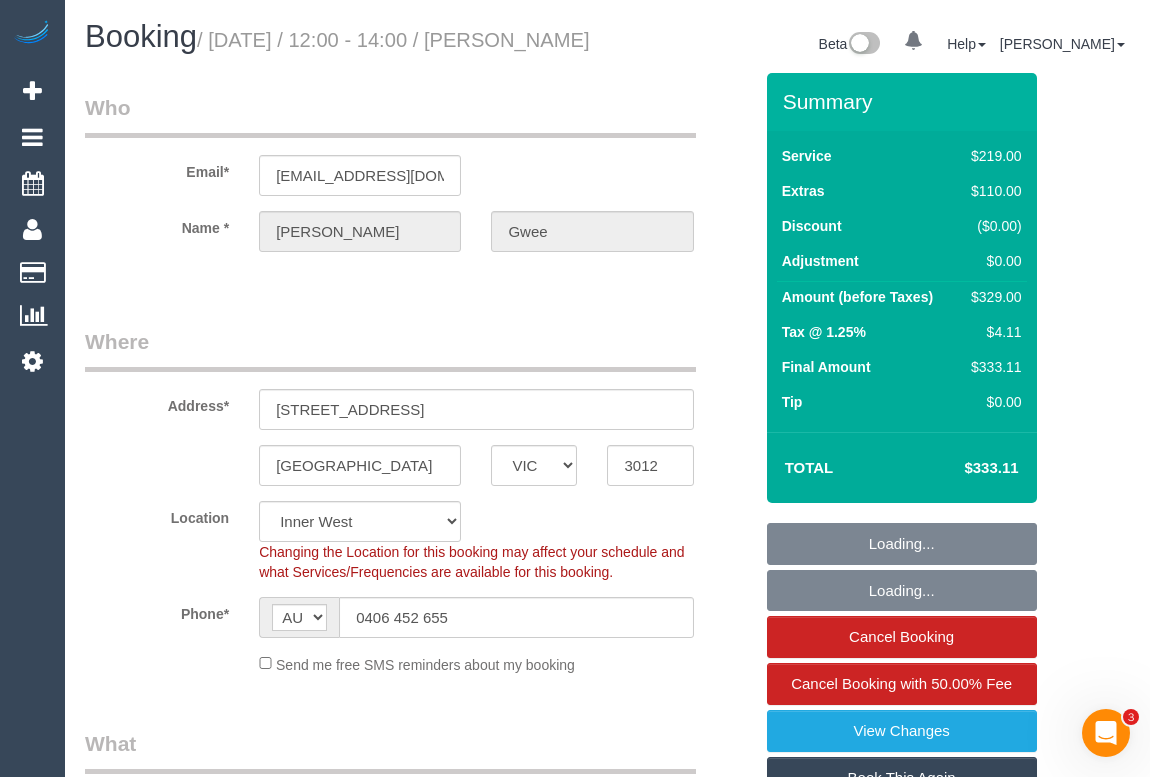 select on "object:1477" 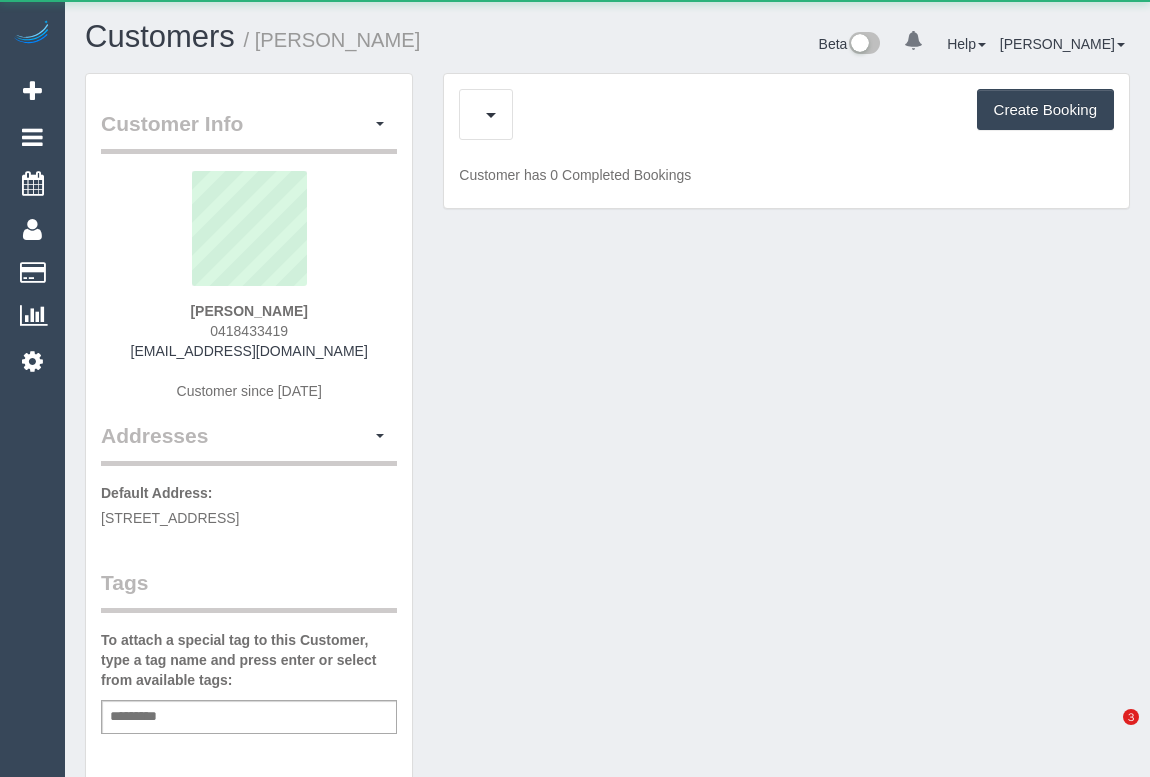 scroll, scrollTop: 0, scrollLeft: 0, axis: both 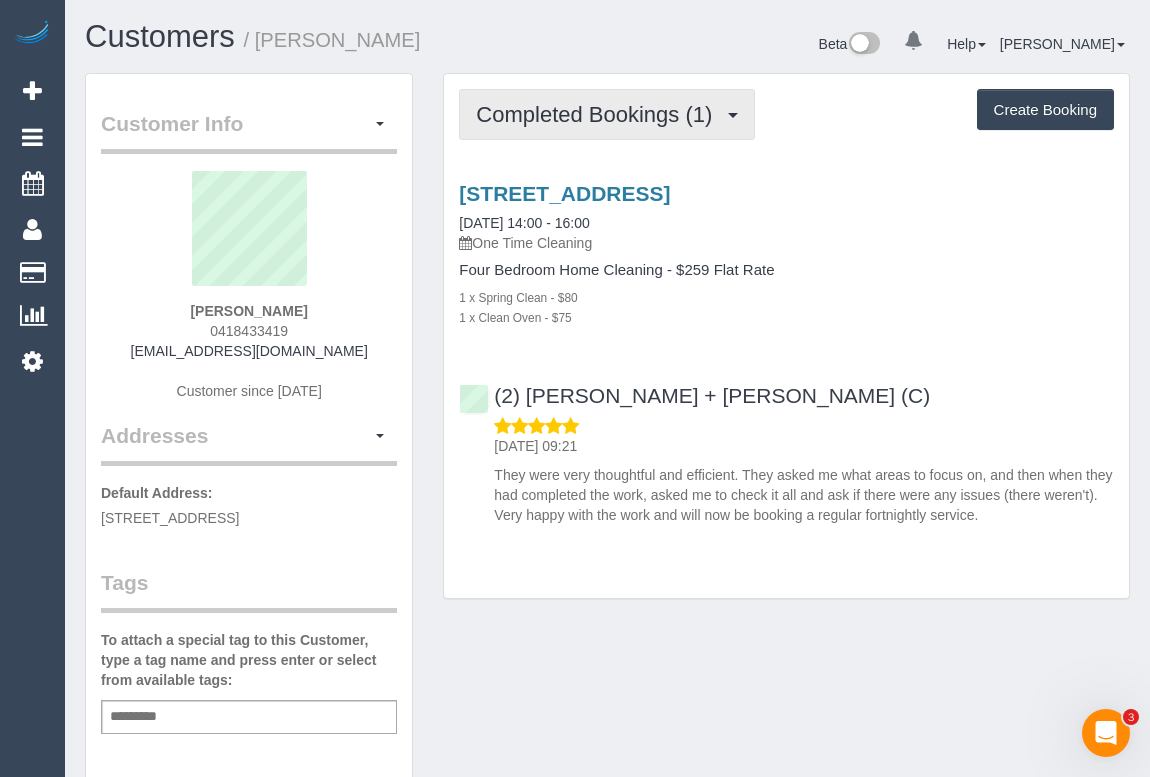 click on "Completed Bookings (1)" at bounding box center (599, 114) 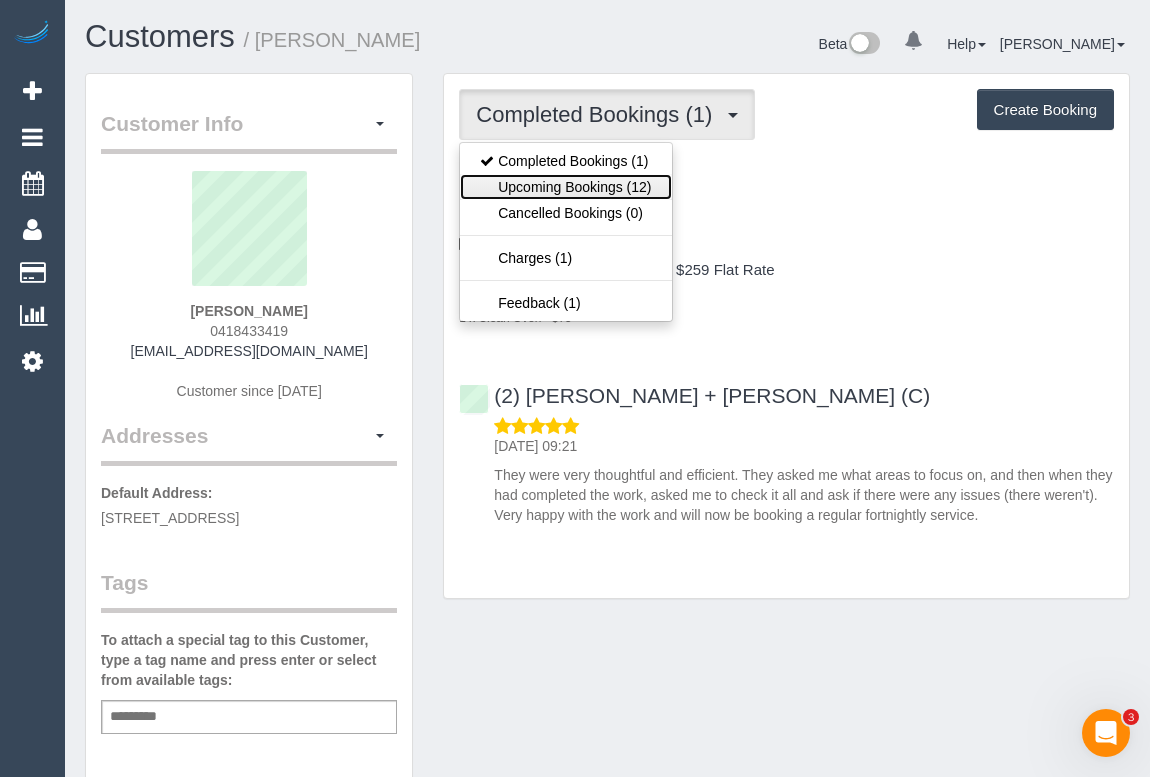 click on "Upcoming Bookings (12)" at bounding box center (565, 187) 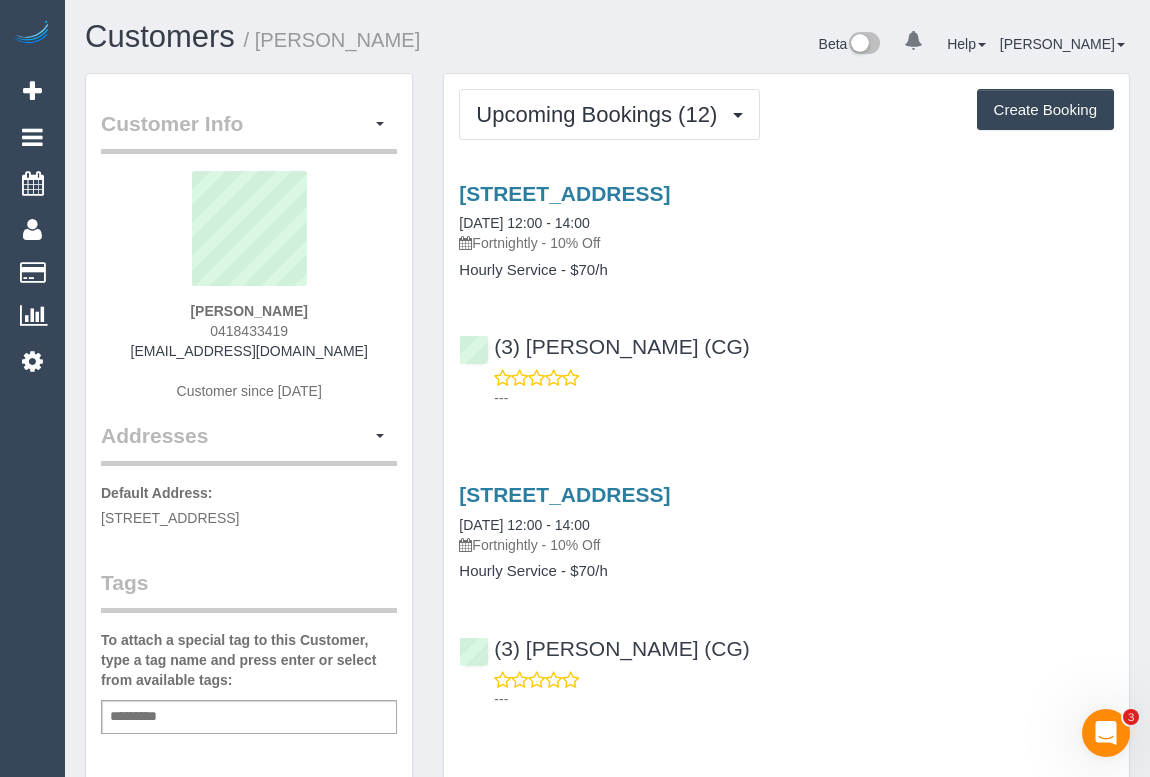click on "(3) [PERSON_NAME] (CG)
---" at bounding box center [786, 363] 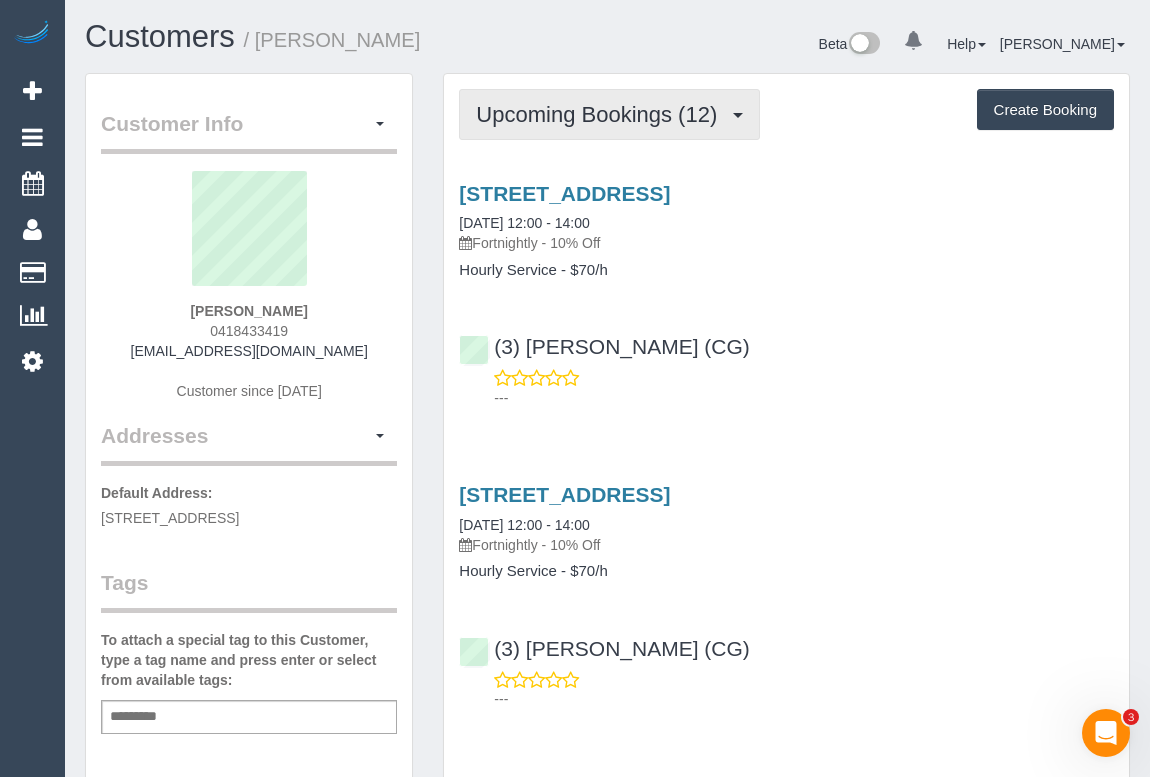 click on "Upcoming Bookings (12)" at bounding box center [601, 114] 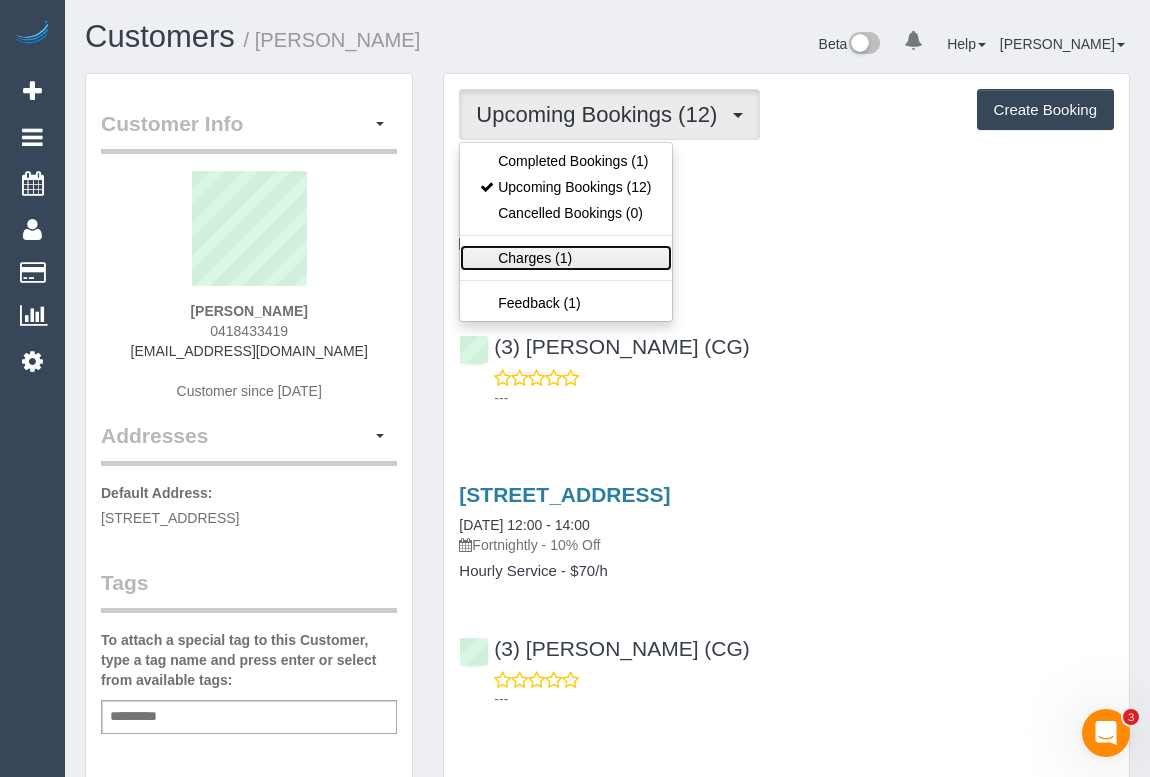 click on "Charges (1)" at bounding box center [565, 258] 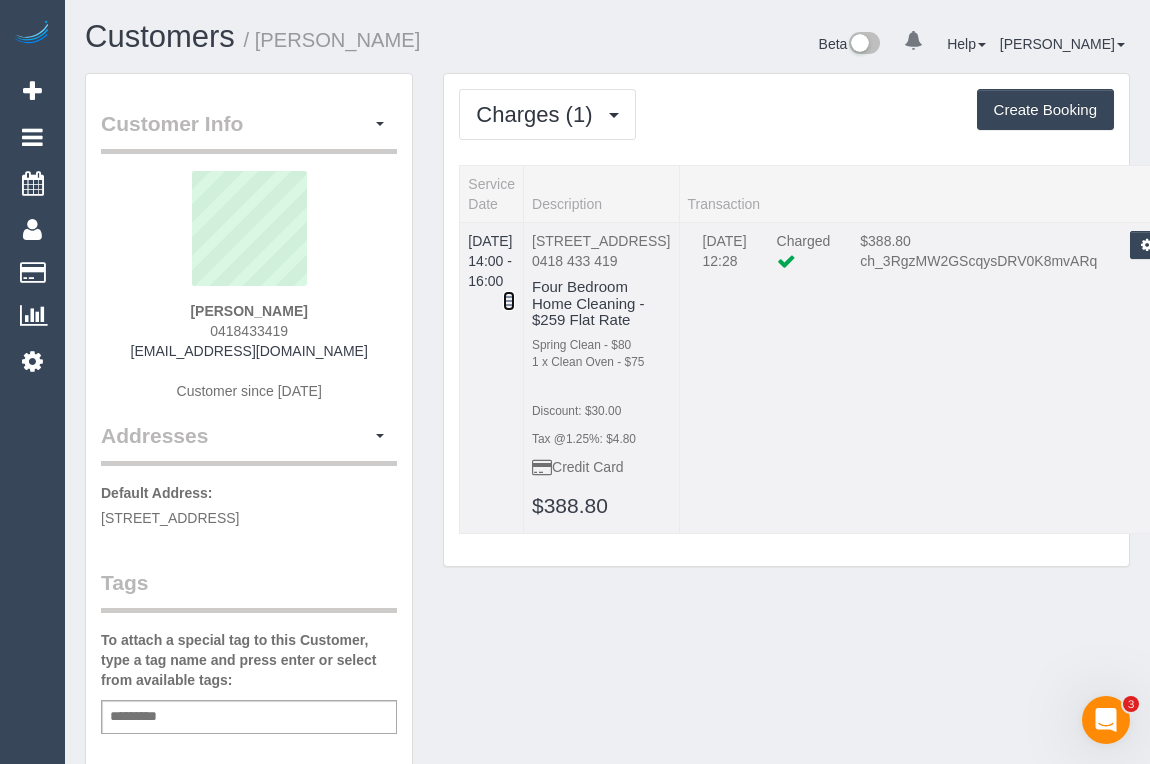 click at bounding box center (509, 301) 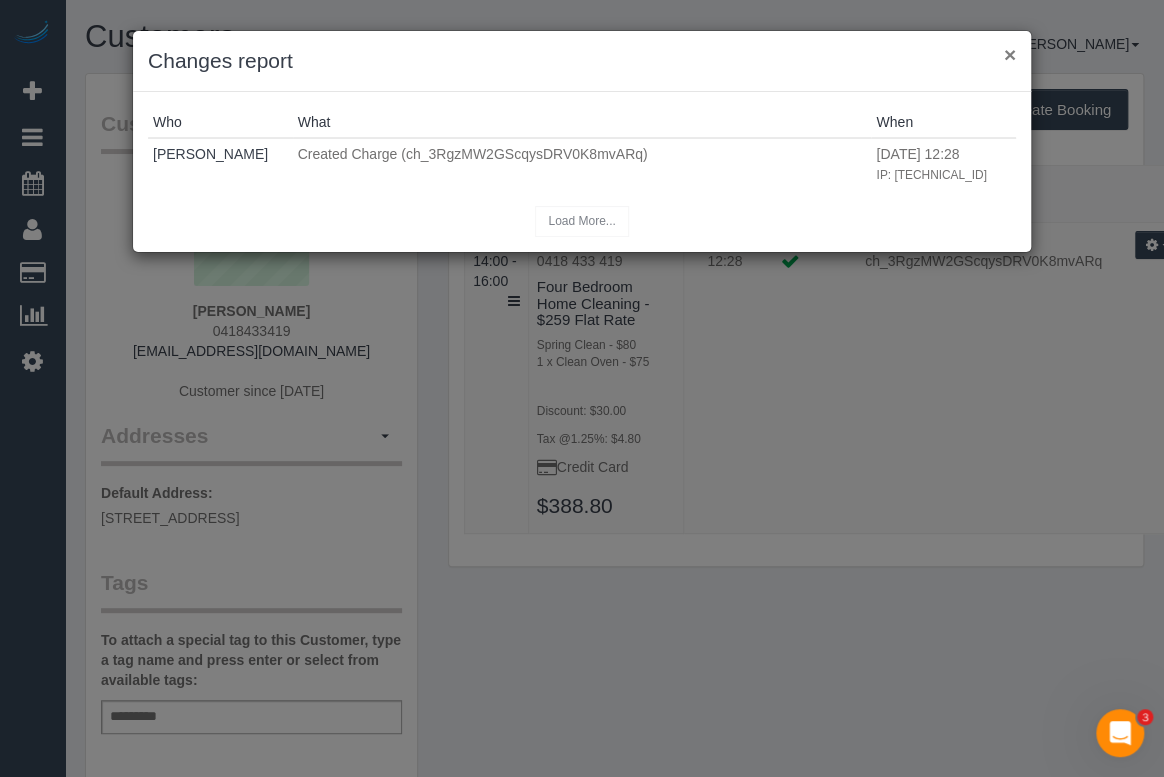 click on "×
Changes report" at bounding box center (582, 61) 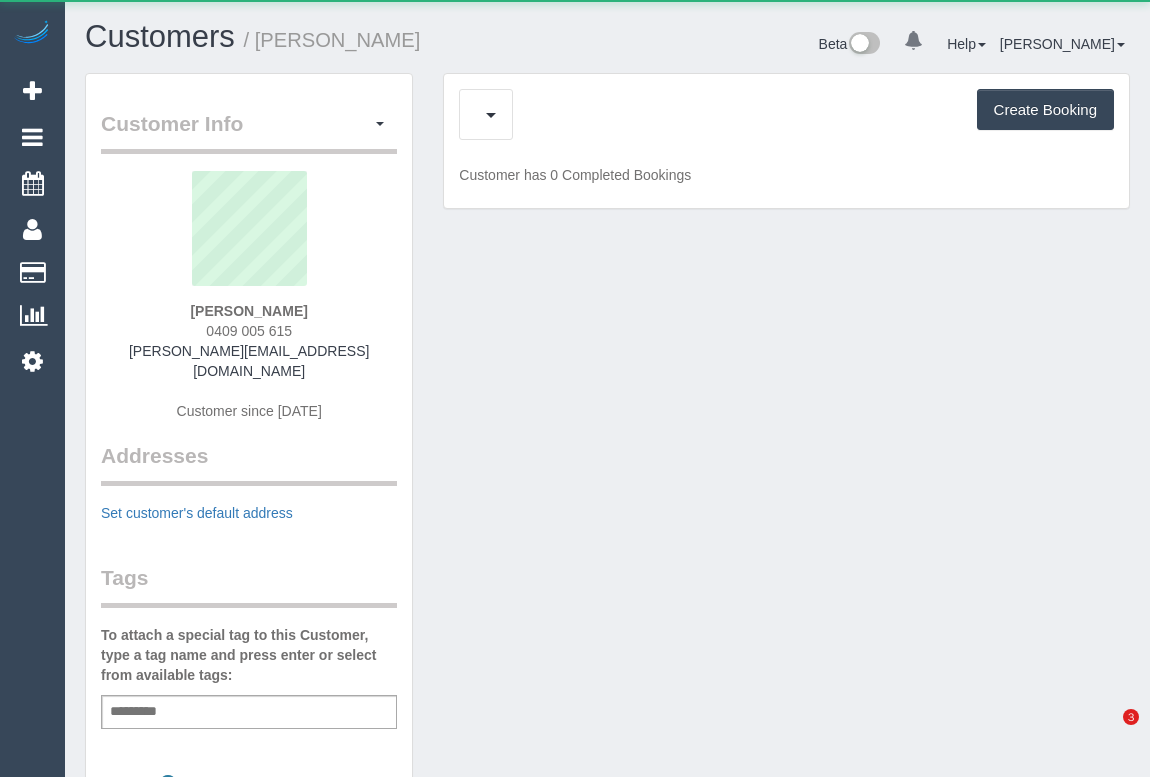 scroll, scrollTop: 0, scrollLeft: 0, axis: both 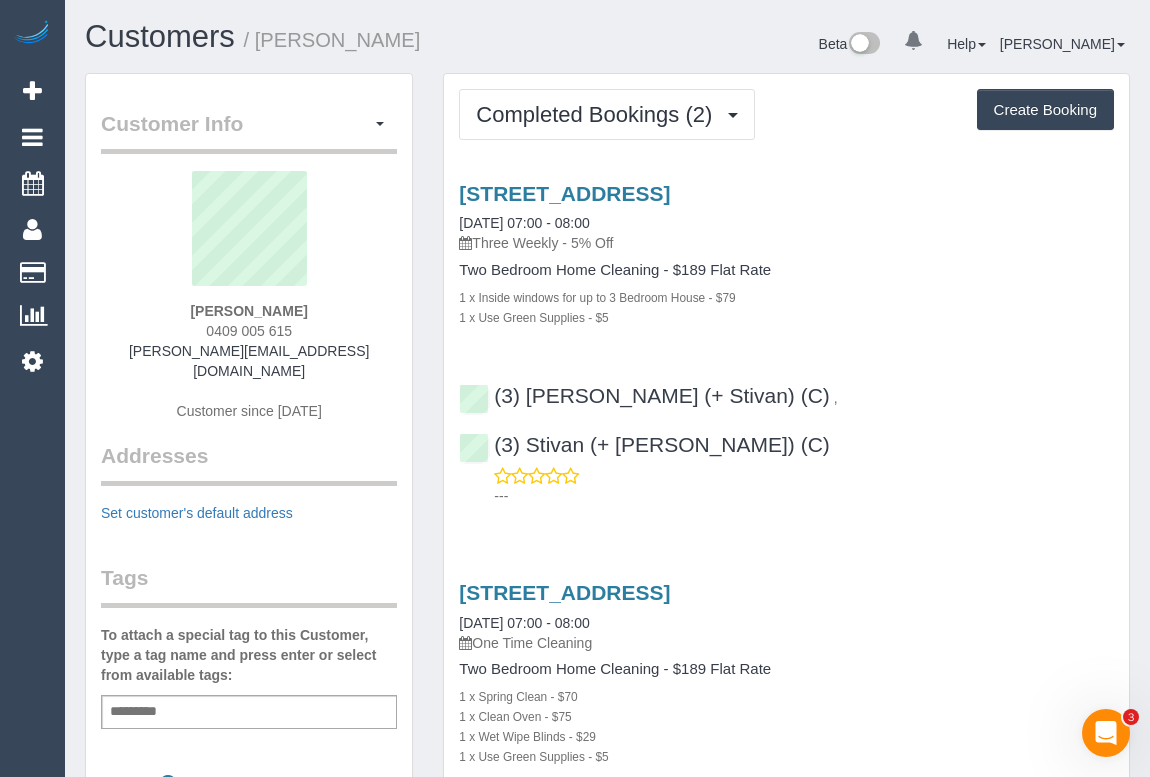 click on "1 x Inside windows for up to 3 Bedroom House - $79" at bounding box center (786, 297) 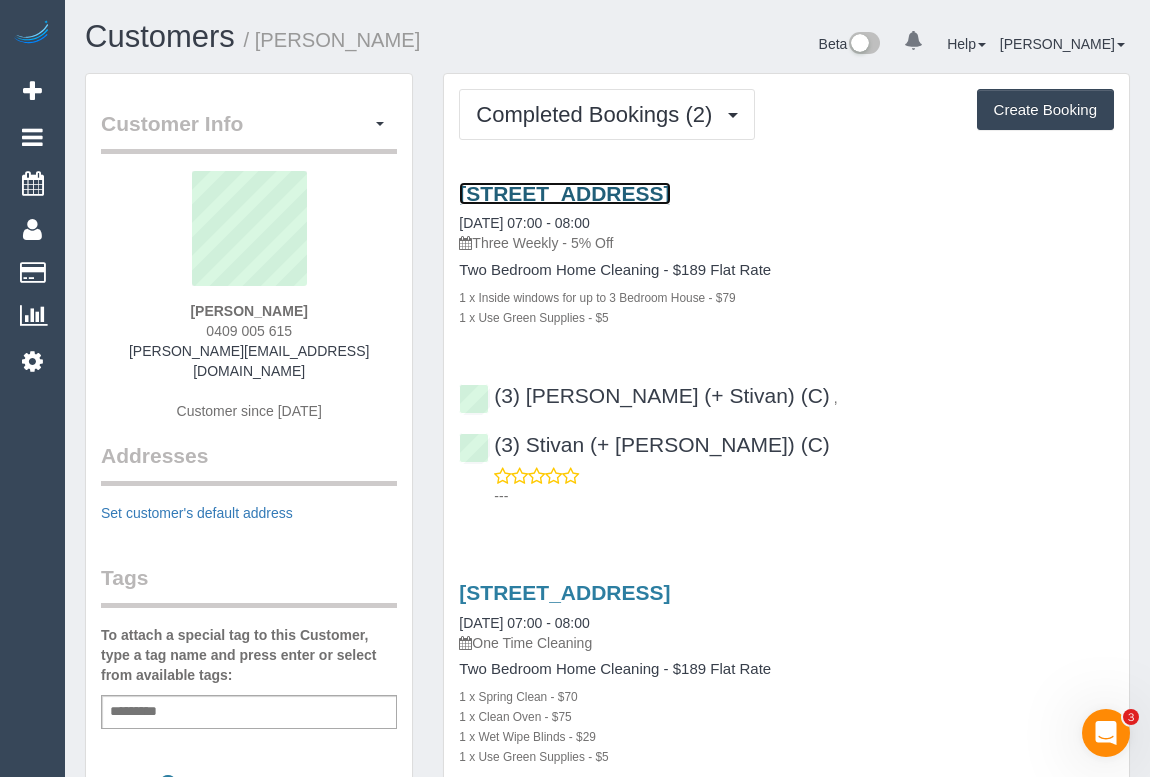 click on "300 King St, Apartment 19, Melbourne, VIC 3000" at bounding box center [564, 193] 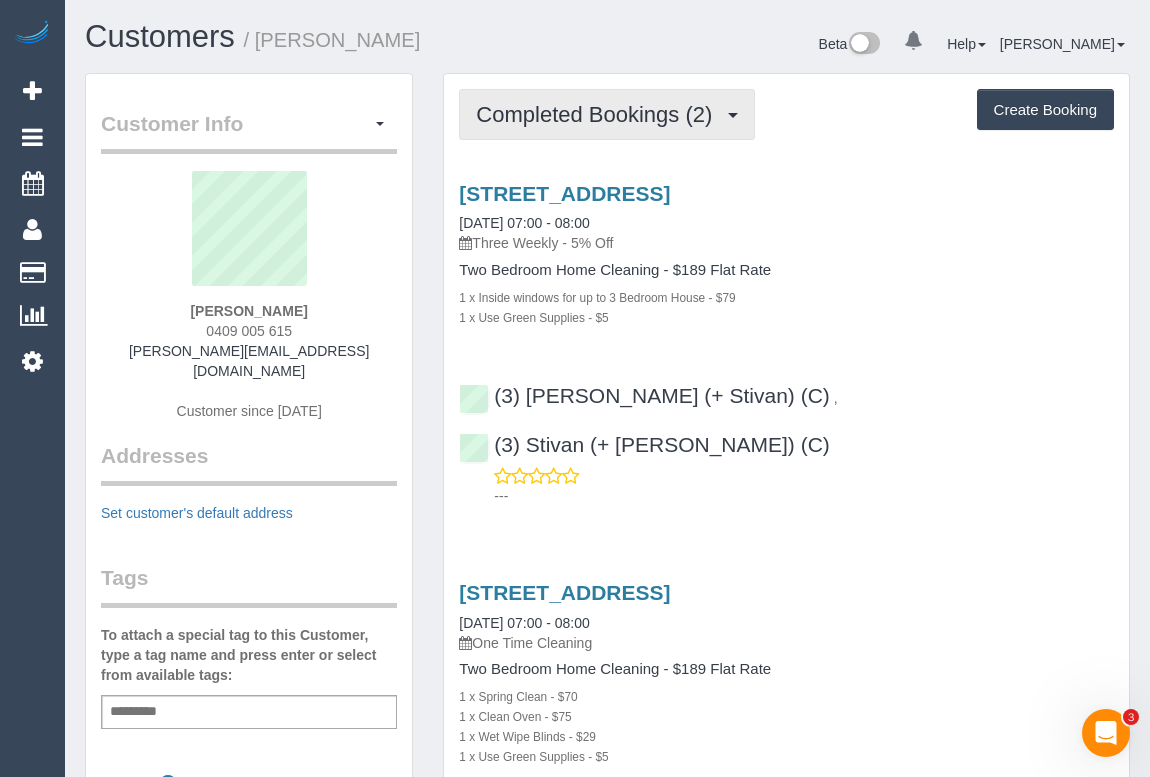 click on "Completed Bookings (2)" at bounding box center [599, 114] 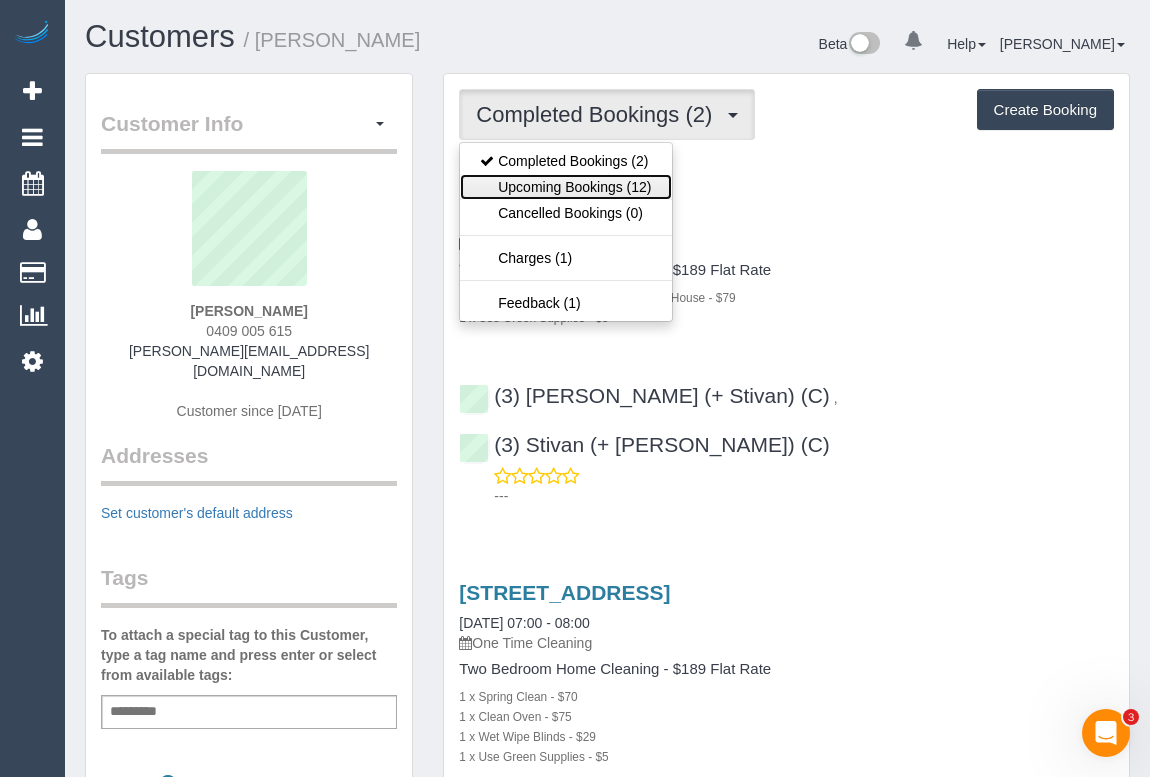 click on "Upcoming Bookings (12)" at bounding box center (565, 187) 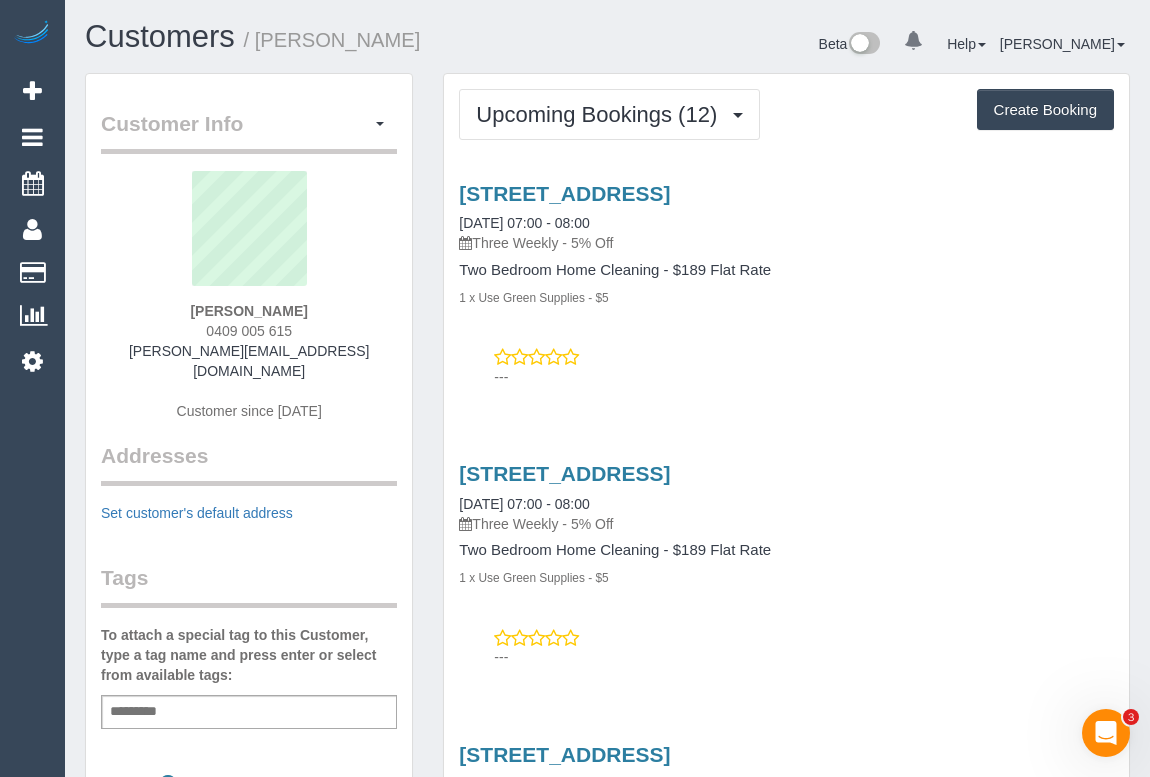 click on "---" at bounding box center [804, 377] 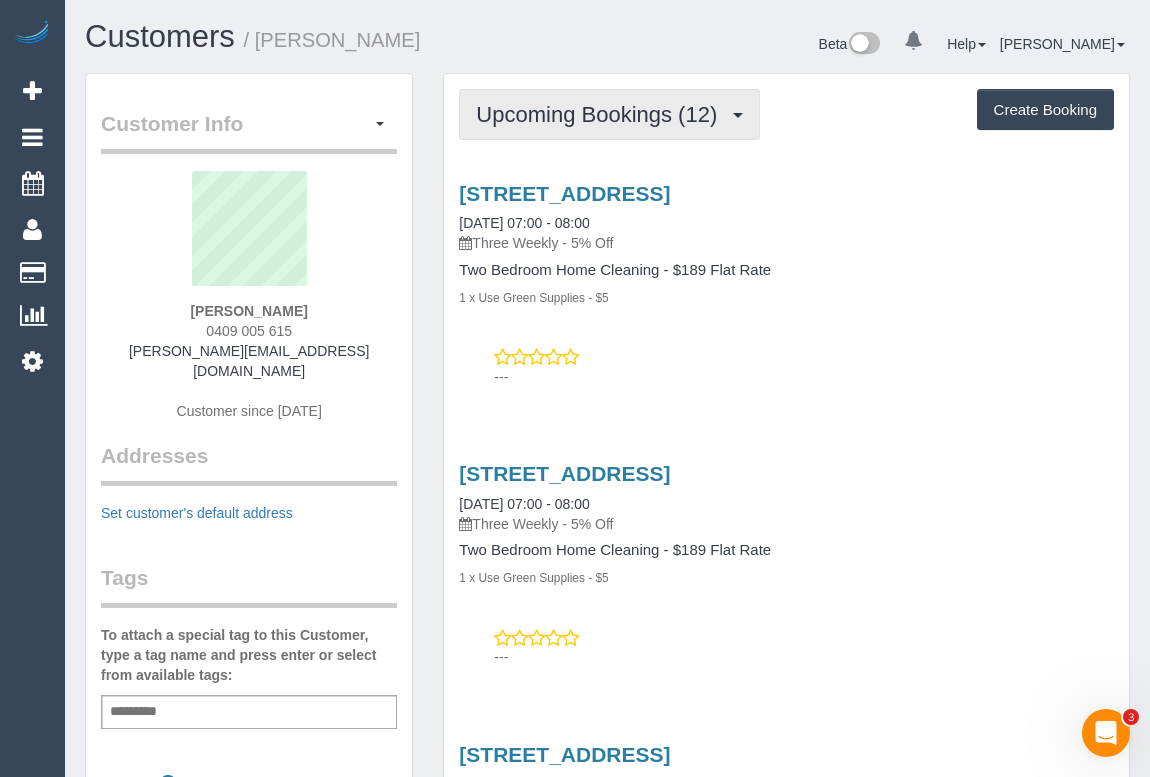 click on "Upcoming Bookings (12)" at bounding box center [601, 114] 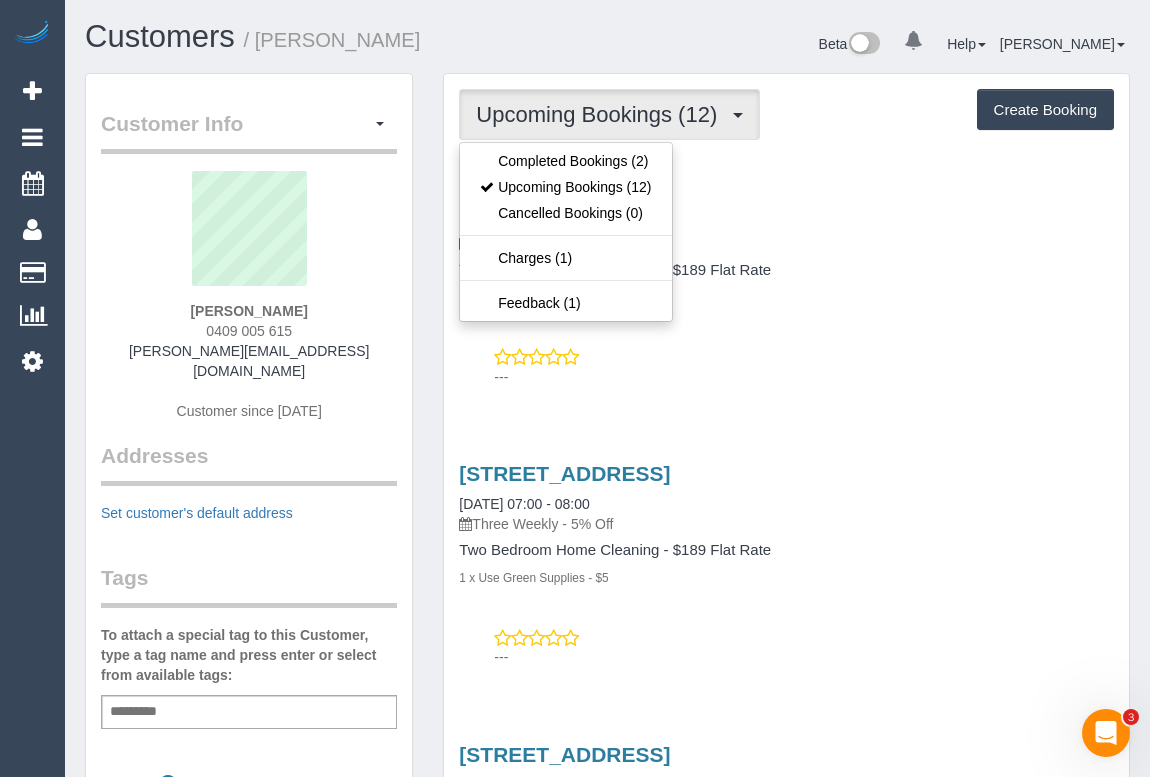 drag, startPoint x: 956, startPoint y: 345, endPoint x: 947, endPoint y: 337, distance: 12.0415945 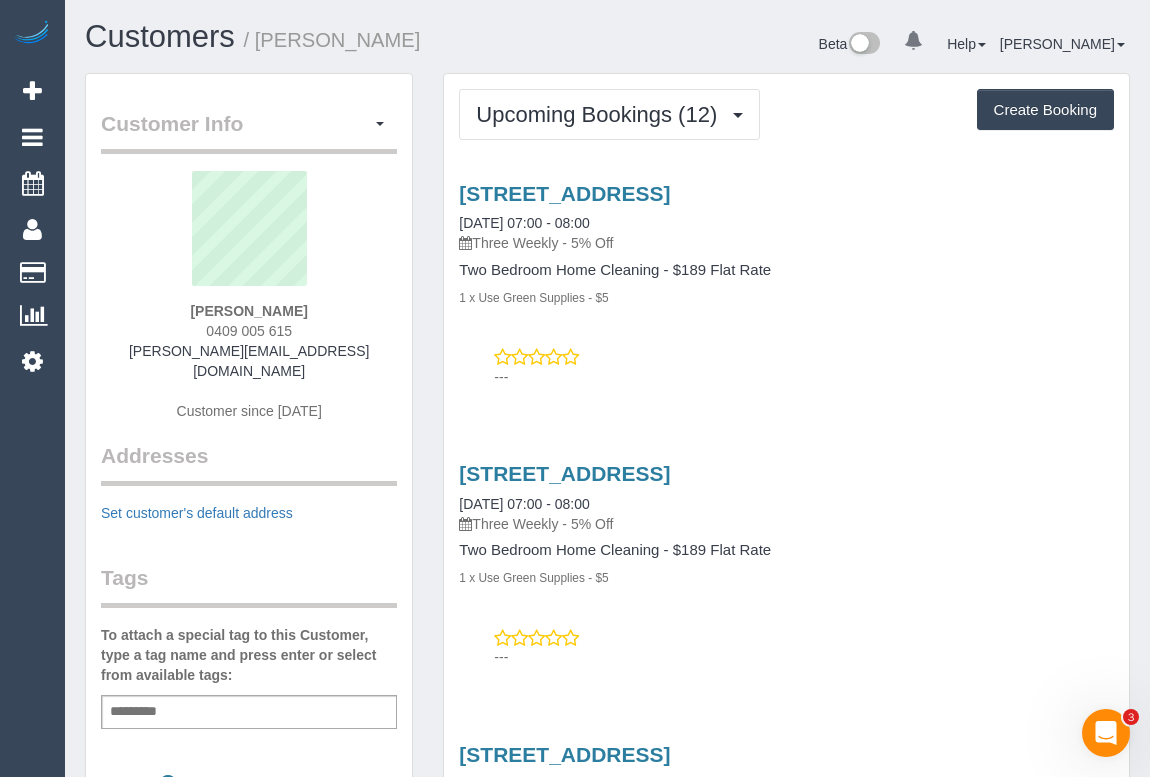 click on "1 x Use Green Supplies  - $5" at bounding box center [786, 297] 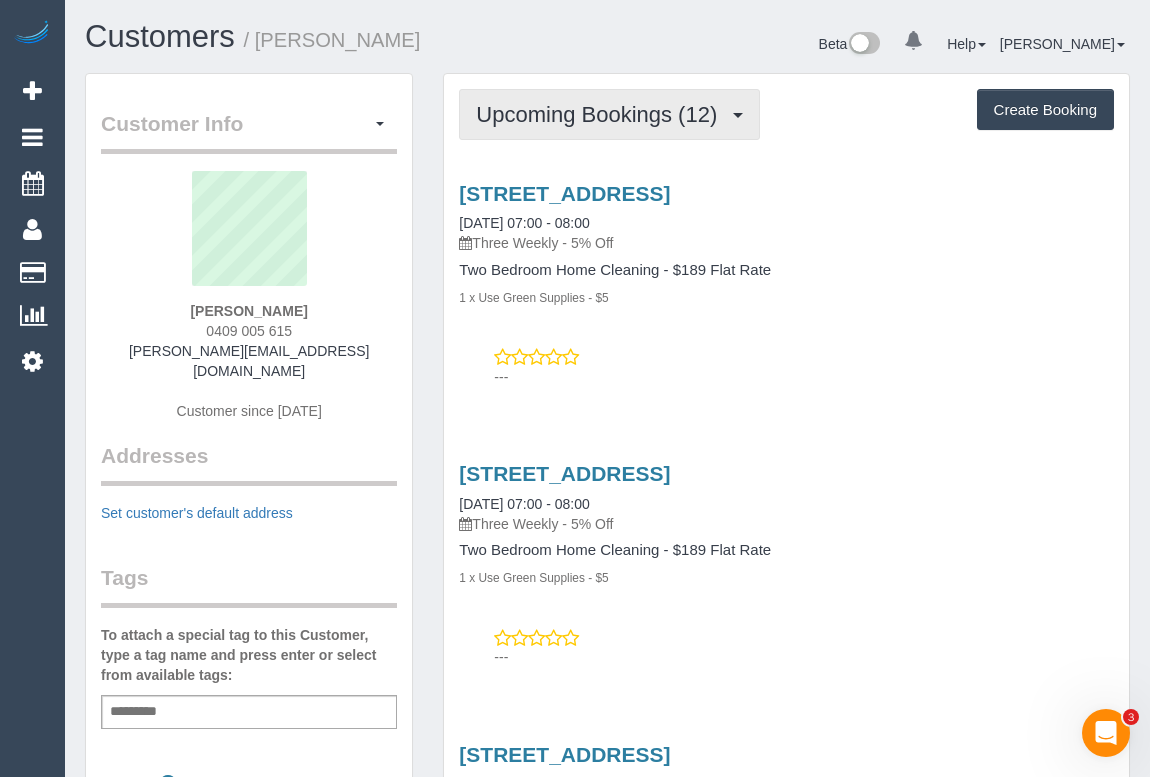 click on "Upcoming Bookings (12)" at bounding box center [609, 114] 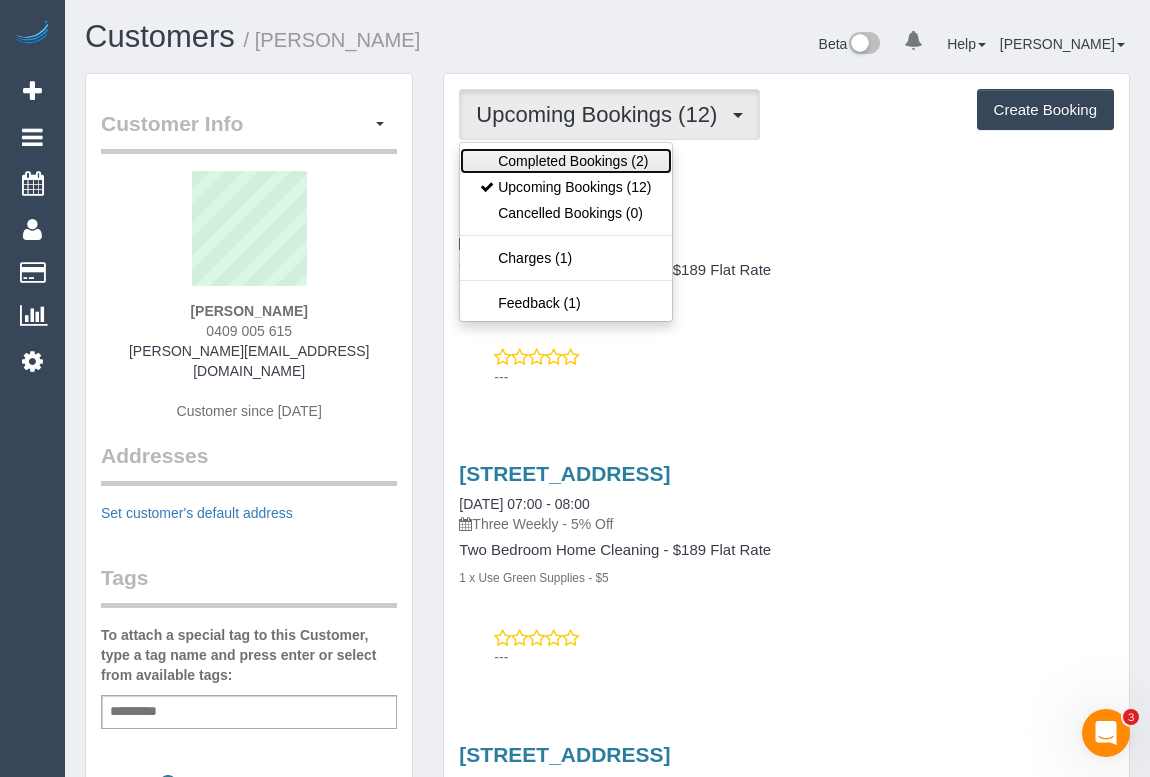 click on "Completed Bookings (2)" at bounding box center [565, 161] 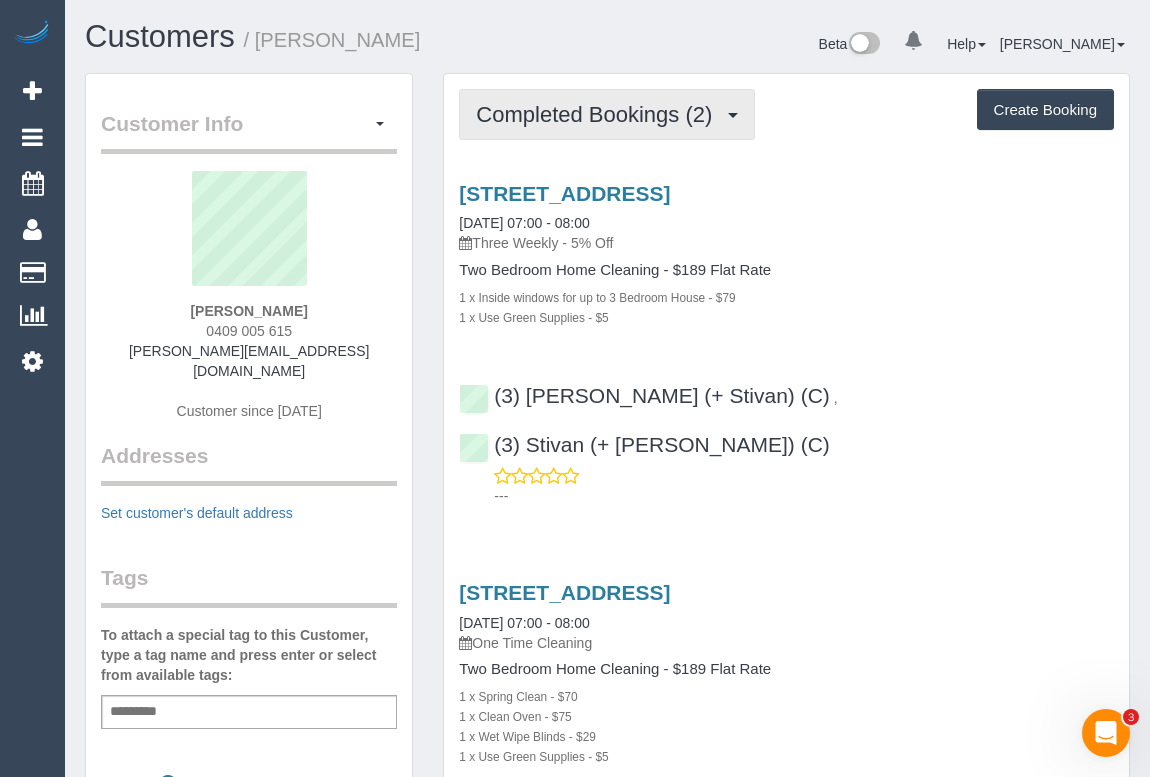 click on "Completed Bookings (2)" at bounding box center (599, 114) 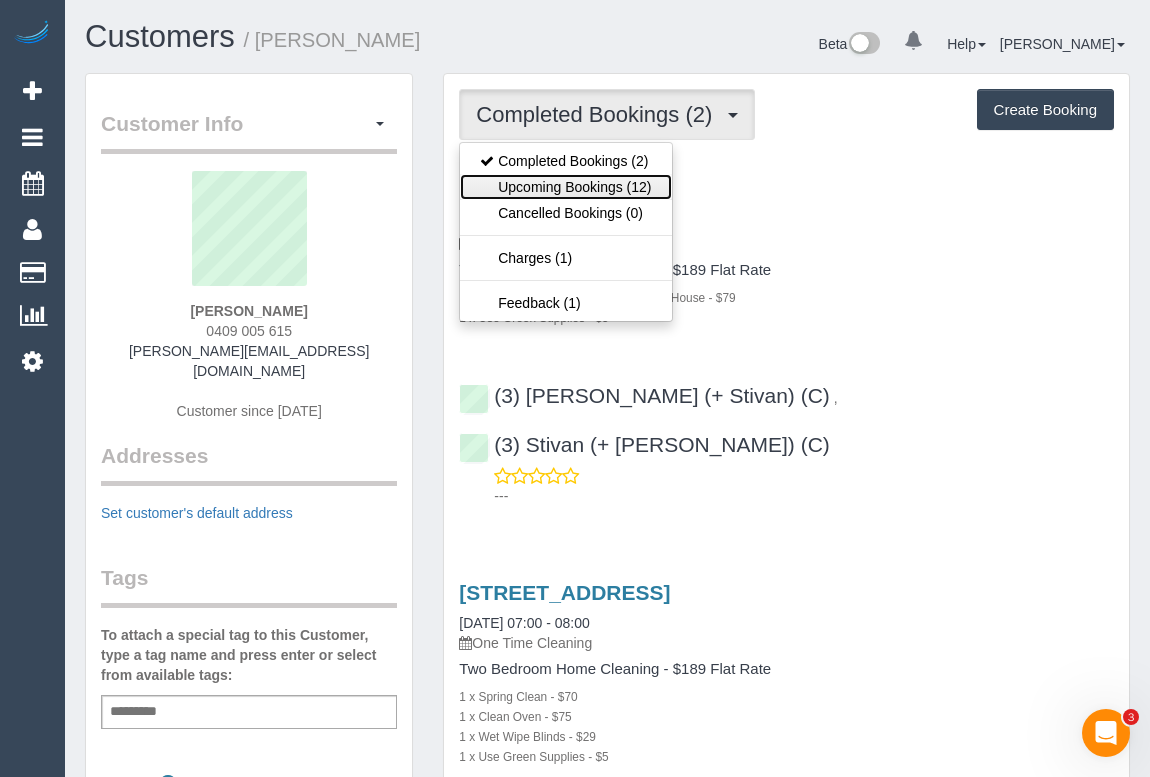 click on "Upcoming Bookings (12)" at bounding box center (565, 187) 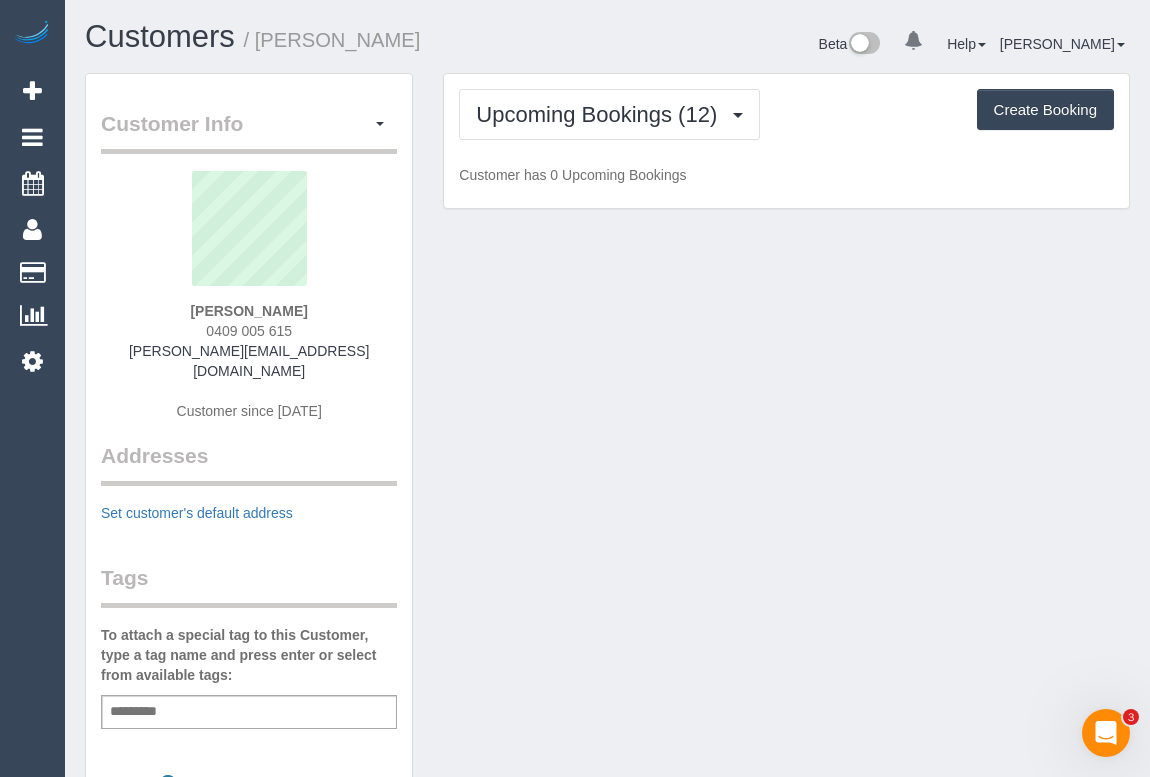 click on "Customer Info
Edit Contact Info
Send Message
Email Preferences
Special Sales Tax
View Changes
Mark as Unconfirmed
Block this Customer
Archive Account
Delete Account
Kim Tiong
0409 005 615" at bounding box center (607, 830) 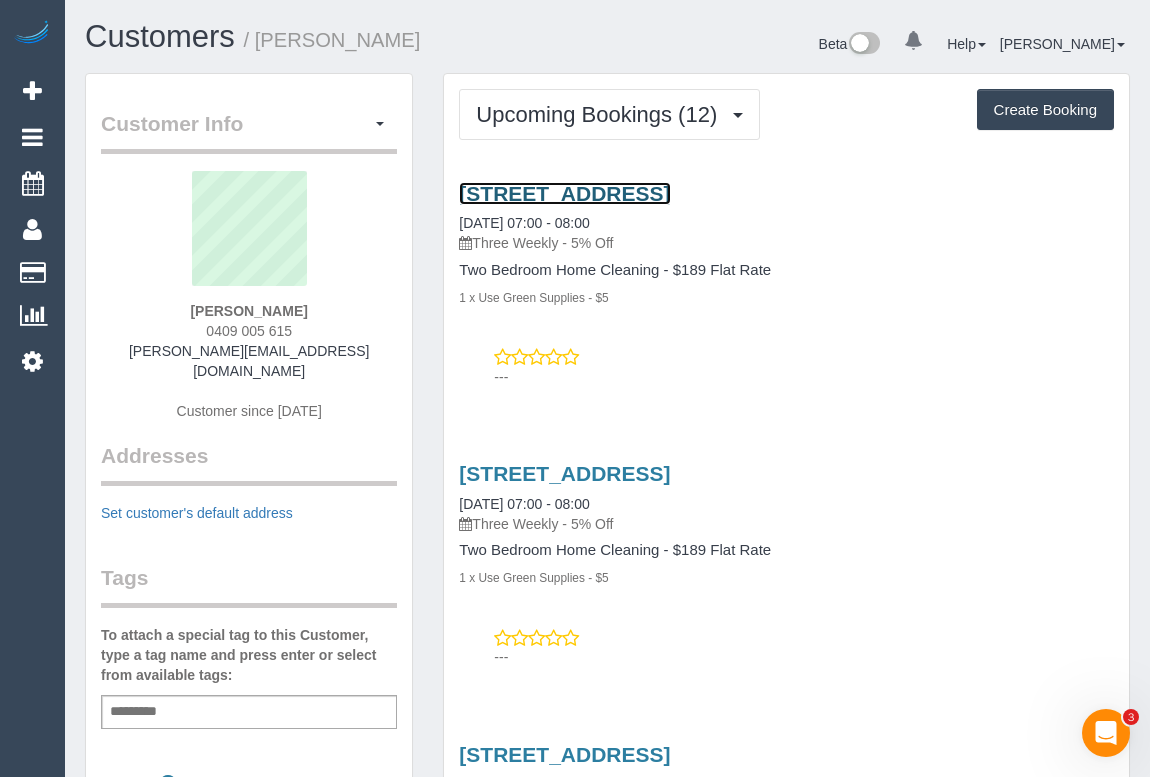 click on "300 King St, Apartment 19, Melbourne, VIC 3000" at bounding box center [564, 193] 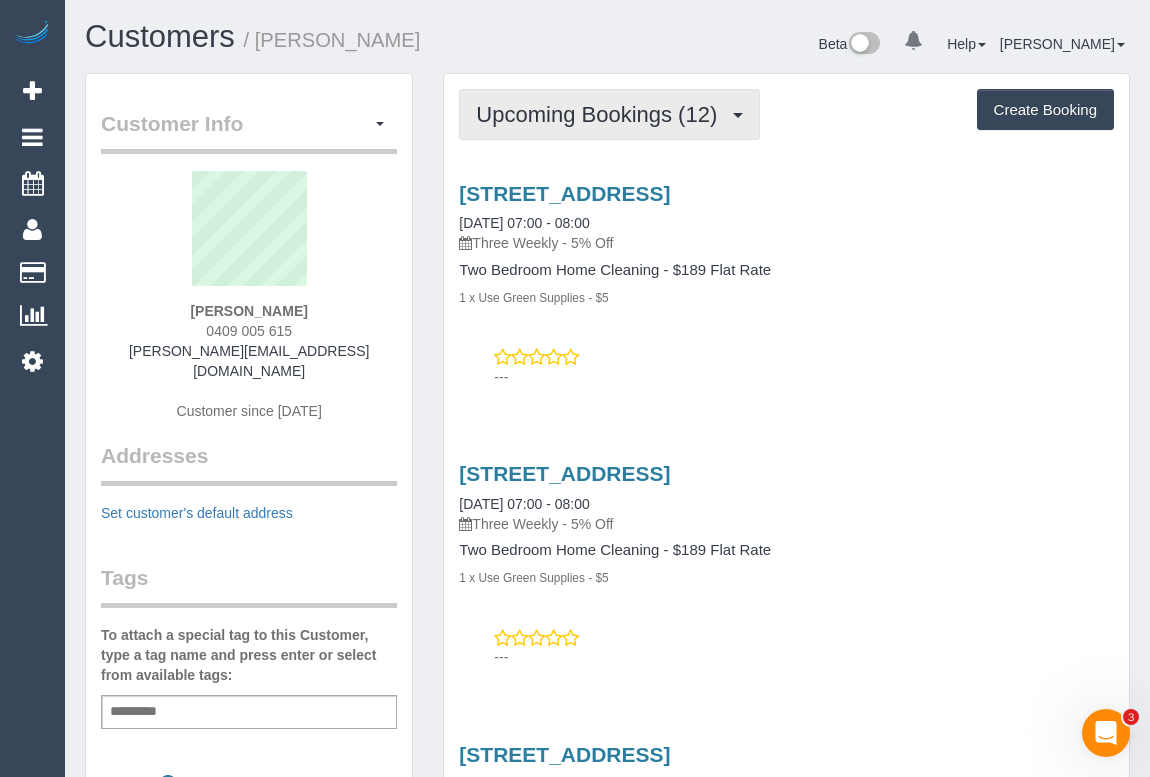 click on "Upcoming Bookings (12)" at bounding box center [601, 114] 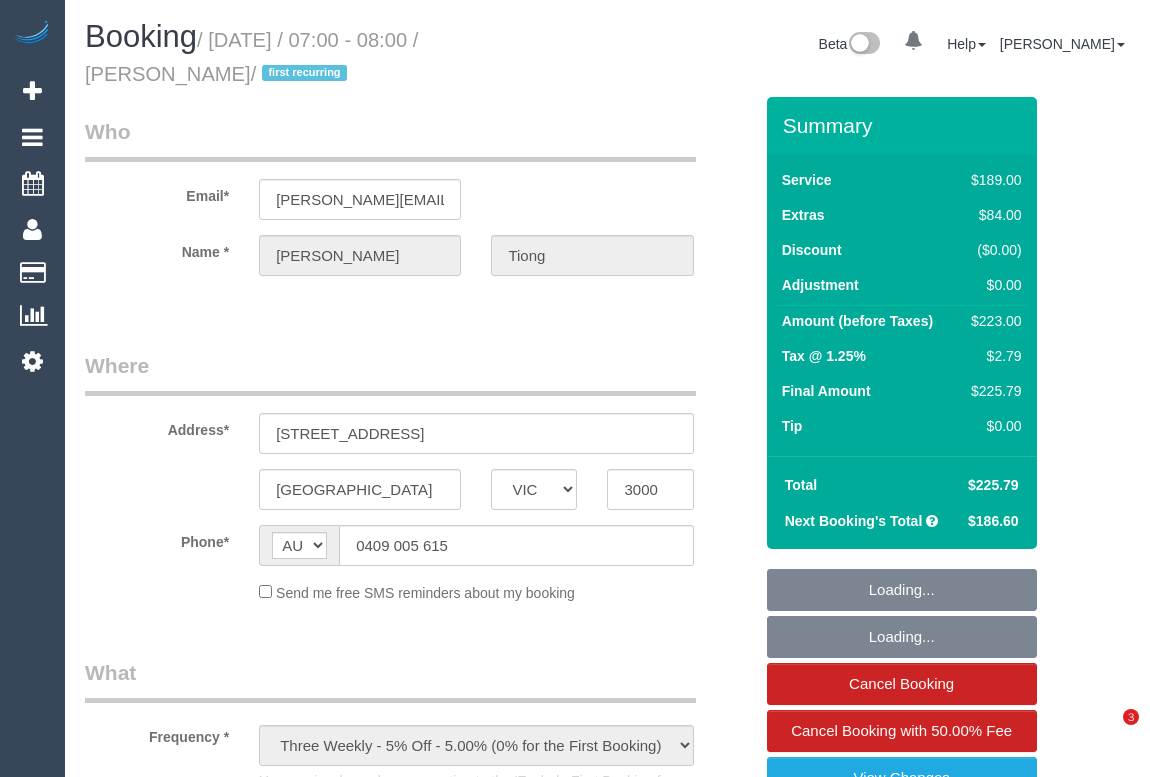 select on "VIC" 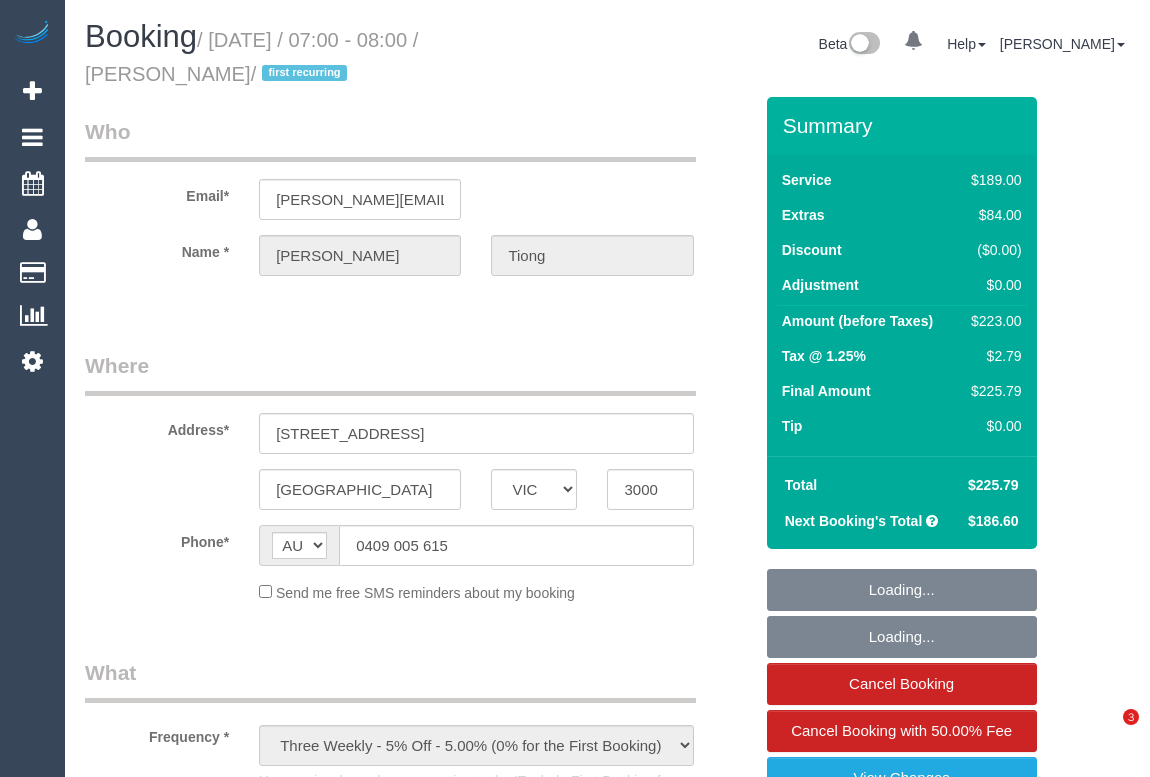 scroll, scrollTop: 0, scrollLeft: 0, axis: both 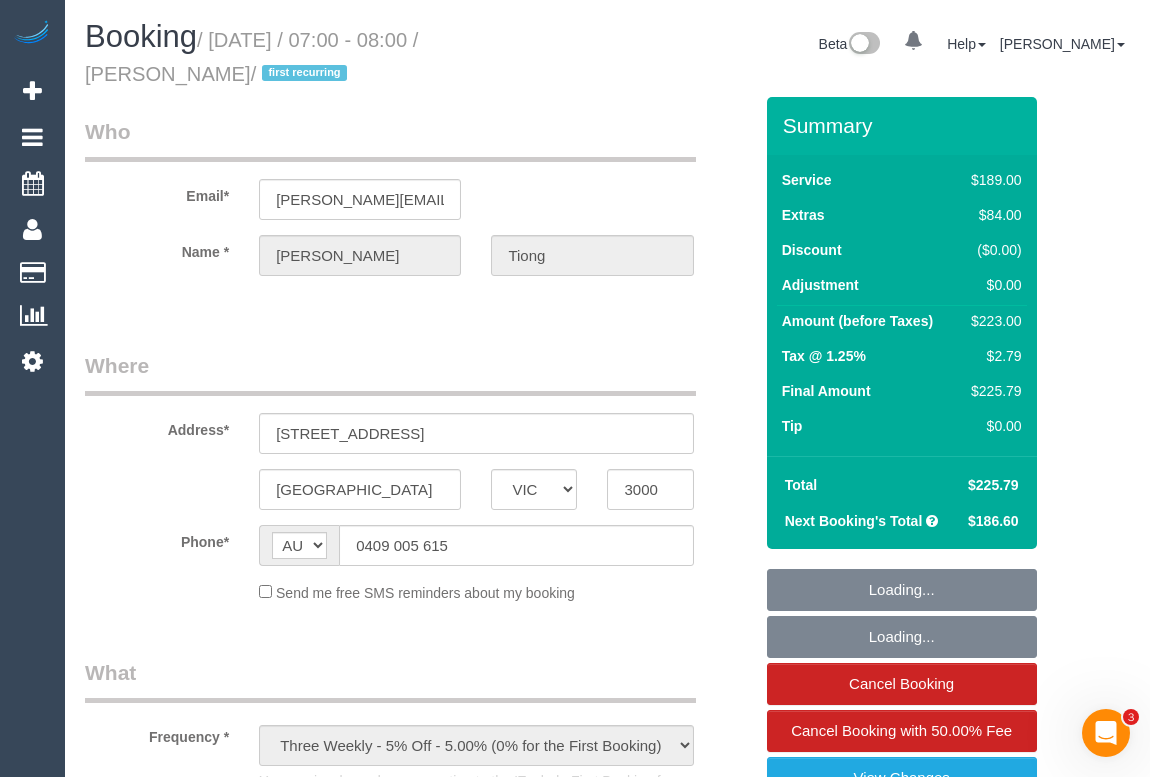 select on "string:stripe-pm_1RaF2y2GScqysDRV6sxApZkl" 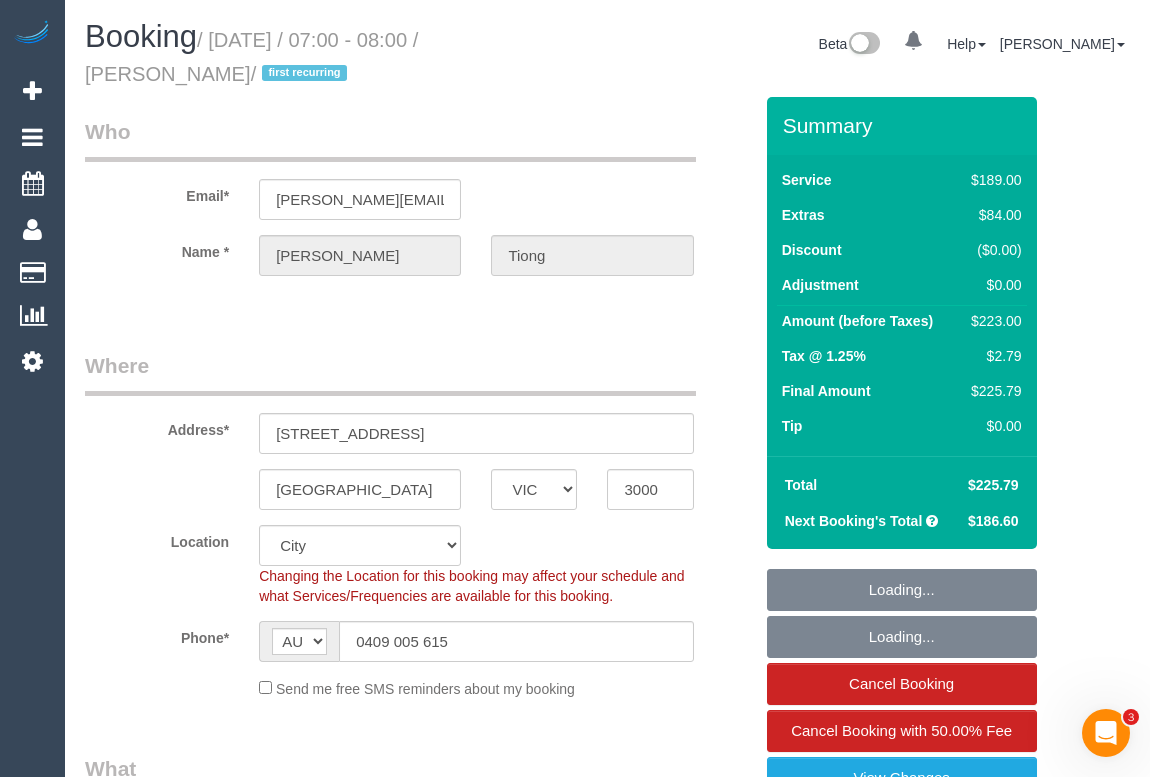 select on "spot1" 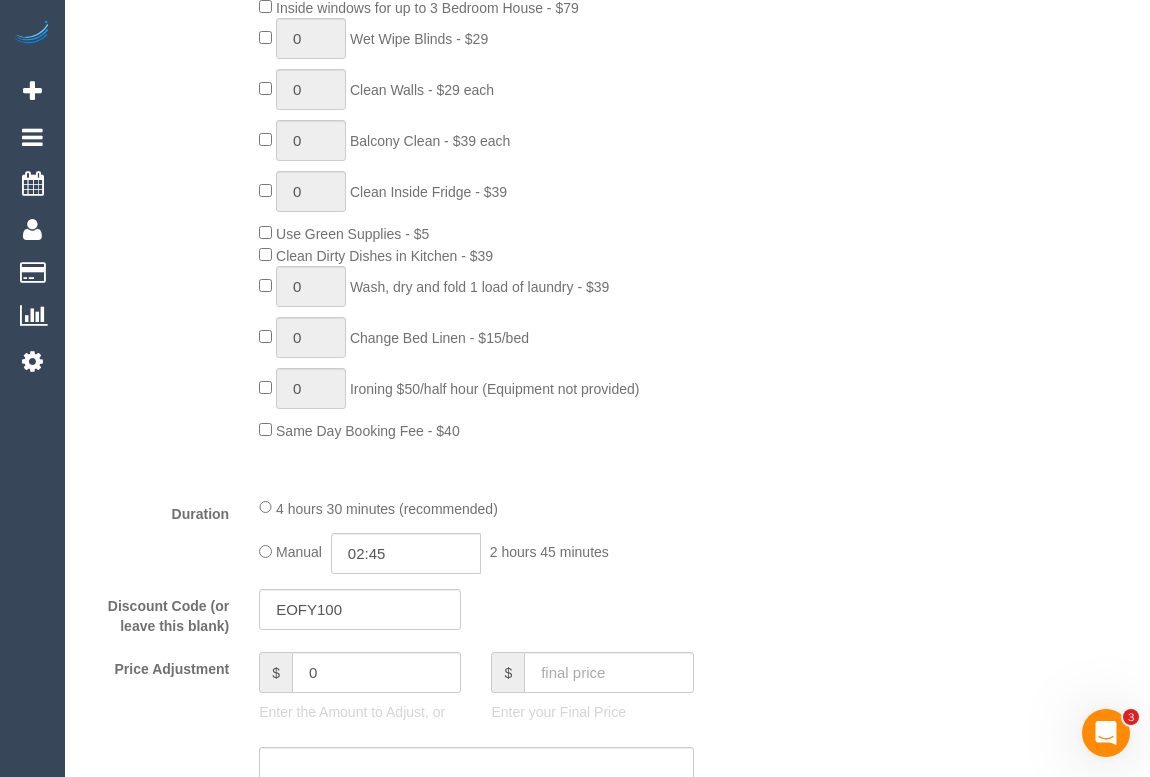 scroll, scrollTop: 1818, scrollLeft: 0, axis: vertical 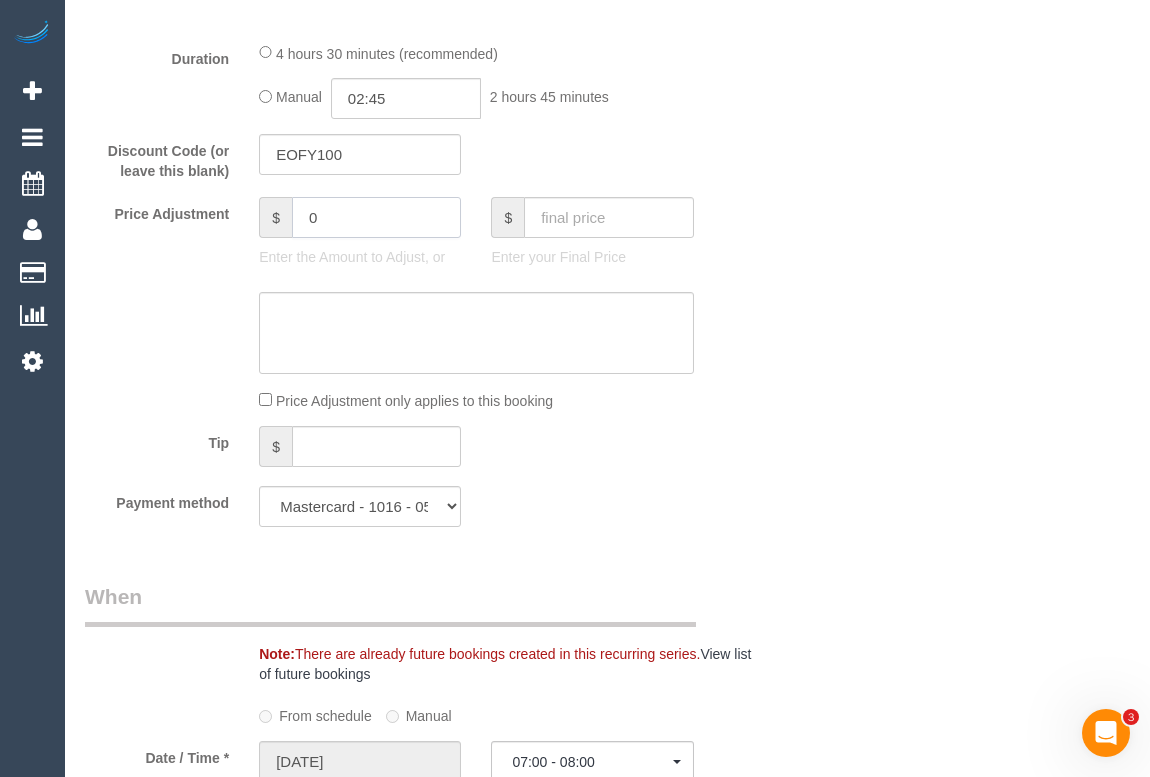 drag, startPoint x: 340, startPoint y: 226, endPoint x: 263, endPoint y: 225, distance: 77.00649 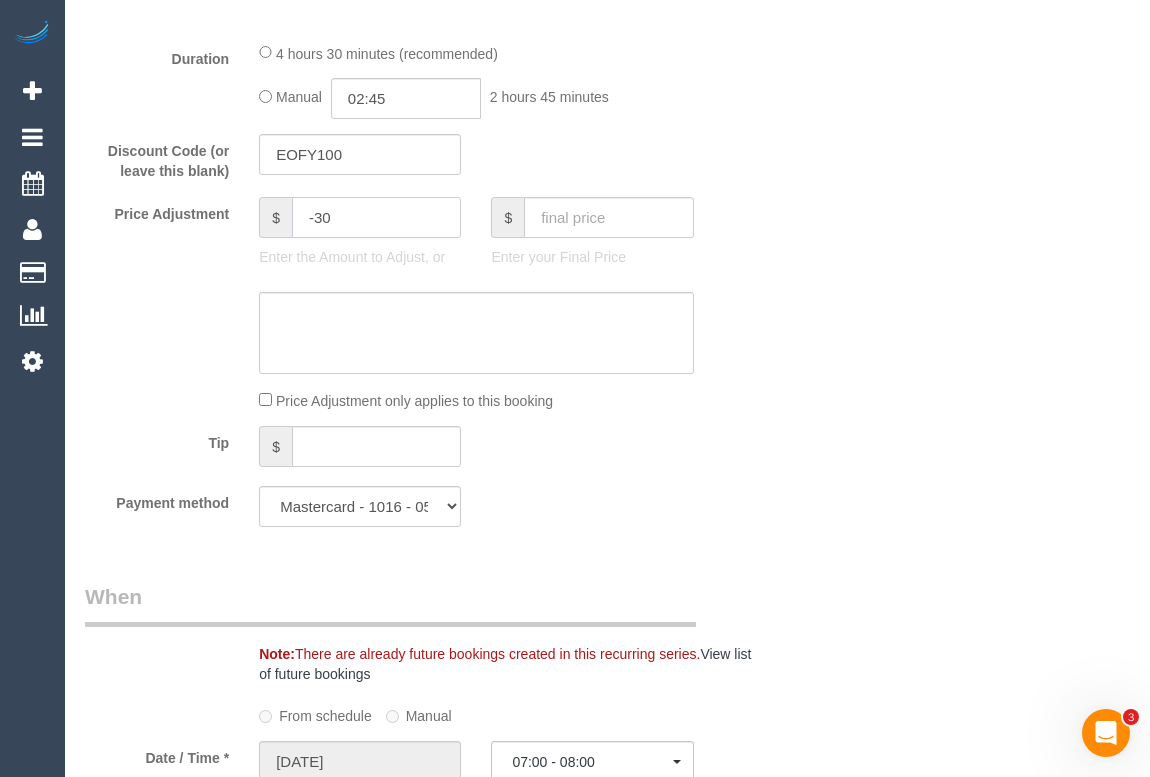 type on "-30" 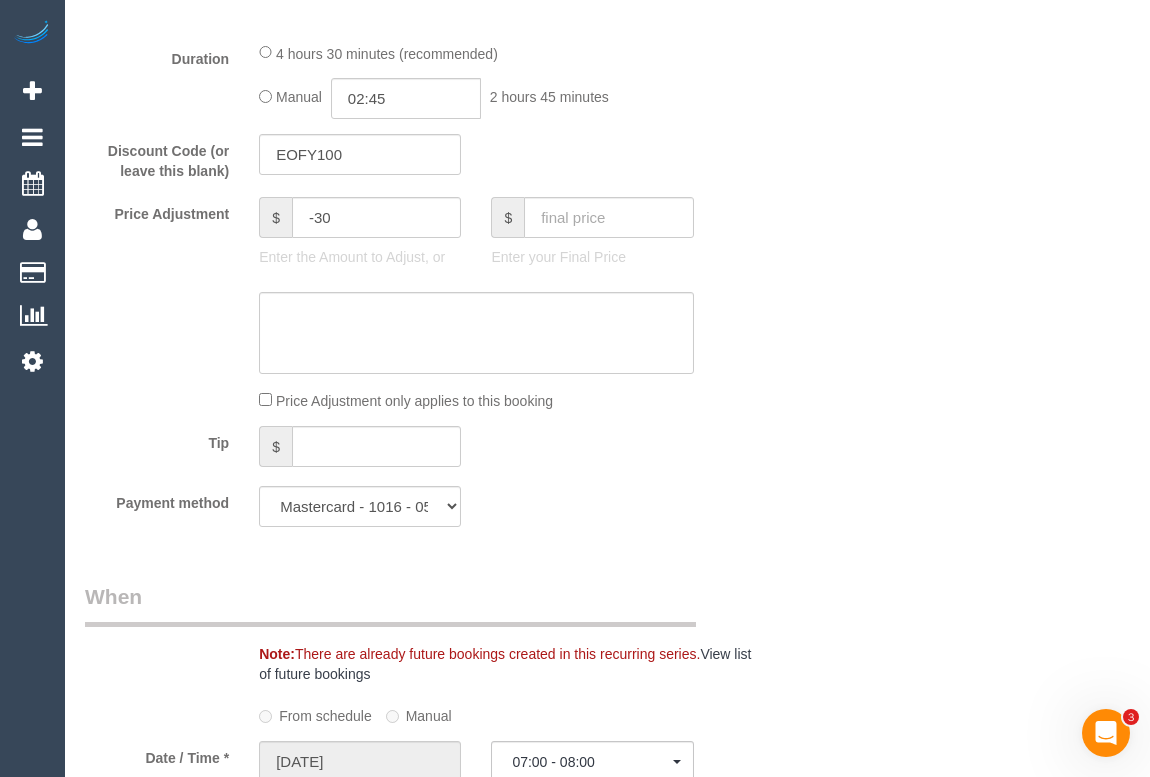 click on "Who
Email*
kimberley.tiong@gmail.com
Name *
Kim
Tiong
Where
Address*
300 King St, Apartment 19
MELBOURNE
ACT
NSW
NT
QLD
SA
TAS
VIC
WA
3000
Location
Office City East (North) East (South) Inner East Inner North (East) Inner North (West) Inner South East Inner West North (East) North (West) Outer East Outer North (East) Outer North (West) Outer South East Outer West South East (East) South East (West) West (North) West (South) ZG - Central ZG - East ZG - North ZG - South" at bounding box center (607, 845) 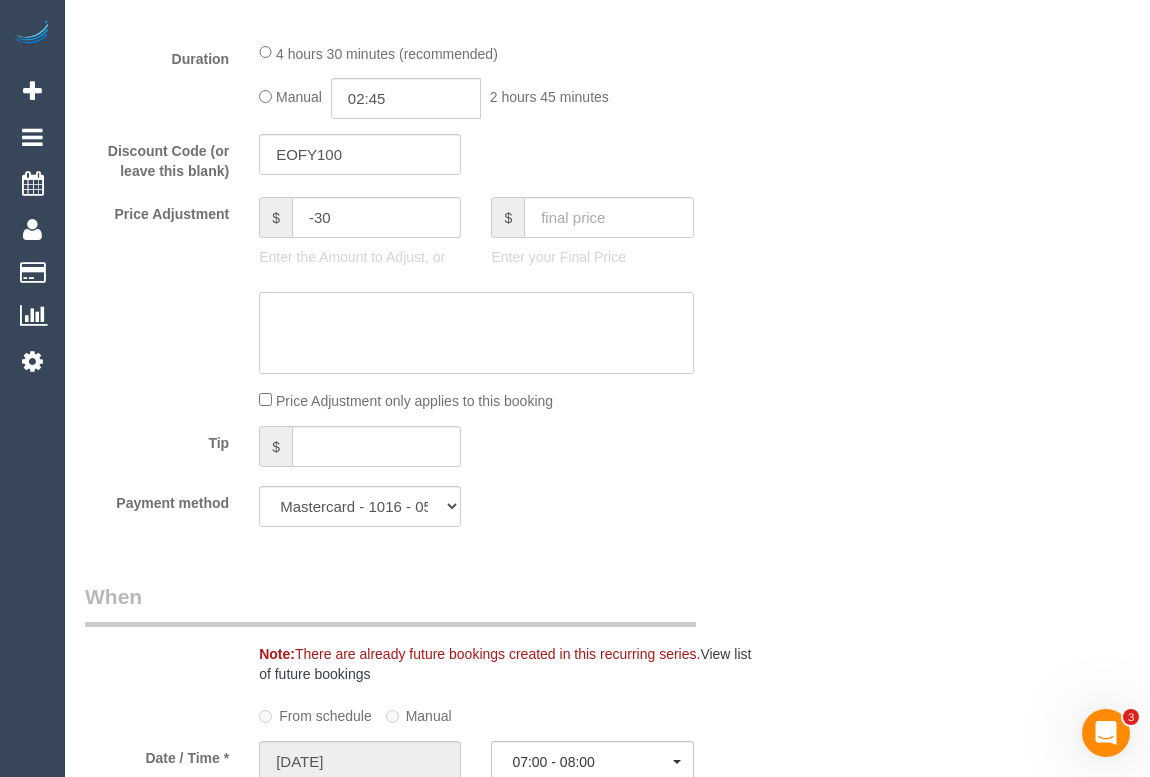 click 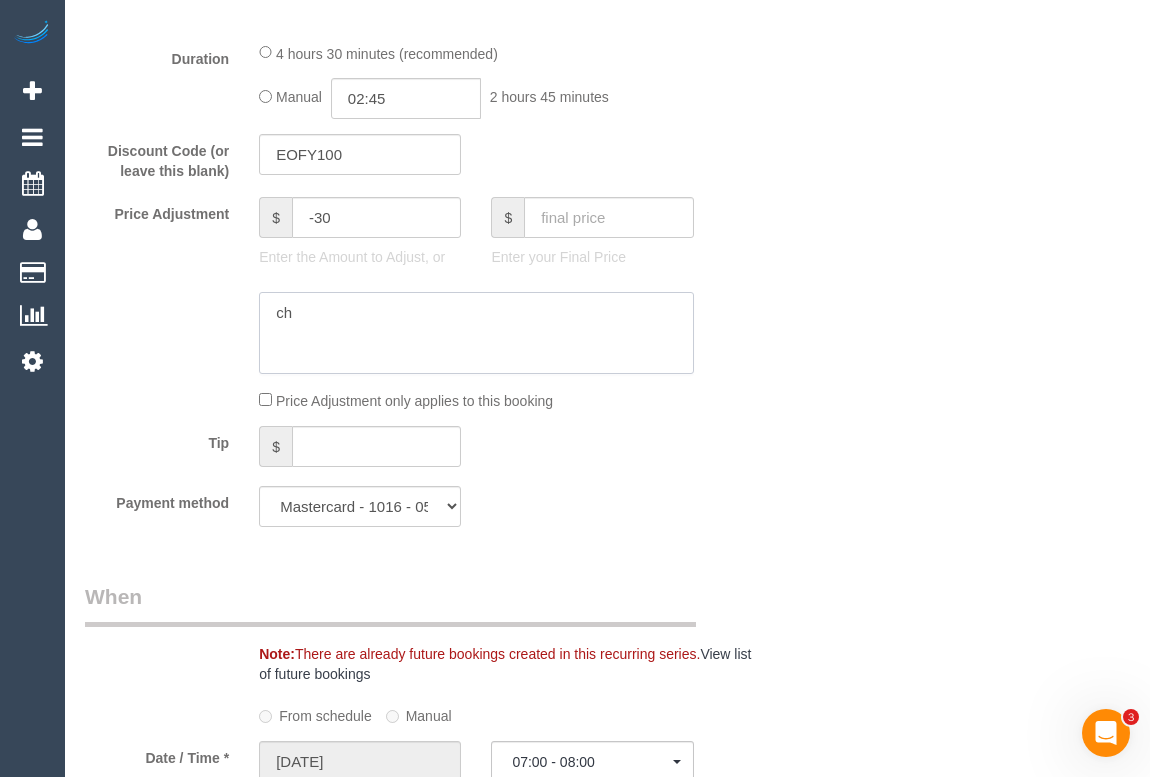 type on "c" 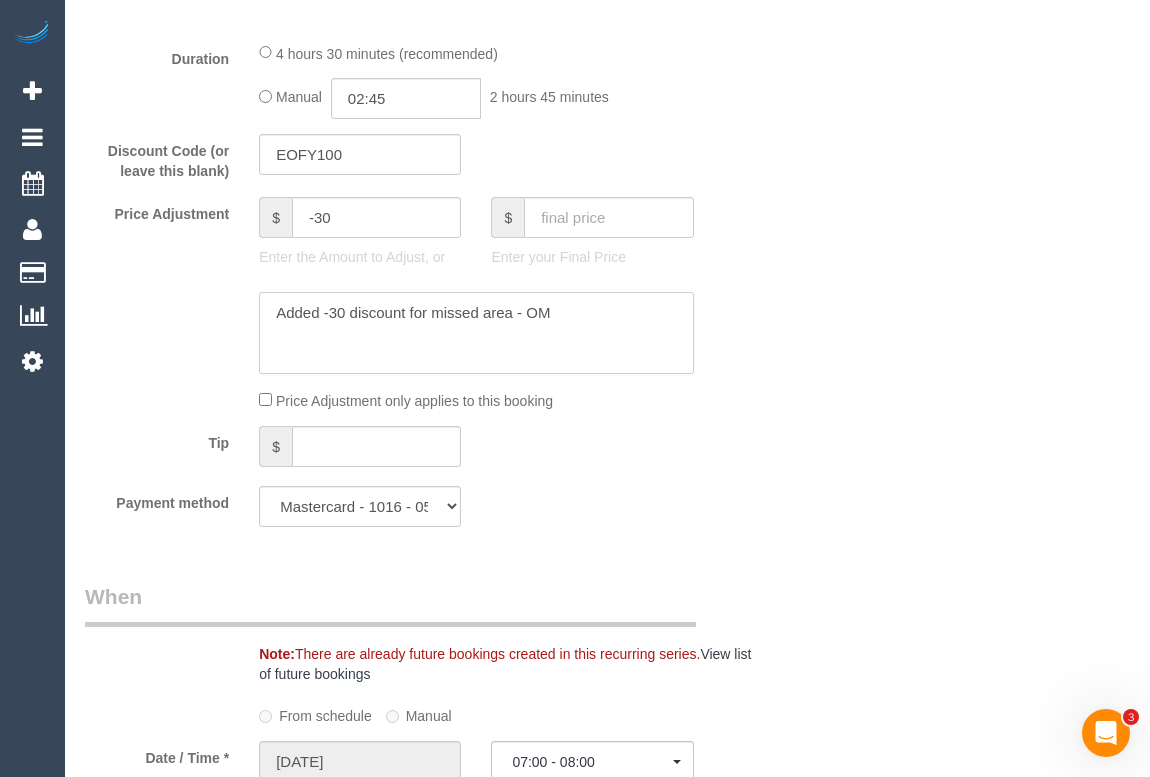 type on "Added -30 discount for missed area - OM" 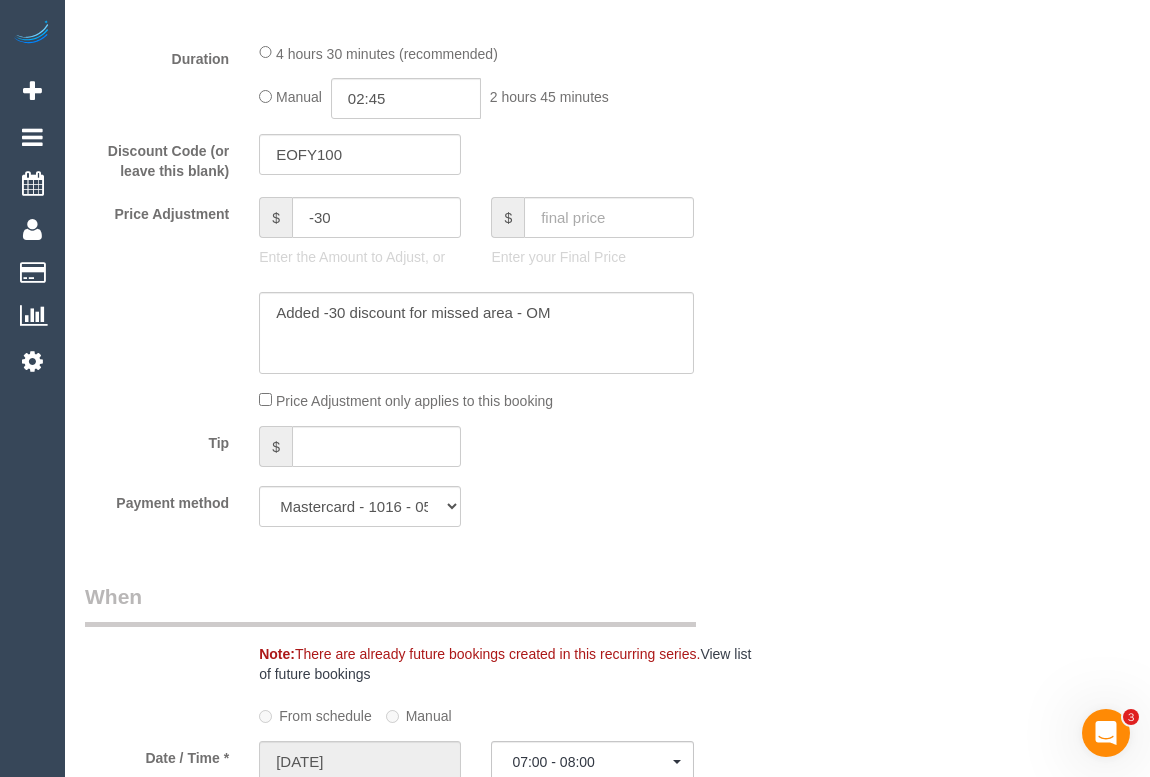 click on "Who
Email*
kimberley.tiong@gmail.com
Name *
Kim
Tiong
Where
Address*
300 King St, Apartment 19
MELBOURNE
ACT
NSW
NT
QLD
SA
TAS
VIC
WA
3000
Location
Office City East (North) East (South) Inner East Inner North (East) Inner North (West) Inner South East Inner West North (East) North (West) Outer East Outer North (East) Outer North (West) Outer South East Outer West South East (East) South East (West) West (North) West (South) ZG - Central ZG - East ZG - North ZG - South" at bounding box center [607, 845] 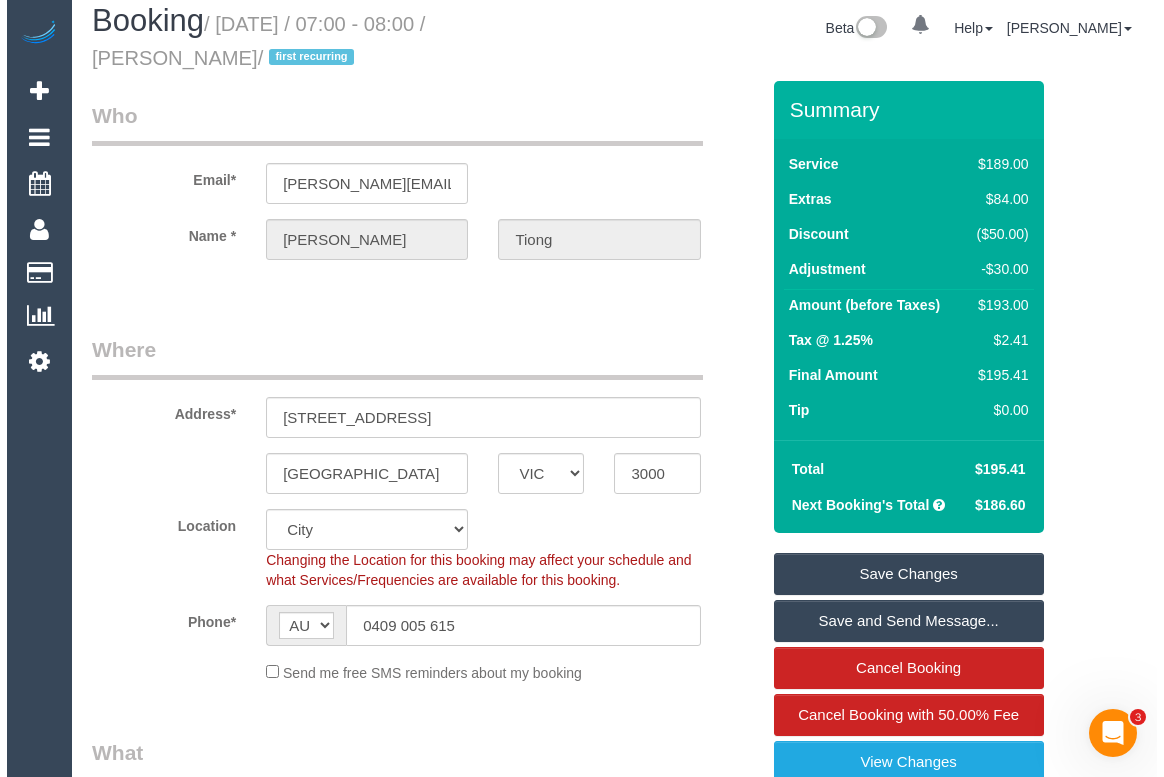 scroll, scrollTop: 0, scrollLeft: 0, axis: both 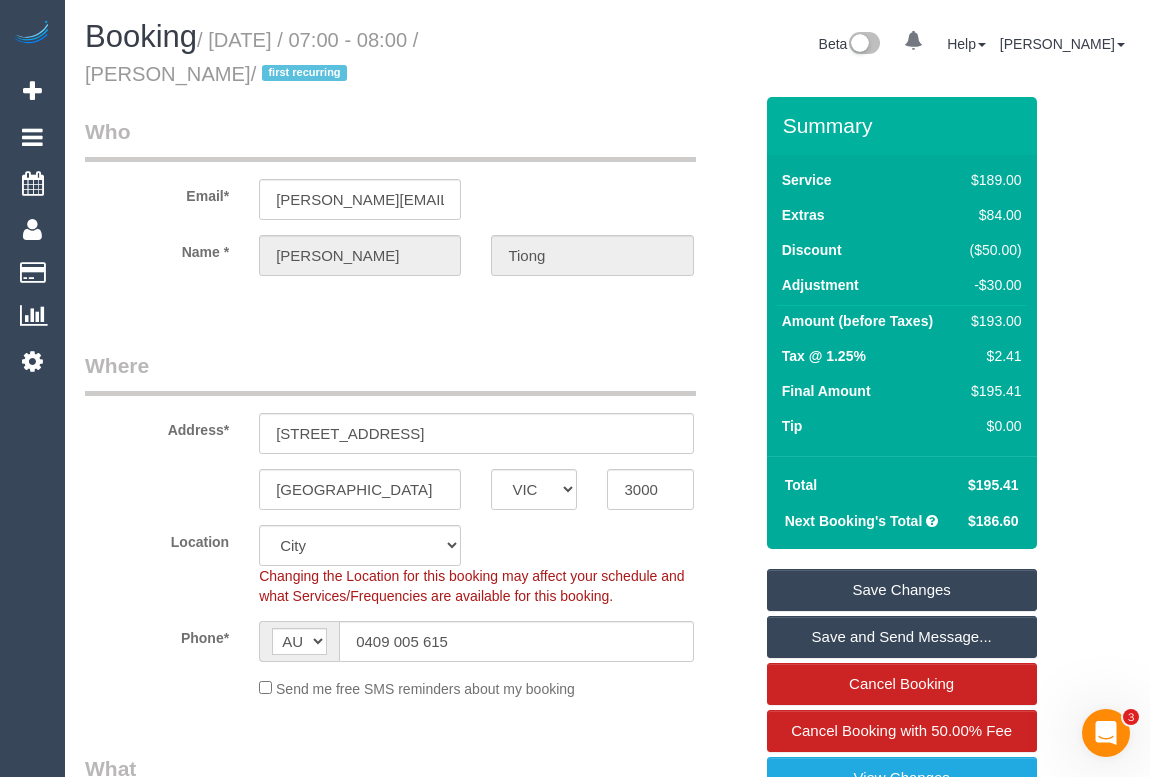 click on "Save Changes" at bounding box center [902, 590] 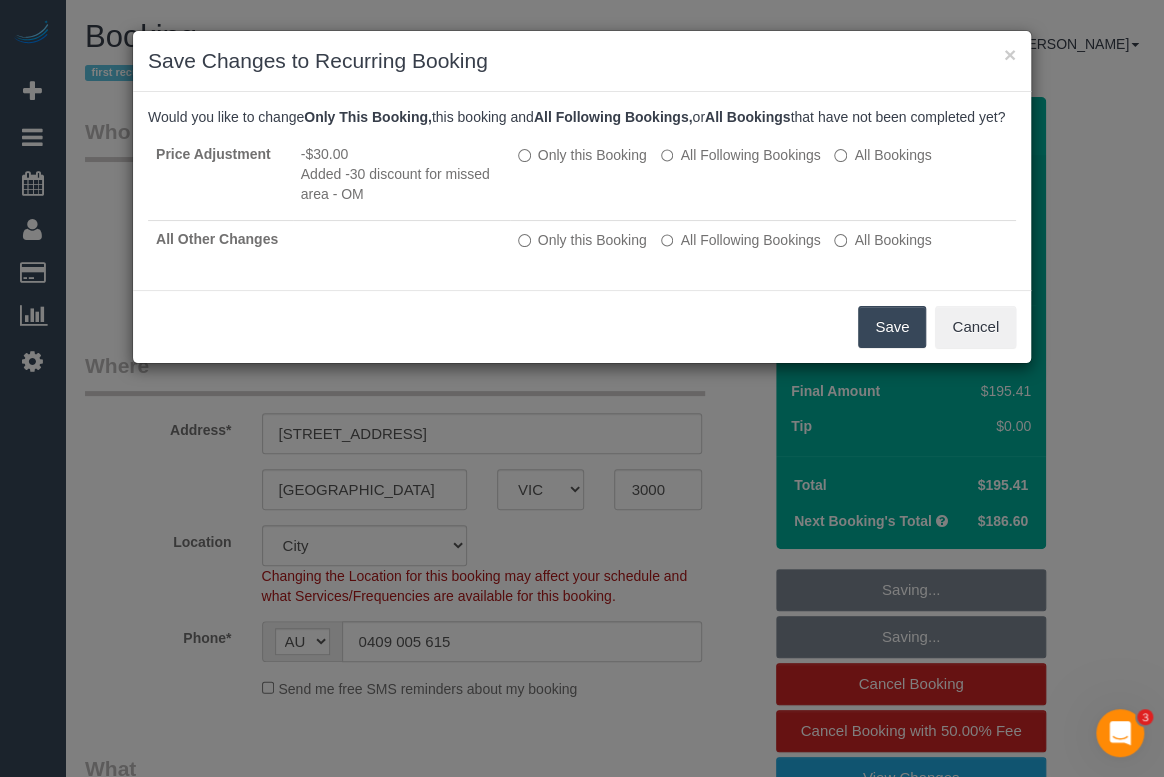 click on "Save" at bounding box center (892, 327) 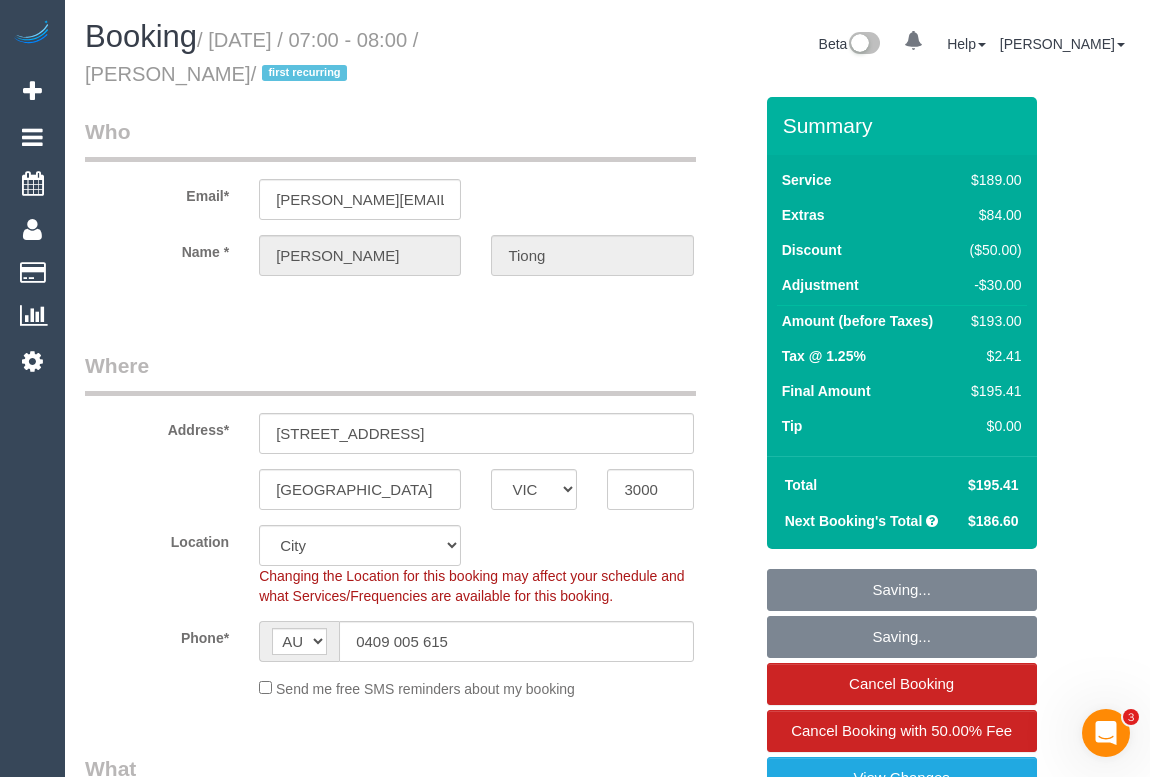 click on "Changing the Location for this booking may affect your schedule and what
Services/Frequencies are available for this booking." 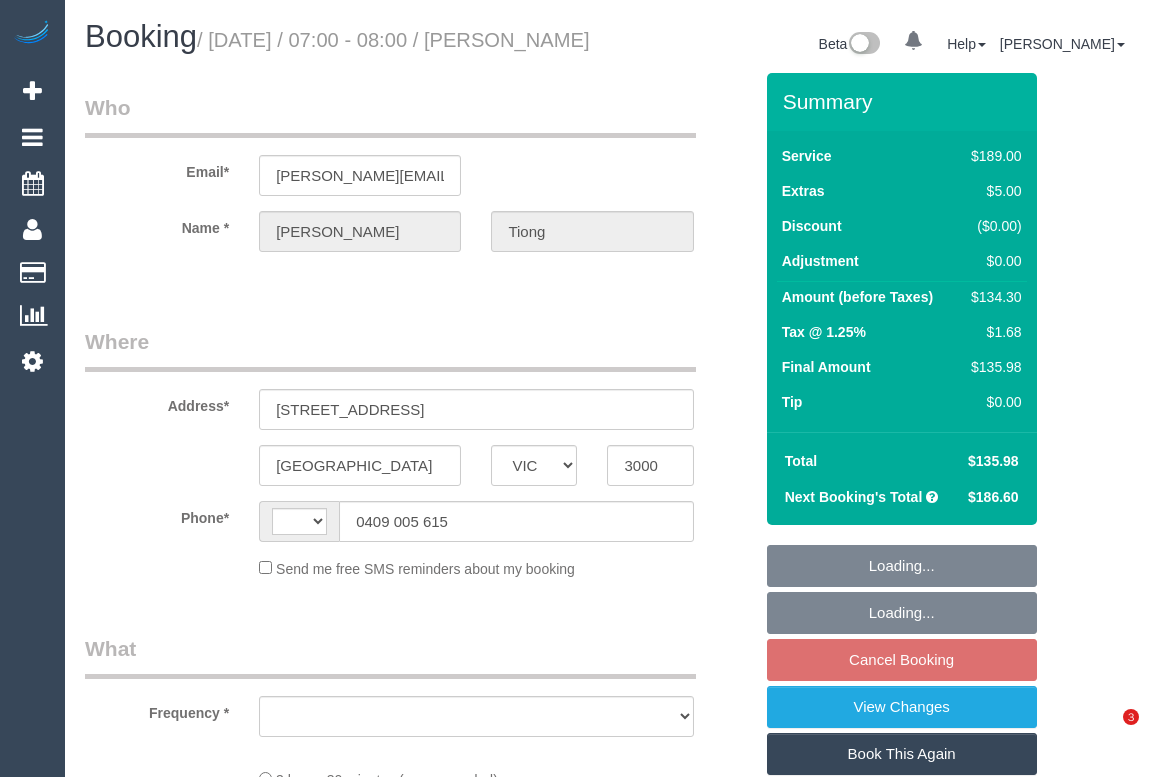 select on "VIC" 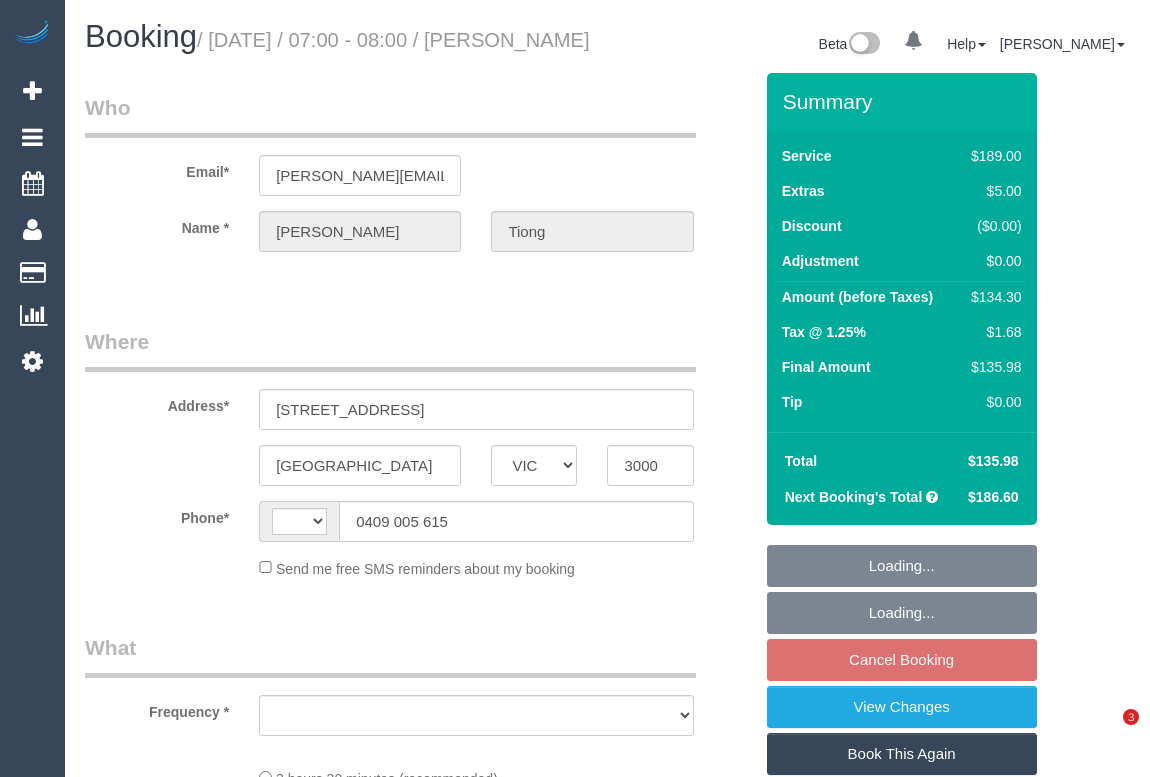 scroll, scrollTop: 0, scrollLeft: 0, axis: both 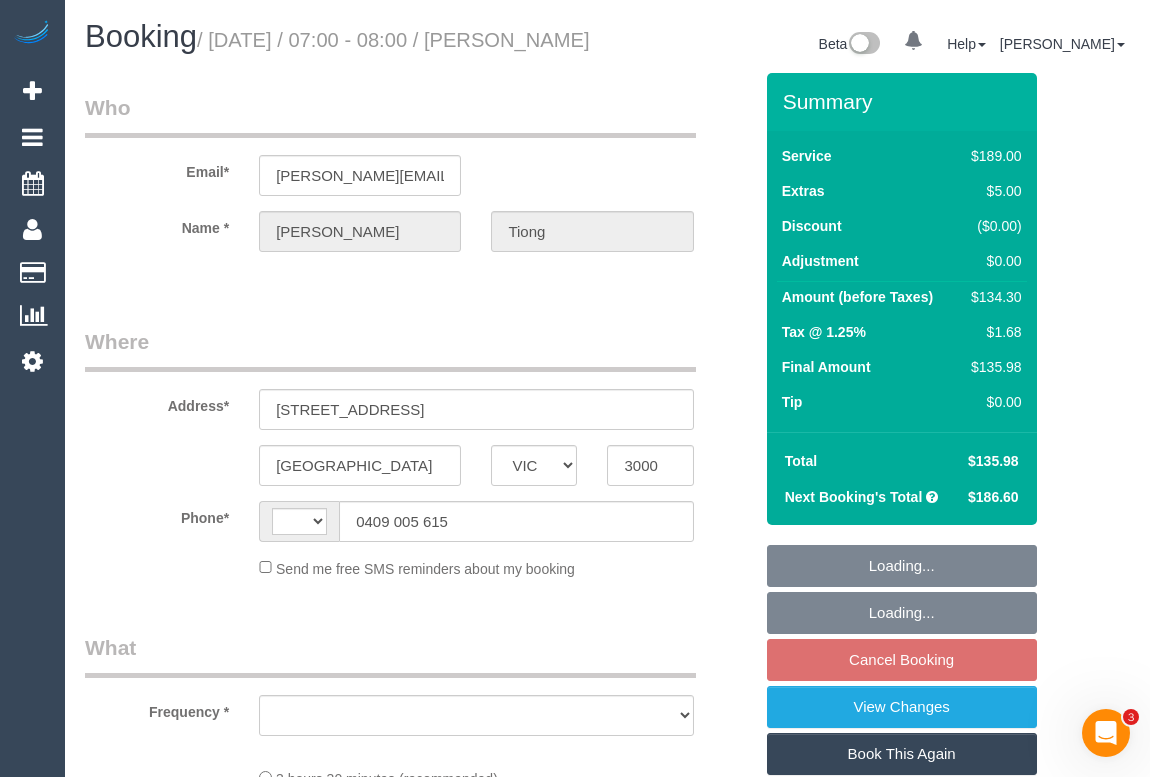 select on "string:AU" 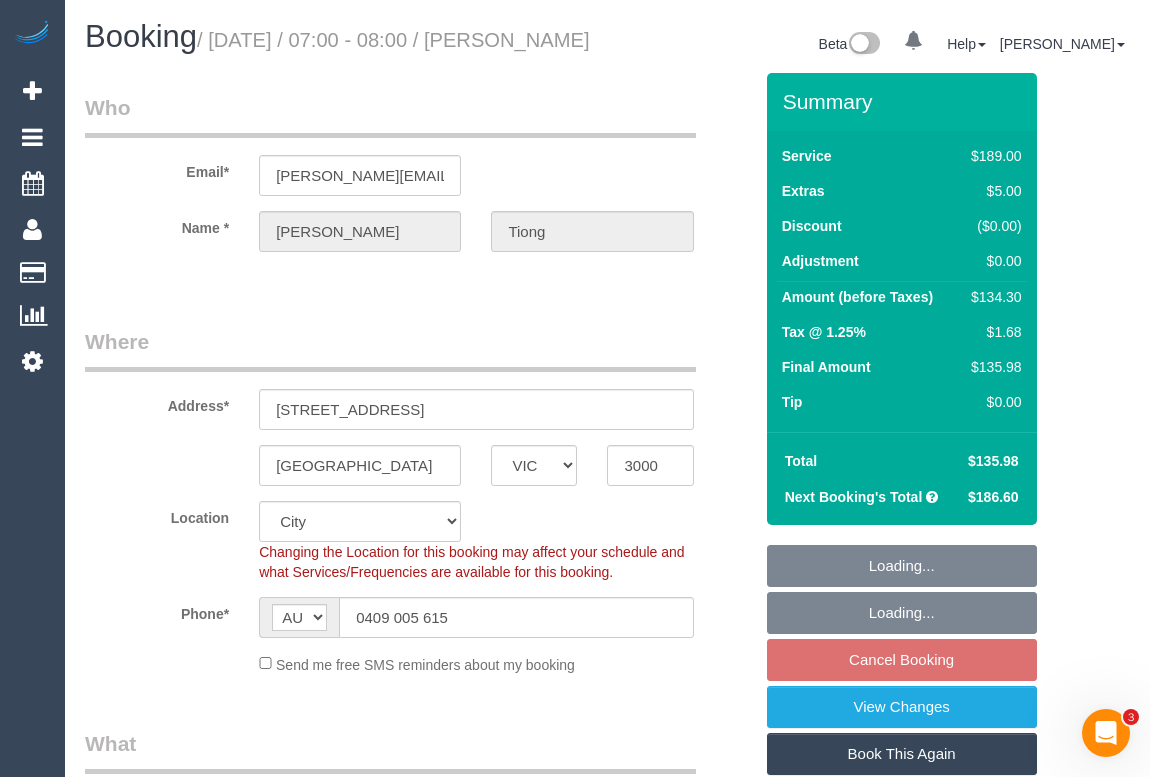 select on "object:678" 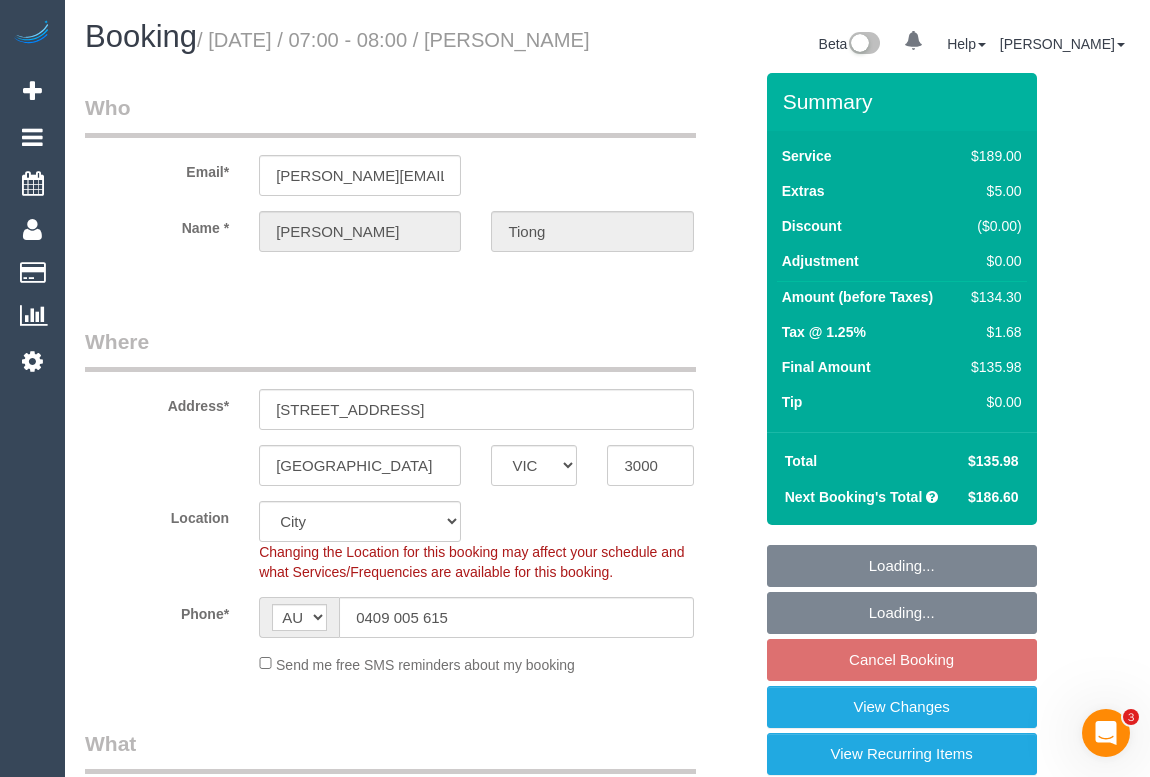 select on "spot1" 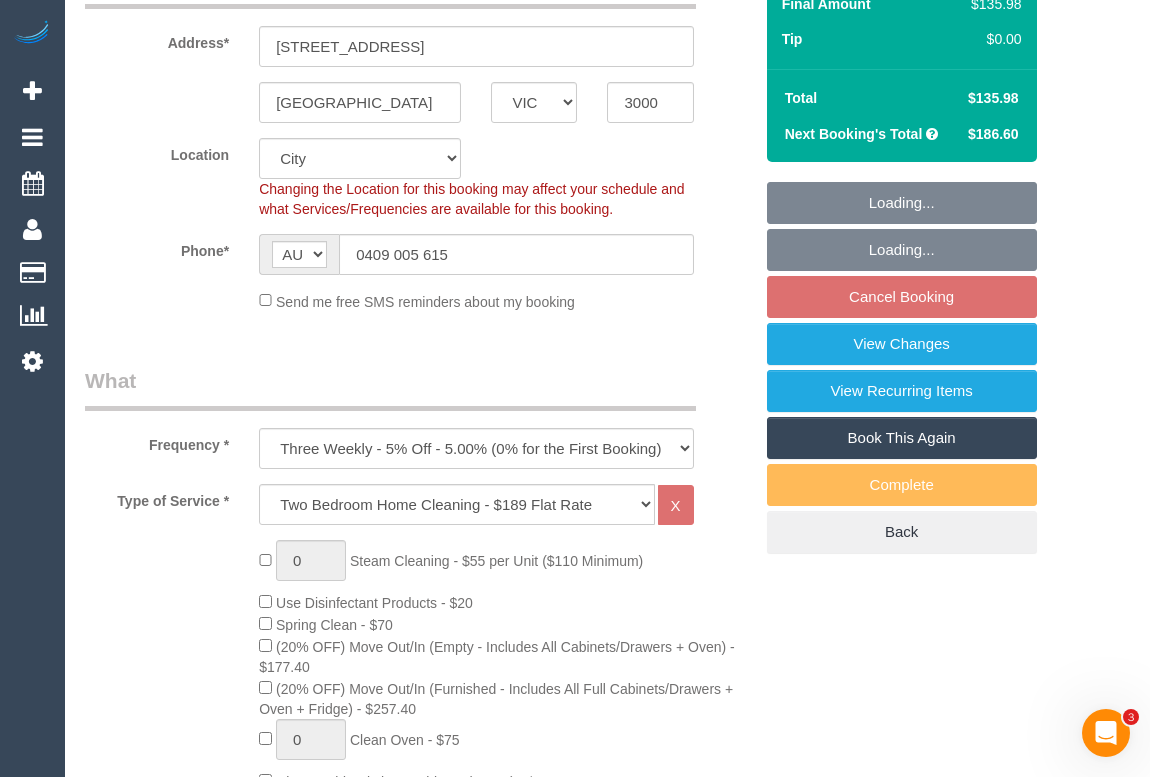 click on "Loading...
Loading...
Cancel Booking
View Changes
View Recurring Items
Book This Again
Complete
Back" at bounding box center (902, 367) 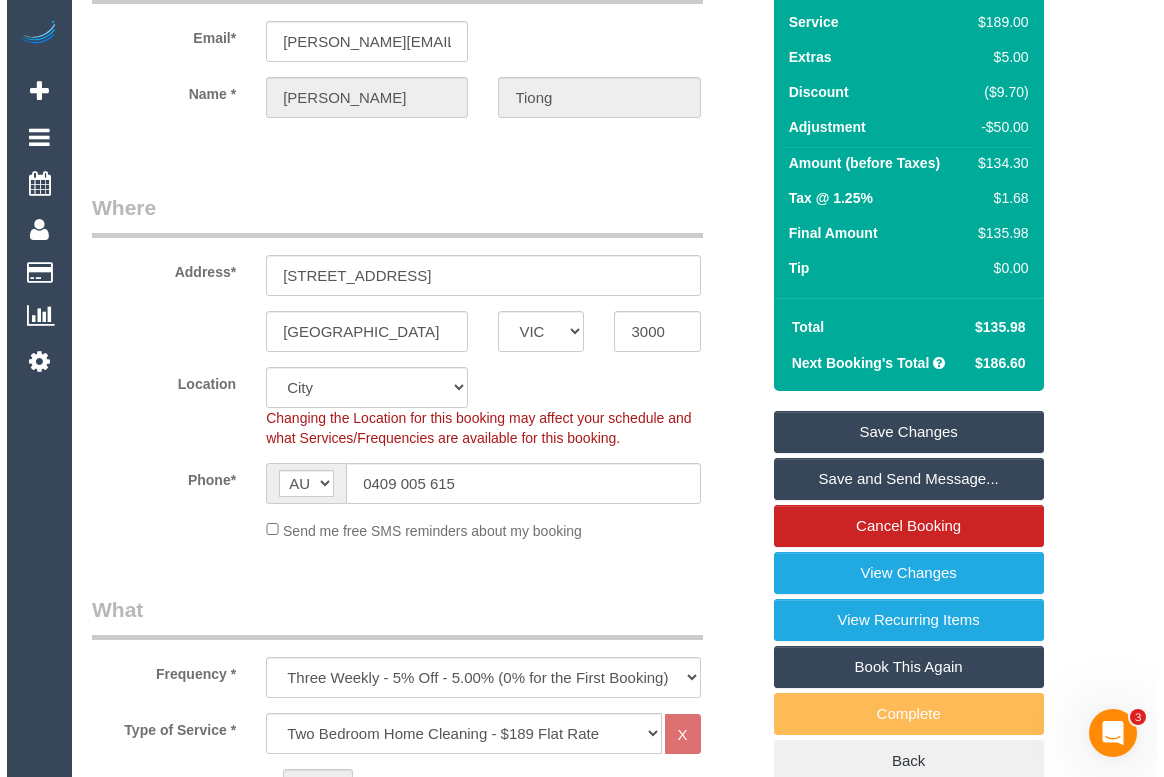 scroll, scrollTop: 0, scrollLeft: 0, axis: both 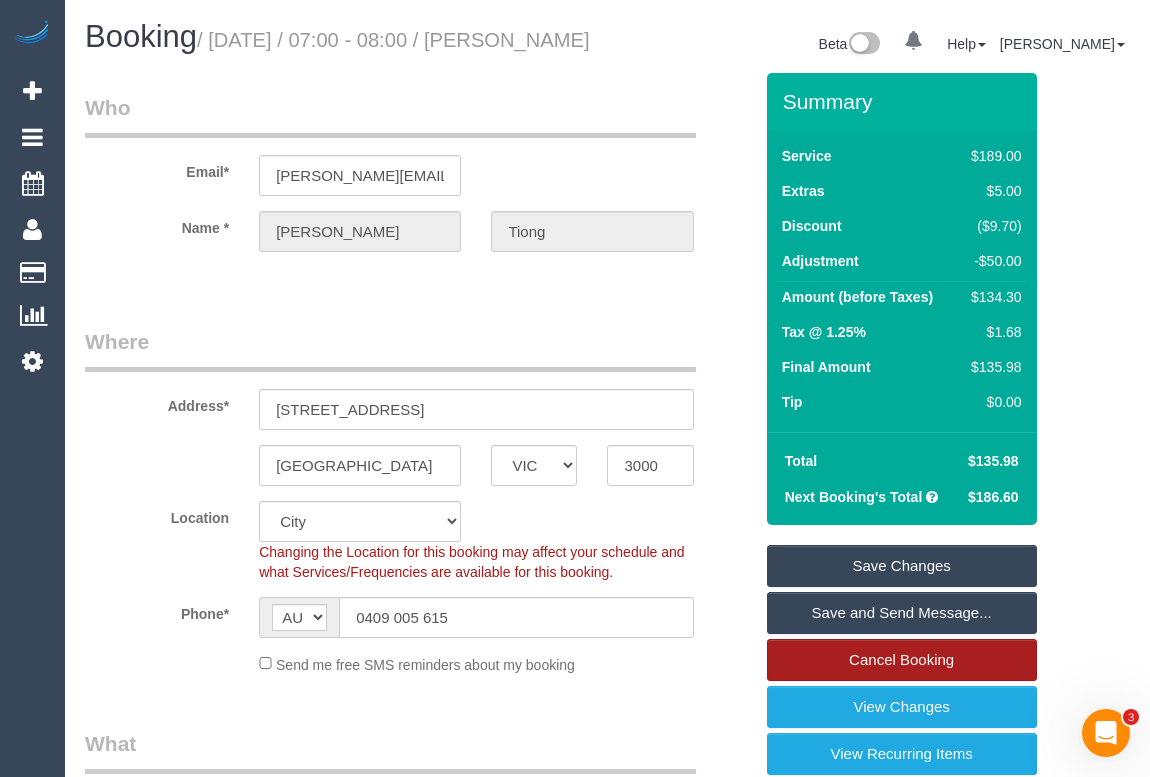 click on "Cancel Booking" at bounding box center (902, 660) 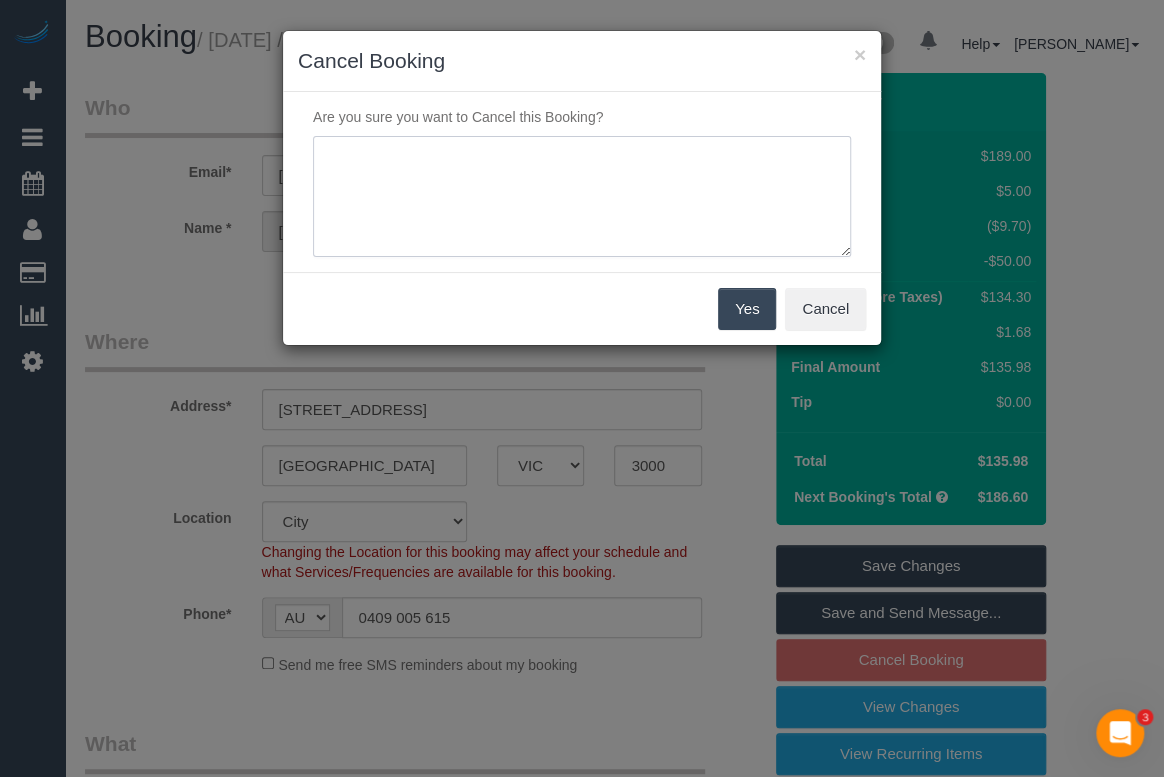 click at bounding box center [582, 197] 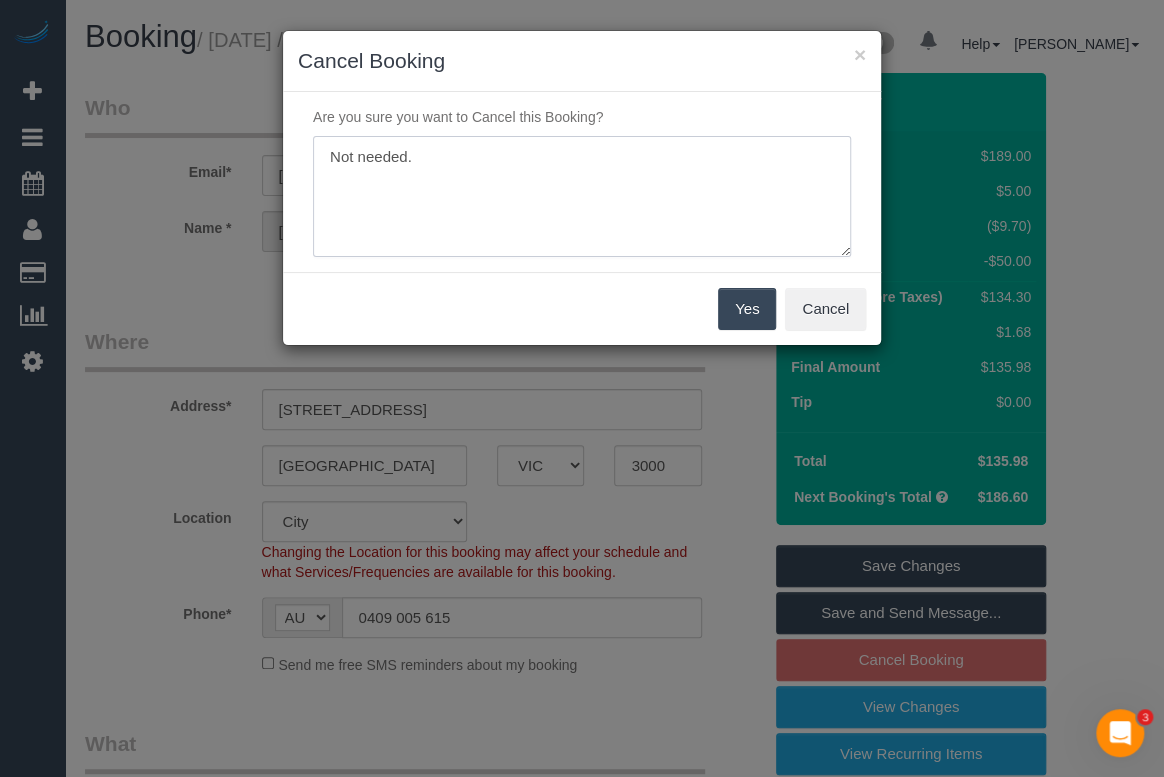 click at bounding box center (582, 197) 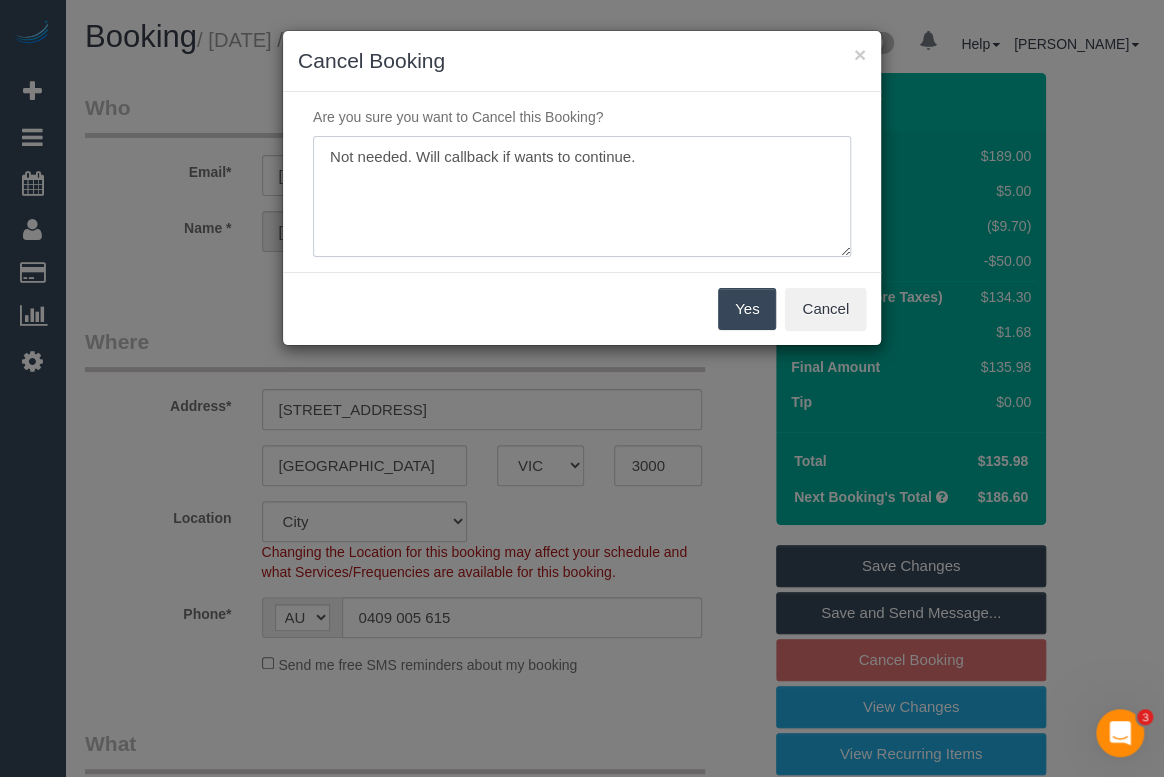 click at bounding box center [582, 197] 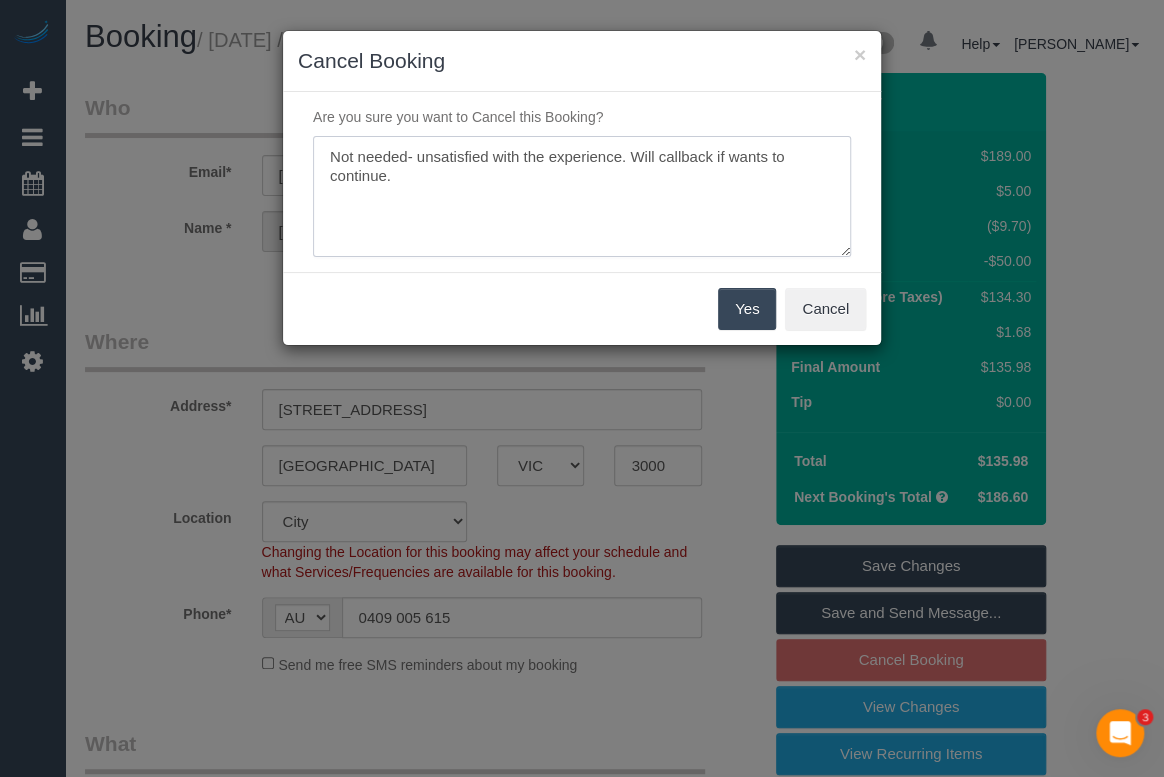 click at bounding box center [582, 197] 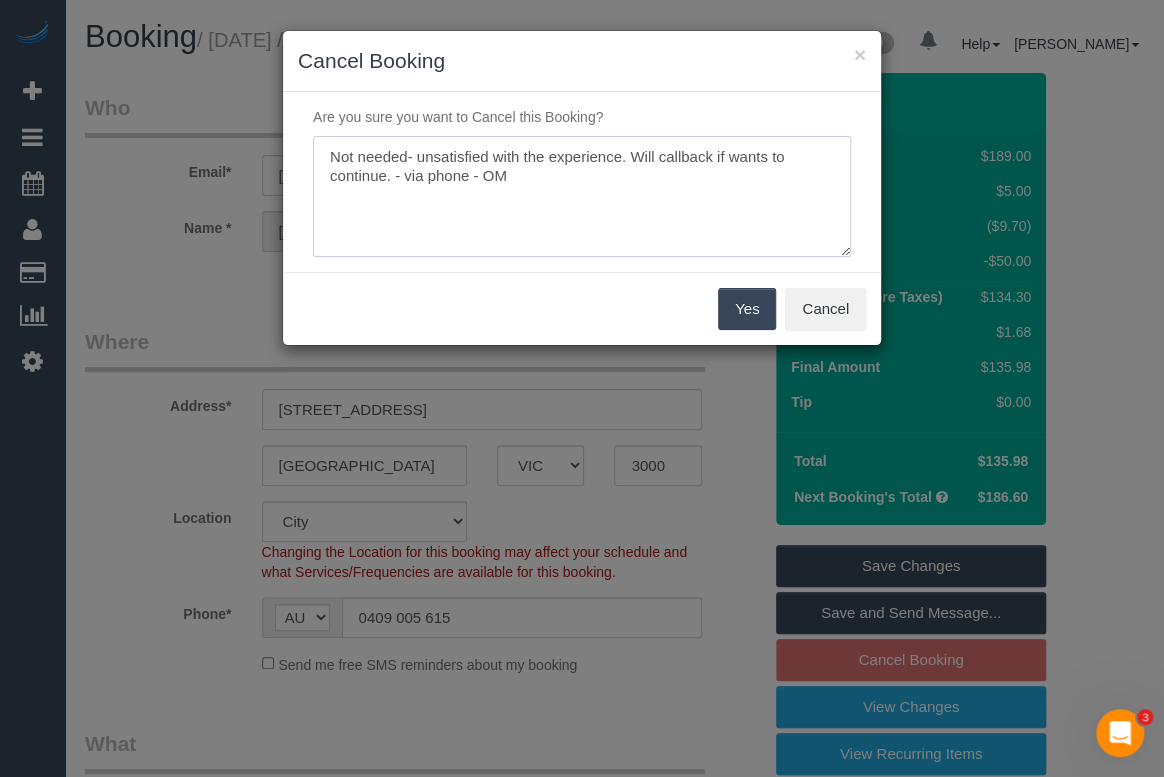 click at bounding box center (582, 197) 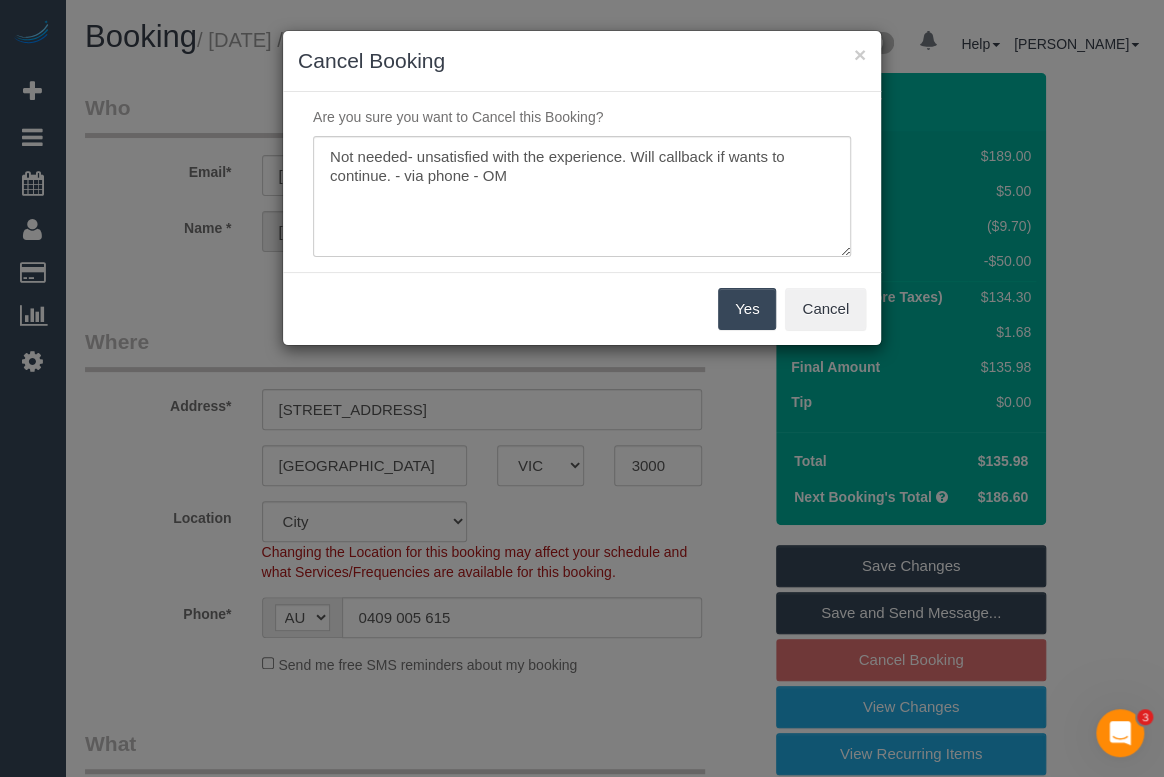 click on "Yes" at bounding box center [747, 309] 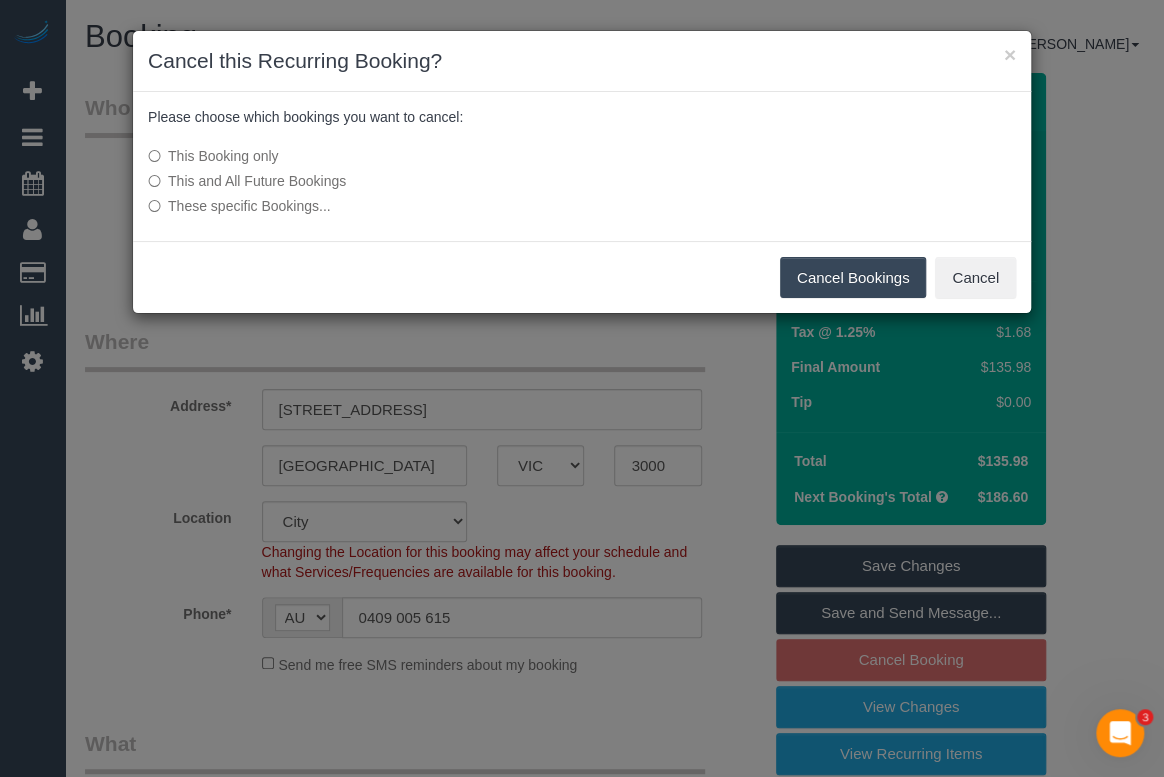 click on "Cancel Bookings" at bounding box center (853, 278) 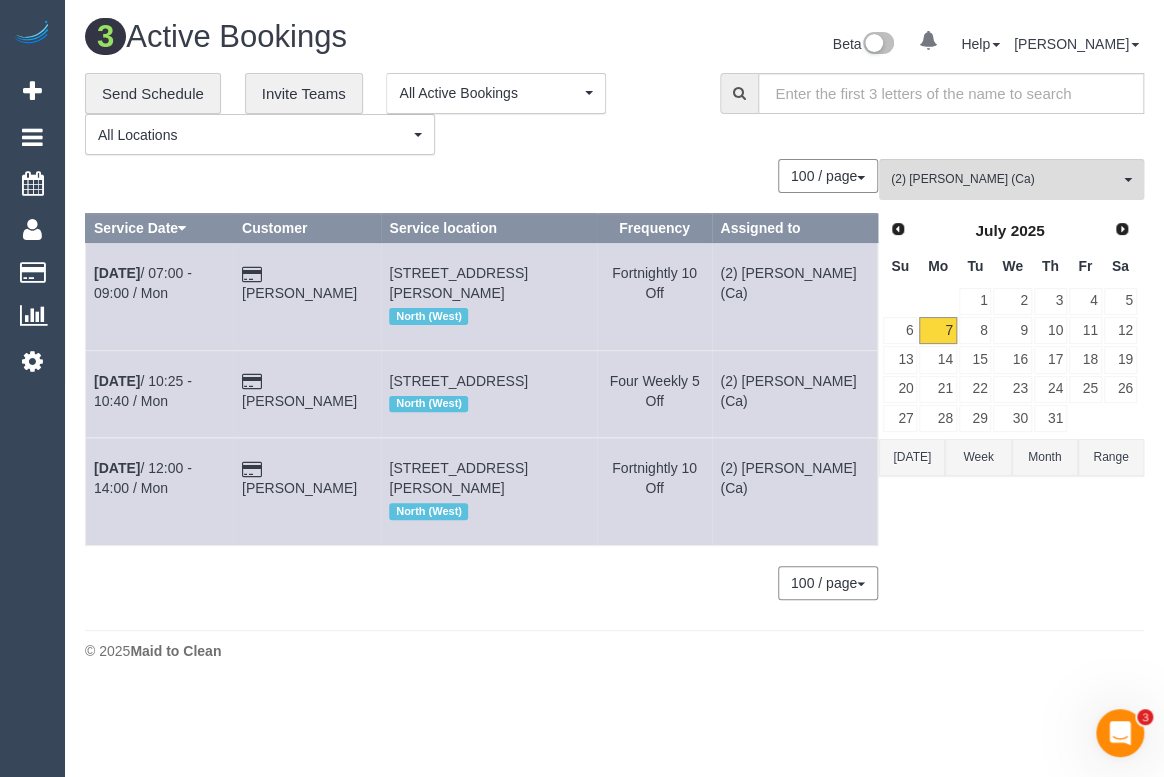 click on "3  Active Bookings
Beta
0
Your Notifications
You have 0 alerts
Help
Help Docs
Take a Tour
Contact Support
Odelle Marie
My Account
Change Password
Email Preferences
Community
Log Out" at bounding box center [614, 345] 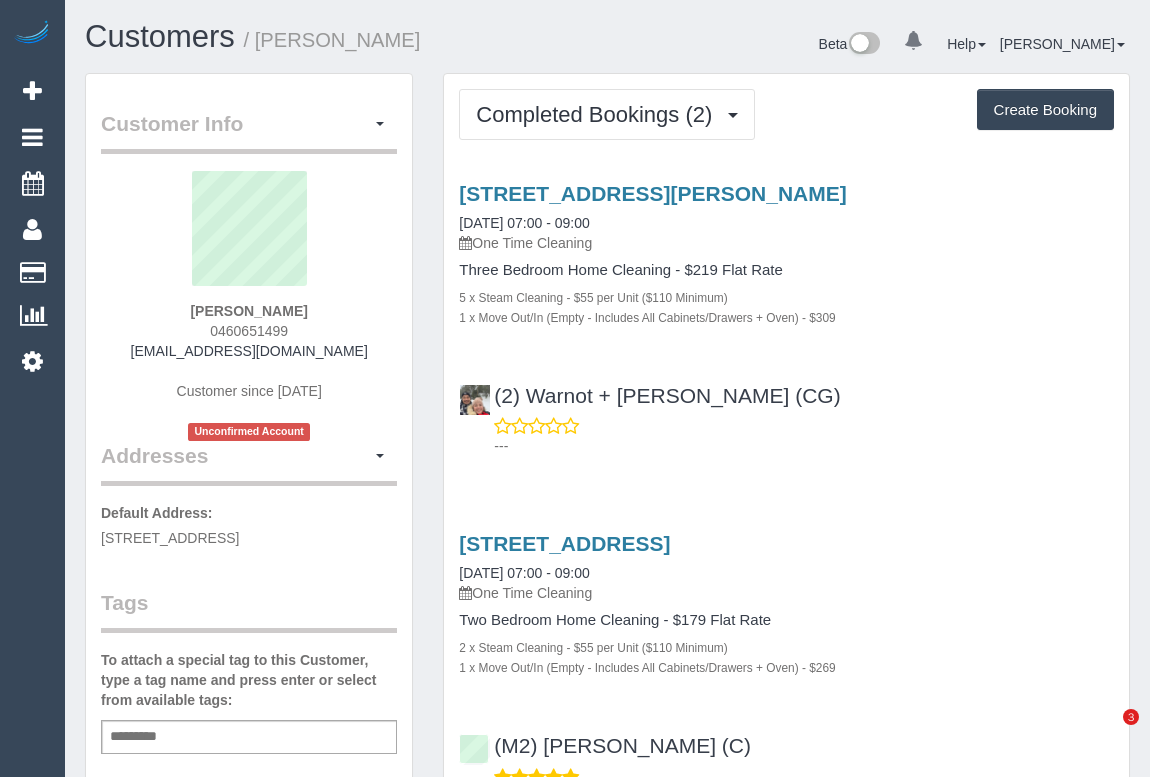 scroll, scrollTop: 0, scrollLeft: 0, axis: both 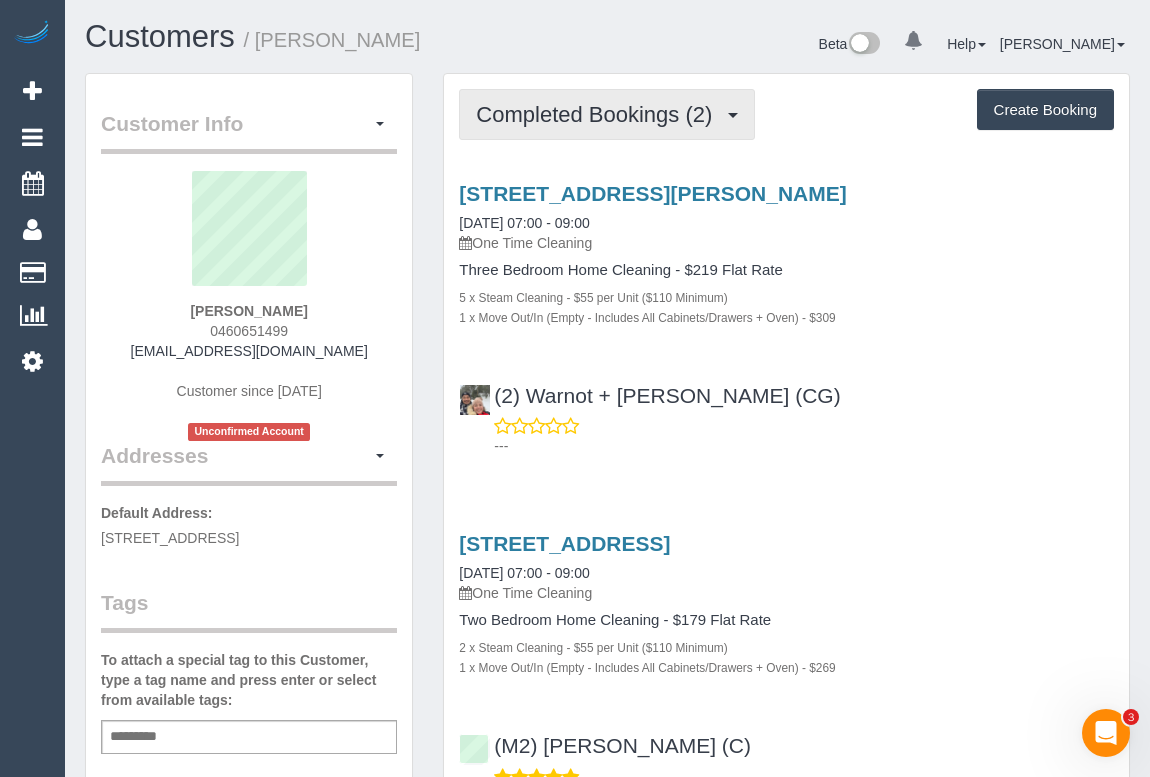 click on "Completed Bookings (2)" at bounding box center (599, 114) 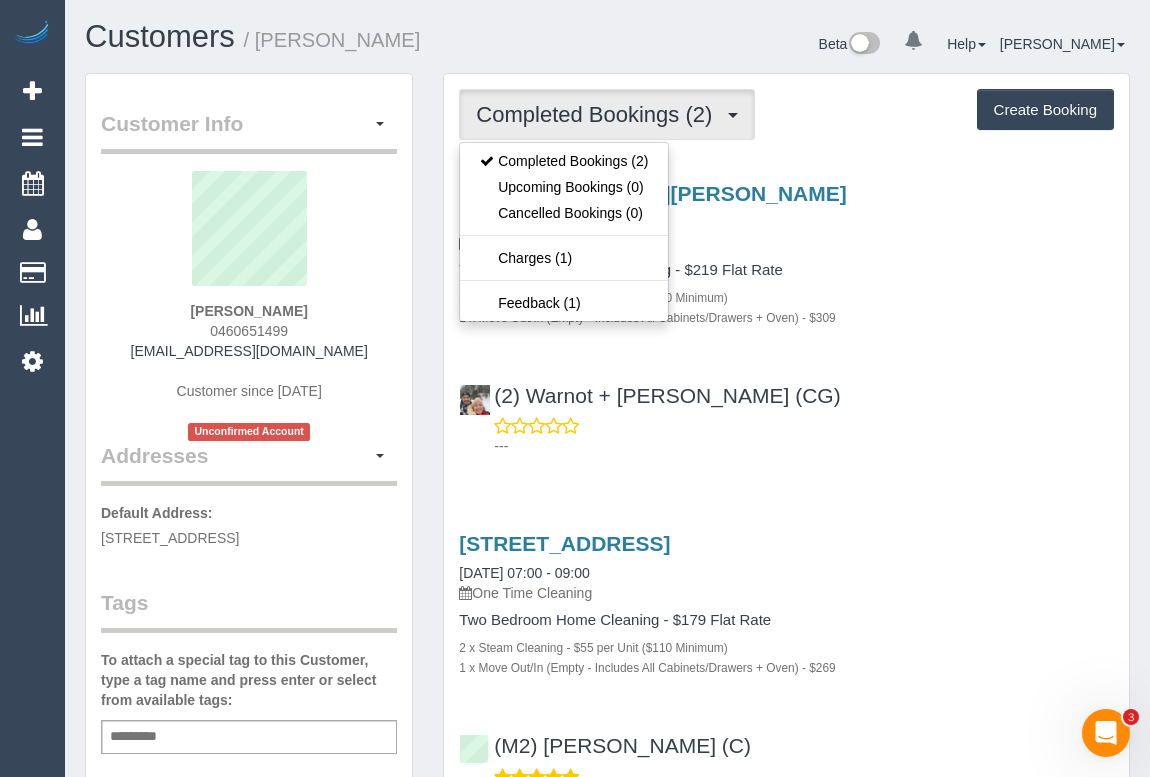 click on "(2) Warnot + Maria (CG)
---" at bounding box center (786, 412) 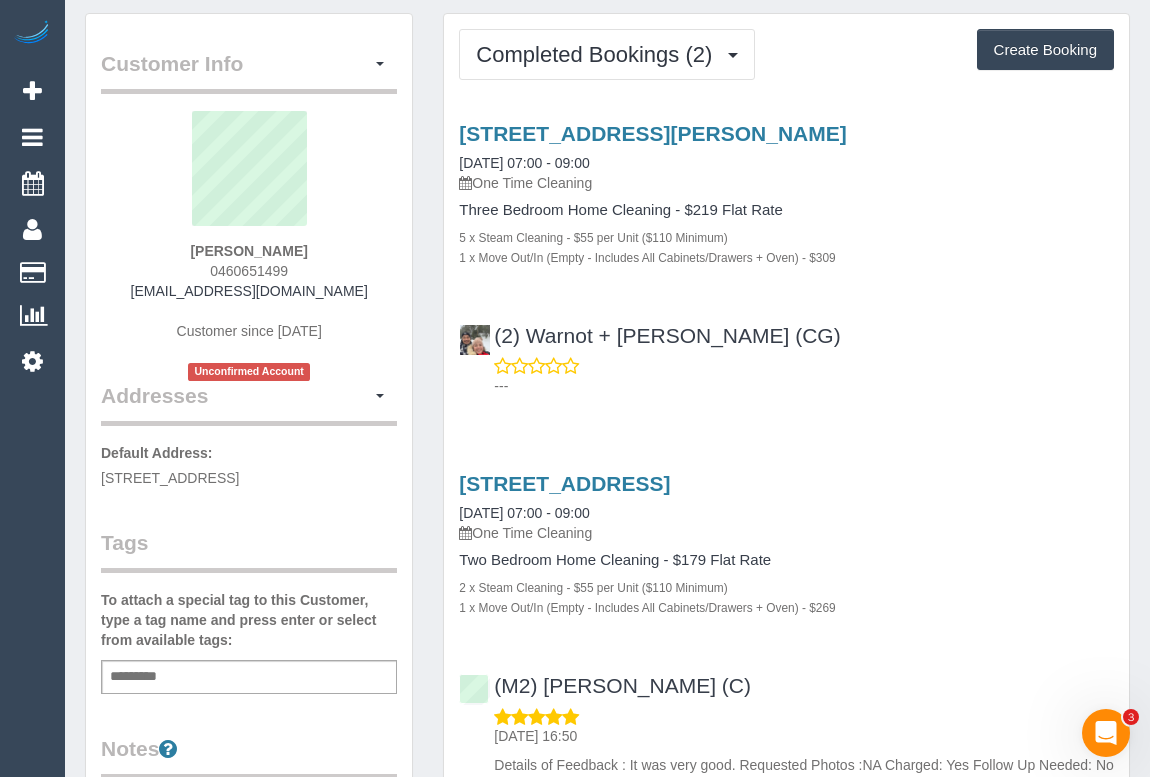 scroll, scrollTop: 0, scrollLeft: 0, axis: both 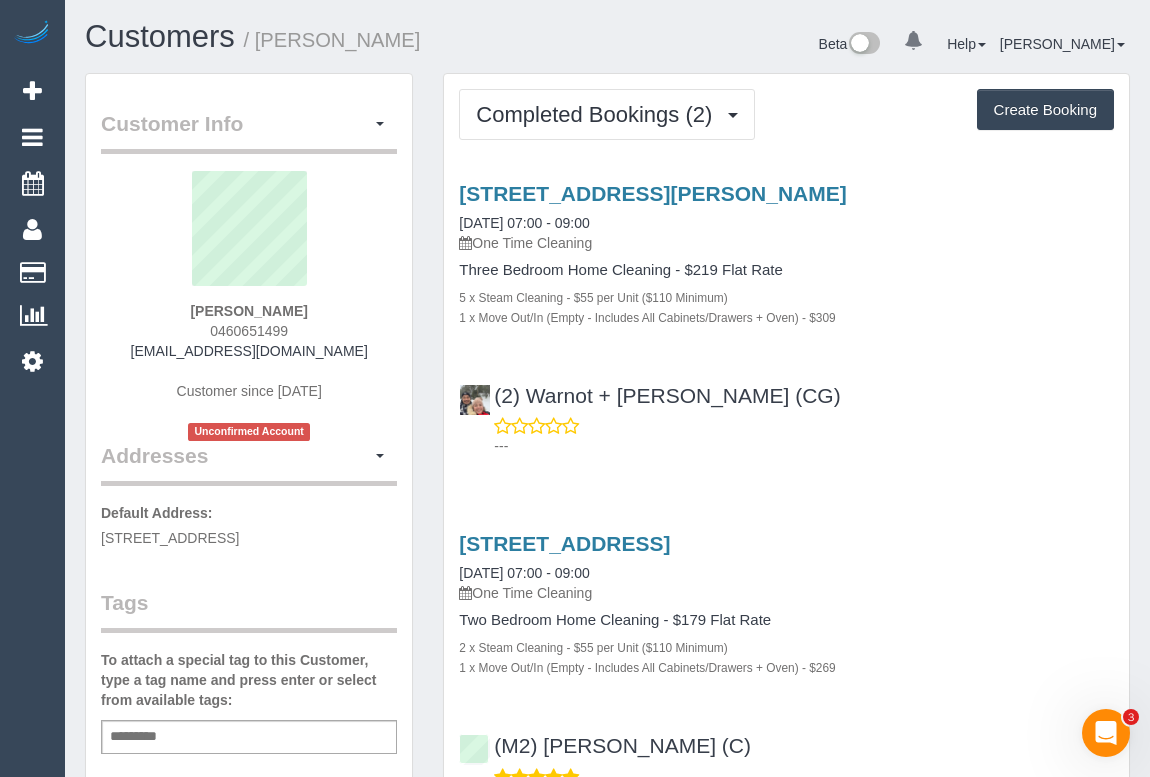 drag, startPoint x: 135, startPoint y: 351, endPoint x: 364, endPoint y: 354, distance: 229.01965 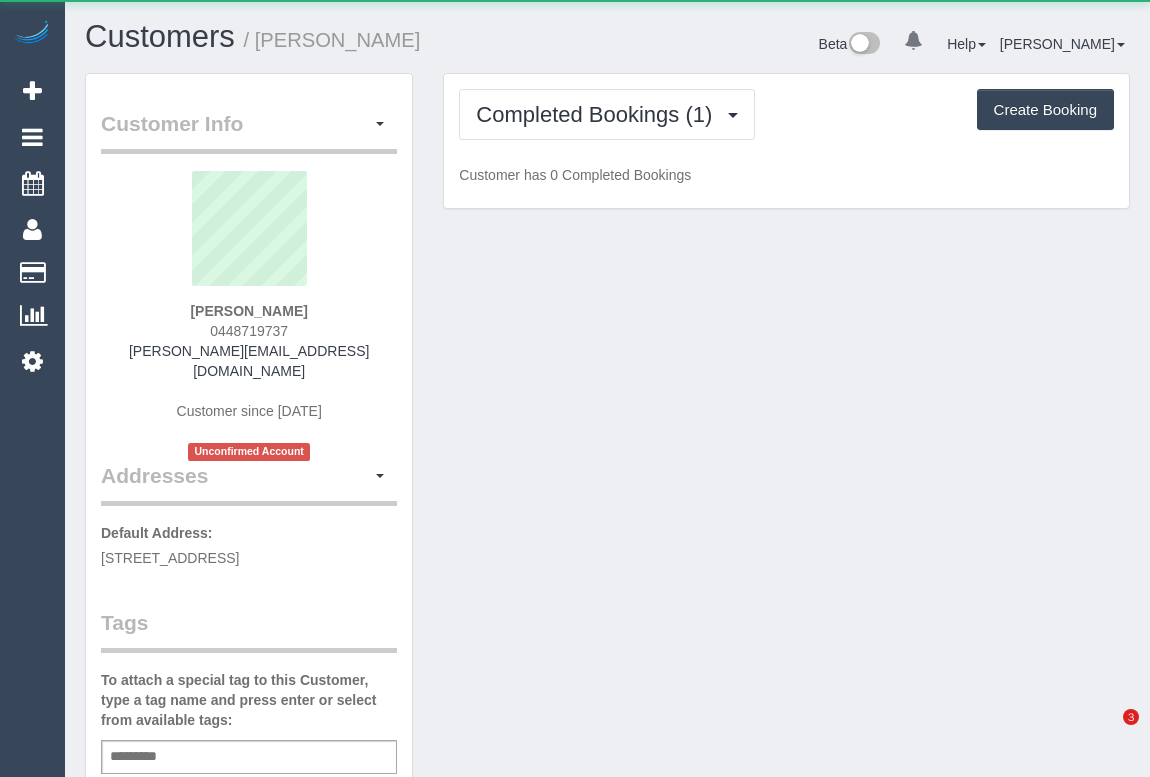 scroll, scrollTop: 0, scrollLeft: 0, axis: both 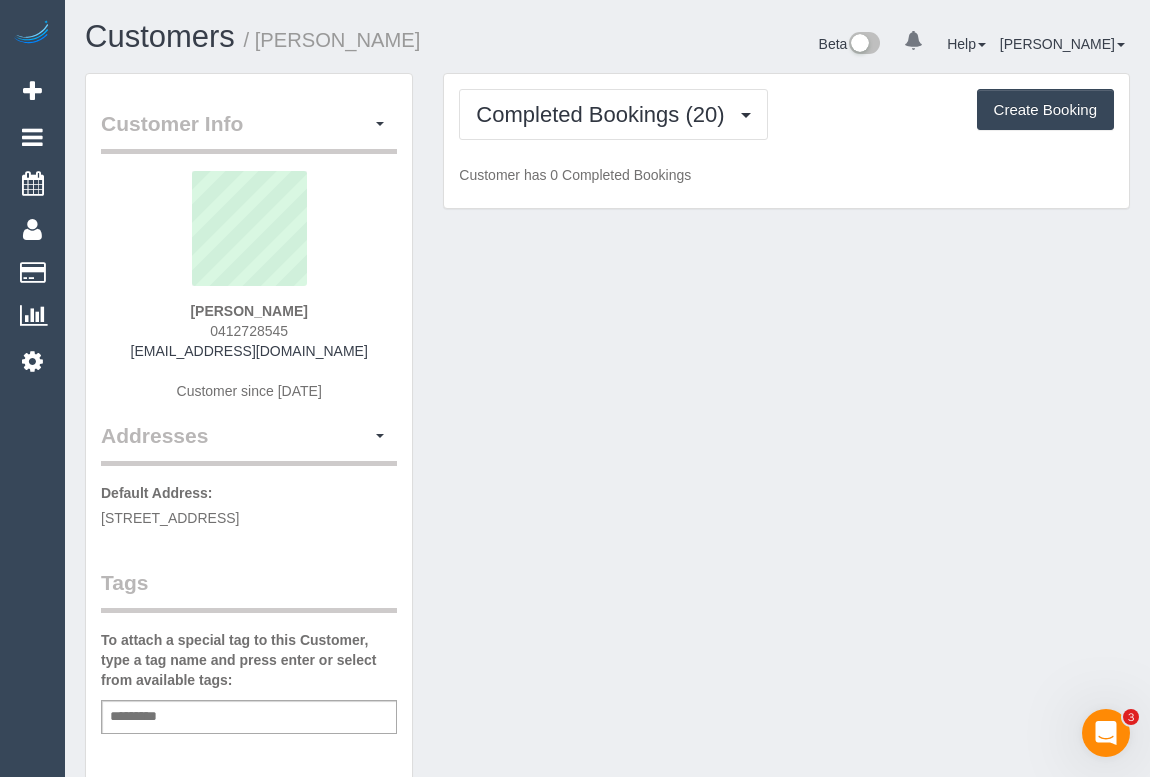click on "Customer Info
Edit Contact Info
Send Message
Email Preferences
Special Sales Tax
View Changes
[PERSON_NAME] as Unconfirmed
Block this Customer
Archive Account
Delete Account
[PERSON_NAME]
0412728545" at bounding box center [607, 783] 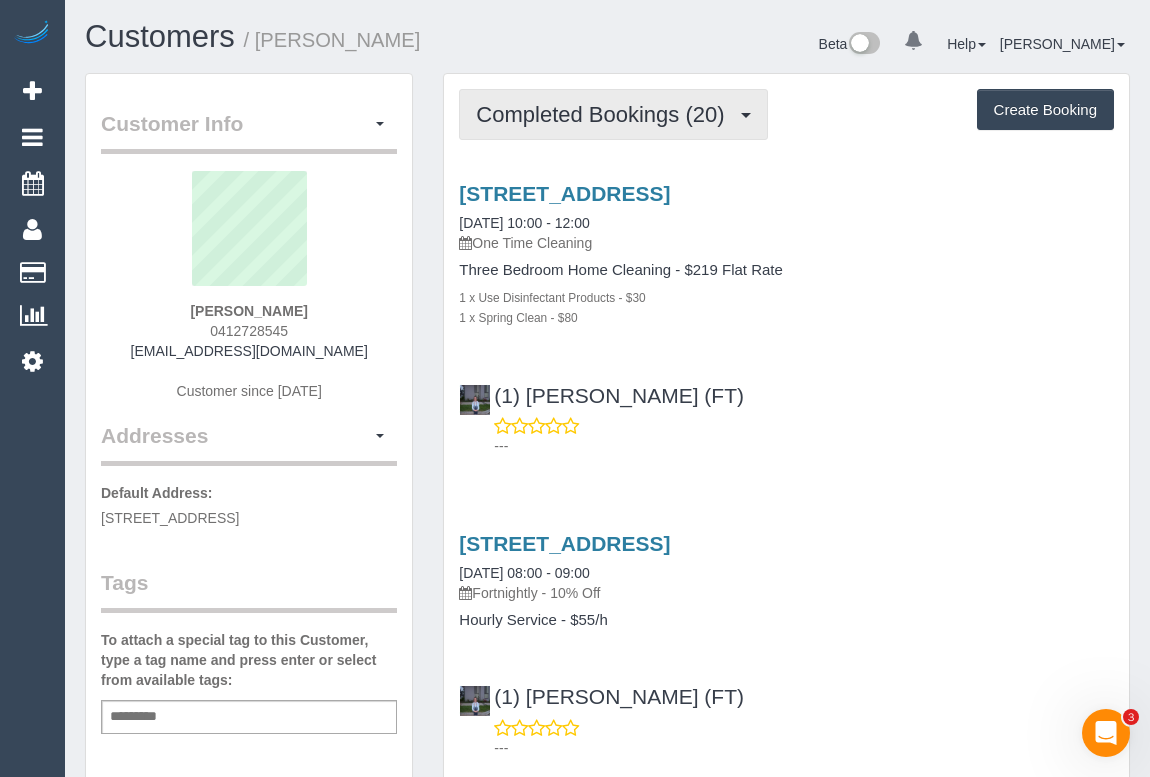 click on "Completed Bookings (20)" at bounding box center [605, 114] 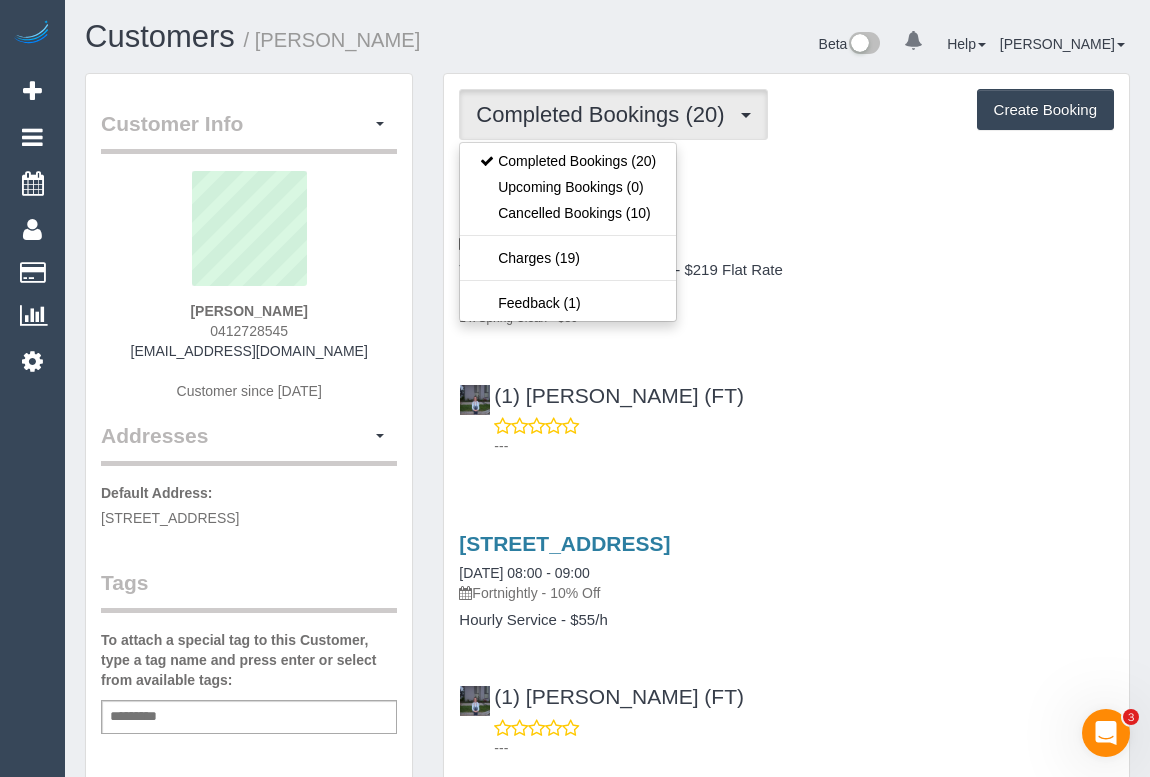click on "Customer Info
Edit Contact Info
Send Message
Email Preferences
Special Sales Tax
View Changes
[PERSON_NAME] as Unconfirmed
Block this Customer
Archive Account
Delete Account
[PERSON_NAME]
0412728545" at bounding box center [249, 773] 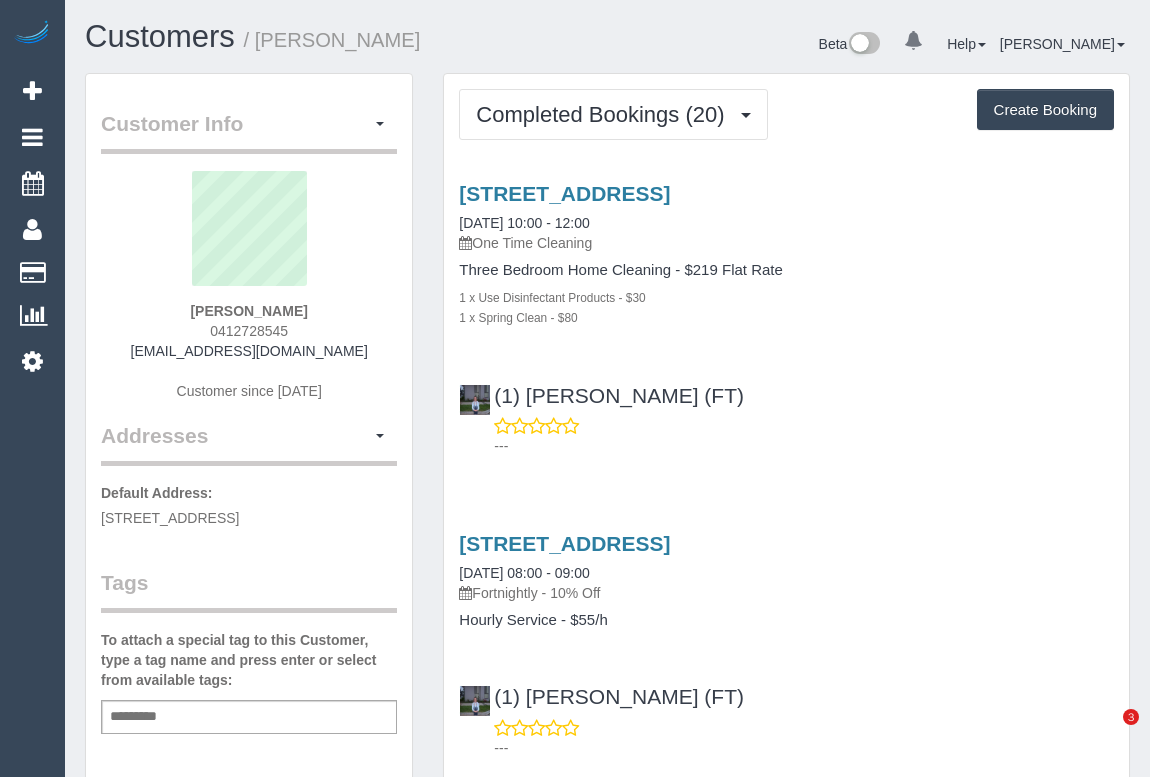 scroll, scrollTop: 0, scrollLeft: 0, axis: both 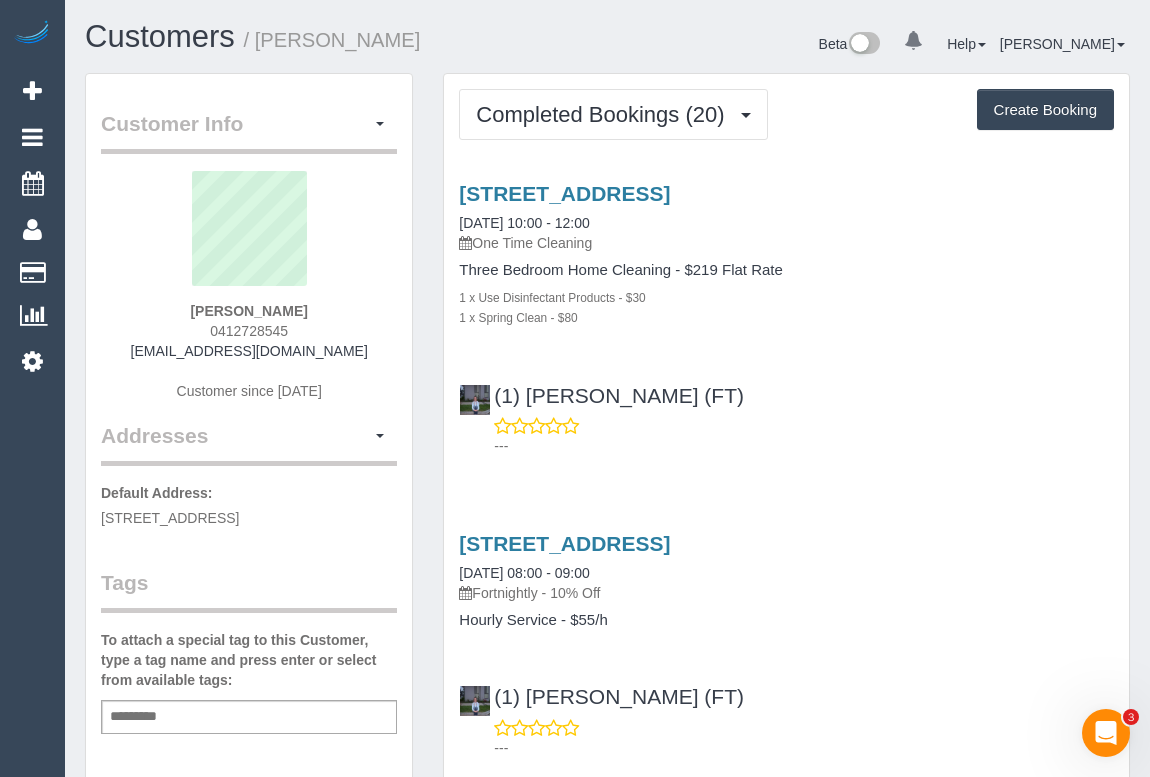 click on "[STREET_ADDRESS]
[DATE] 10:00 - 12:00
One Time Cleaning
Three Bedroom Home Cleaning - $219 Flat Rate
1 x Use Disinfectant Products - $30
1 x Spring Clean - $80
(1) [PERSON_NAME] (FT)
---" at bounding box center (786, 315) 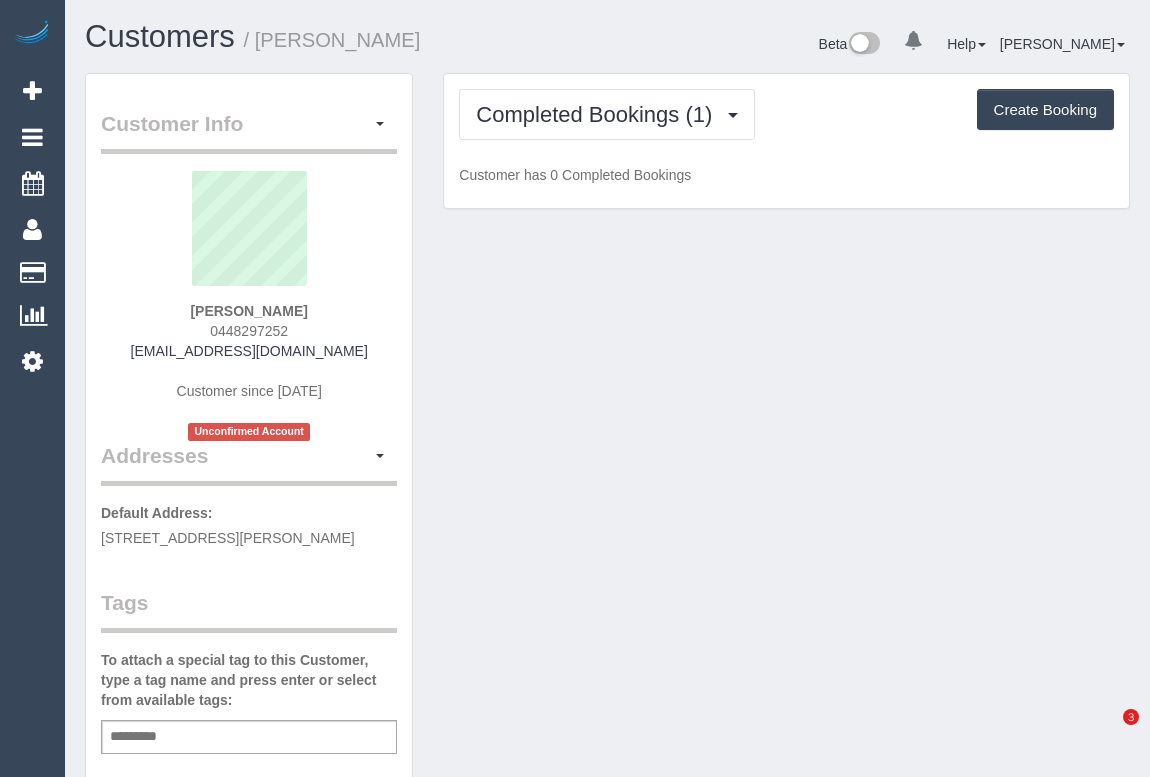 scroll, scrollTop: 0, scrollLeft: 0, axis: both 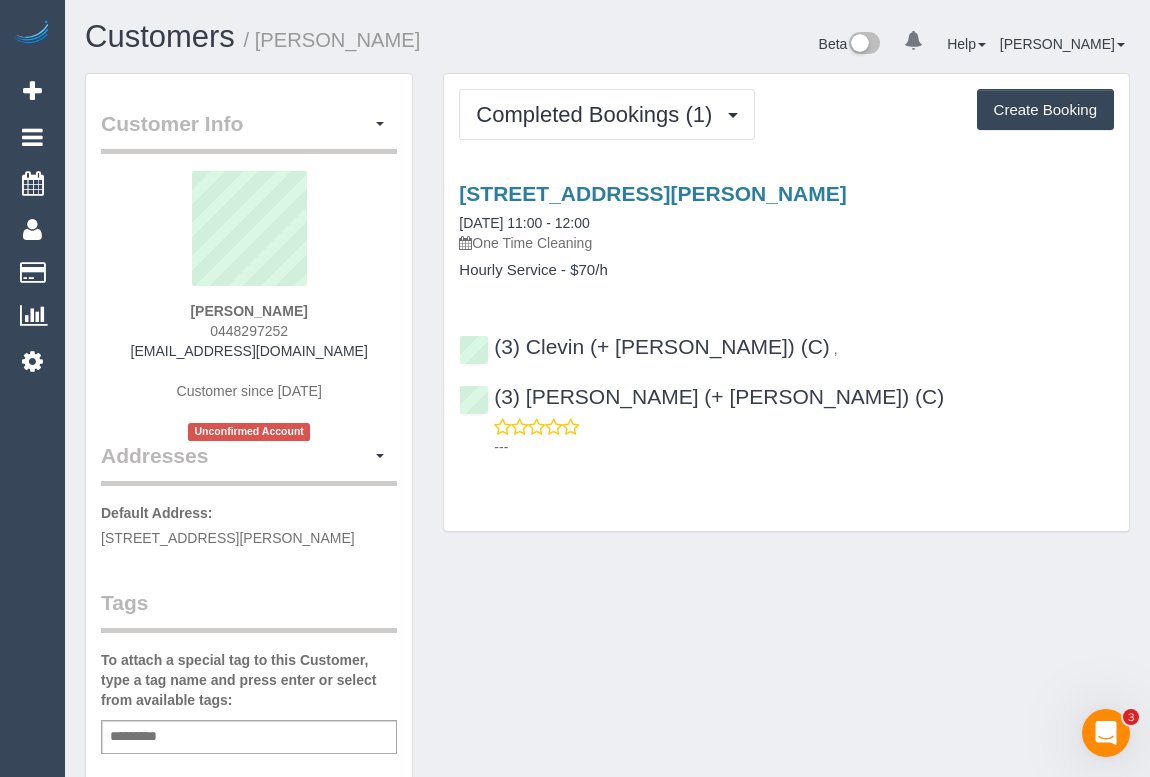 click on "[STREET_ADDRESS][PERSON_NAME]
[DATE] 11:00 - 12:00
One Time Cleaning
Hourly Service - $70/h
(3) Clevin (+ [PERSON_NAME]) (C)
,
(3) [PERSON_NAME] (+ [PERSON_NAME]) (C)
---" at bounding box center [786, 315] 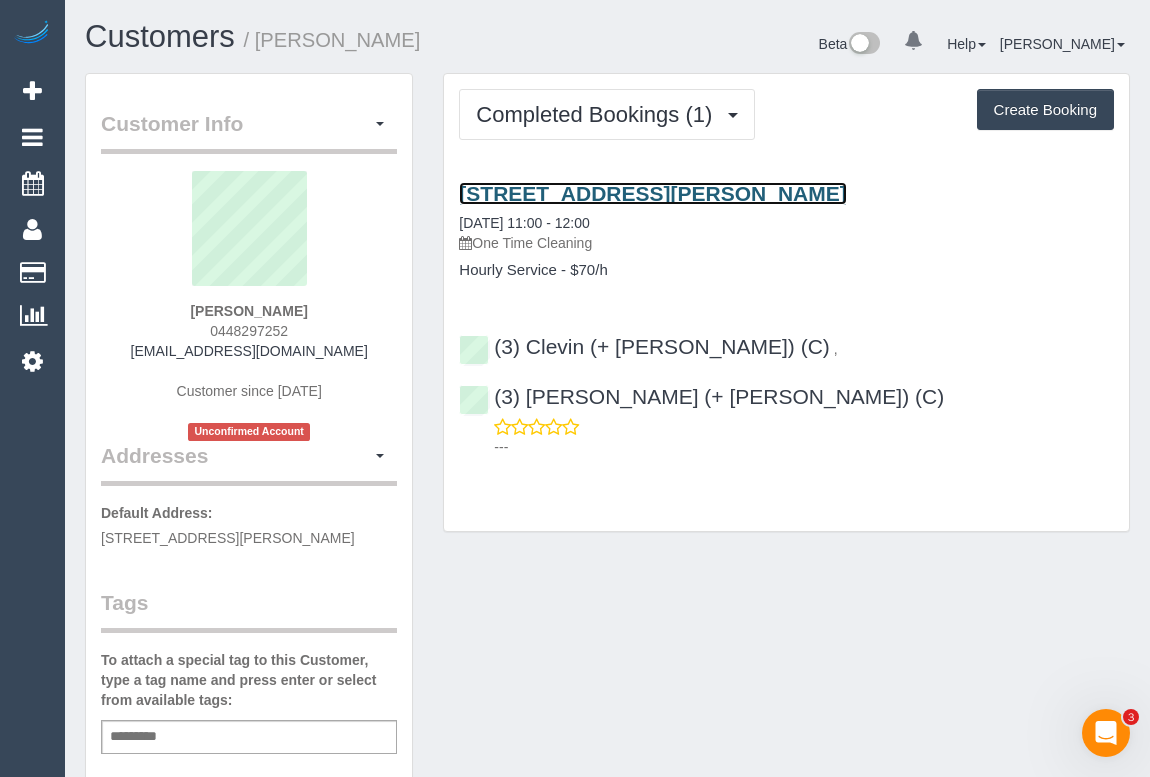 click on "[STREET_ADDRESS][PERSON_NAME]" at bounding box center [652, 193] 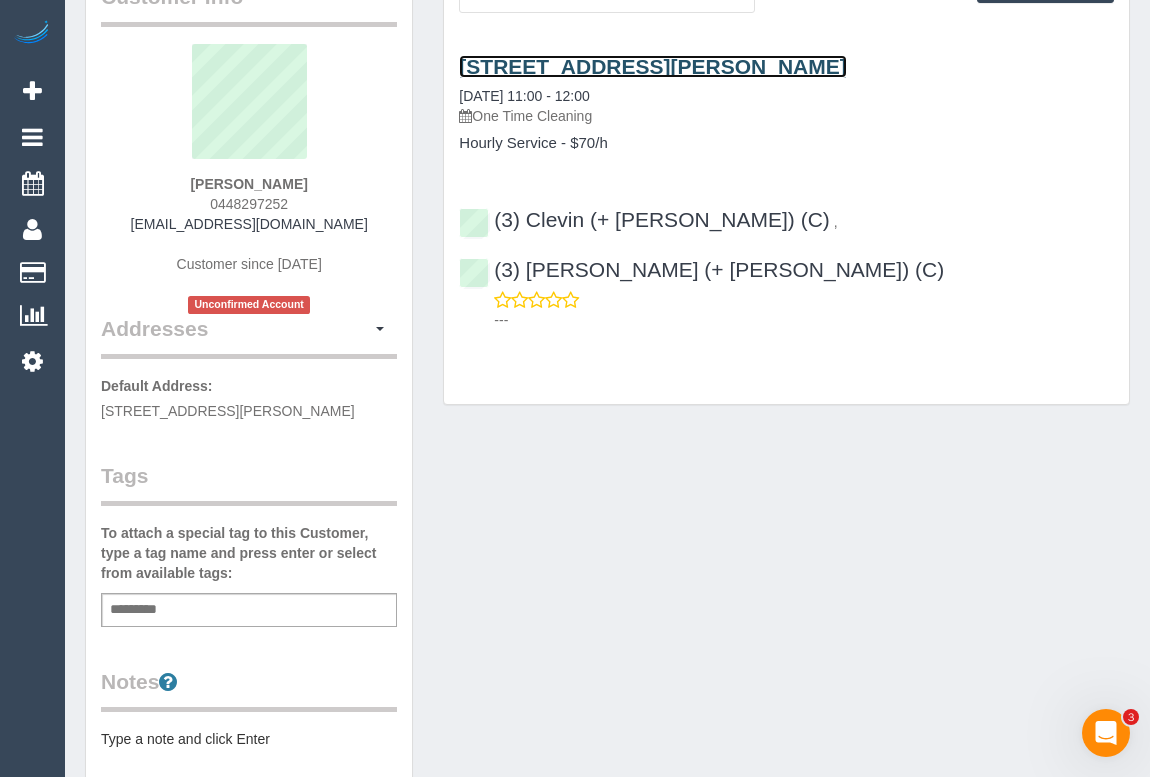 scroll, scrollTop: 454, scrollLeft: 0, axis: vertical 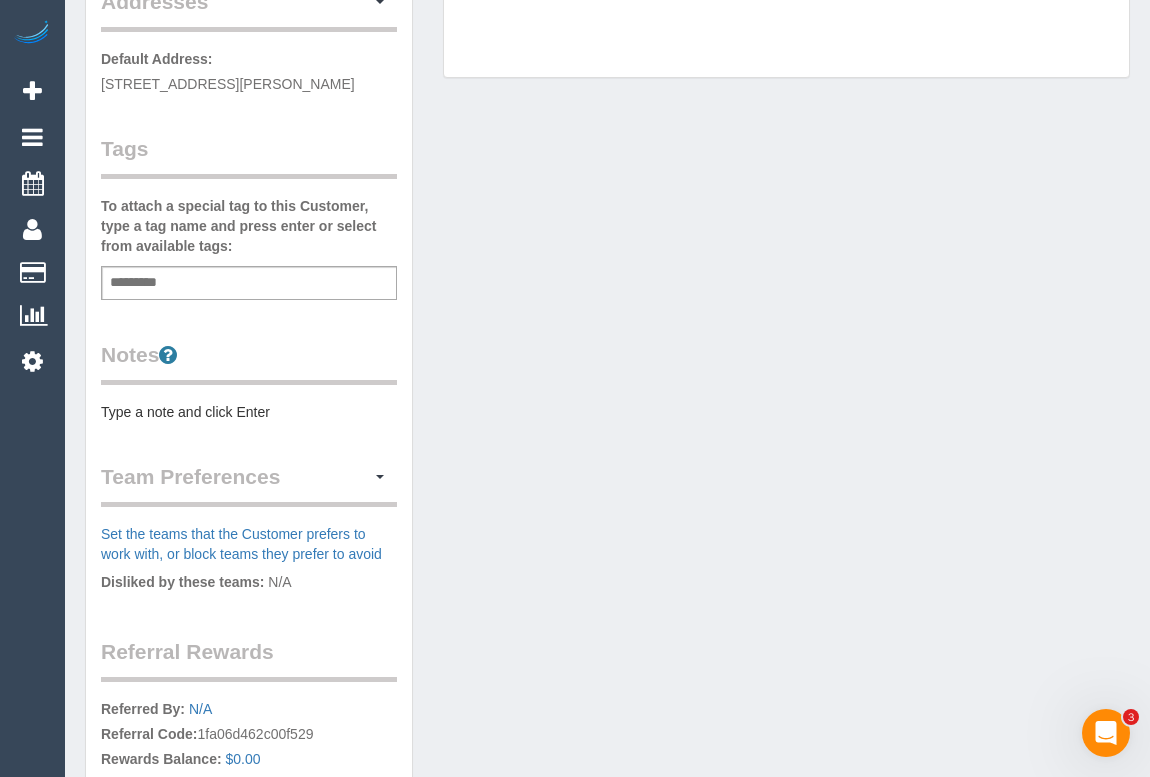 click on "Add a tag" at bounding box center (249, 283) 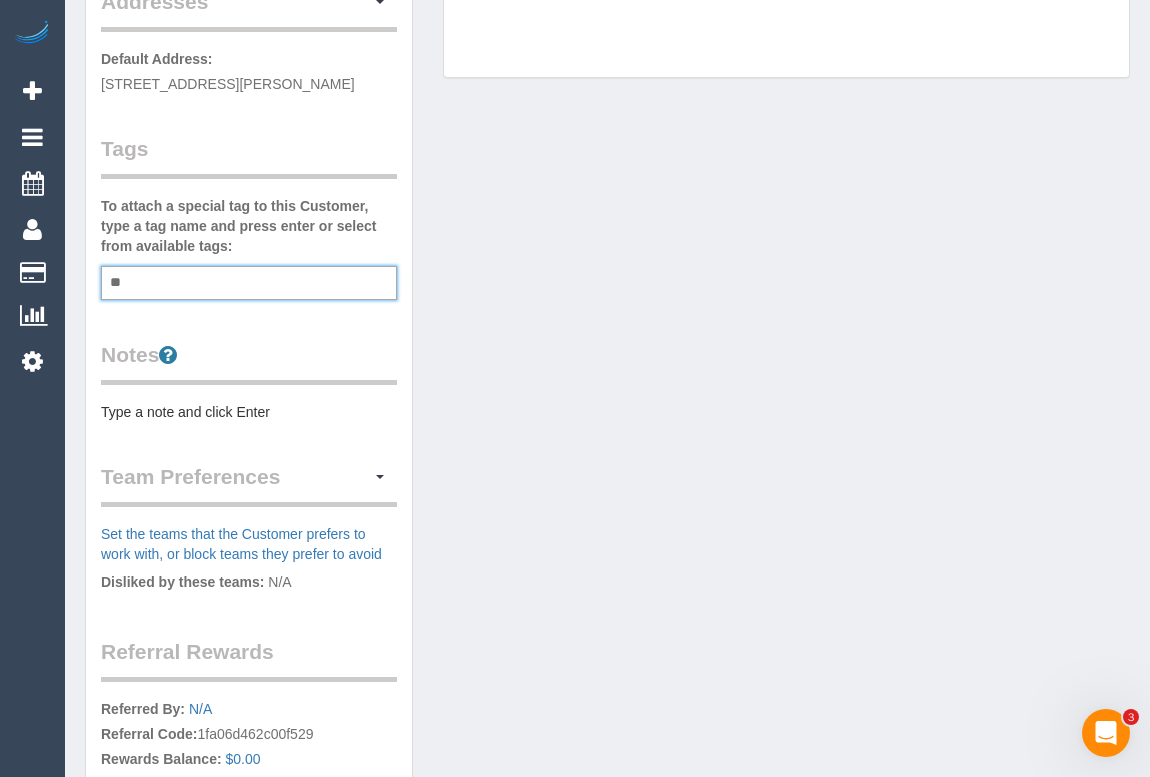 type on "*" 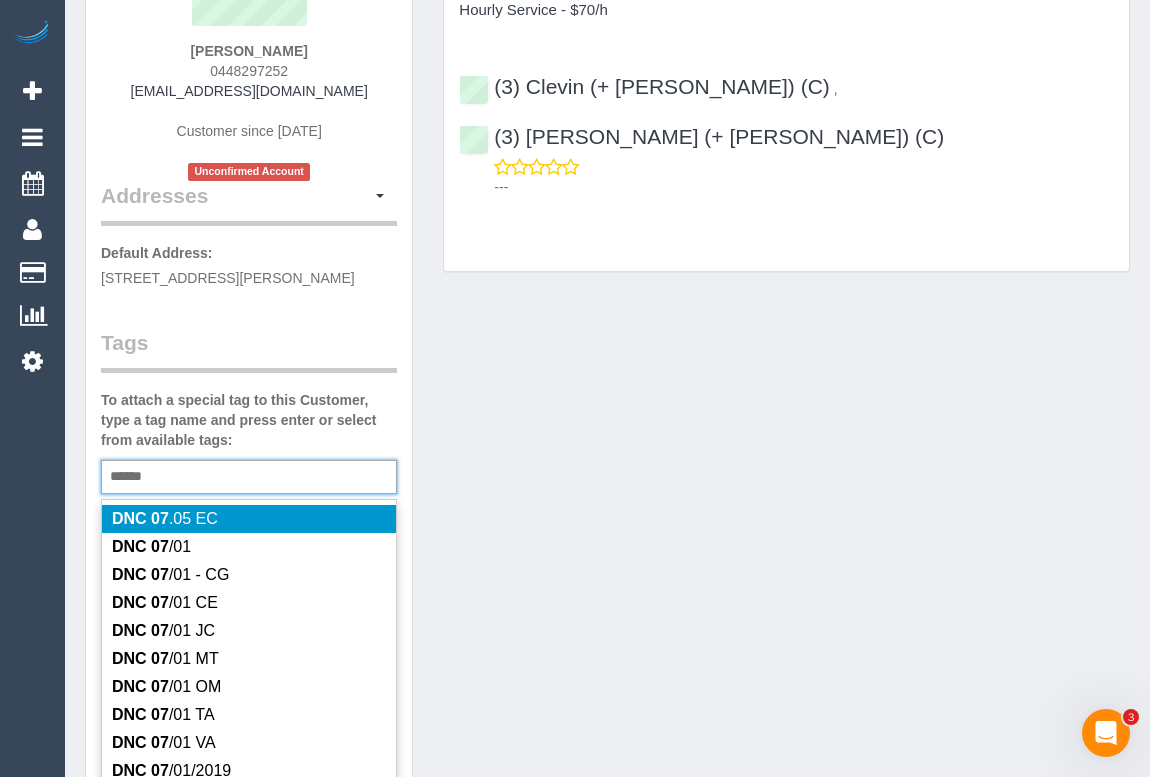 scroll, scrollTop: 636, scrollLeft: 0, axis: vertical 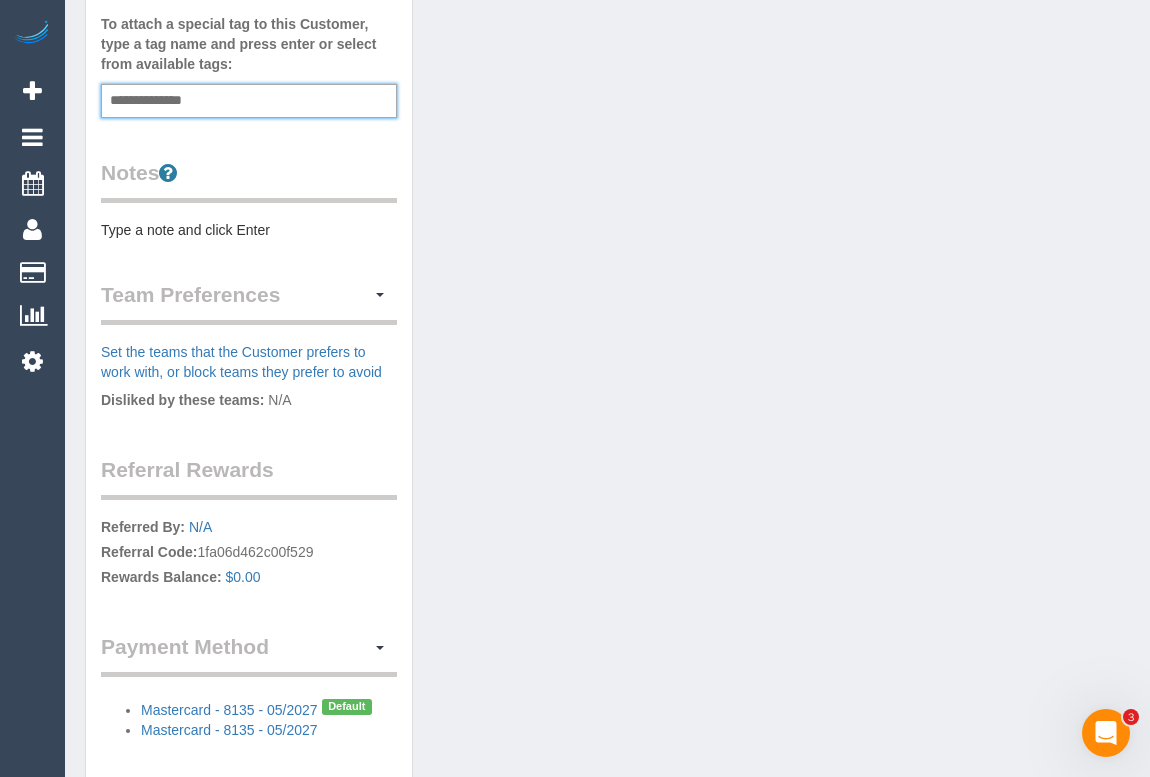 type on "**********" 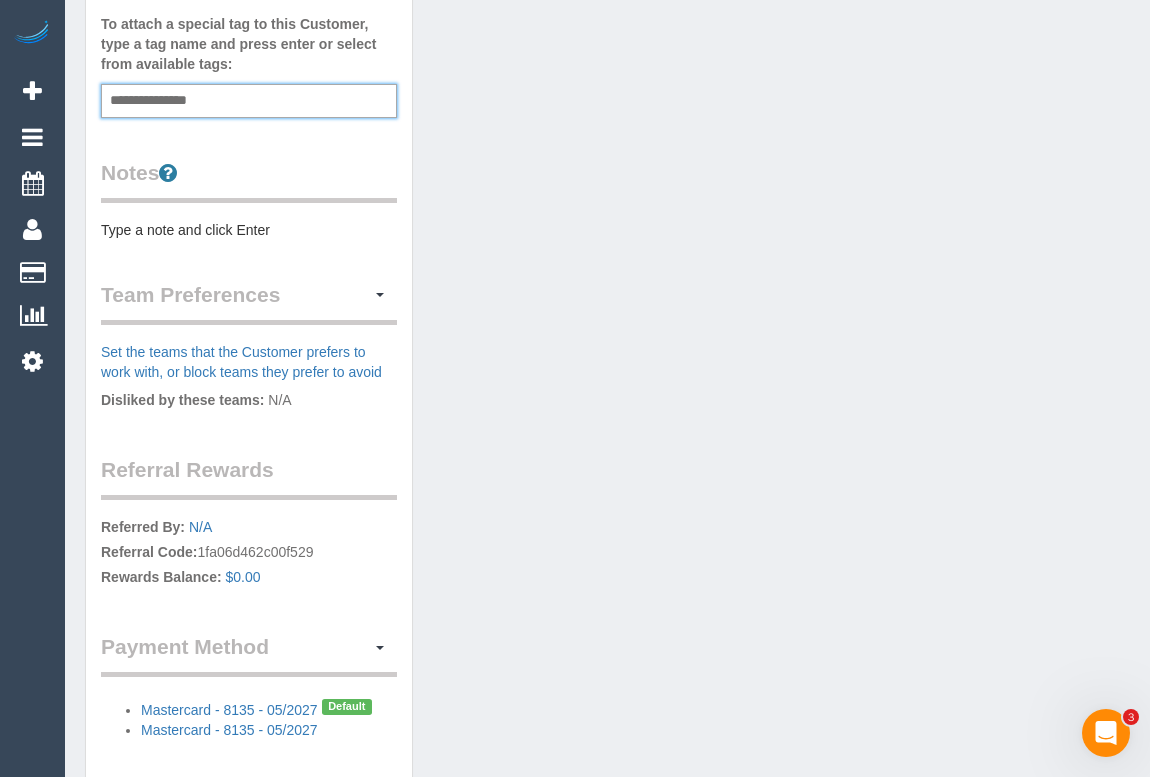 type 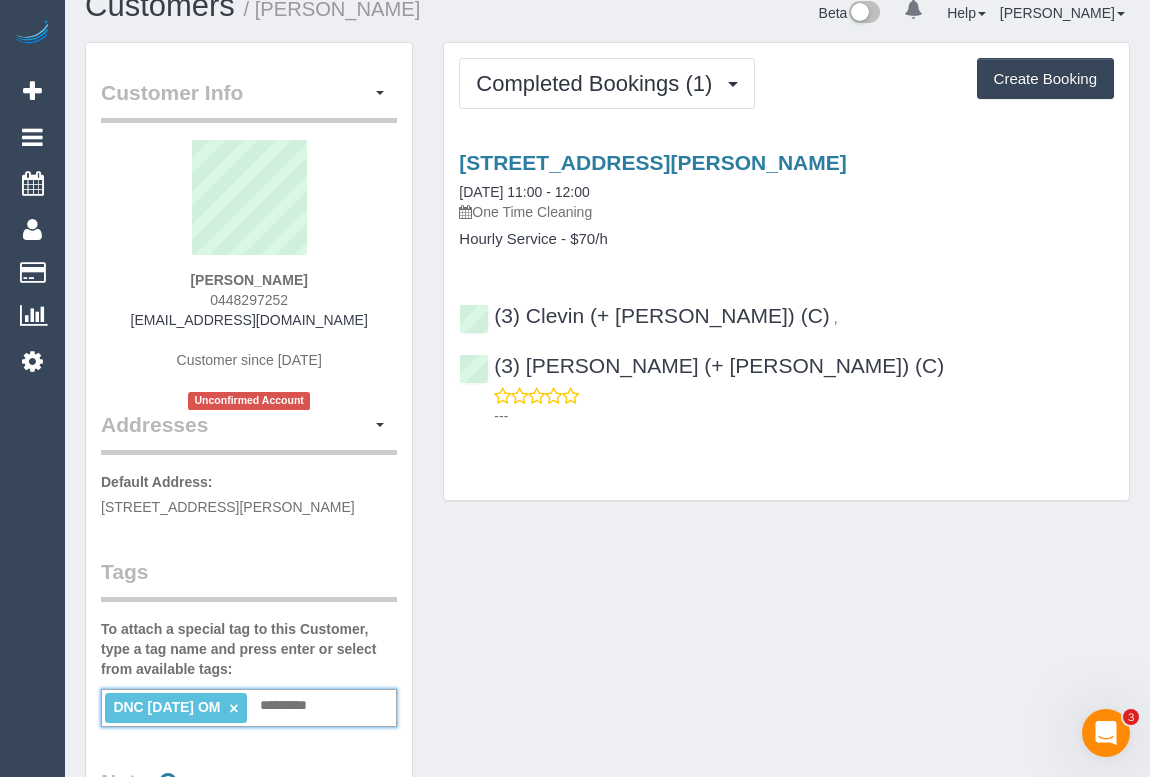 scroll, scrollTop: 0, scrollLeft: 0, axis: both 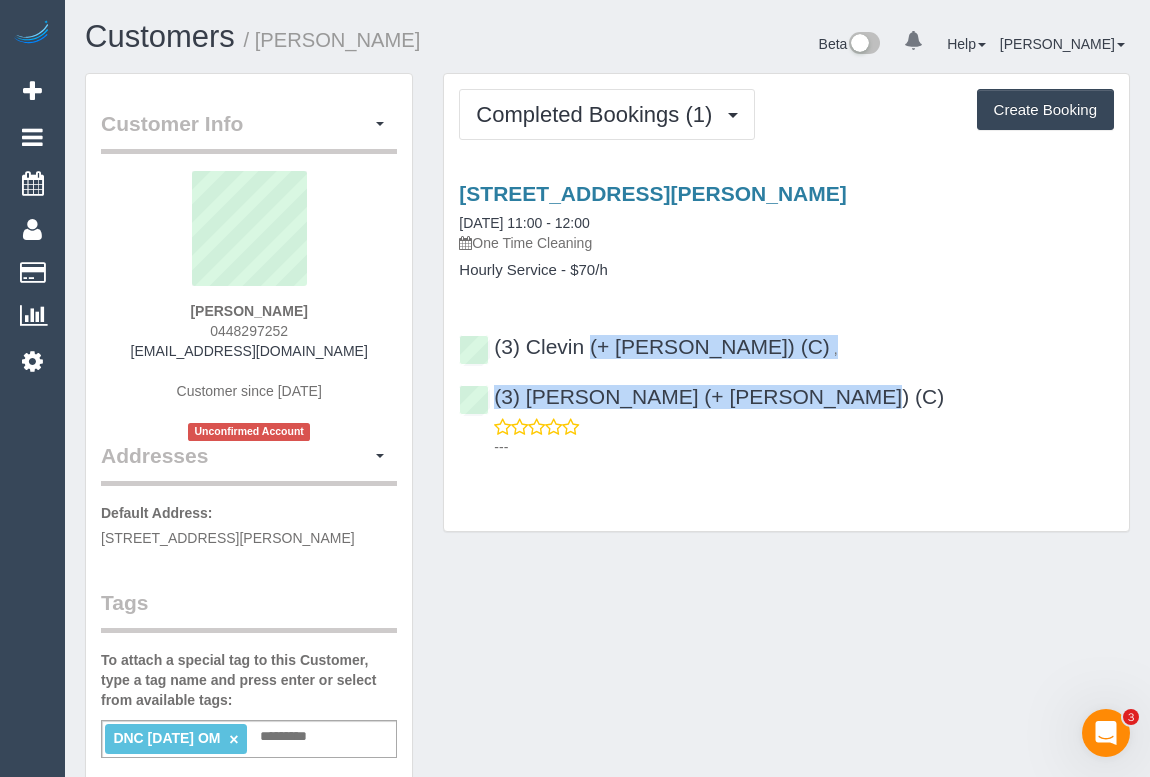 drag, startPoint x: 799, startPoint y: 352, endPoint x: 492, endPoint y: 357, distance: 307.0407 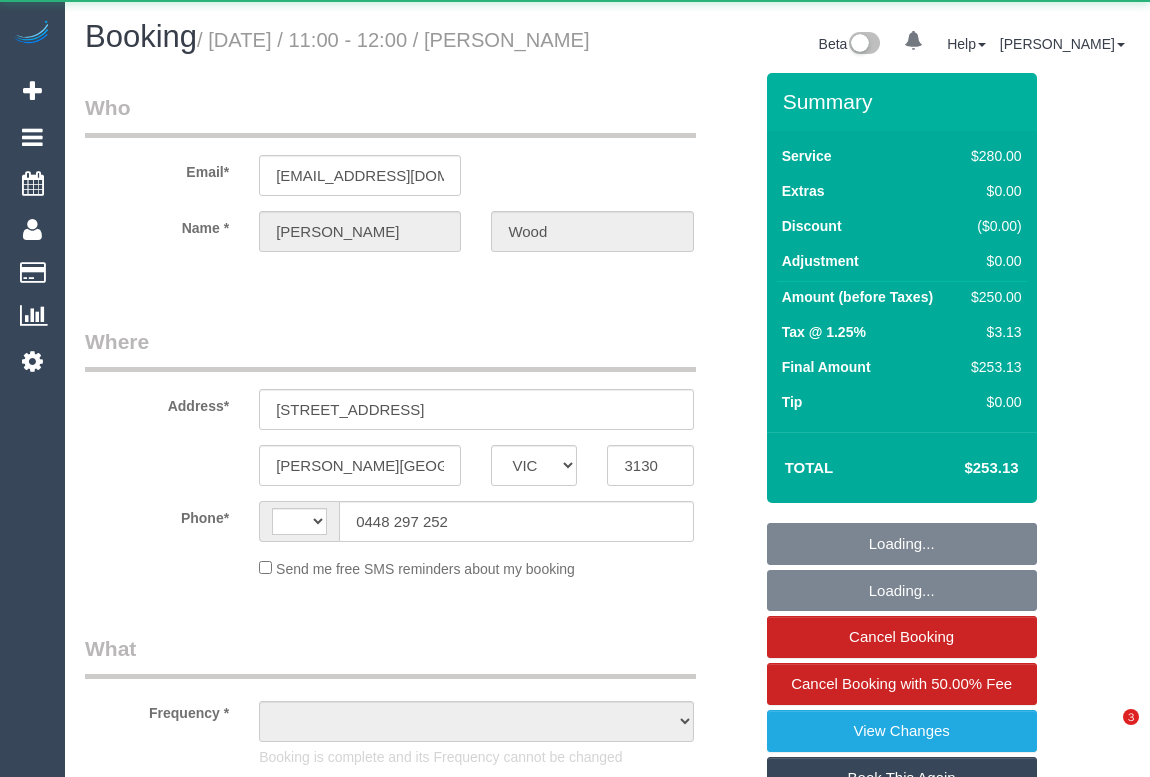 select on "VIC" 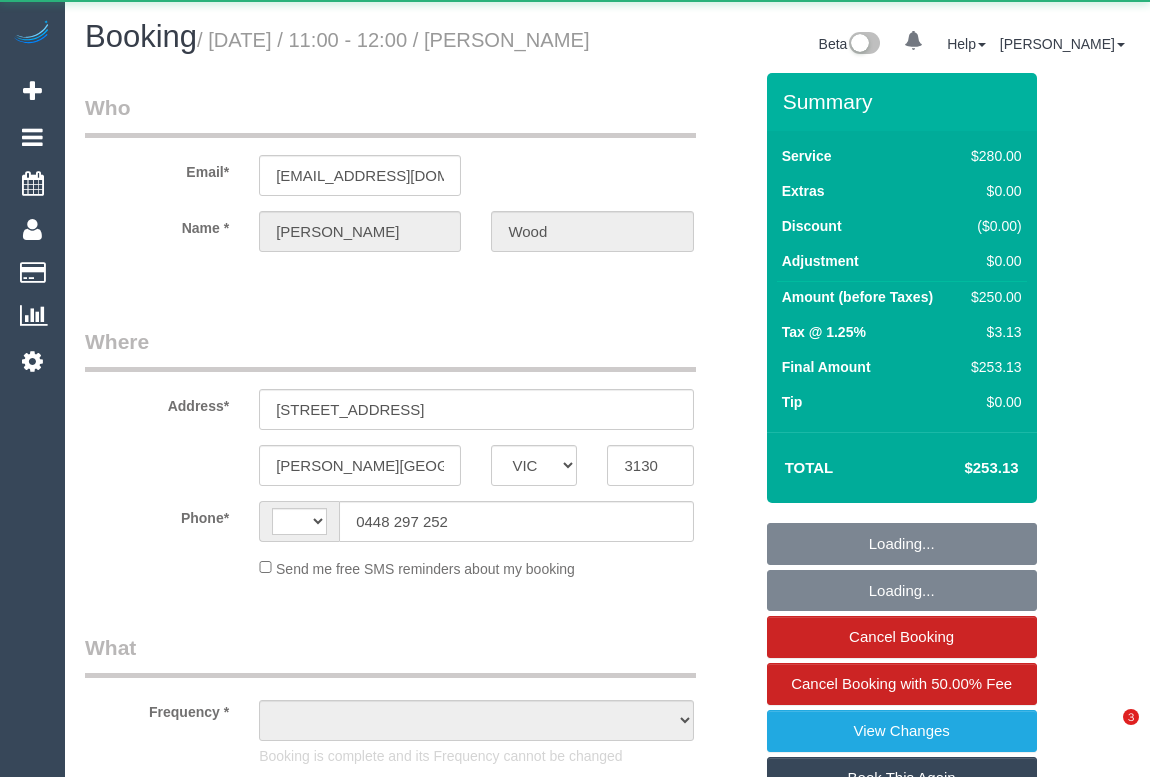 scroll, scrollTop: 0, scrollLeft: 0, axis: both 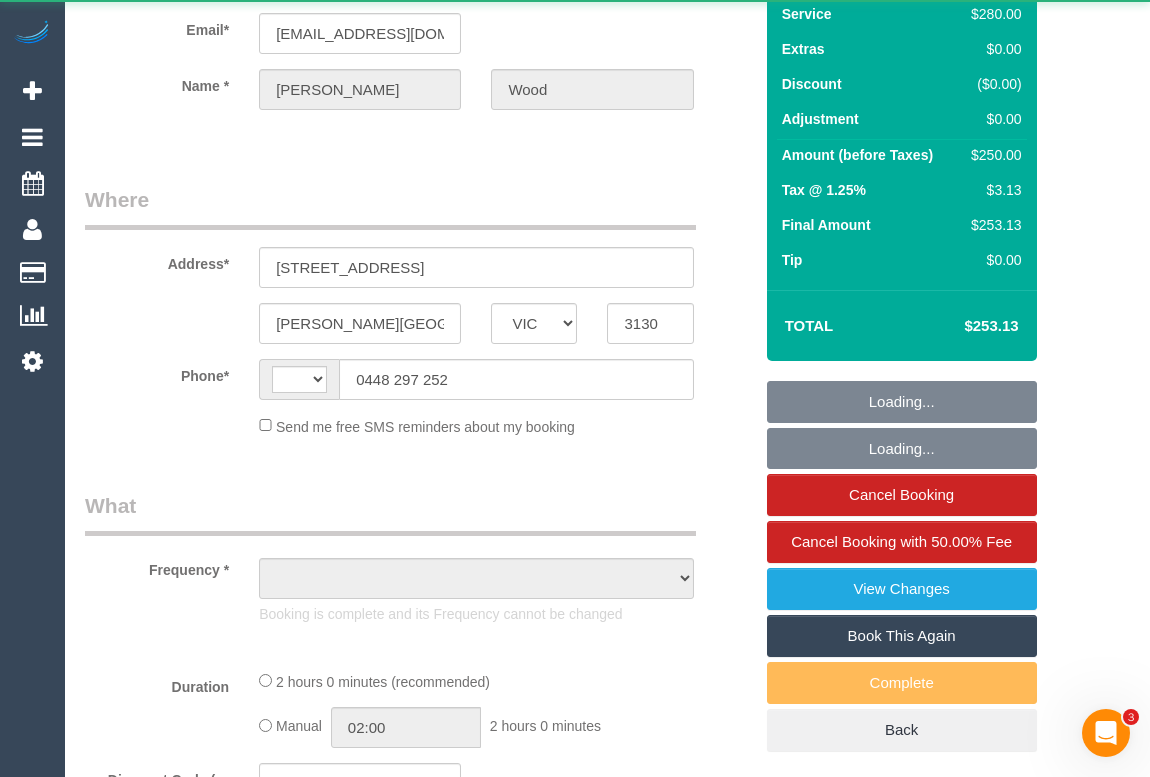 select on "string:AU" 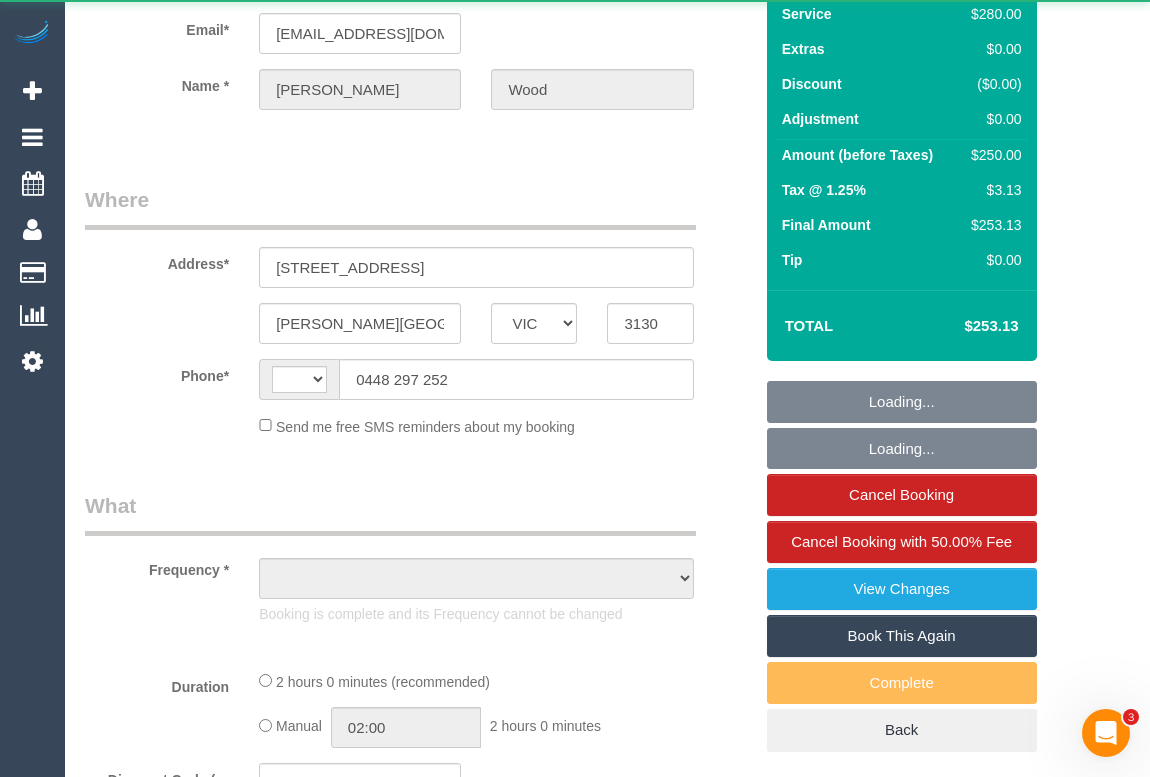 select on "string:stripe-pm_1RfY5L2GScqysDRVxqSaULUW" 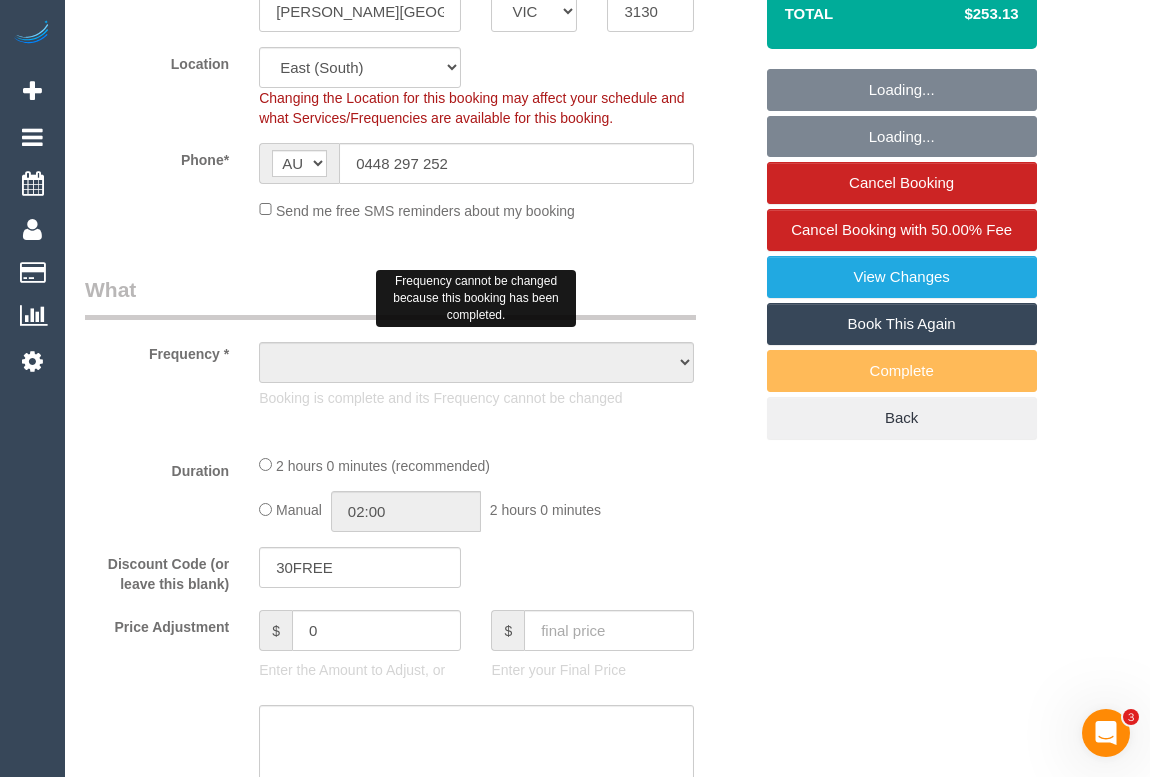 select on "object:570" 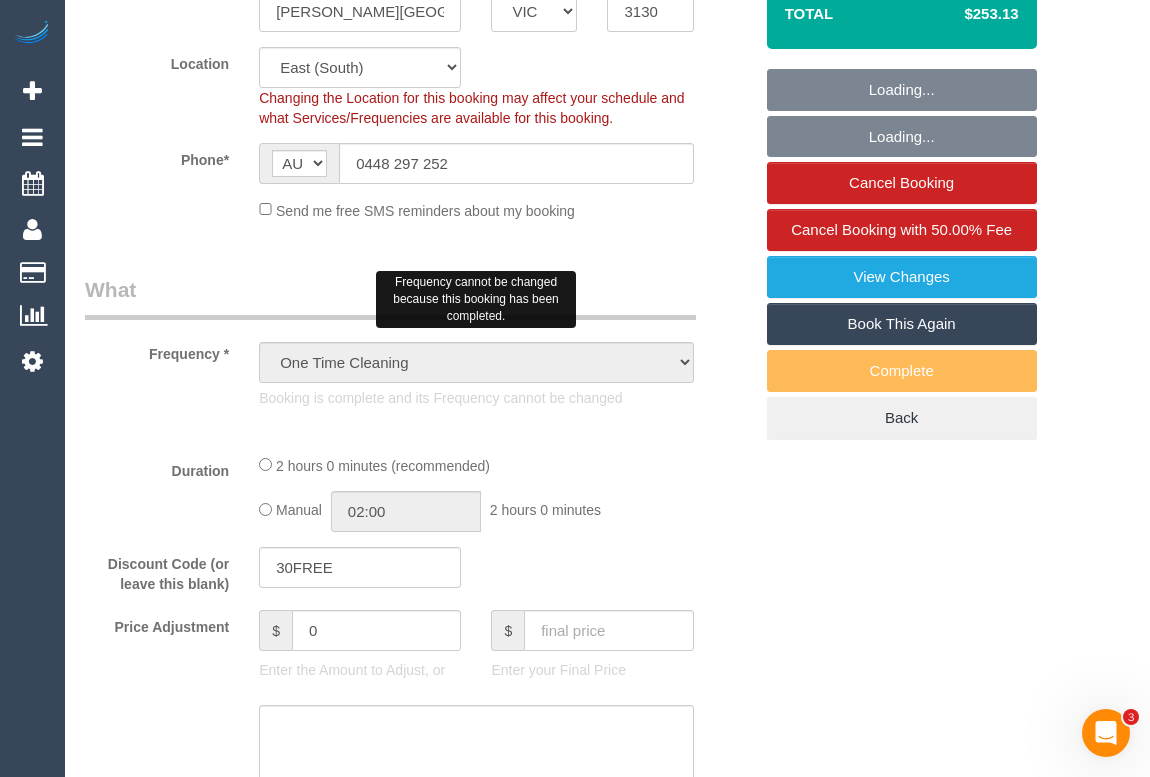 select on "2" 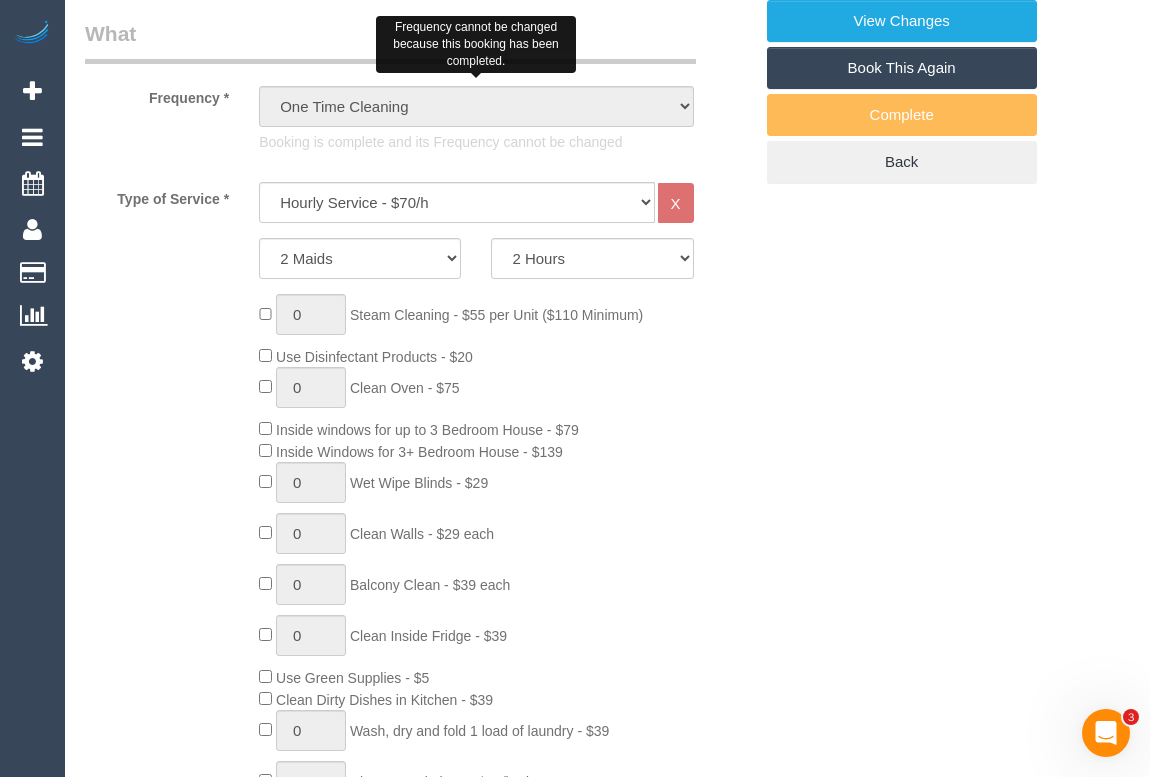 select on "object:739" 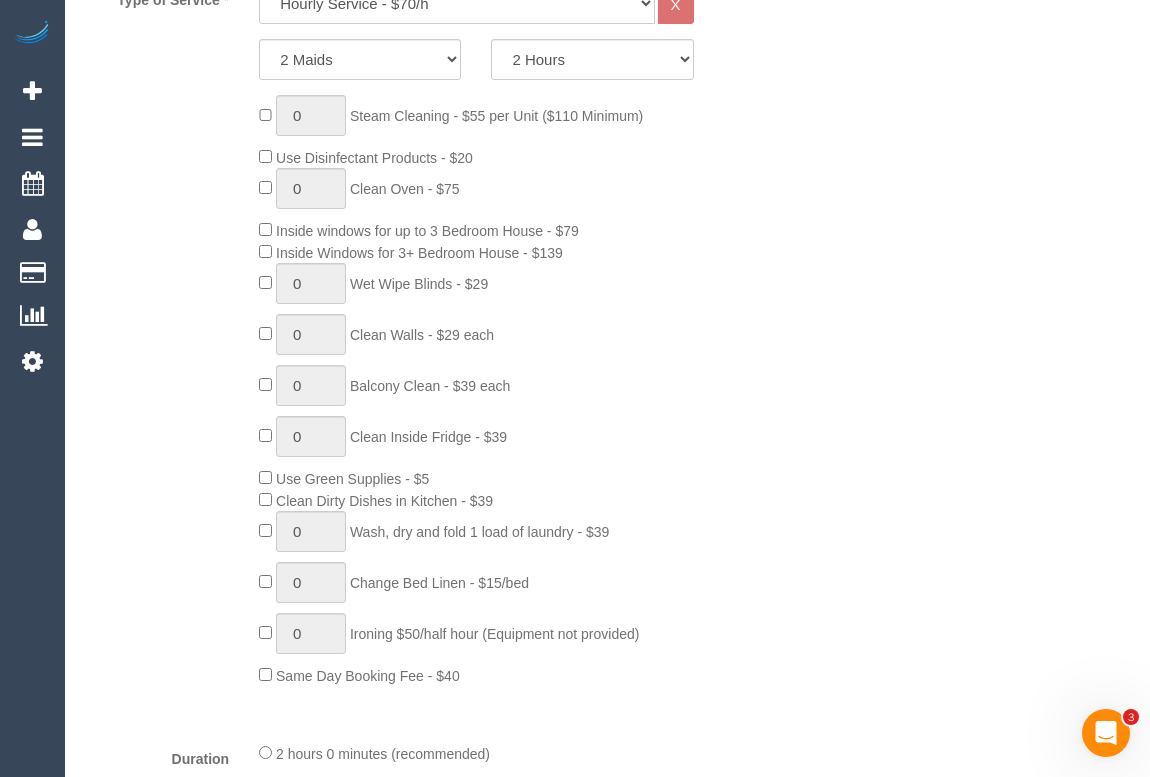 select on "number:28" 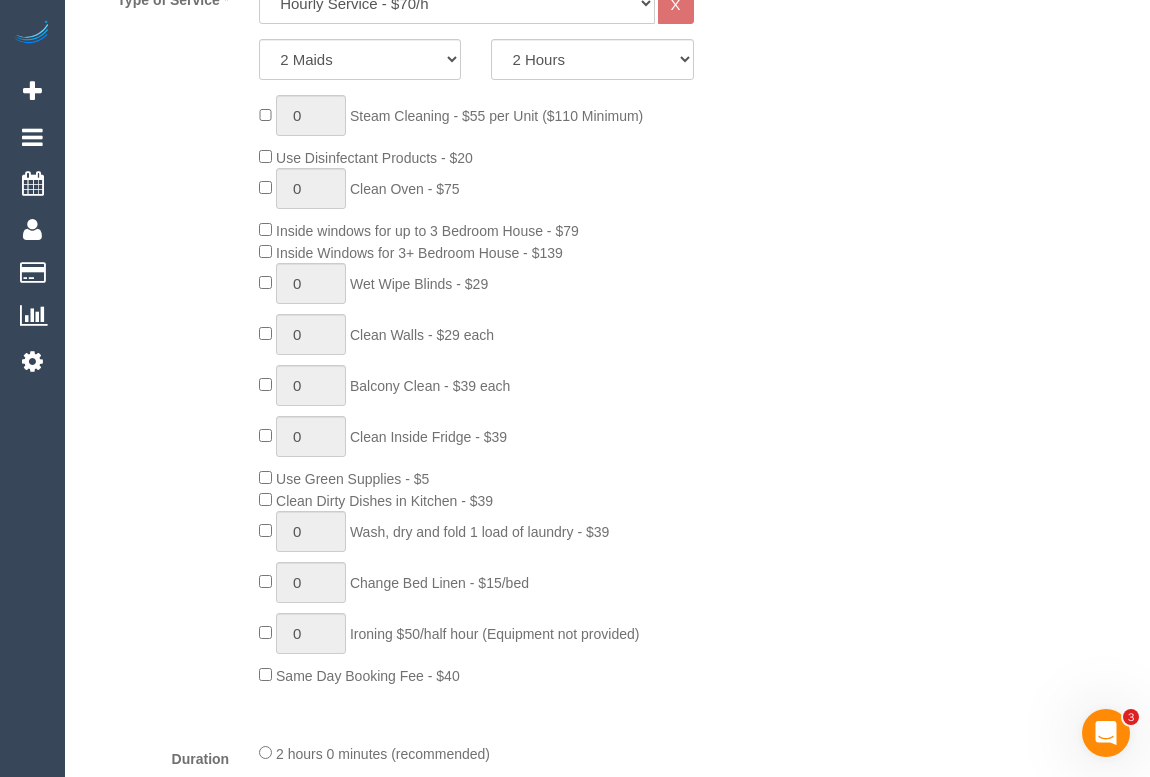 select on "number:15" 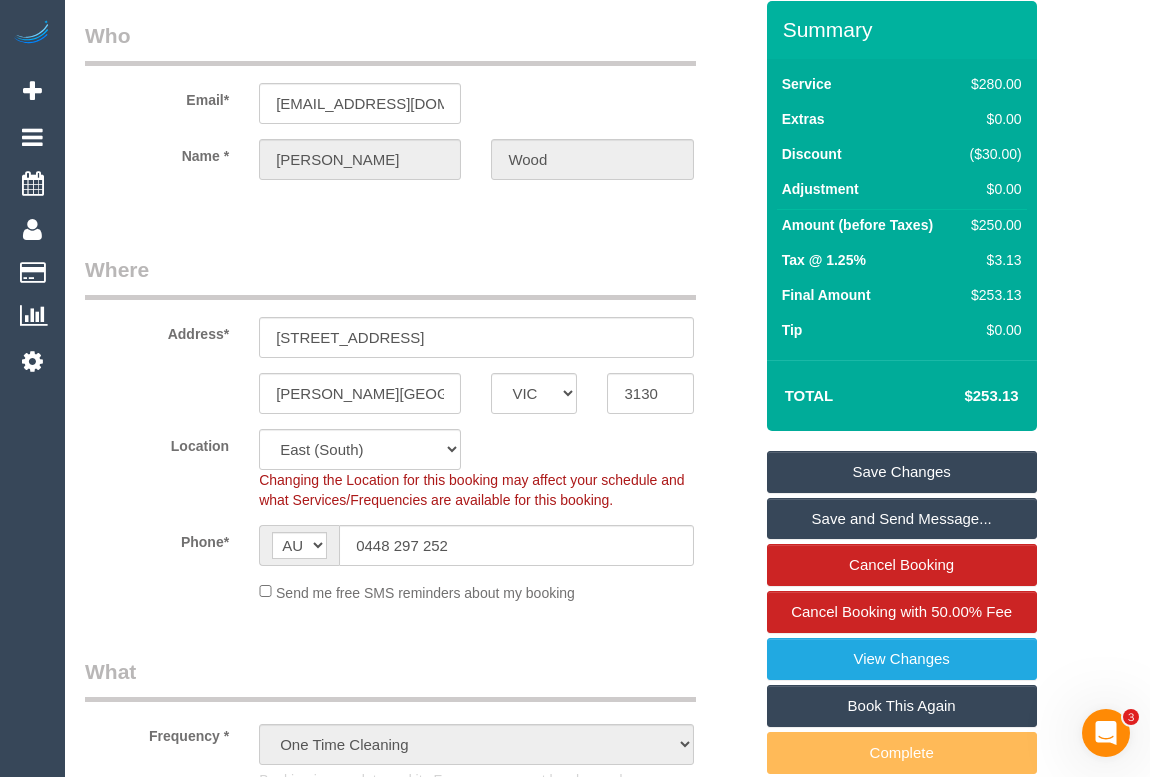 scroll, scrollTop: 0, scrollLeft: 0, axis: both 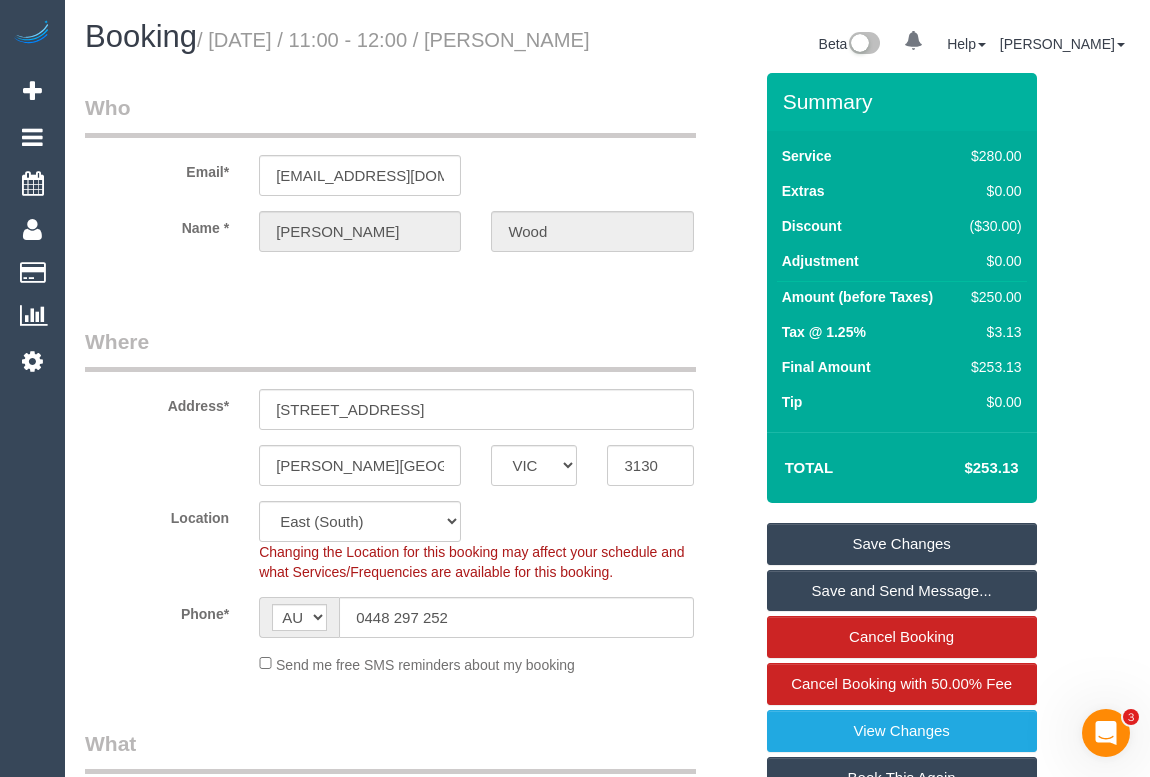 drag, startPoint x: 722, startPoint y: 341, endPoint x: 700, endPoint y: 351, distance: 24.166092 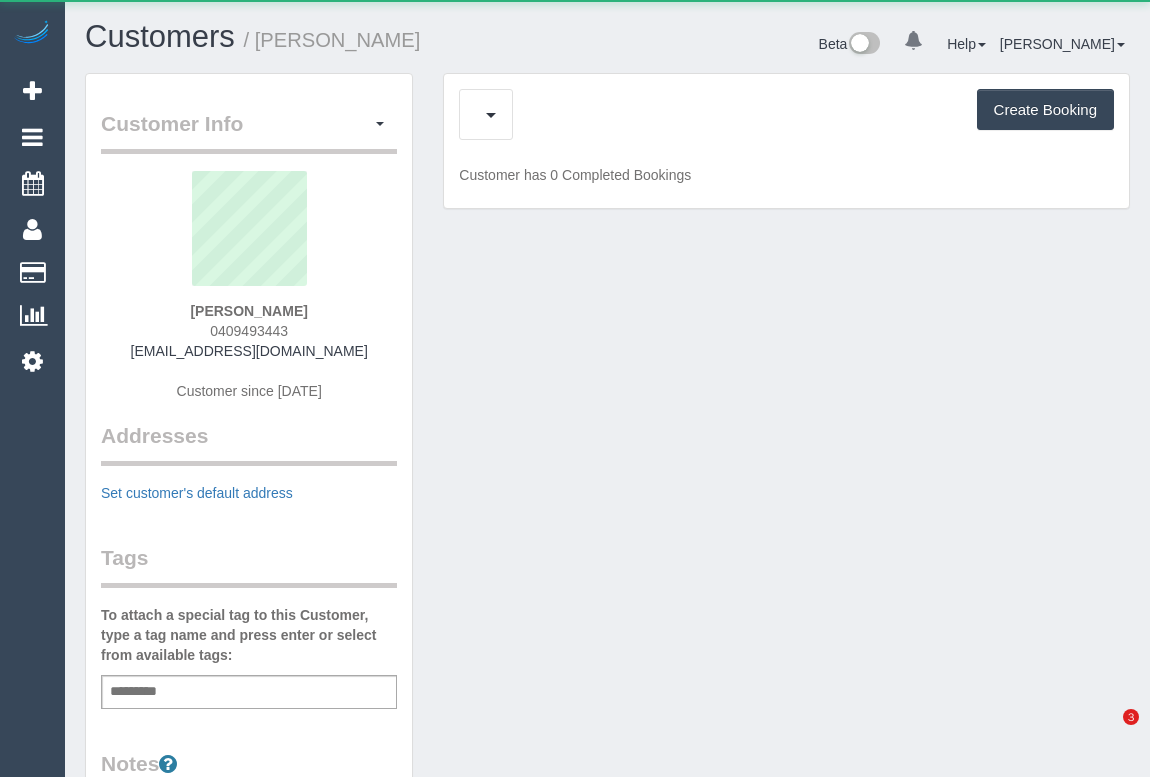 scroll, scrollTop: 0, scrollLeft: 0, axis: both 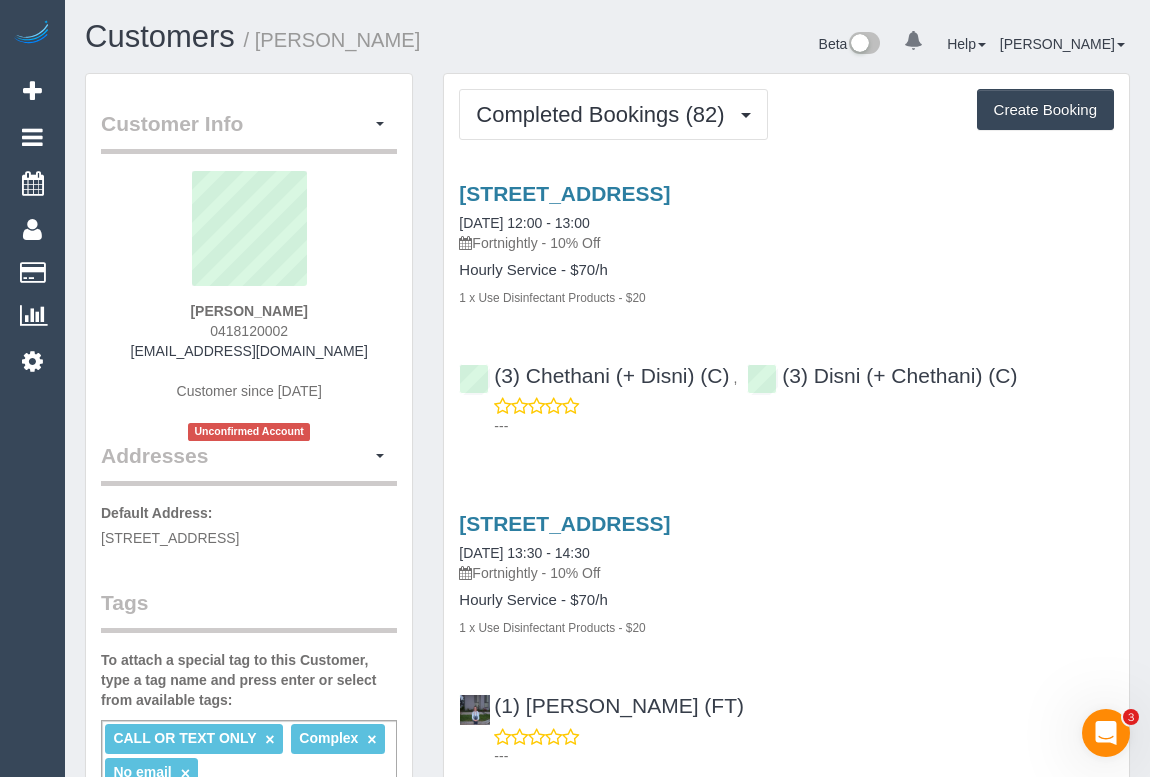 click on "[STREET_ADDRESS]
[DATE] 12:00 - 13:00
Fortnightly - 10% Off
Hourly Service - $70/h
1 x Use Disinfectant Products - $20
(3) Chethani (+ Disni) (C)
,
(3) Disni (+ Chethani) (C)
---" at bounding box center (786, 305) 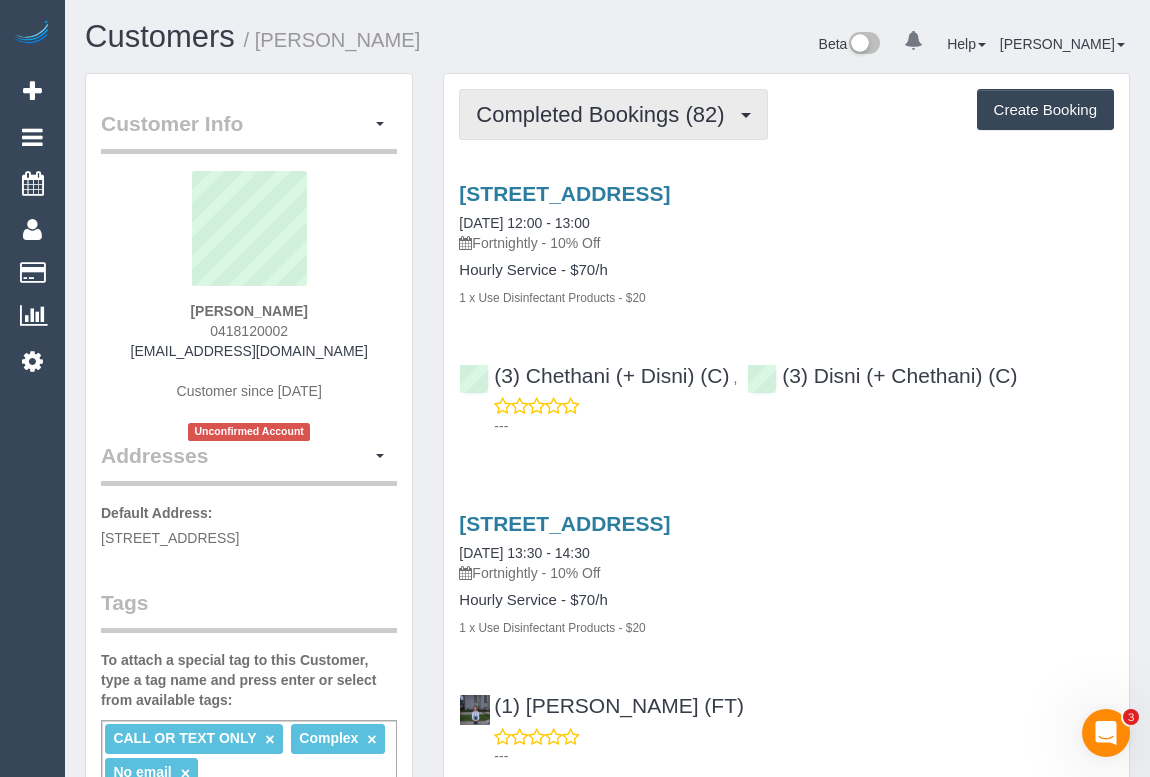 click on "Completed Bookings (82)" at bounding box center (605, 114) 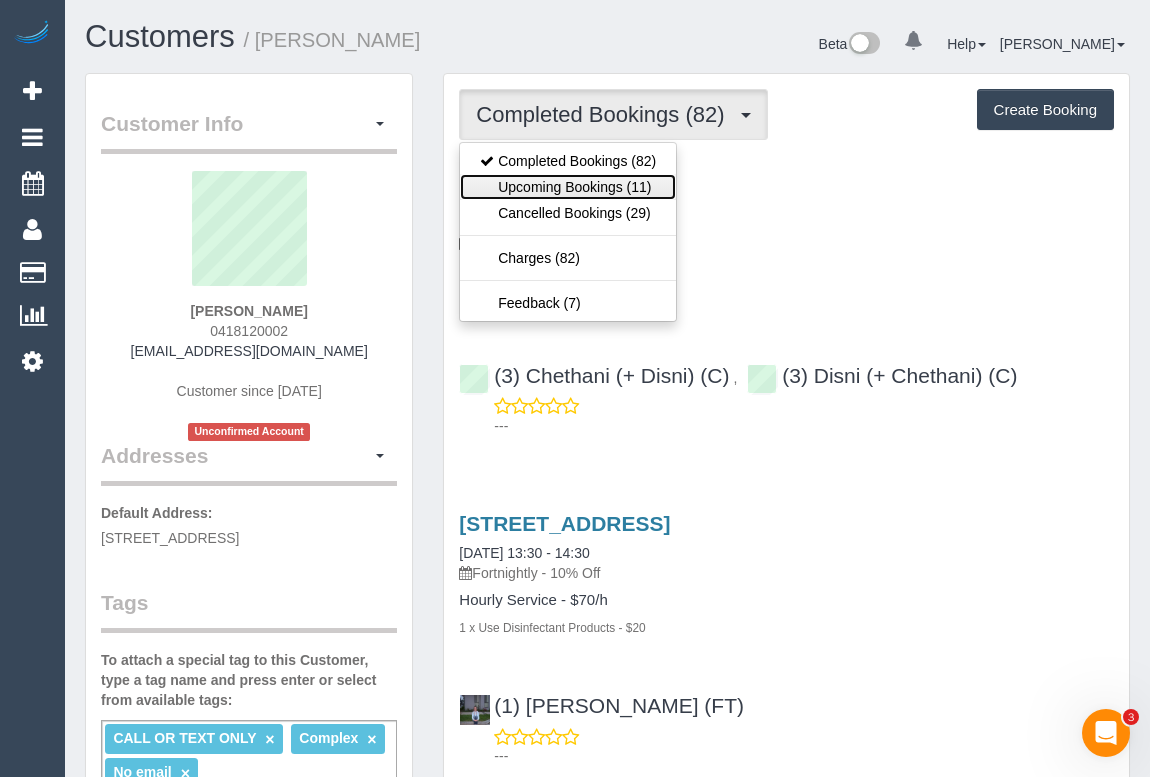 click on "Upcoming Bookings (11)" at bounding box center (568, 187) 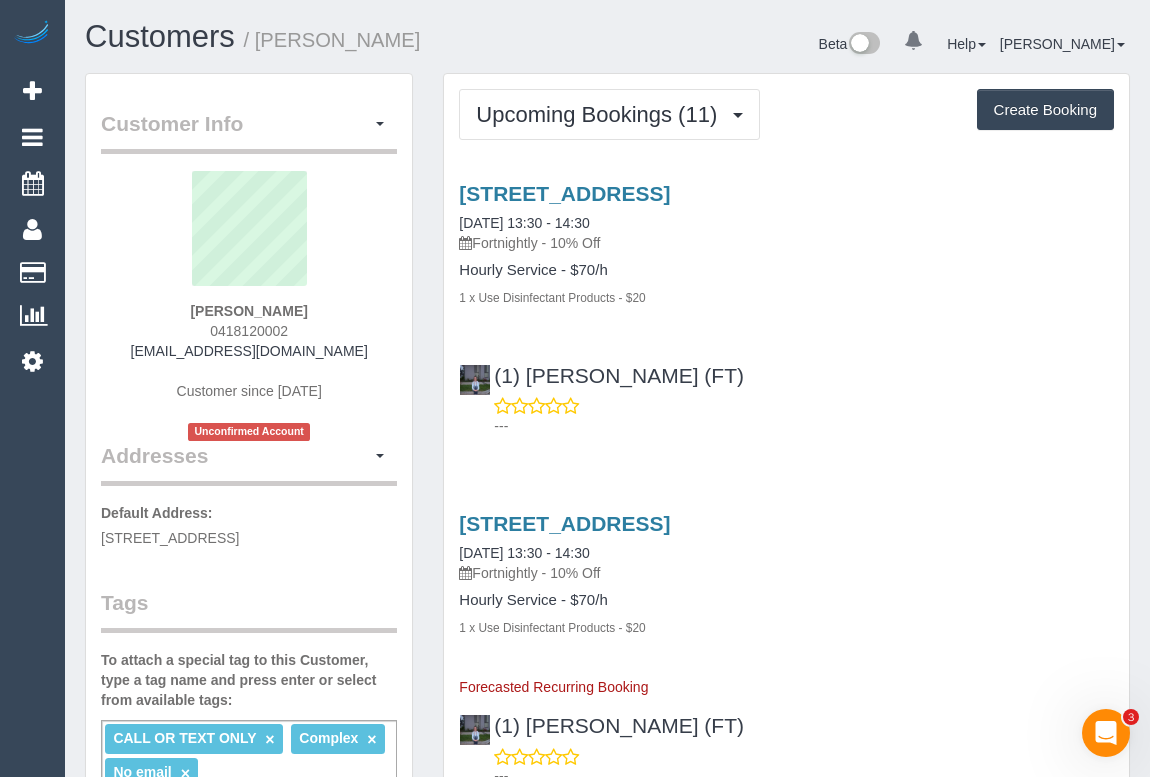 click on "---" at bounding box center [804, 426] 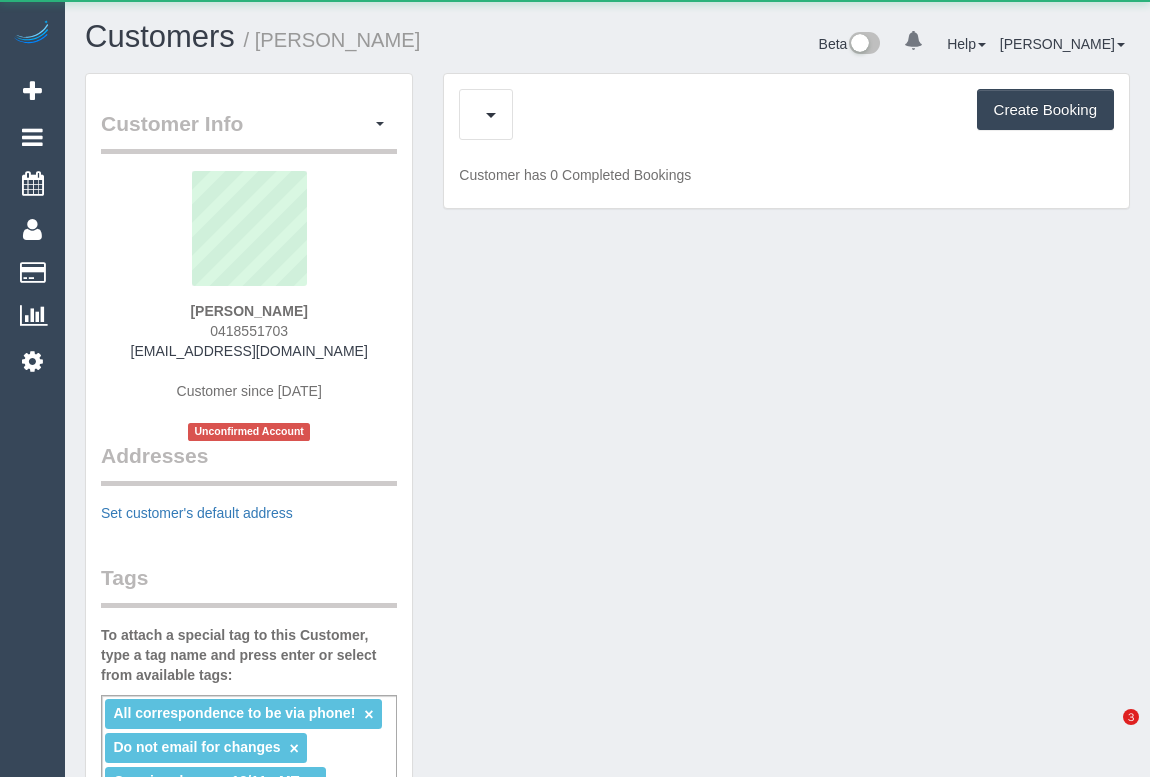 scroll, scrollTop: 0, scrollLeft: 0, axis: both 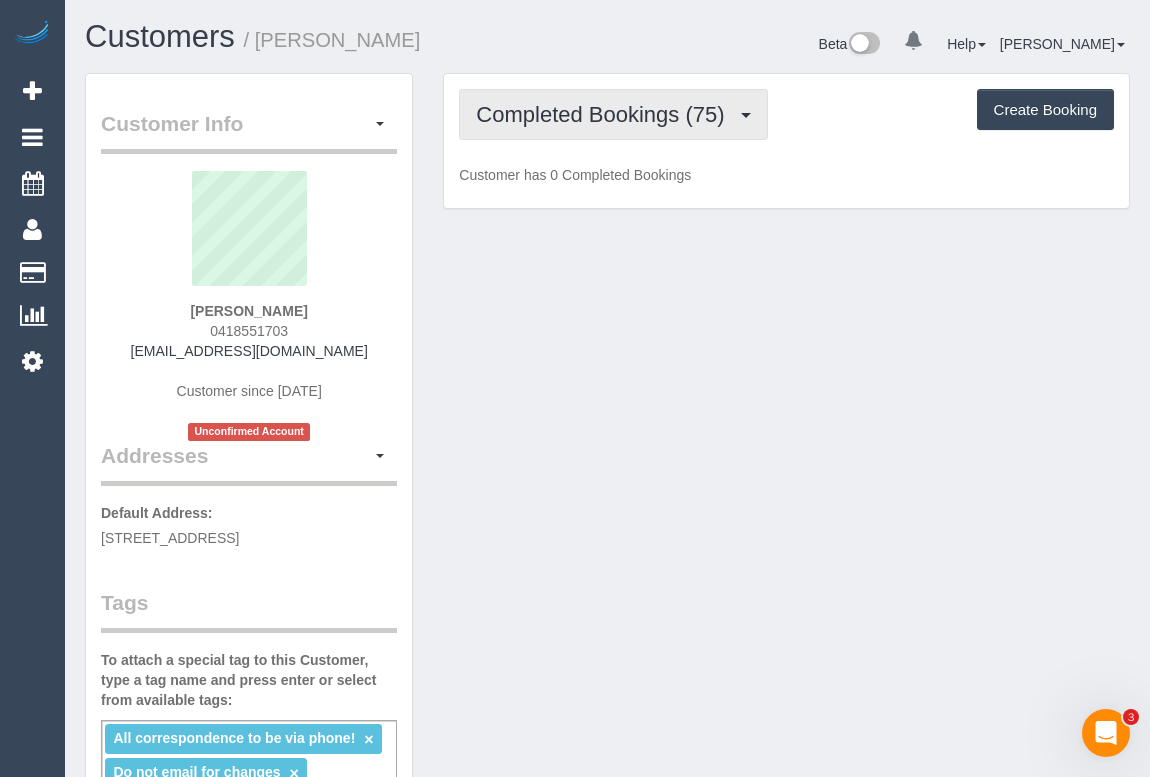 click on "Completed Bookings (75)" at bounding box center (605, 114) 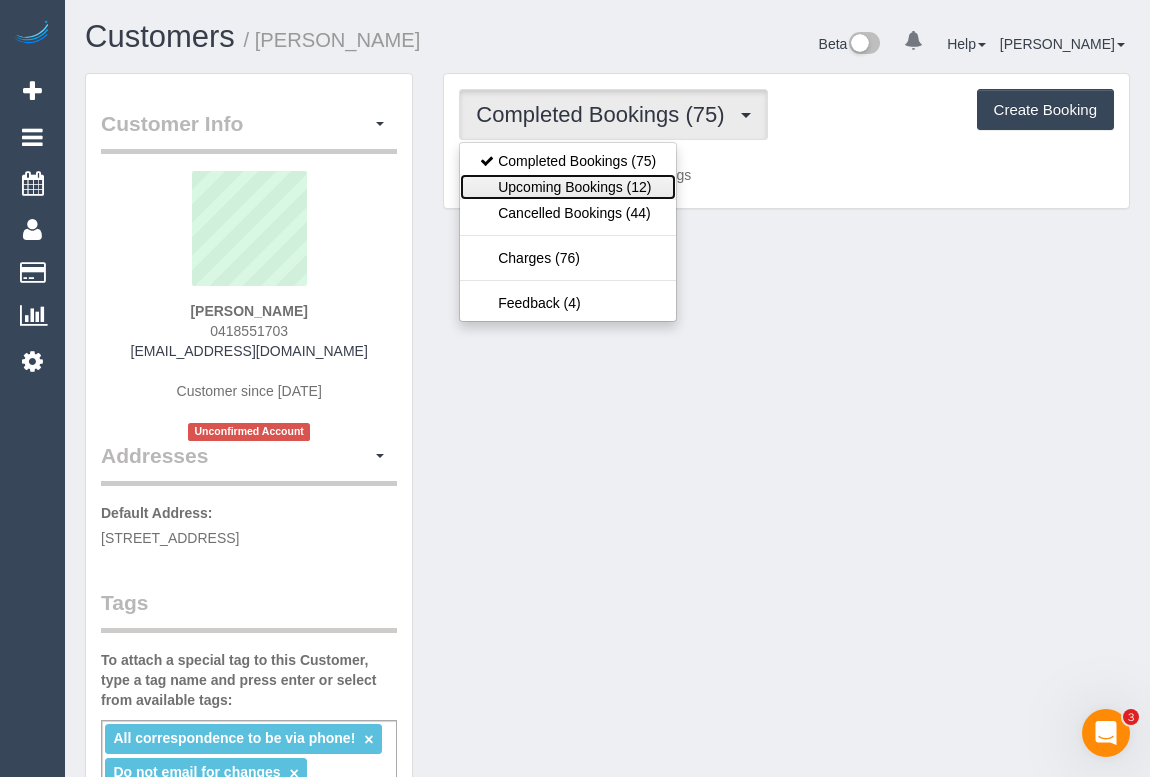 click on "Upcoming Bookings (12)" at bounding box center [568, 187] 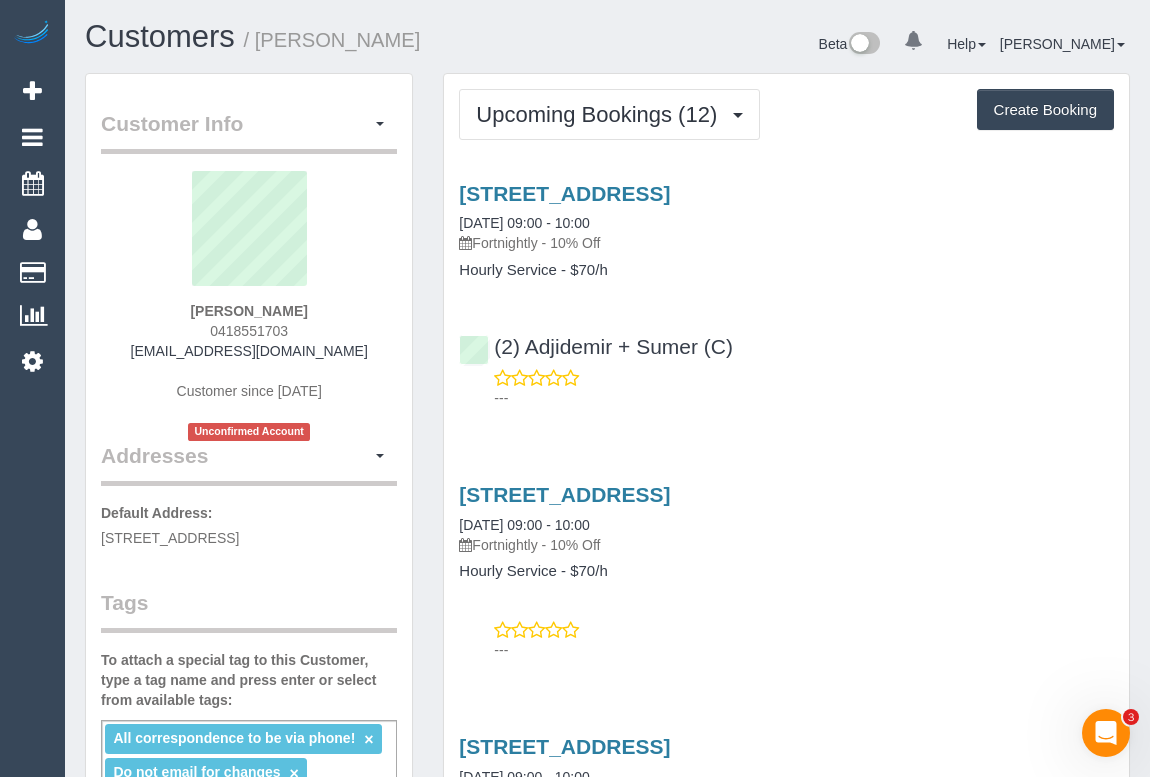 click on "---" at bounding box center (786, 388) 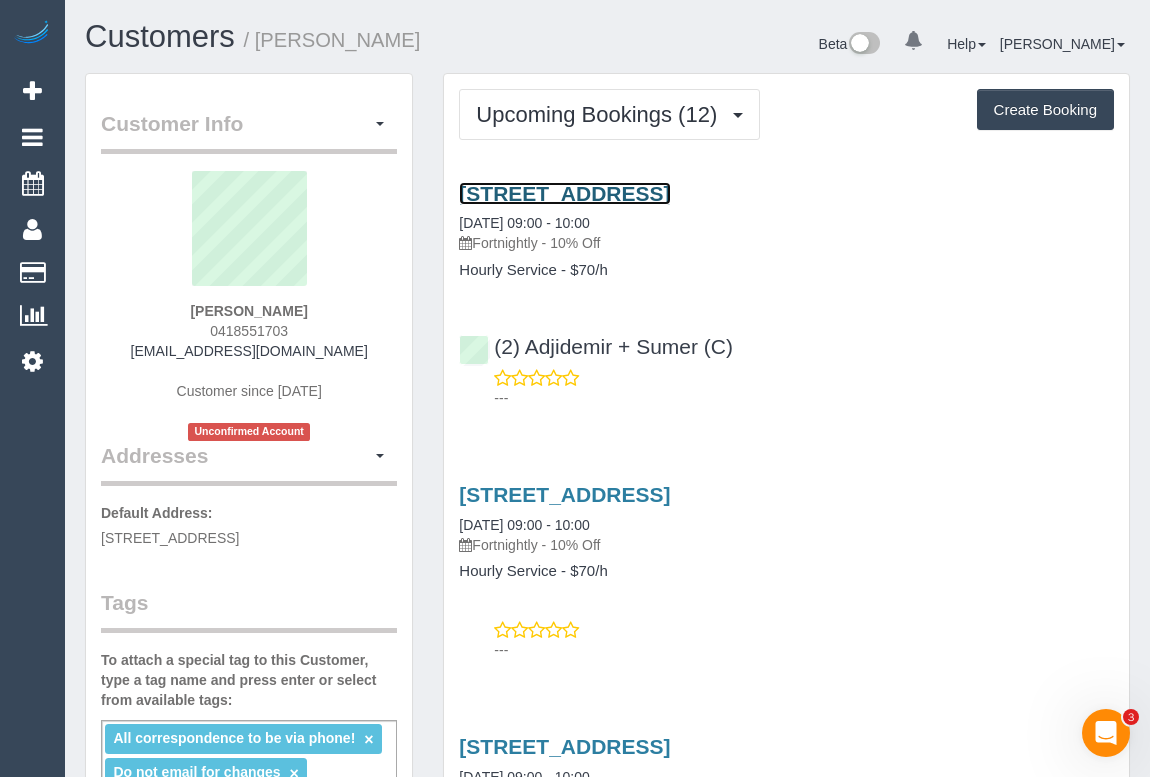 click on "84-86 Bamfield Street, Sandringham, VIC 3191" at bounding box center [564, 193] 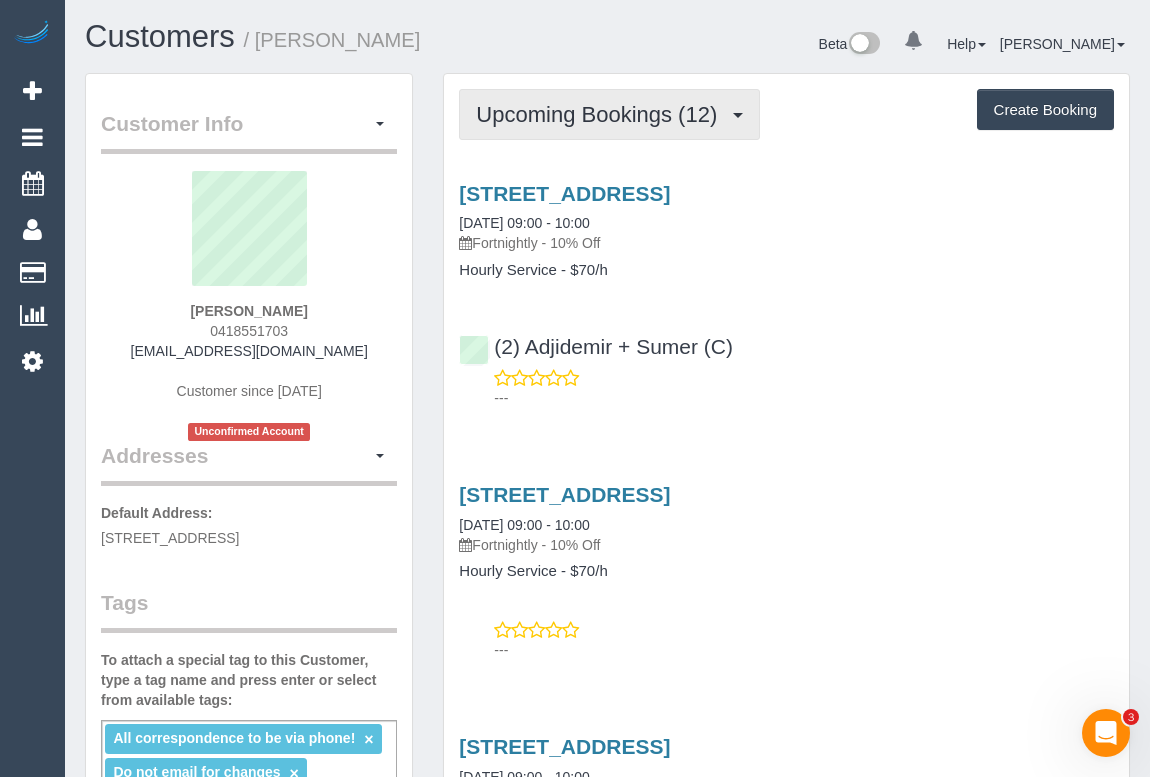 click on "Upcoming Bookings (12)" at bounding box center (601, 114) 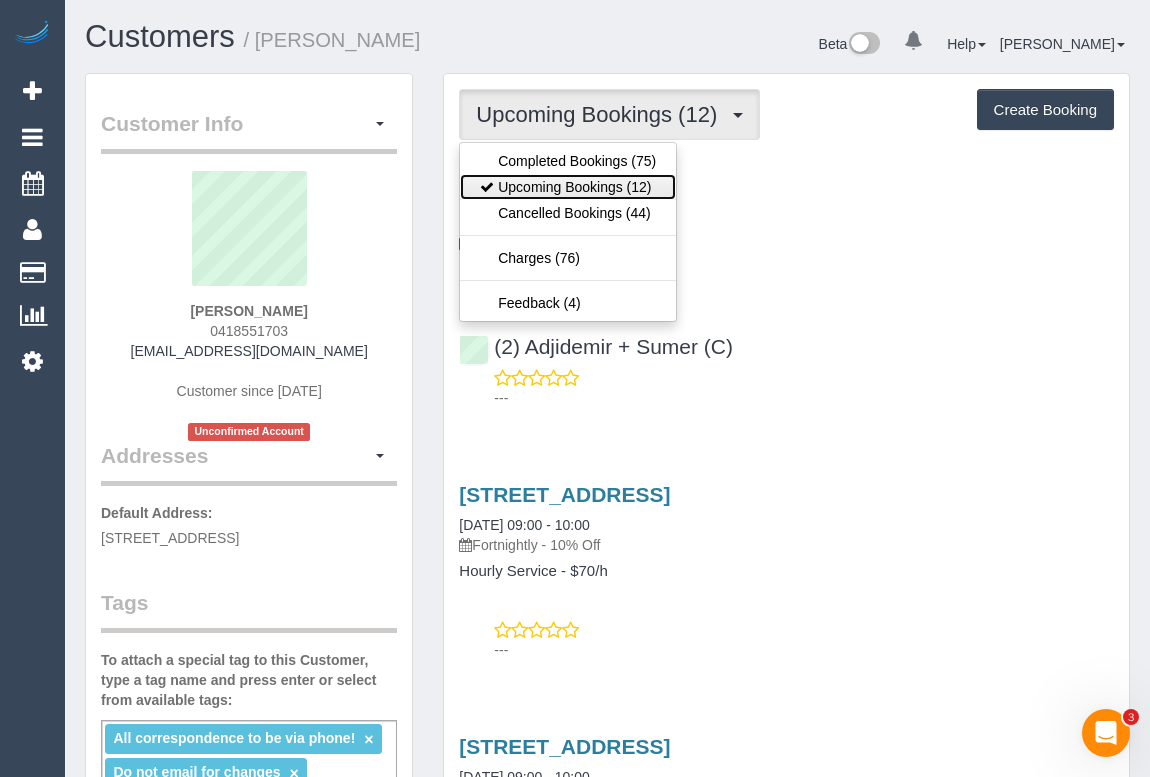 click on "Upcoming Bookings (12)" at bounding box center [568, 187] 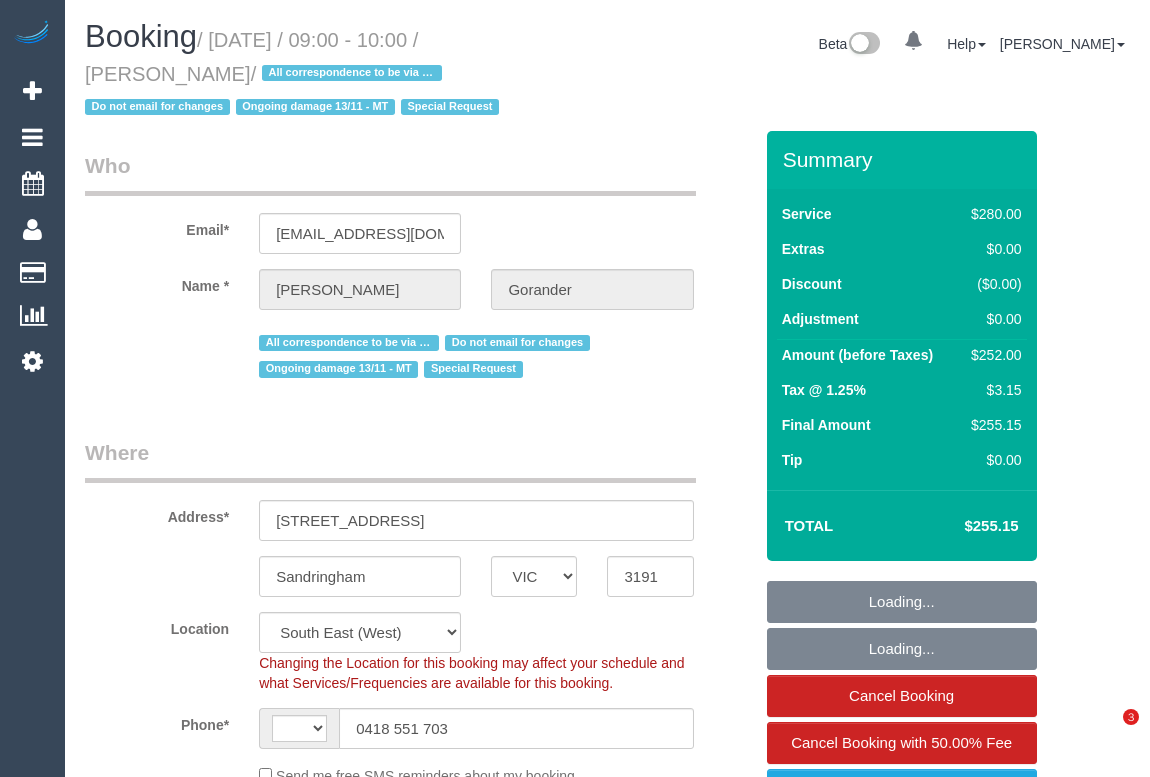 select on "VIC" 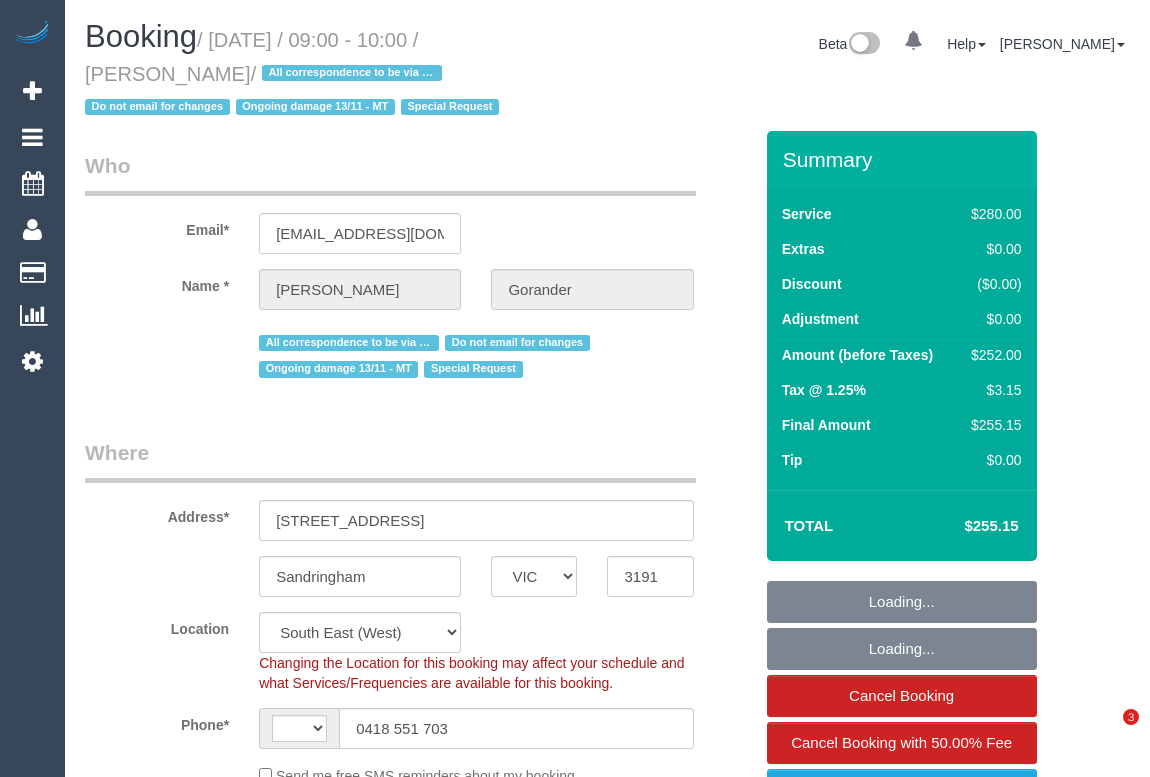 scroll, scrollTop: 0, scrollLeft: 0, axis: both 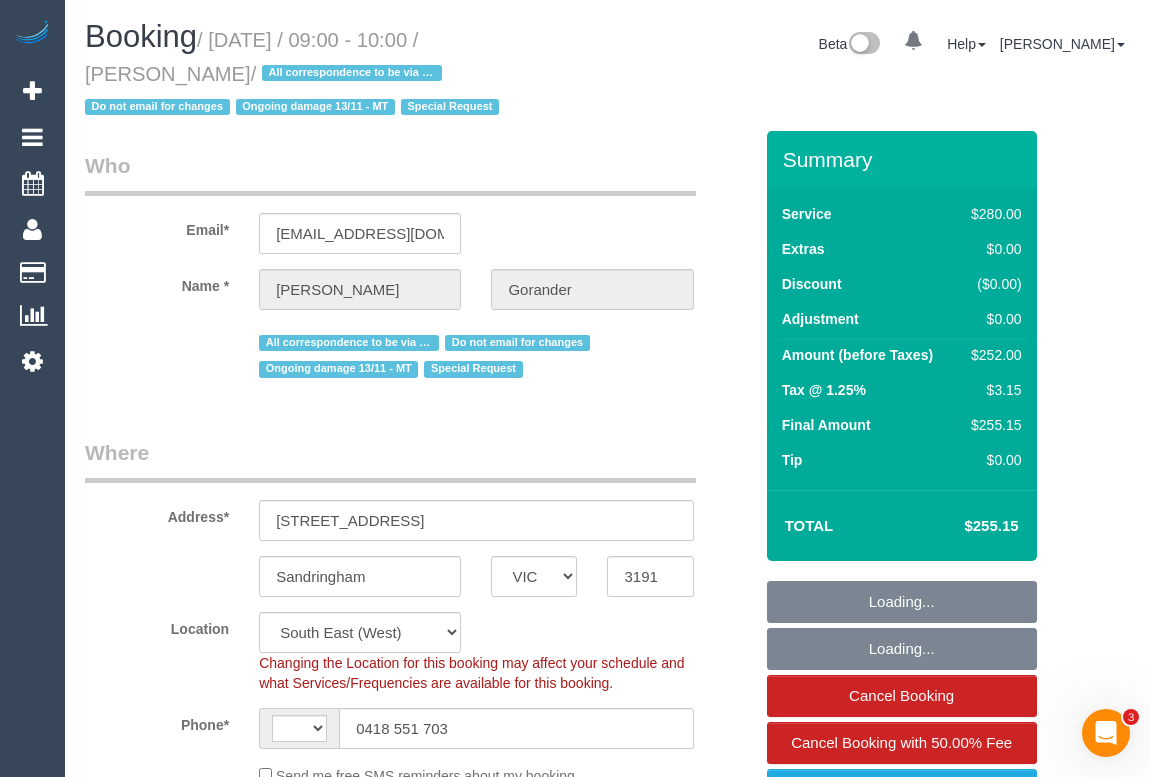 select on "string:AU" 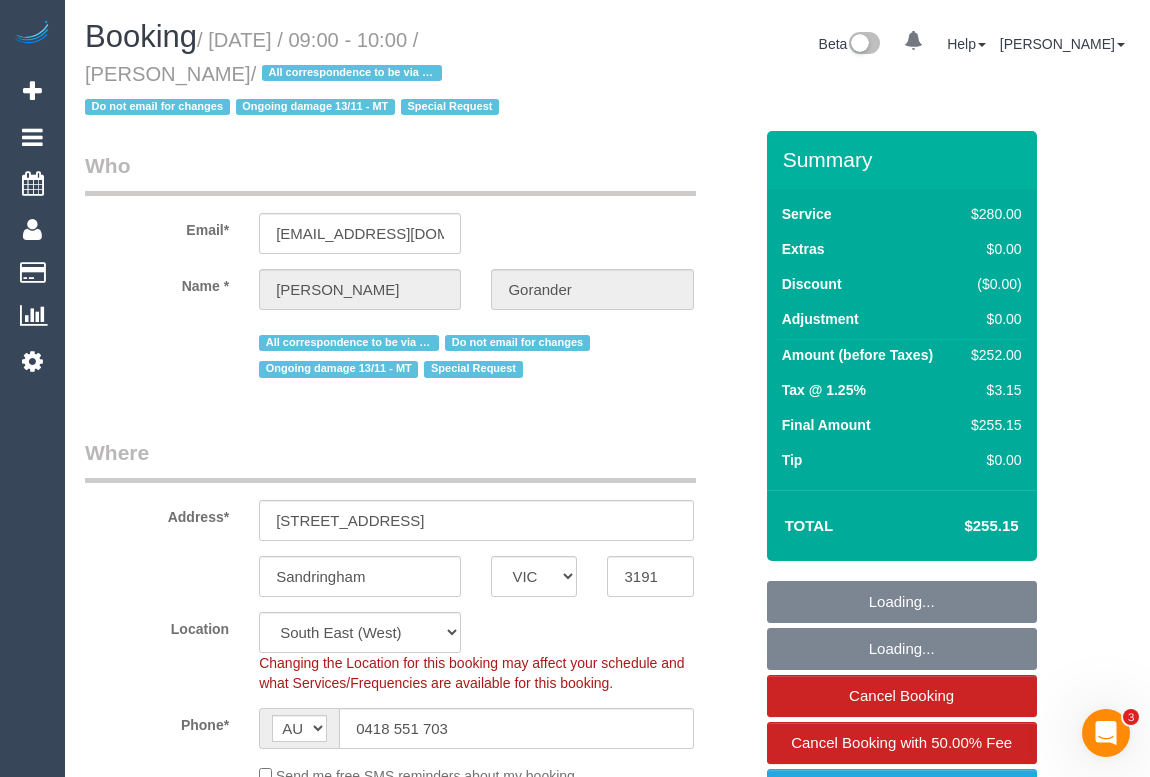 select on "object:724" 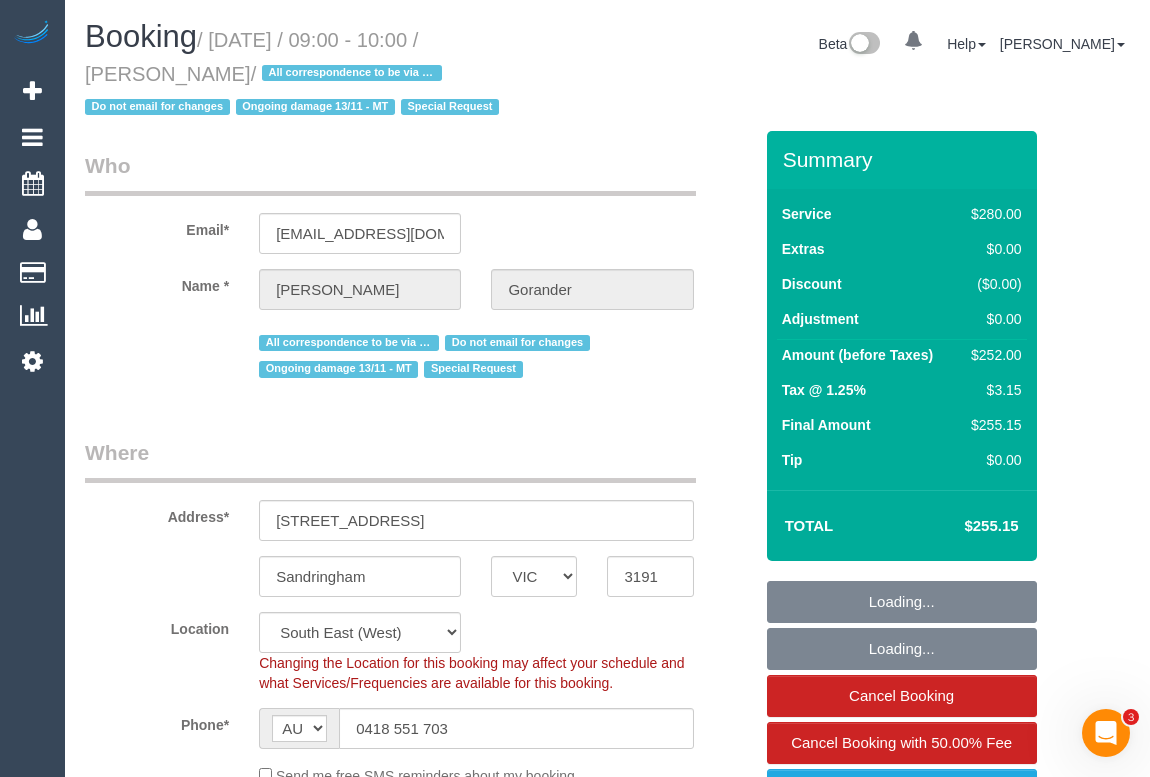 select on "number:32" 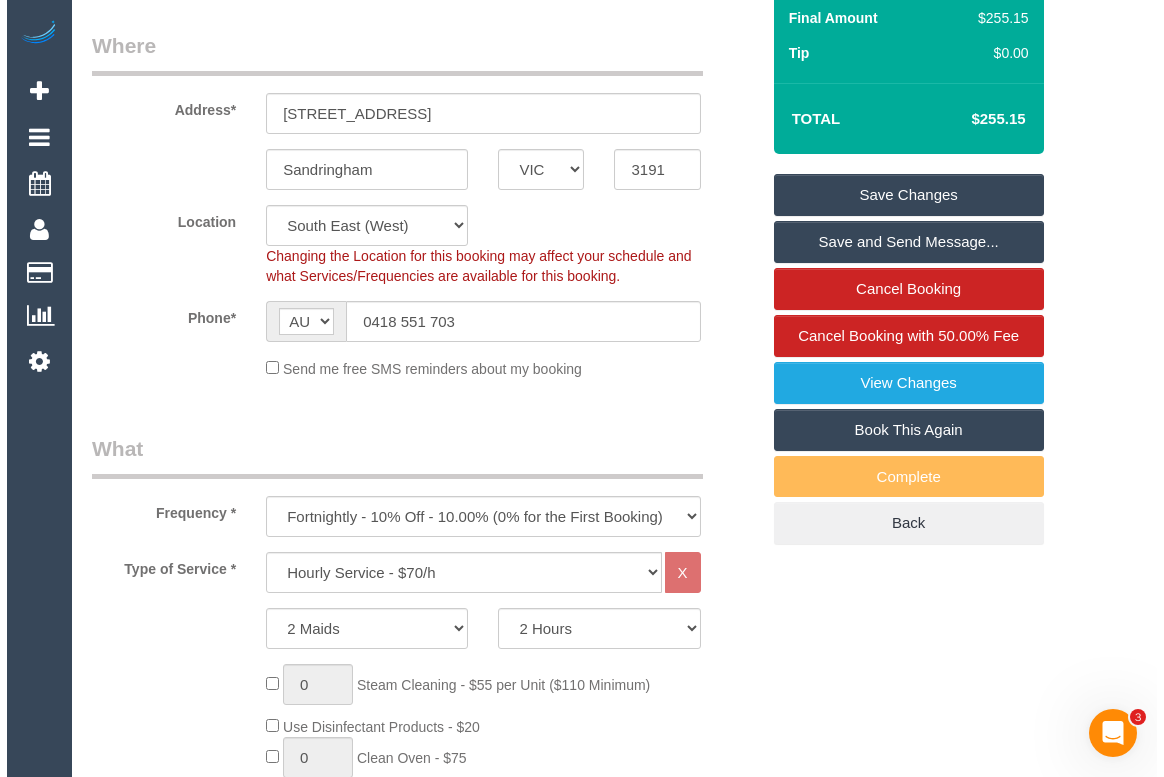 scroll, scrollTop: 545, scrollLeft: 0, axis: vertical 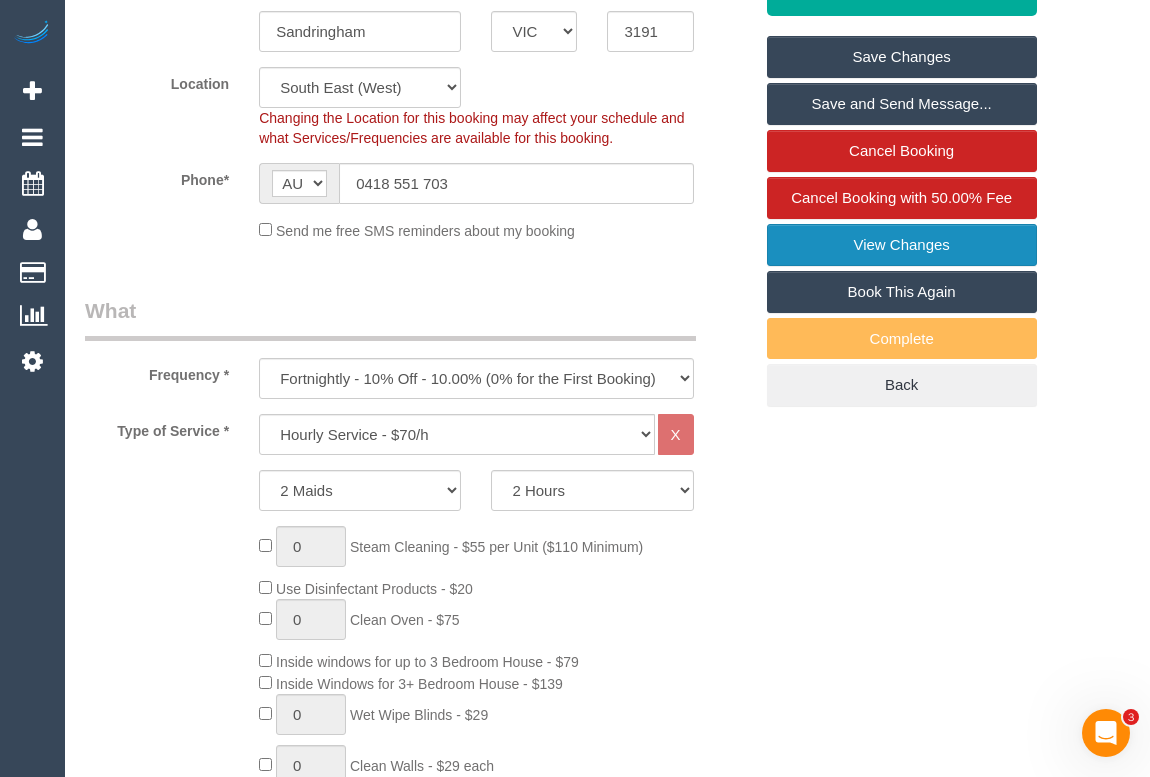 click on "View Changes" at bounding box center (902, 245) 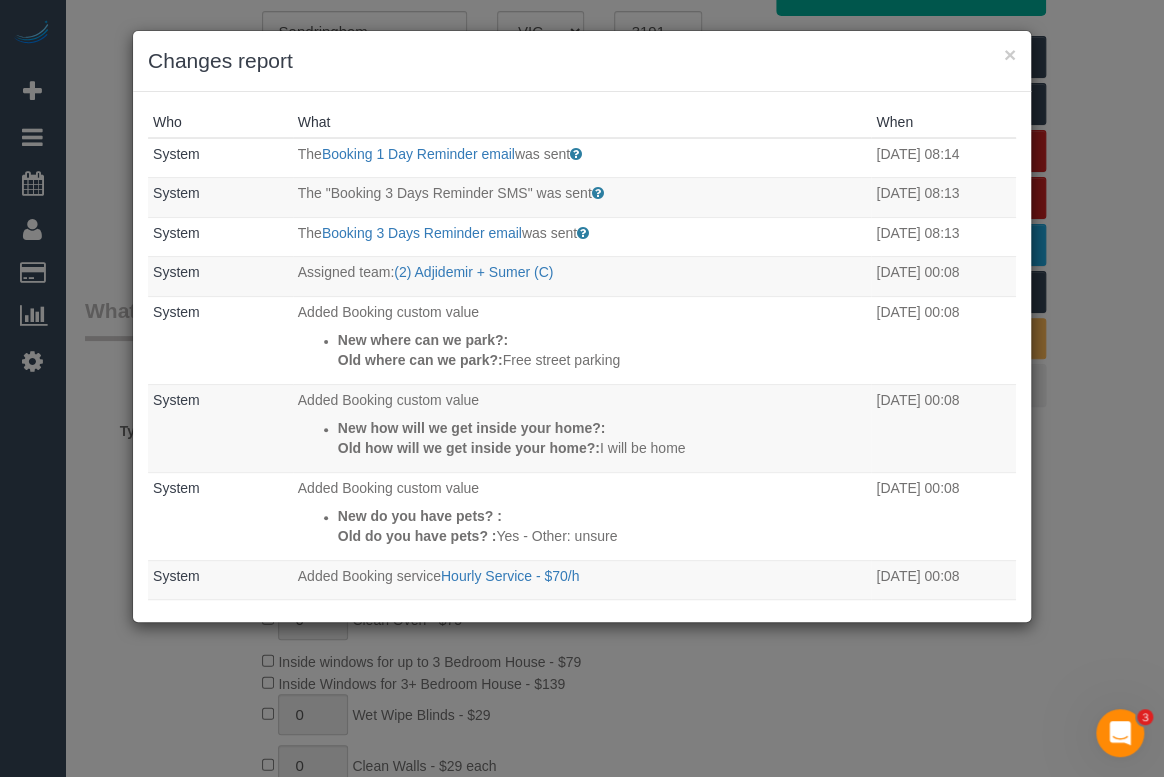 drag, startPoint x: 782, startPoint y: 324, endPoint x: 696, endPoint y: 83, distance: 255.88474 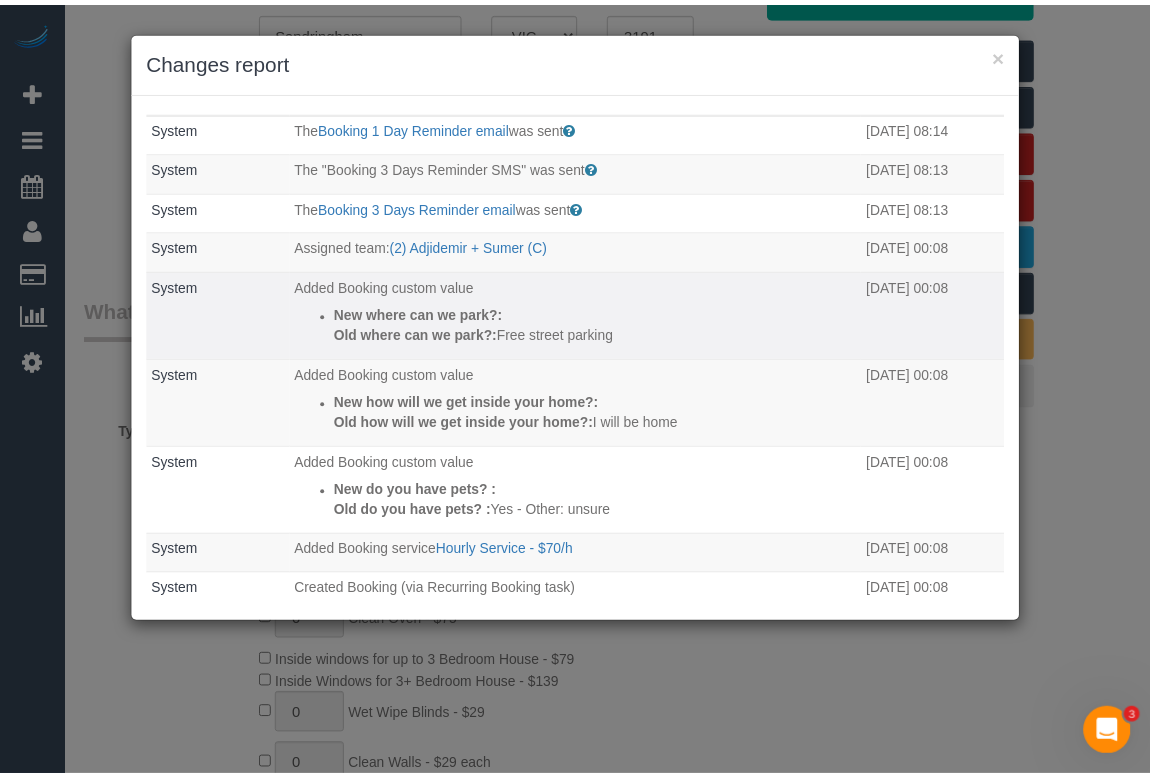 scroll, scrollTop: 0, scrollLeft: 0, axis: both 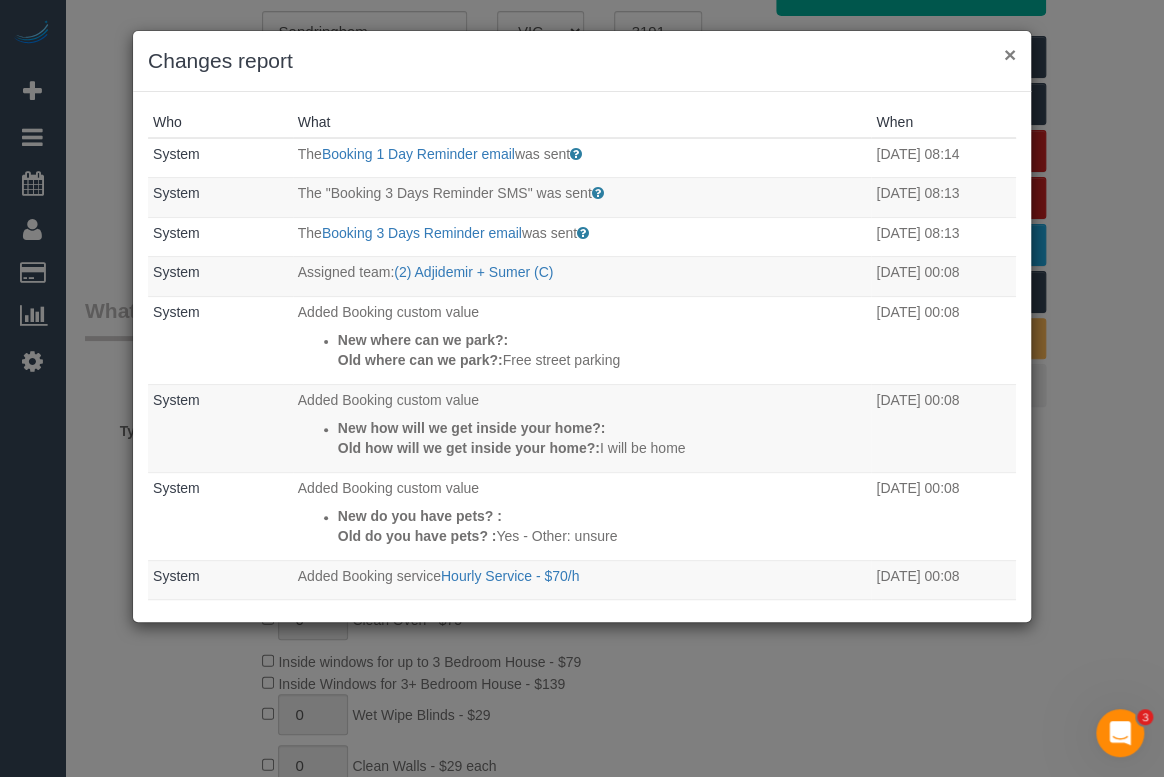 click on "×" at bounding box center (1010, 54) 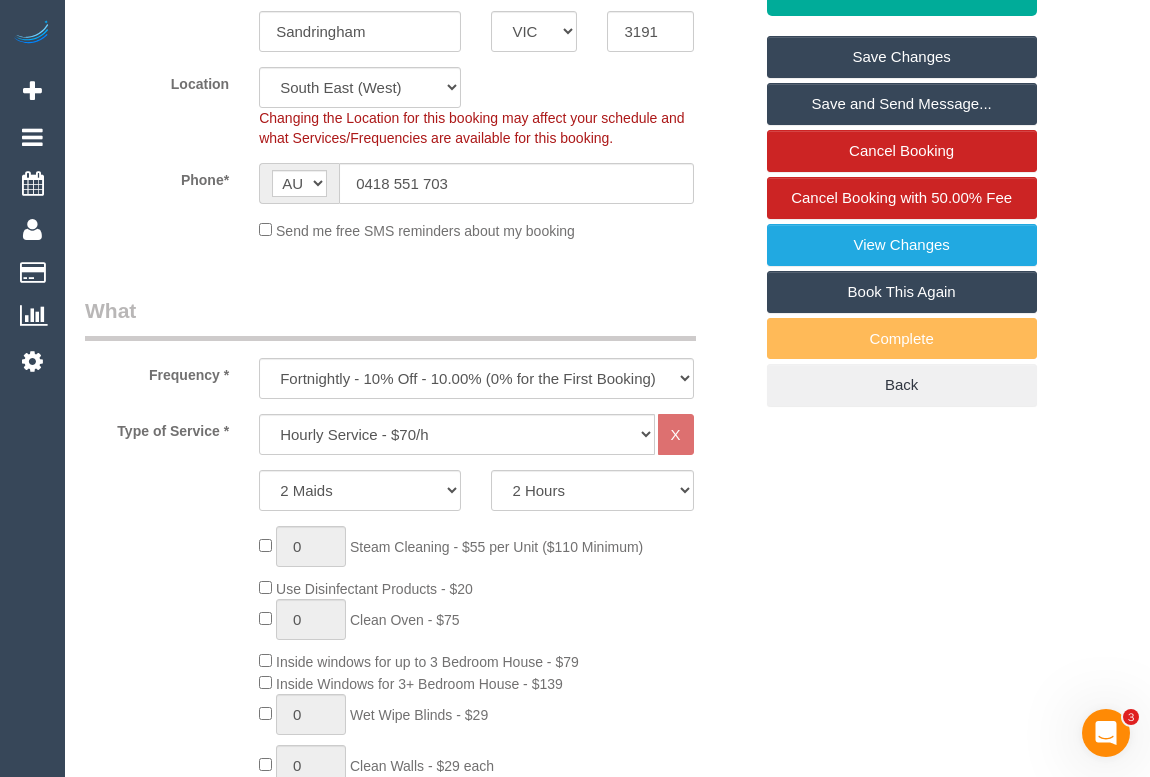 click on "Who
Email*
[PERSON_NAME][EMAIL_ADDRESS][DOMAIN_NAME]
Name *
[PERSON_NAME]
Gorander
All correspondence to be via phone!
Do not email for changes
Ongoing damage 13/11 - MT
Special Request
Where
Address*
[STREET_ADDRESS]
[GEOGRAPHIC_DATA]
ACT
[GEOGRAPHIC_DATA]
NT
[GEOGRAPHIC_DATA]
SA
TAS
[GEOGRAPHIC_DATA]
[GEOGRAPHIC_DATA]
3191
Location
[GEOGRAPHIC_DATA] (North) East (South) [GEOGRAPHIC_DATA] (East) [GEOGRAPHIC_DATA] (West) Inner [GEOGRAPHIC_DATA] (East) North (West) [GEOGRAPHIC_DATA] (East)" at bounding box center (607, 2097) 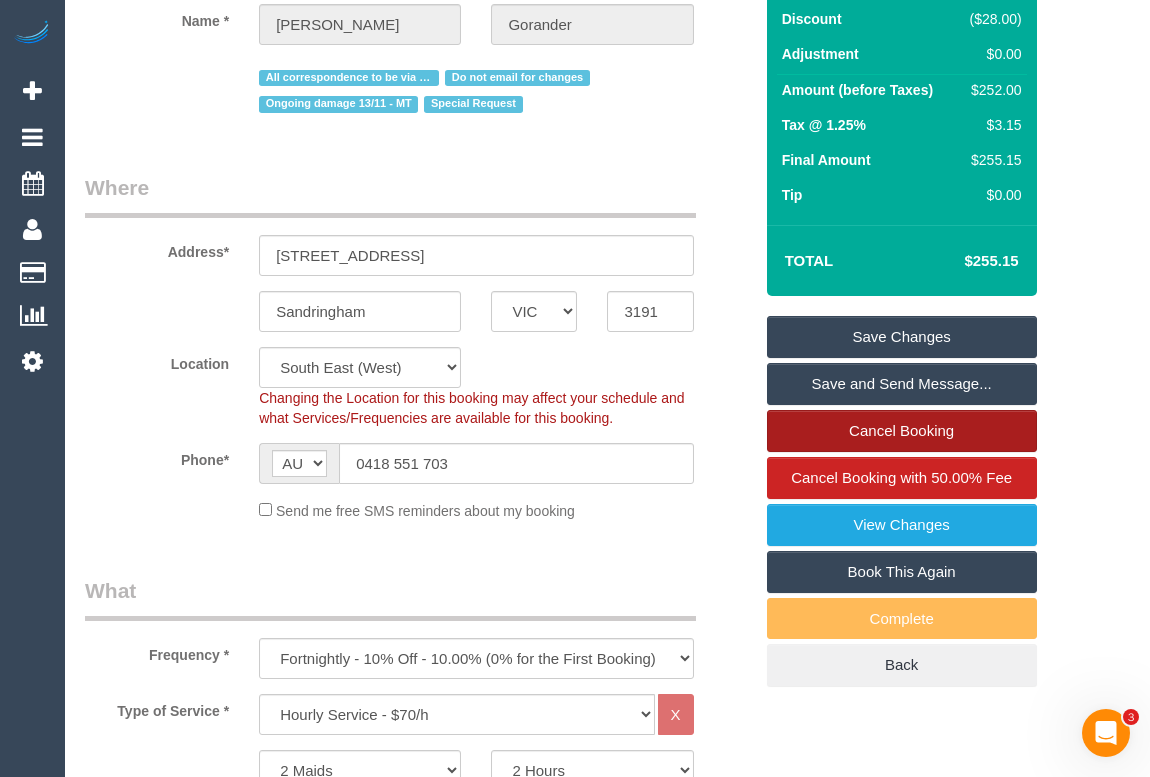 scroll, scrollTop: 272, scrollLeft: 0, axis: vertical 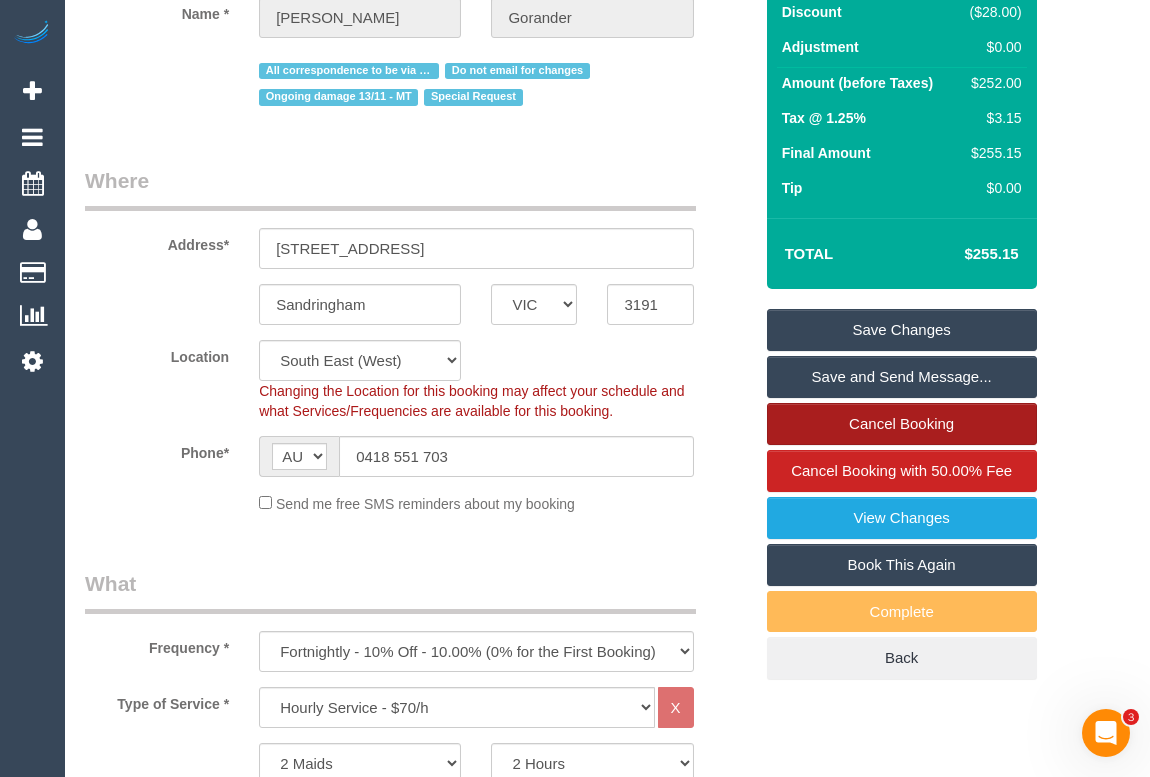 click on "Cancel Booking" at bounding box center (902, 424) 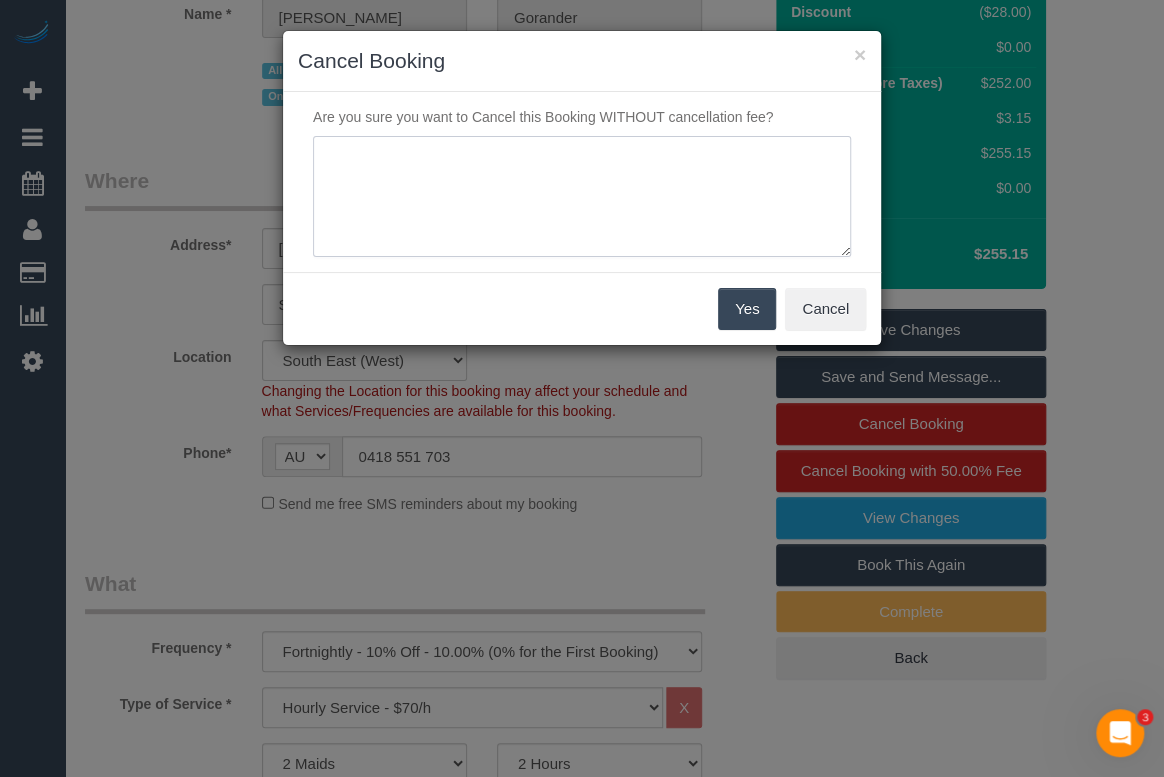 click at bounding box center (582, 197) 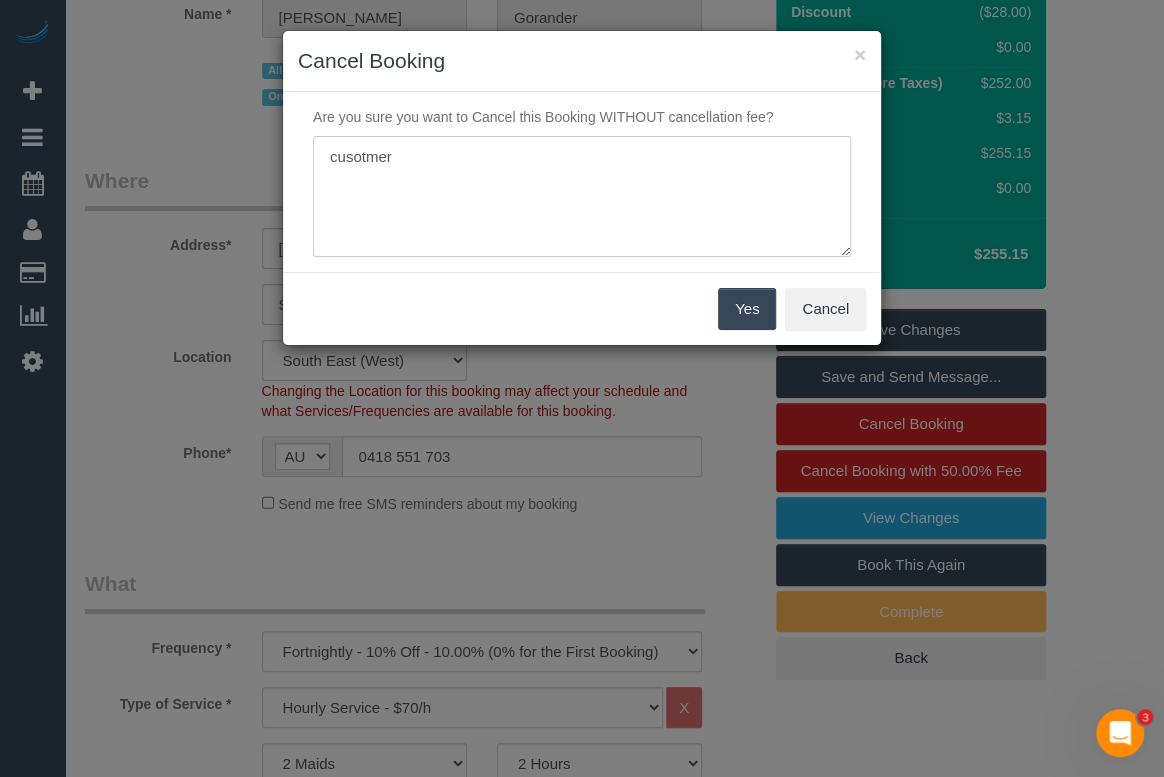click at bounding box center (582, 197) 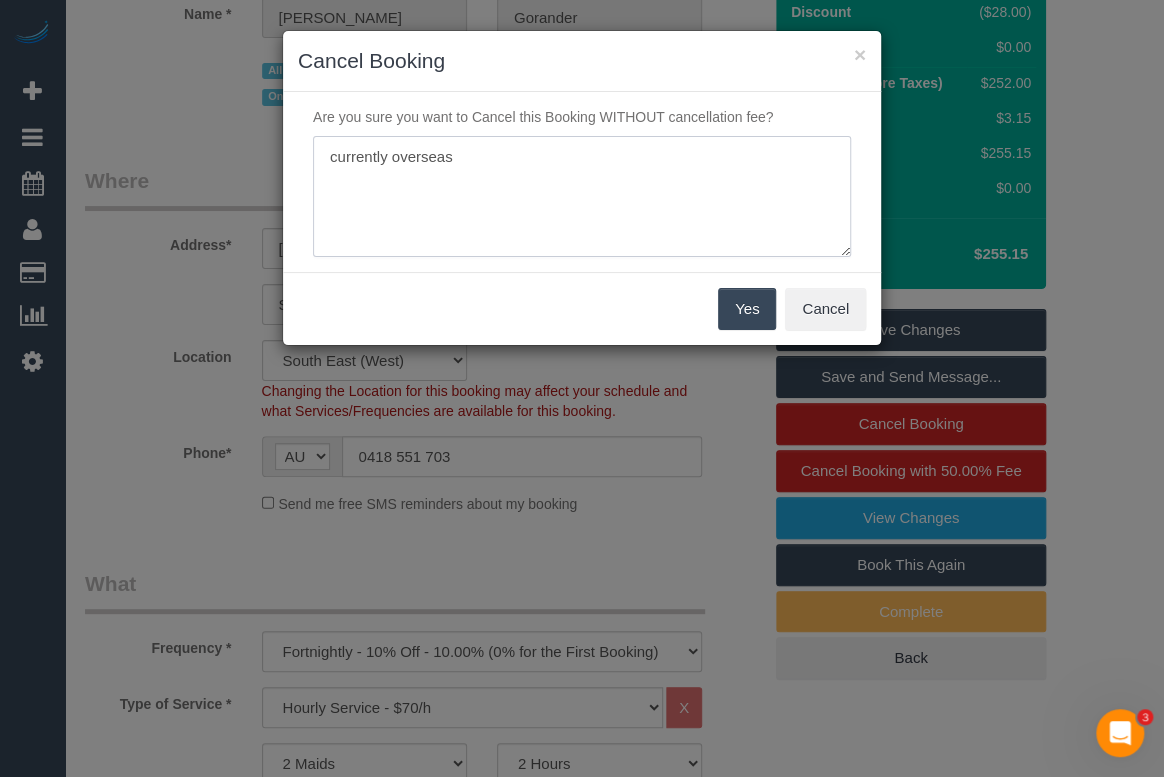 click at bounding box center (582, 197) 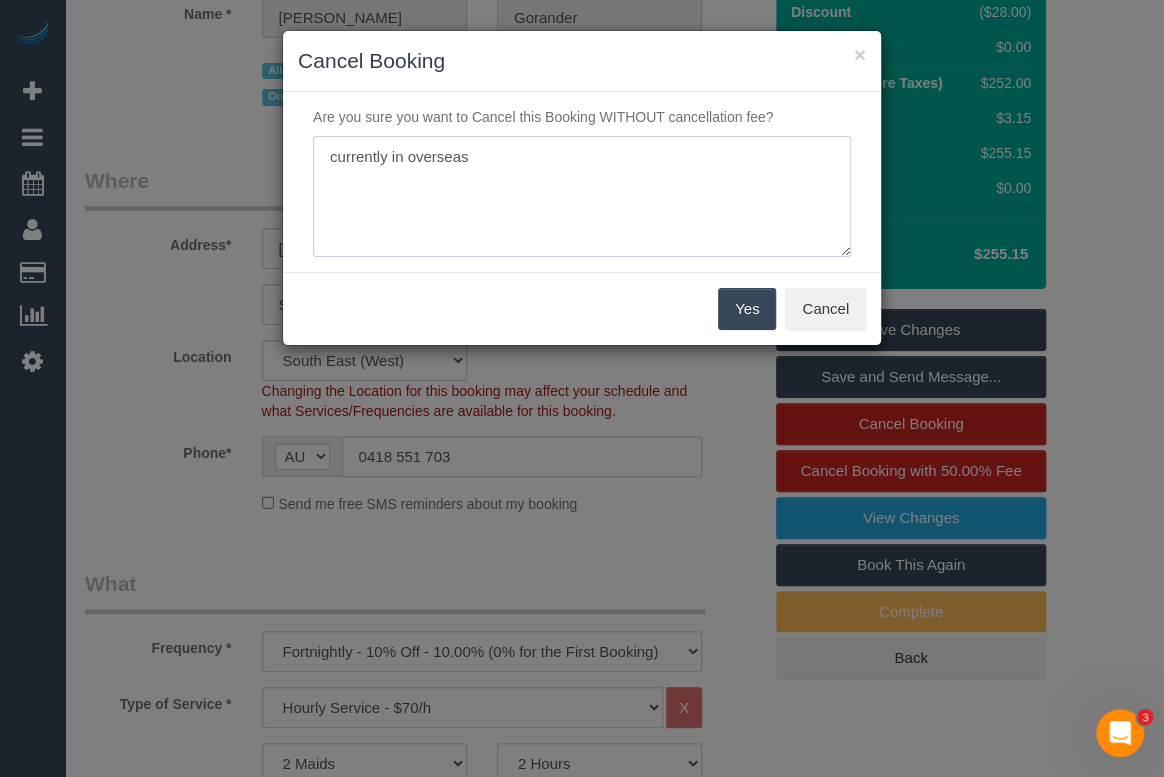 click at bounding box center (582, 197) 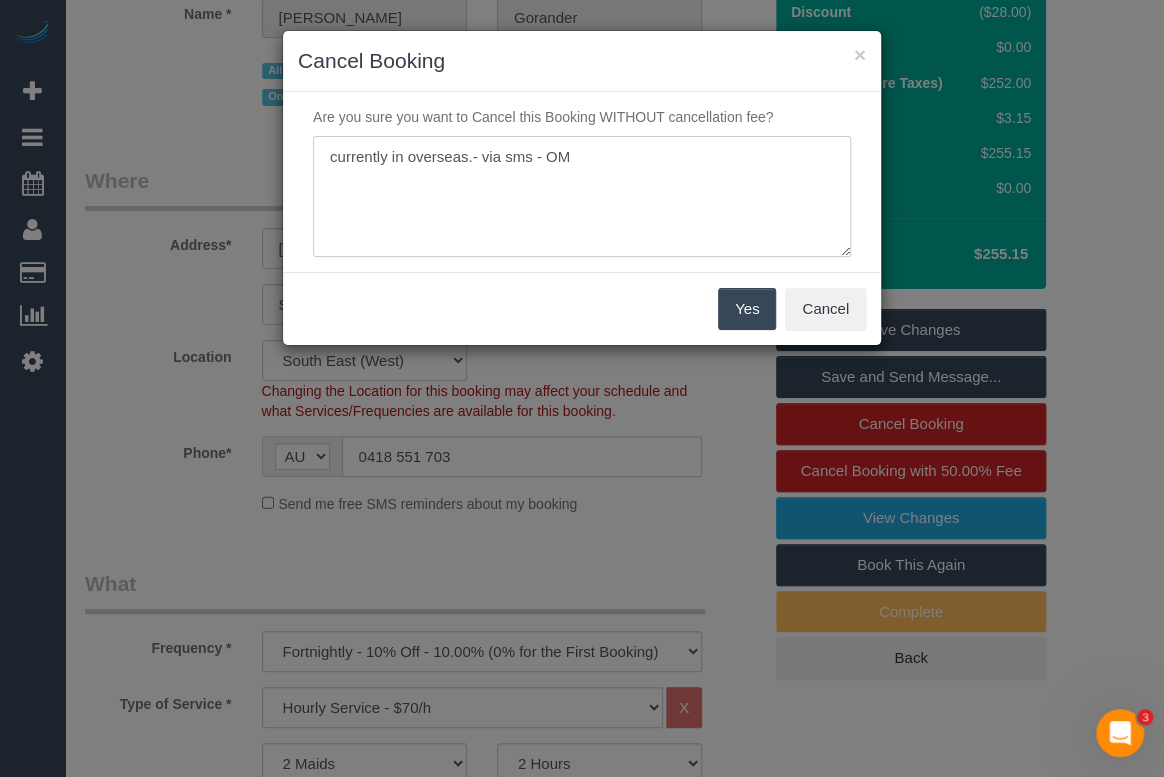 type on "currently in overseas.- via sms - OM" 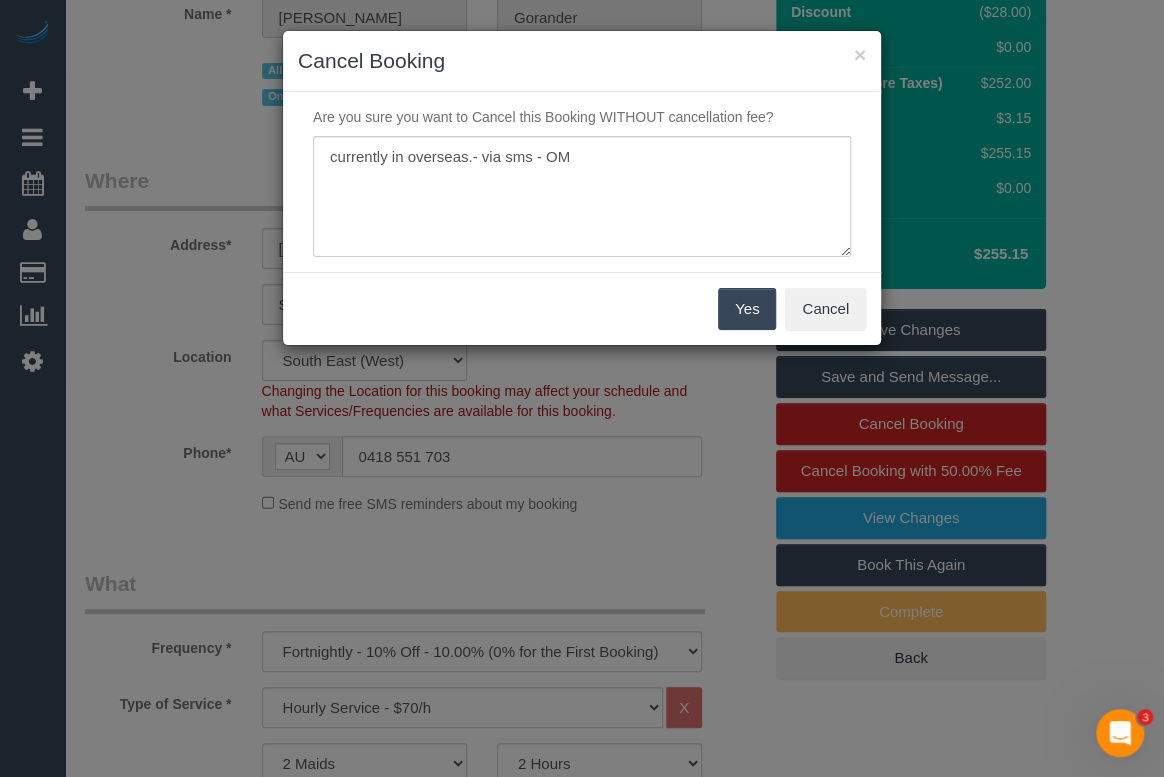 click on "Yes" at bounding box center [747, 309] 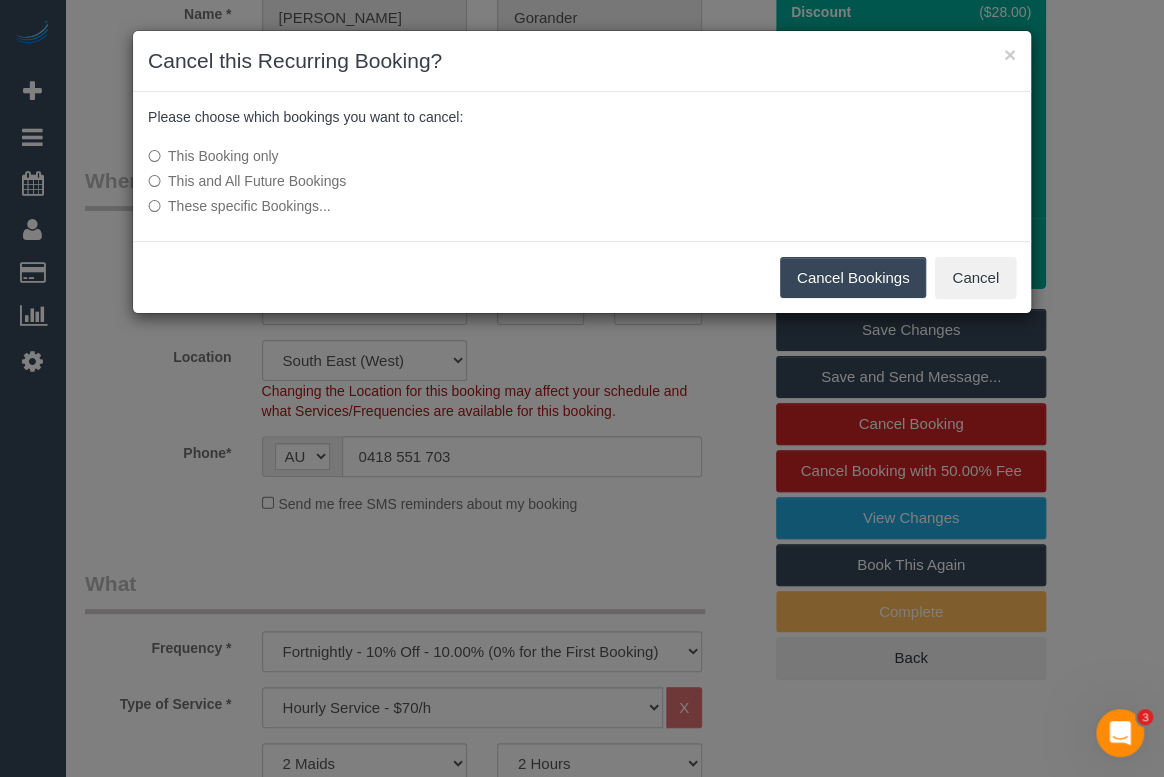 click on "Cancel Bookings" at bounding box center [853, 278] 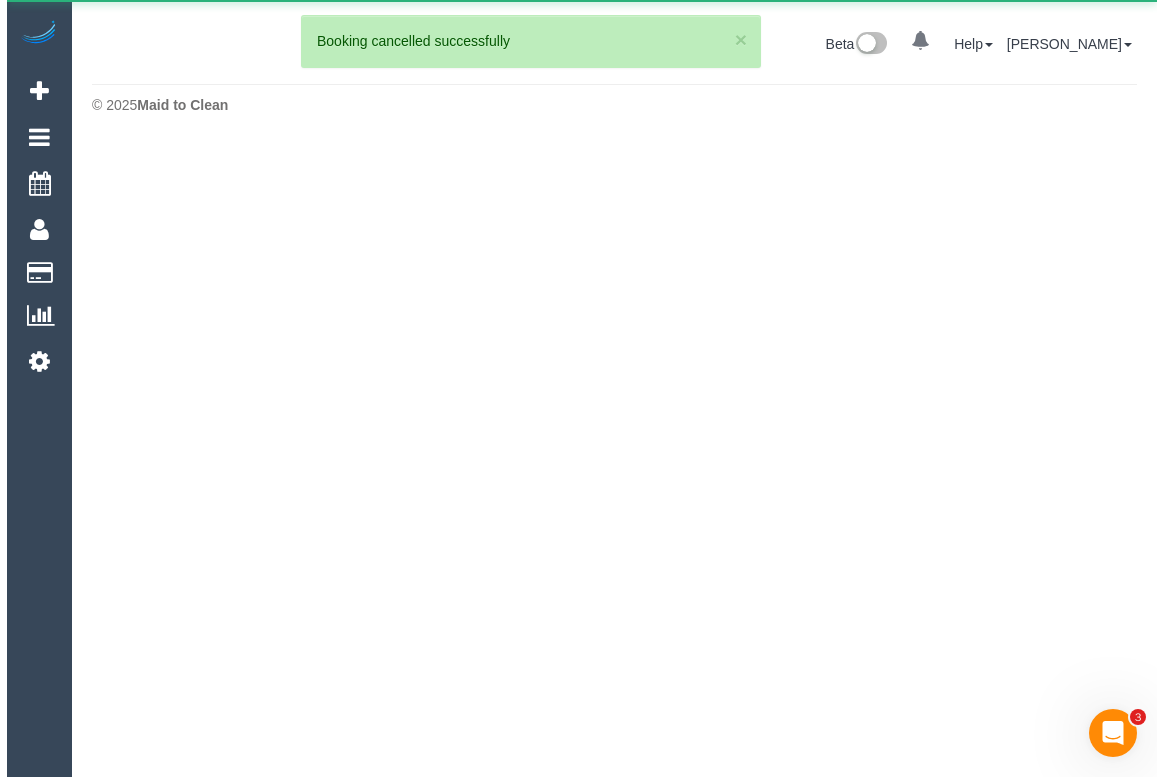 scroll, scrollTop: 0, scrollLeft: 0, axis: both 